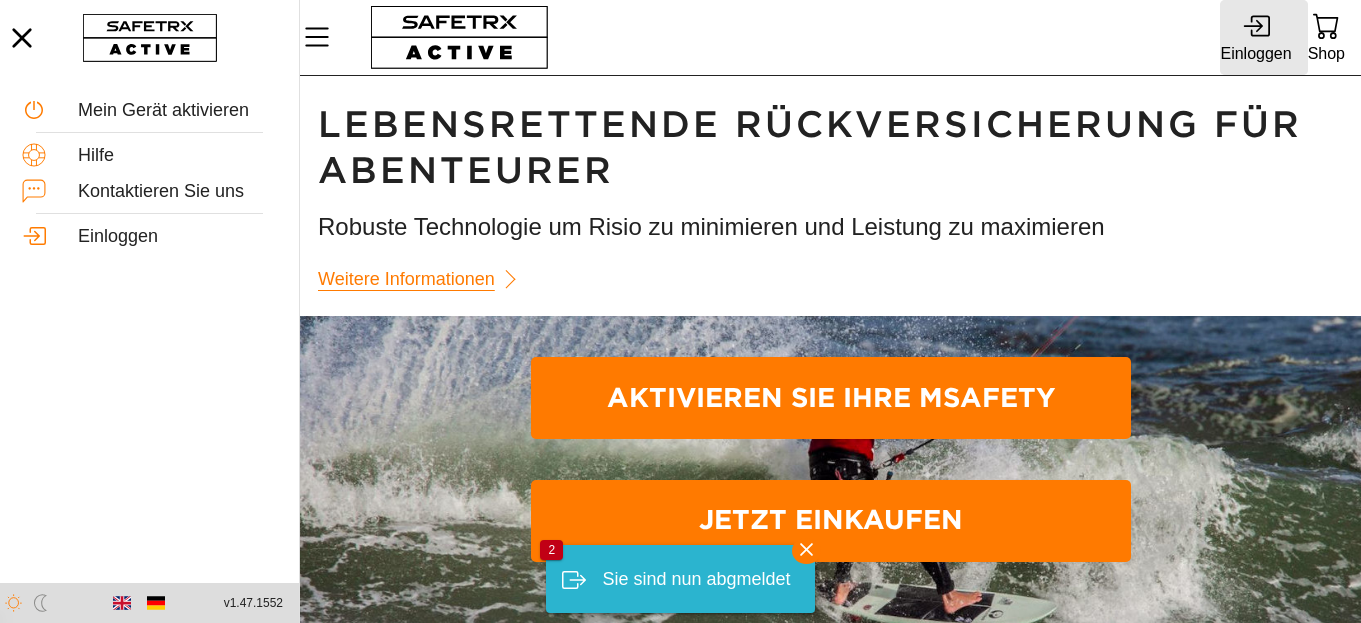 scroll, scrollTop: 0, scrollLeft: 0, axis: both 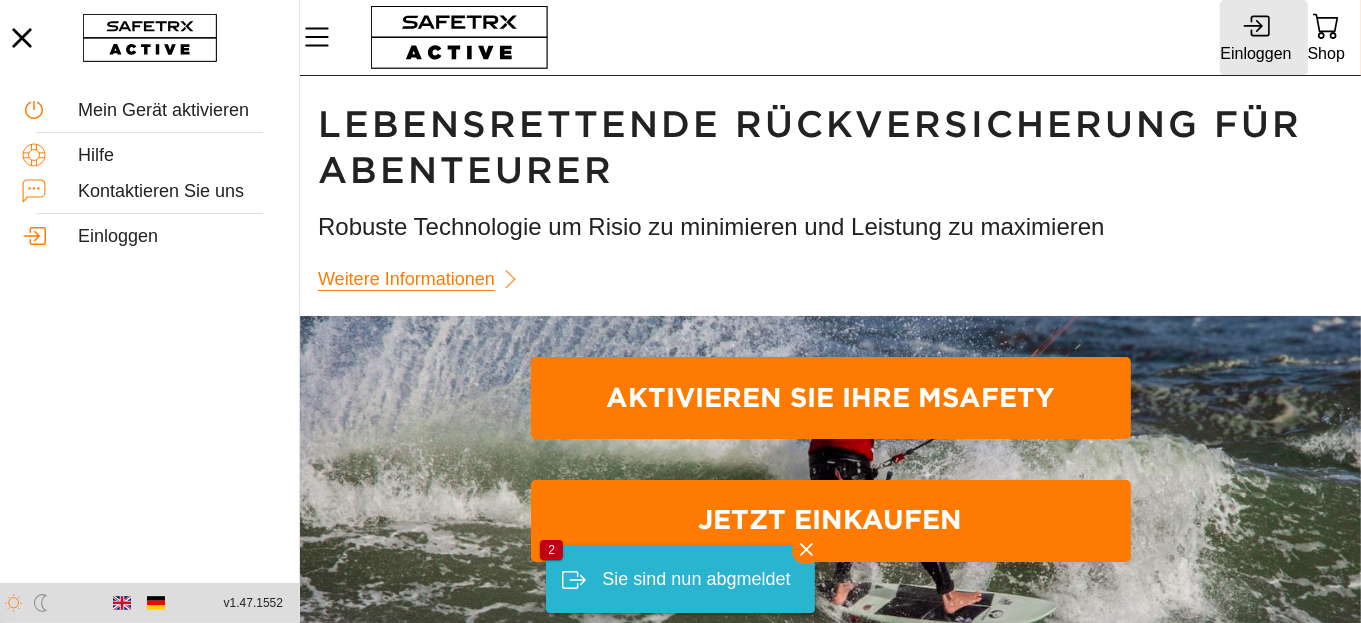 click 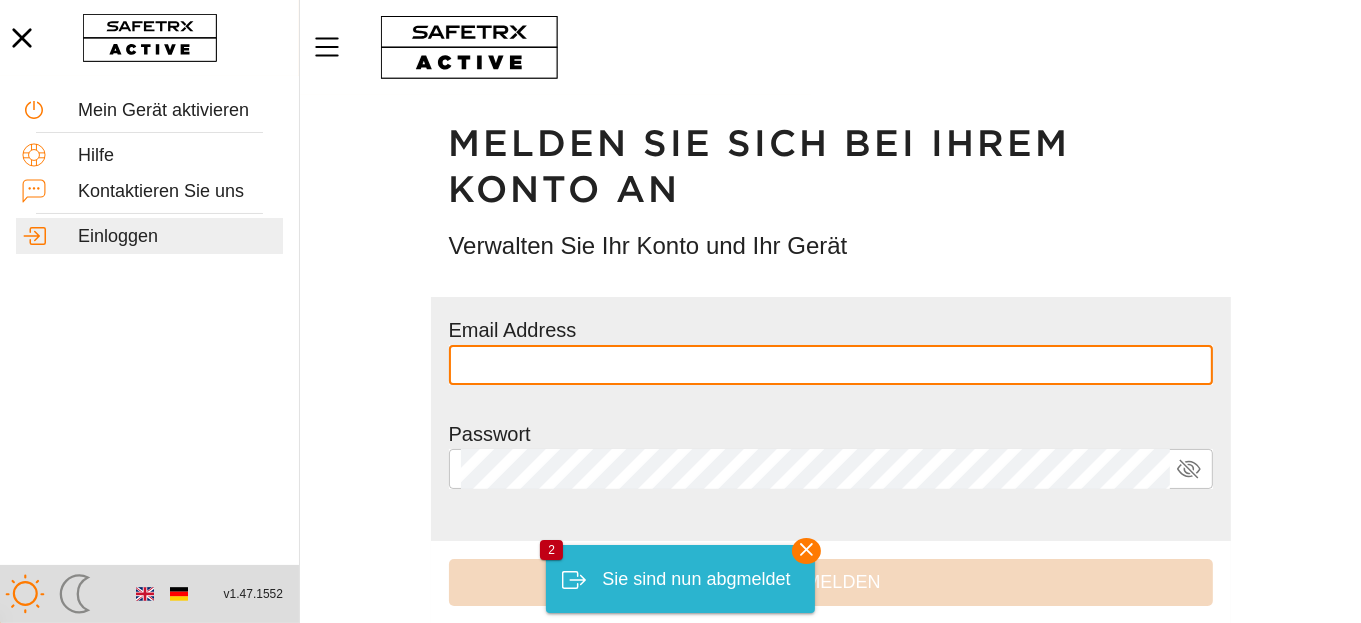 type on "**********" 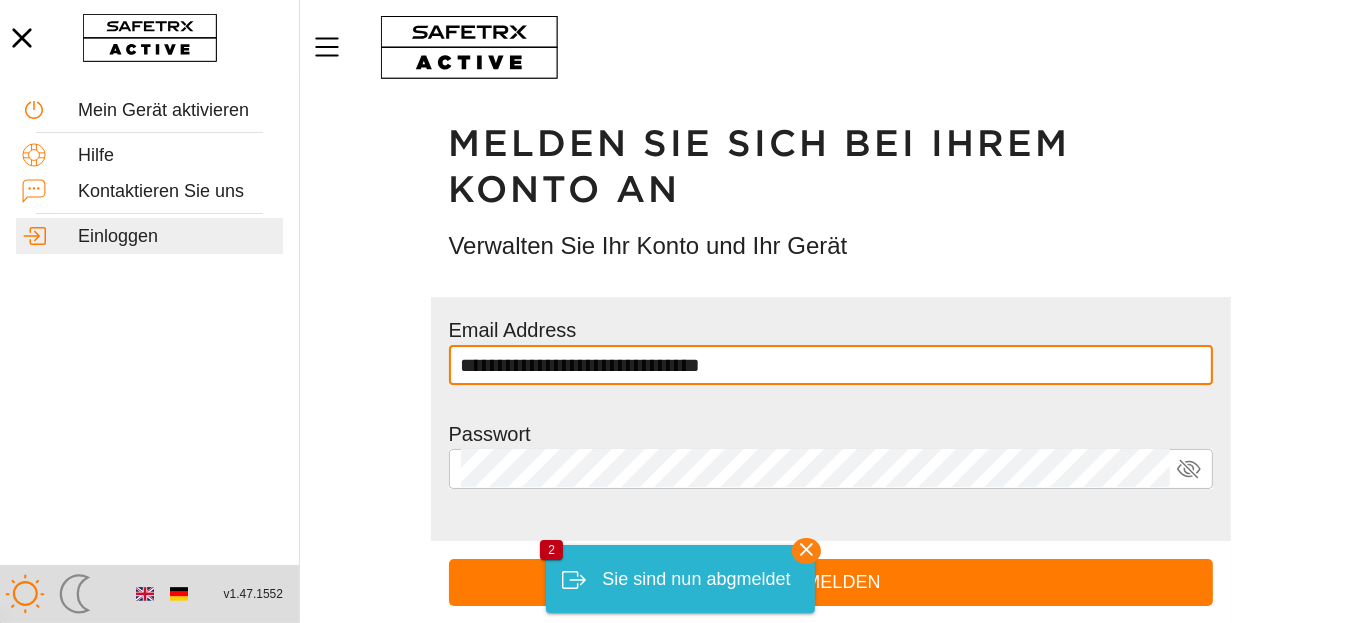 click 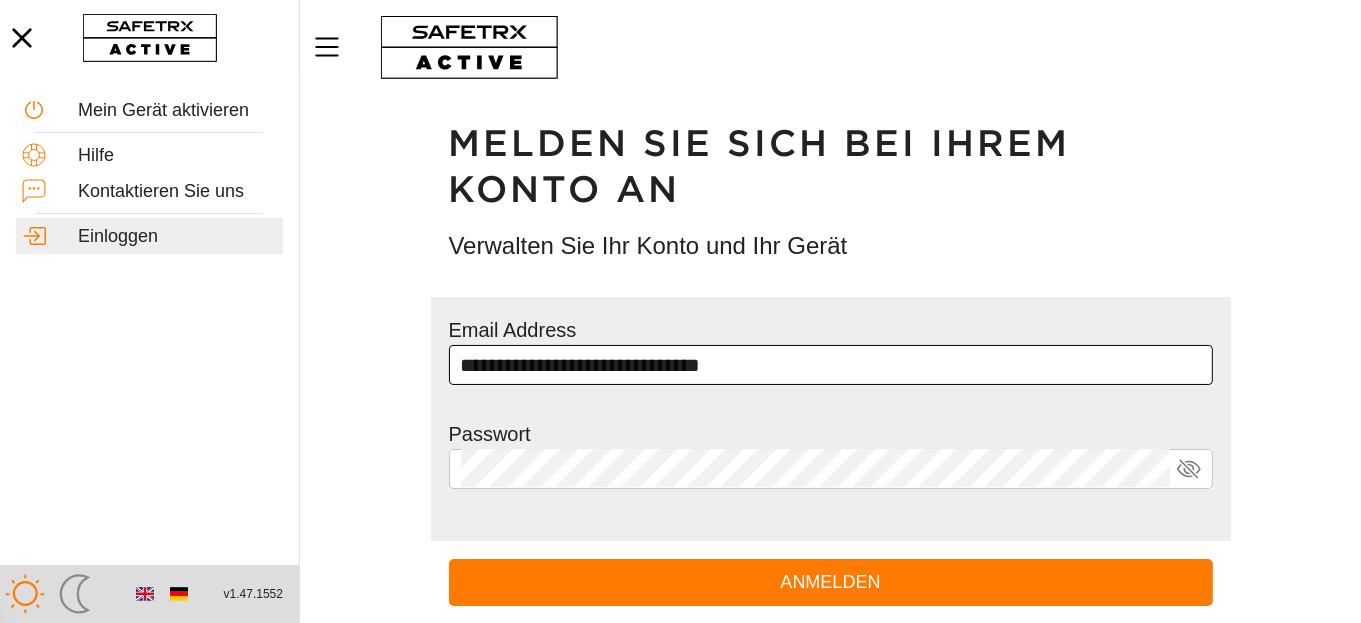 scroll, scrollTop: 113, scrollLeft: 0, axis: vertical 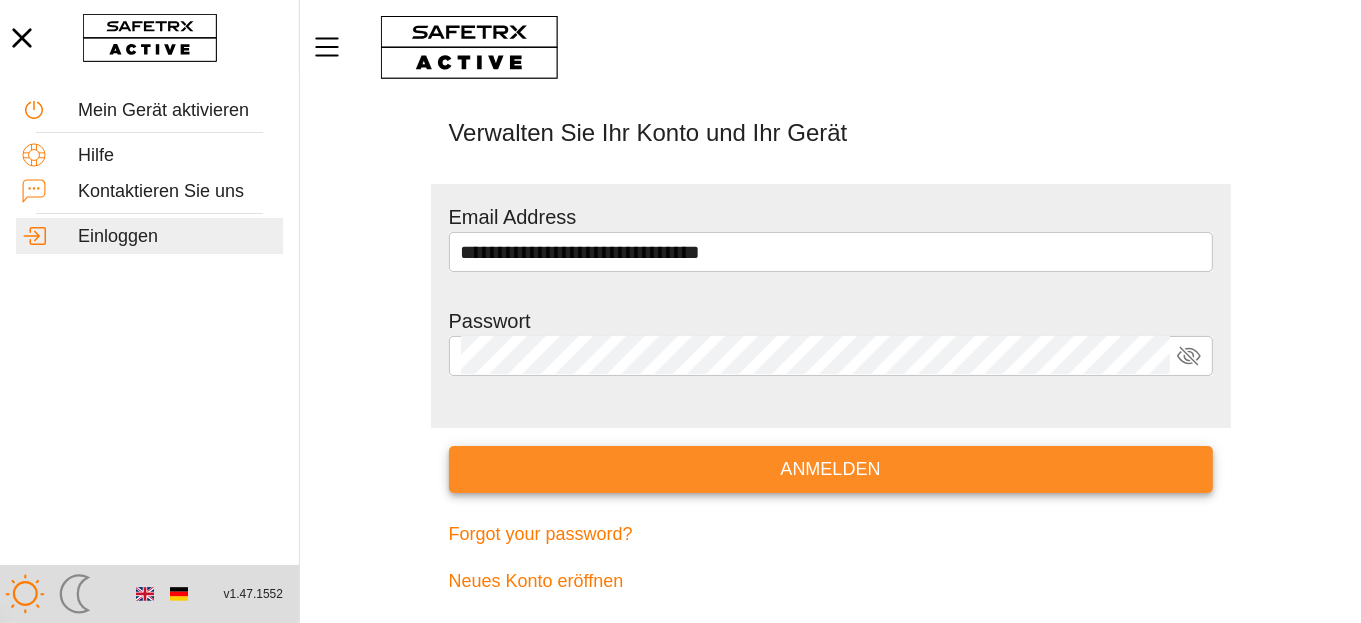 click on "Anmelden" at bounding box center [831, 469] 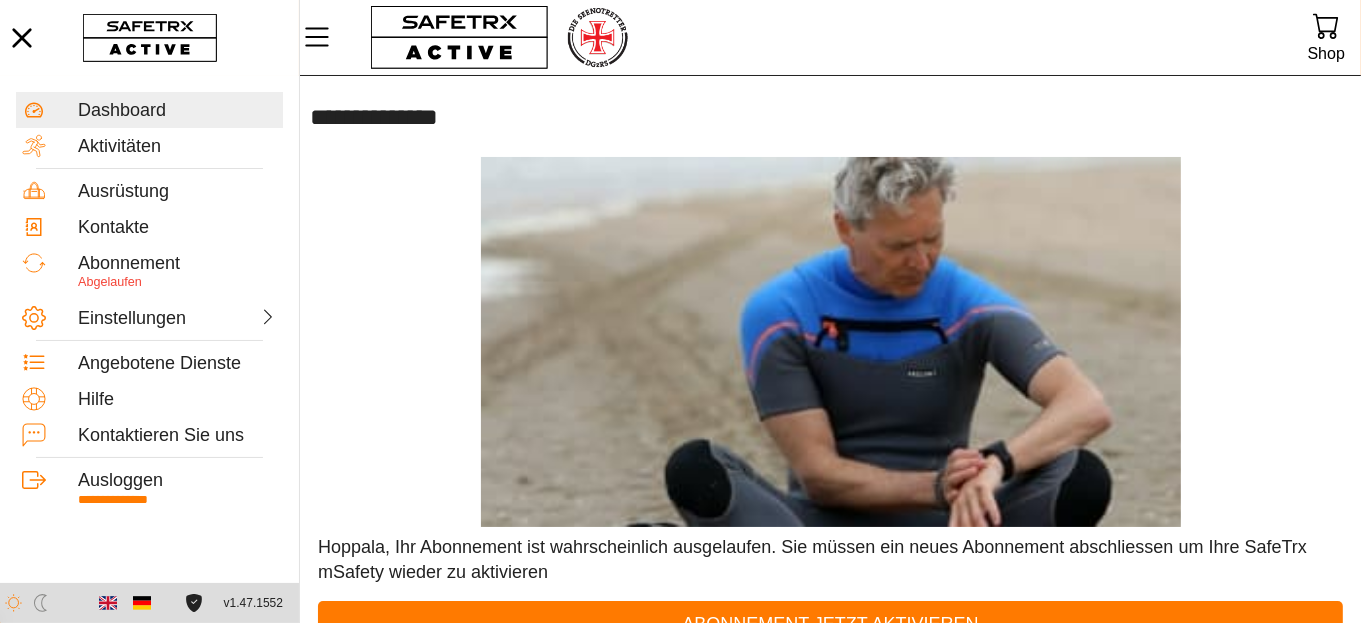 scroll, scrollTop: 43, scrollLeft: 0, axis: vertical 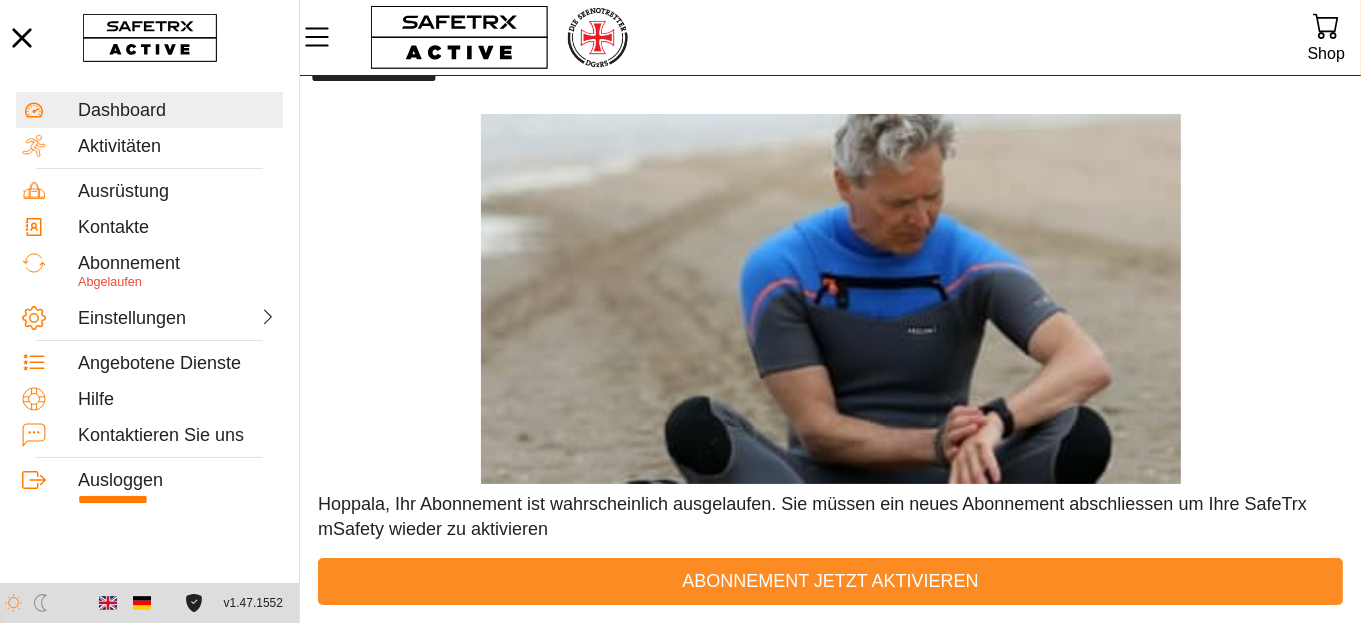 click on "Abonnement jetzt aktivieren" at bounding box center (830, 581) 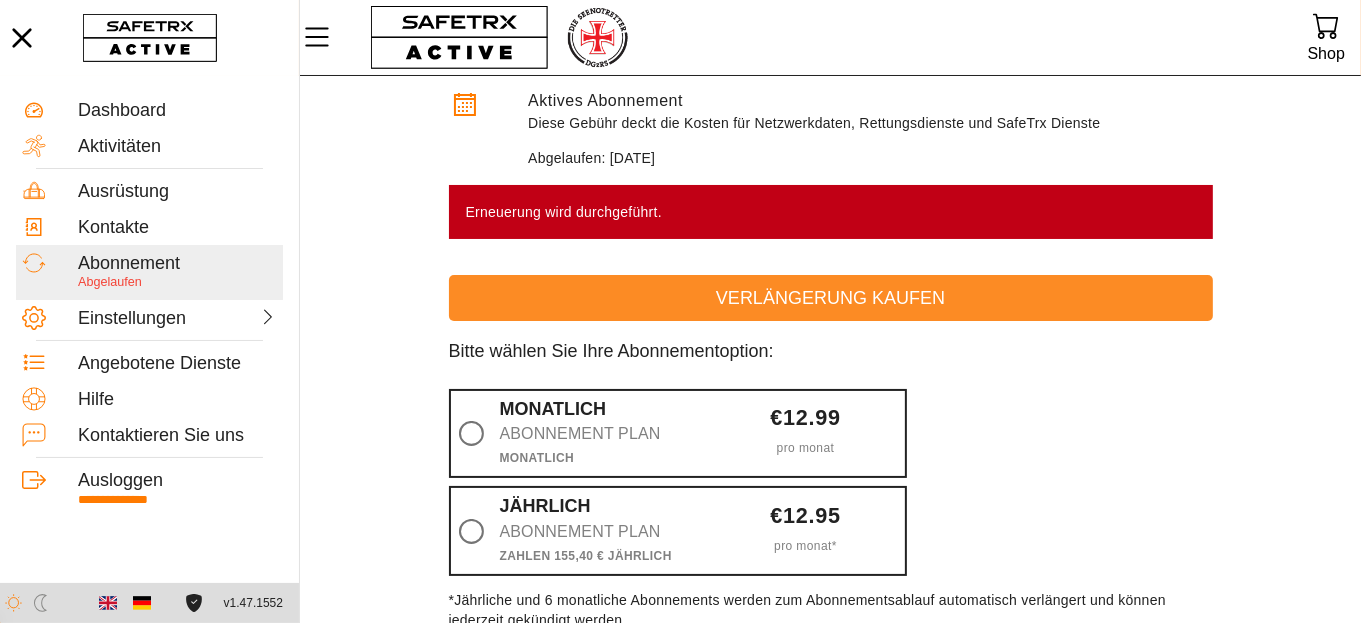 scroll, scrollTop: 100, scrollLeft: 0, axis: vertical 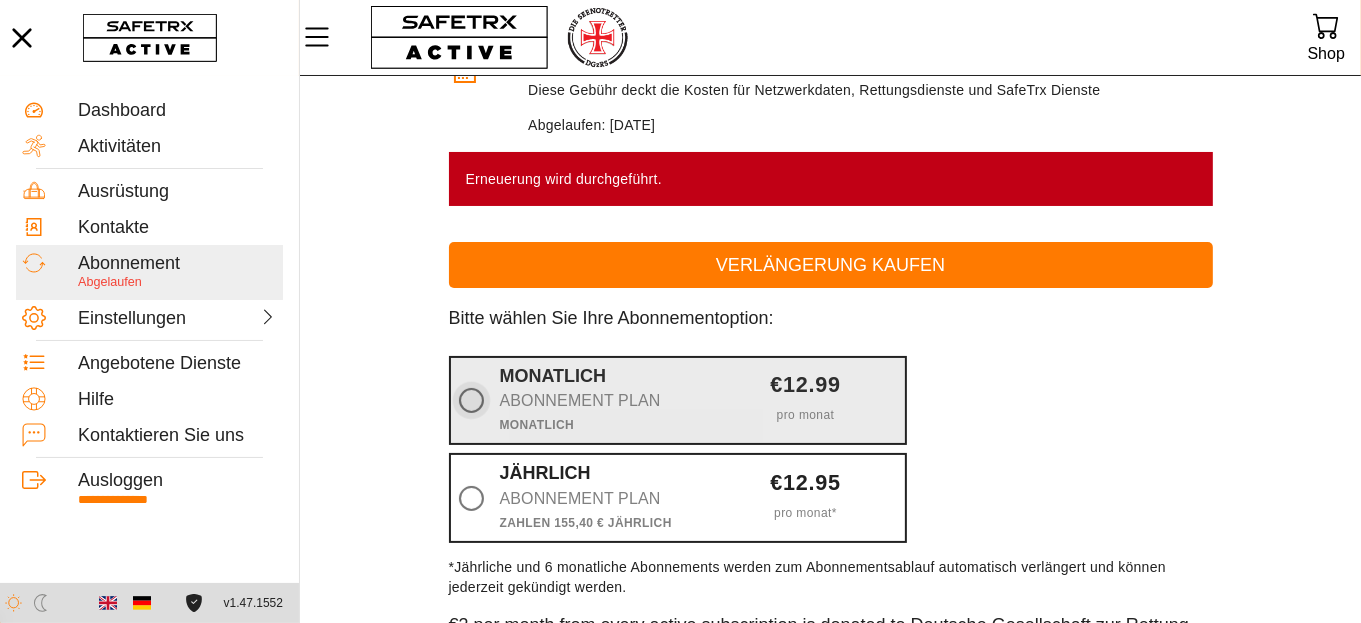click 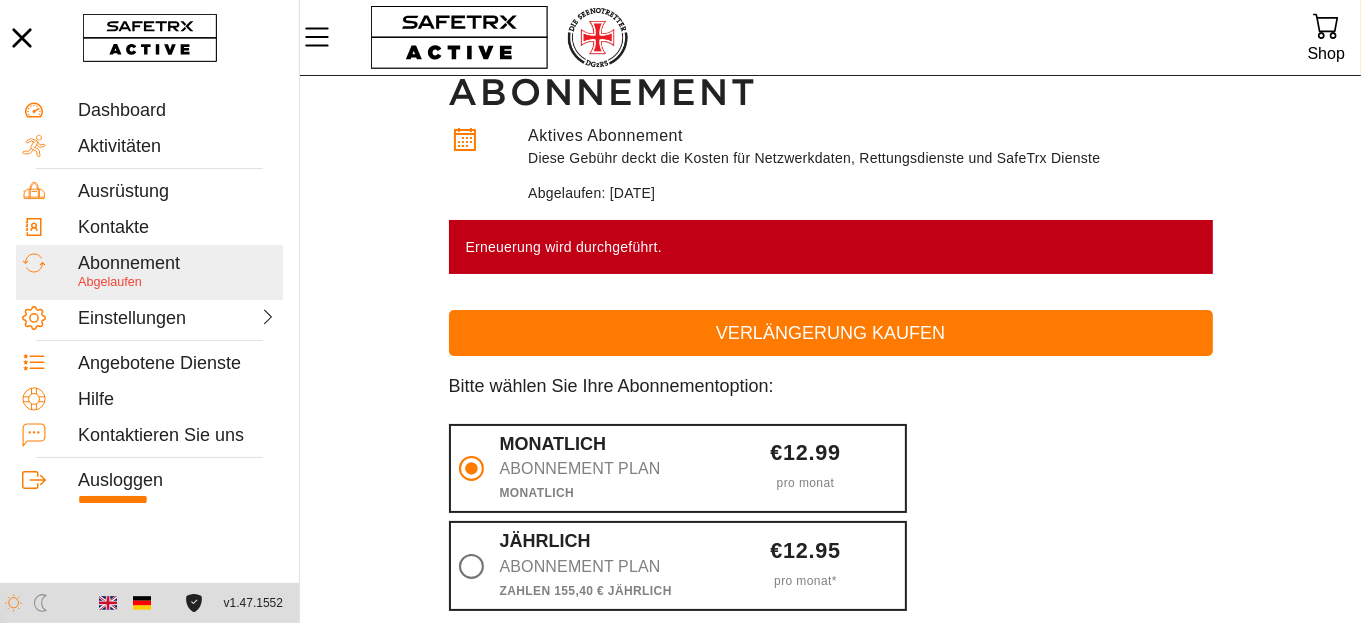 scroll, scrollTop: 0, scrollLeft: 0, axis: both 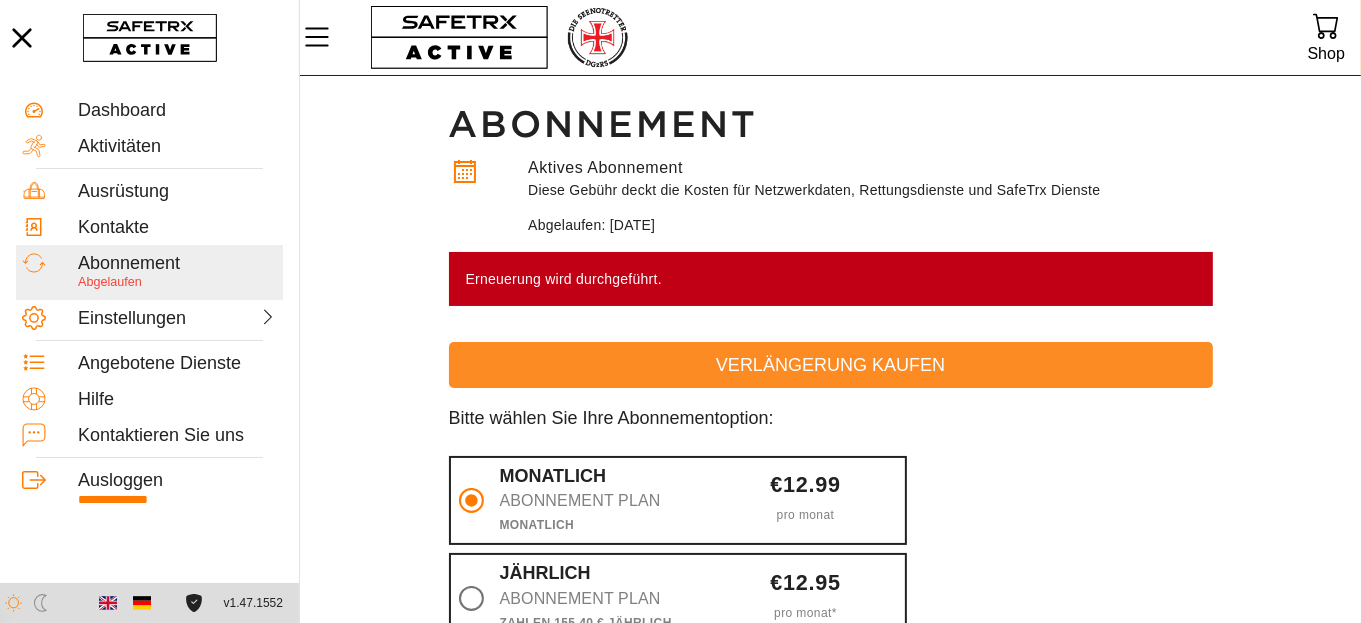 click on "Verlängerung kaufen" at bounding box center [831, 365] 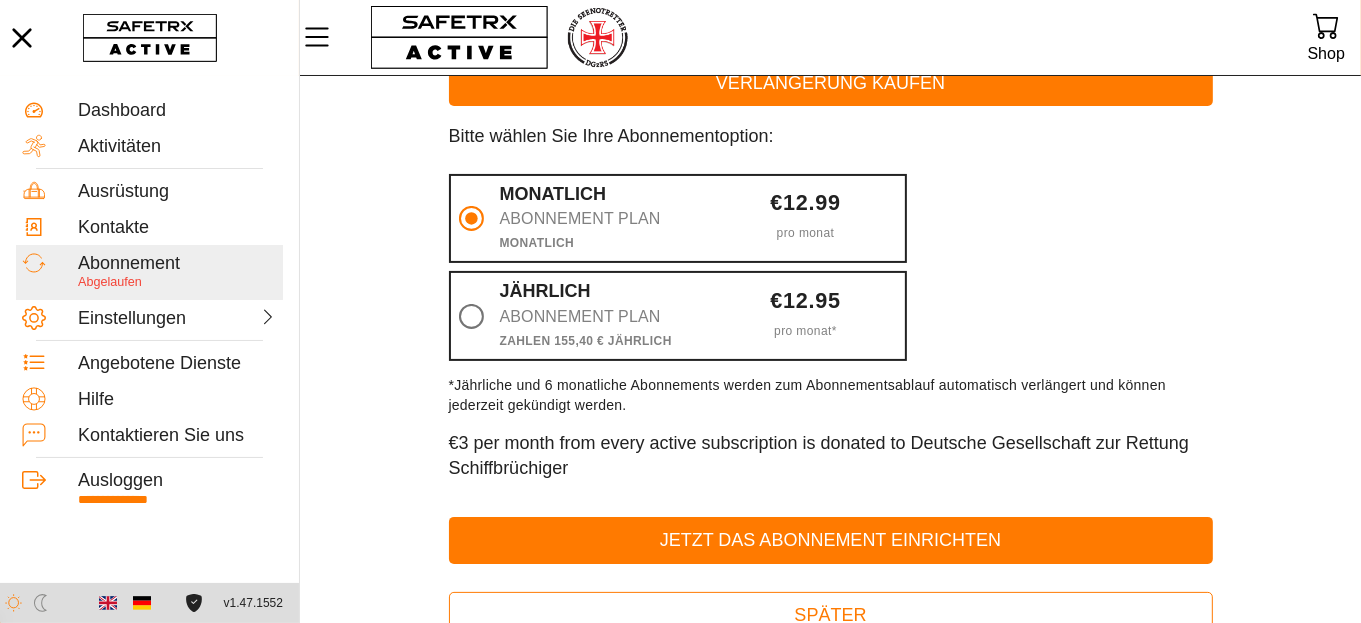 scroll, scrollTop: 182, scrollLeft: 0, axis: vertical 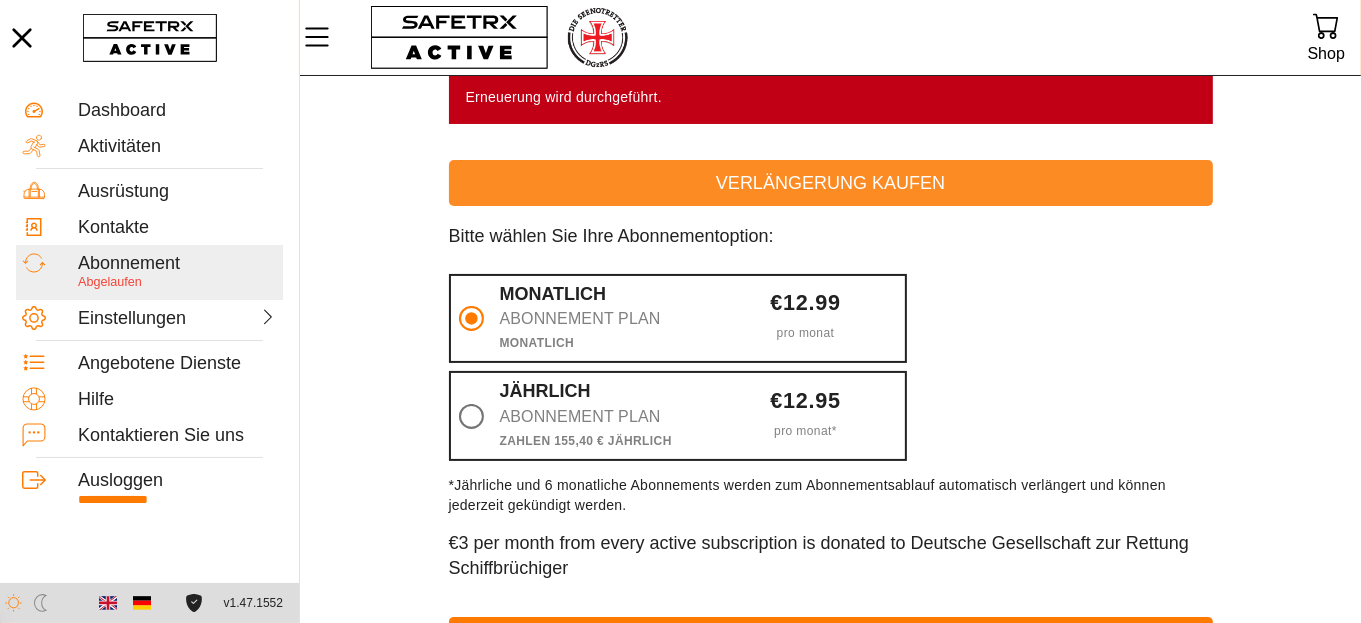 click on "Verlängerung kaufen" at bounding box center [831, 183] 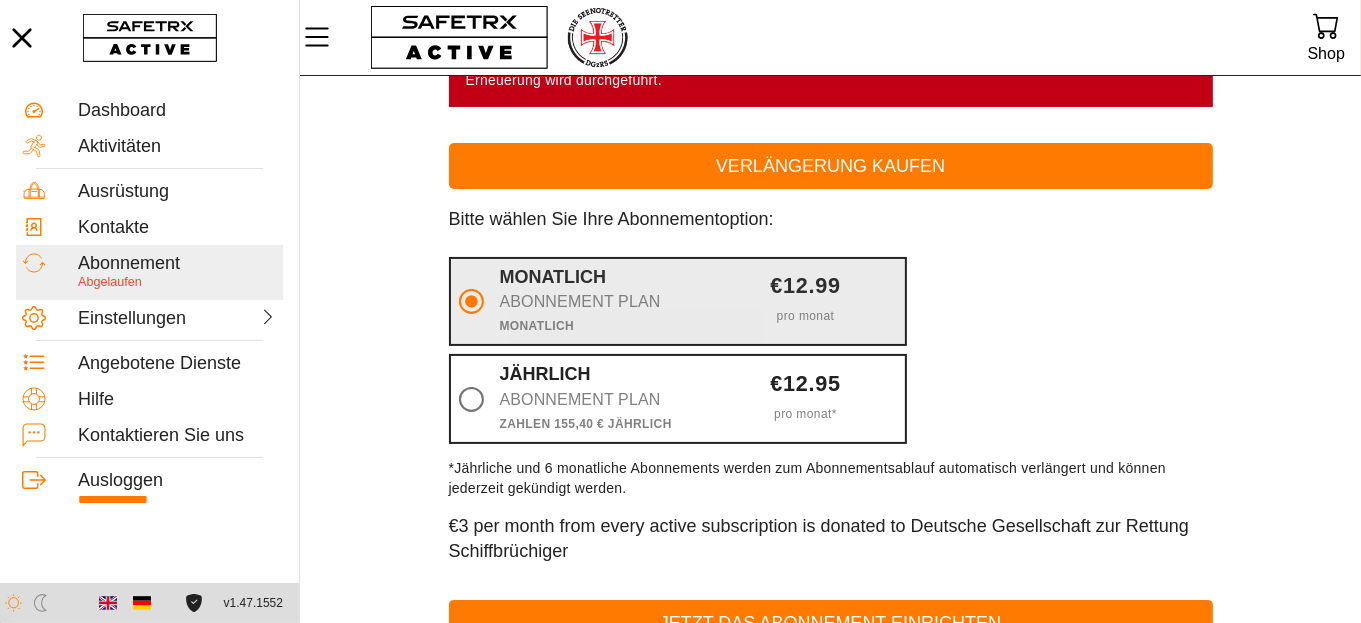 scroll, scrollTop: 399, scrollLeft: 0, axis: vertical 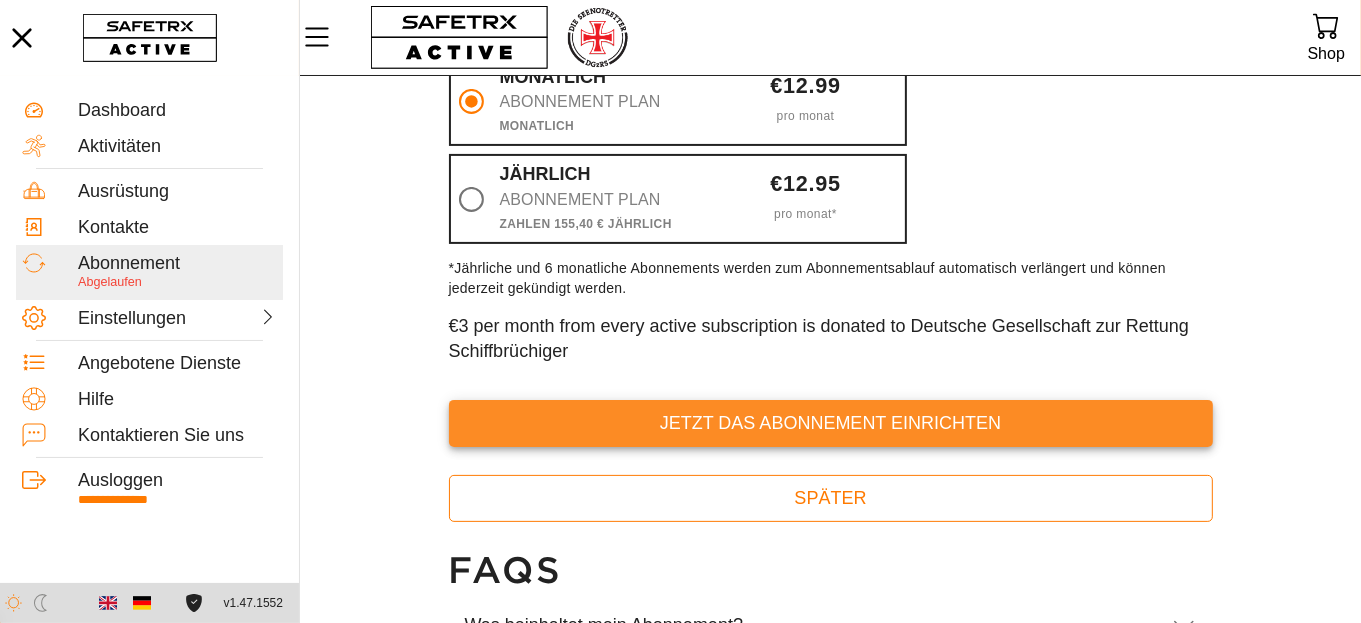click on "Jetzt das Abonnement einrichten" at bounding box center (831, 423) 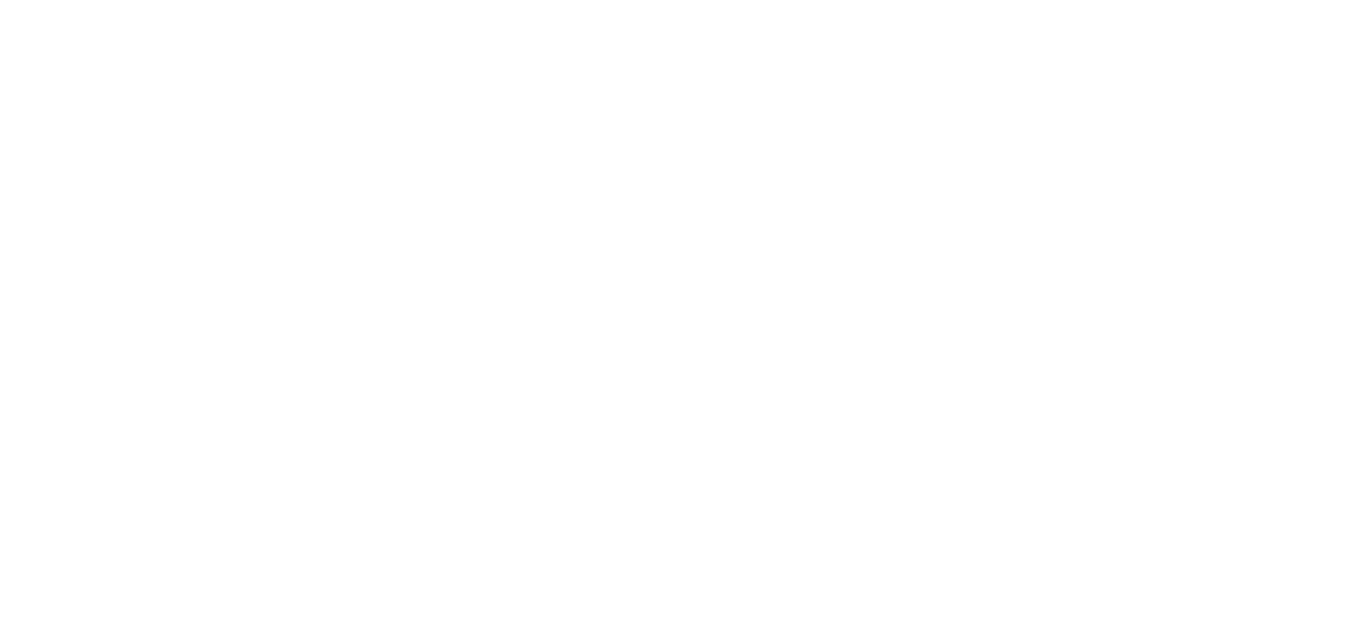 scroll, scrollTop: 0, scrollLeft: 0, axis: both 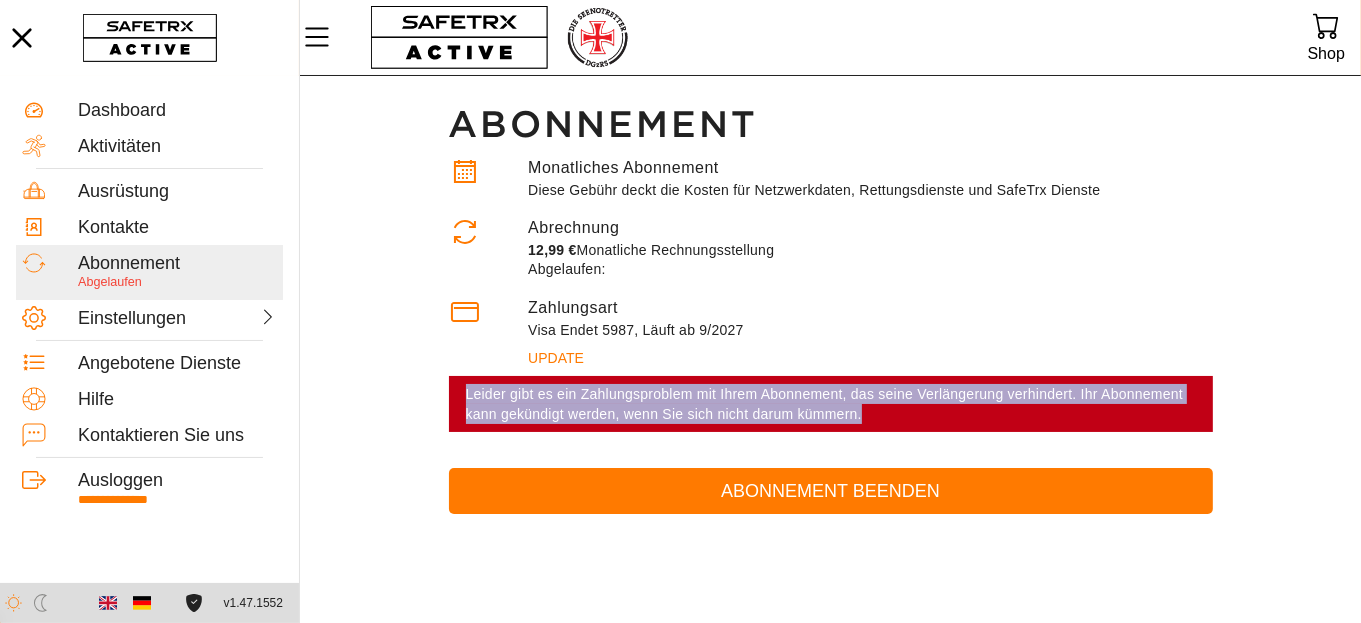 drag, startPoint x: 865, startPoint y: 417, endPoint x: 421, endPoint y: 388, distance: 444.94608 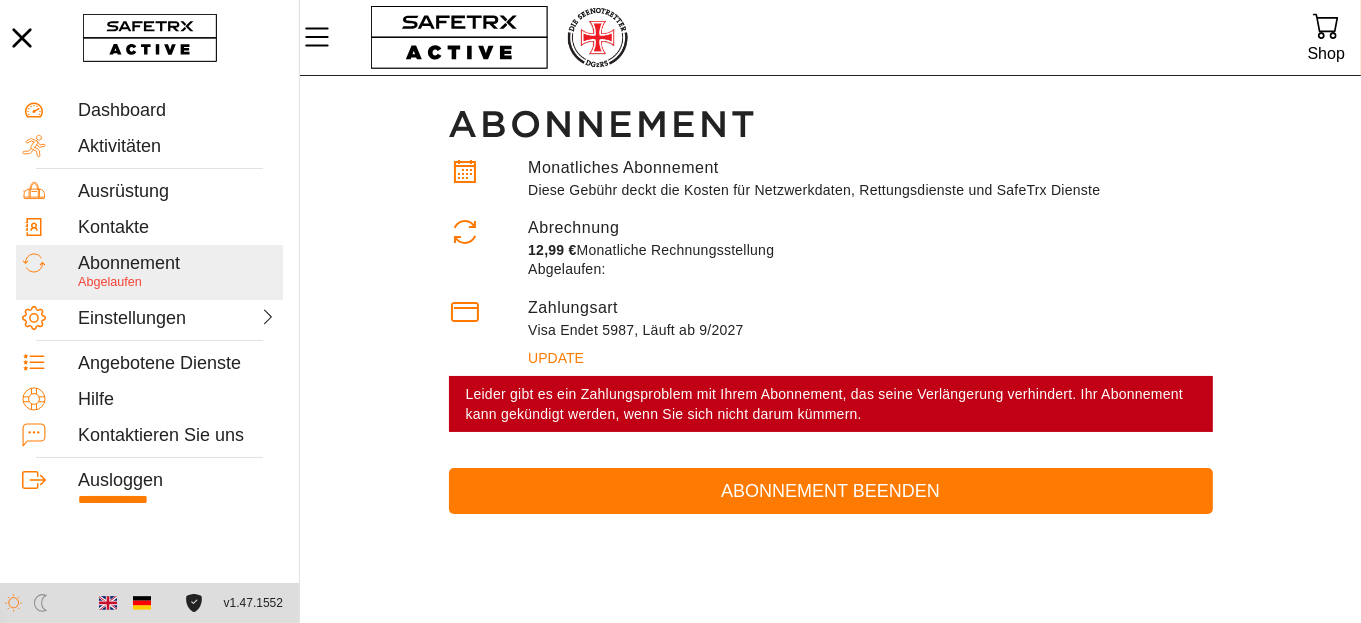 click on "Abrechnung 12,99 €  Monatliche Rechnungsstellung Abgelaufen:" at bounding box center (862, 256) 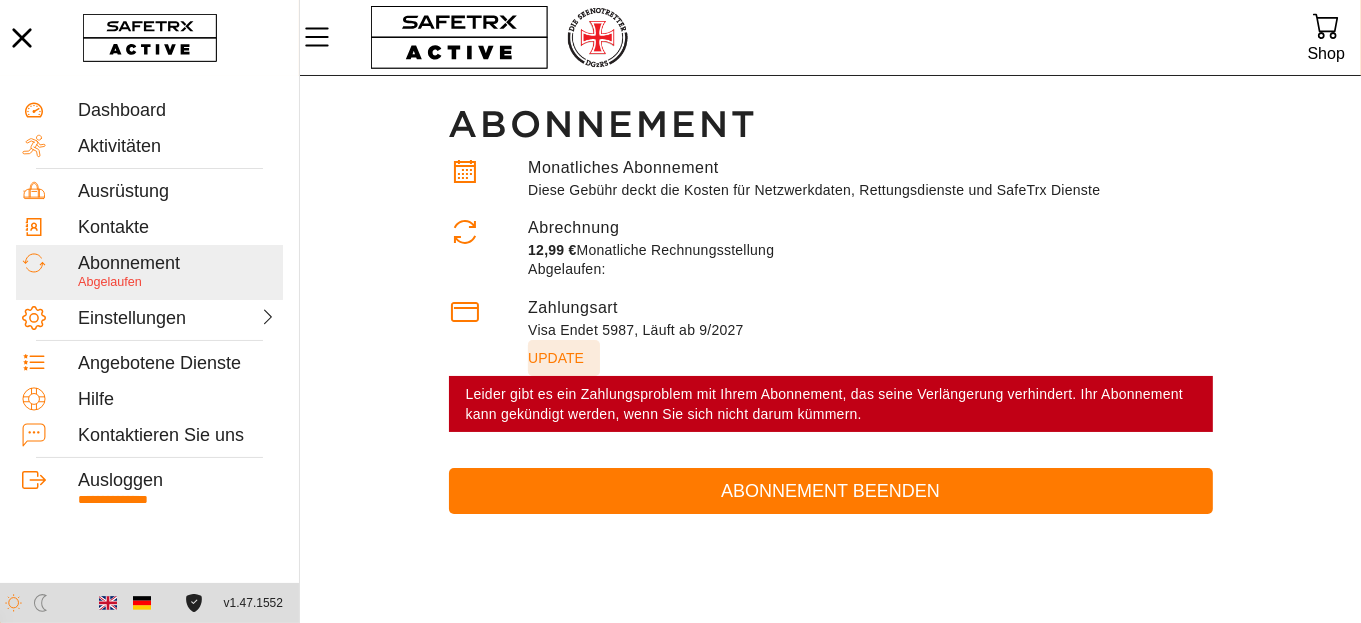 click on "Update" at bounding box center (556, 358) 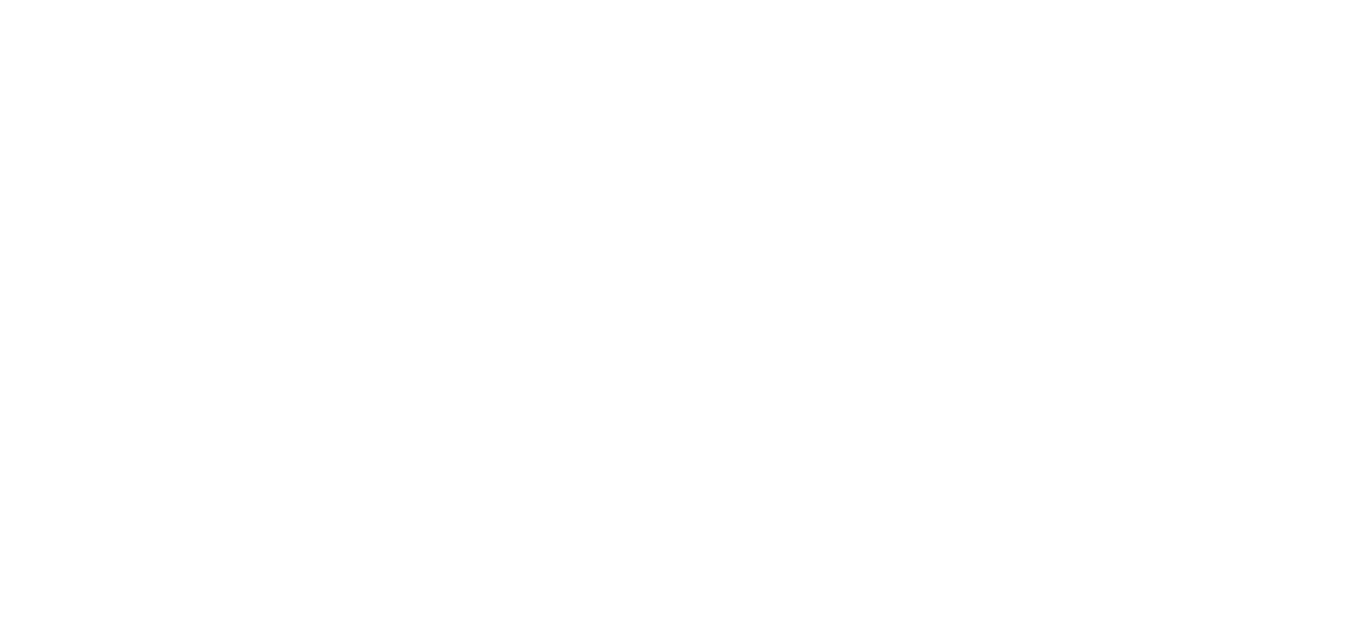 scroll, scrollTop: 0, scrollLeft: 0, axis: both 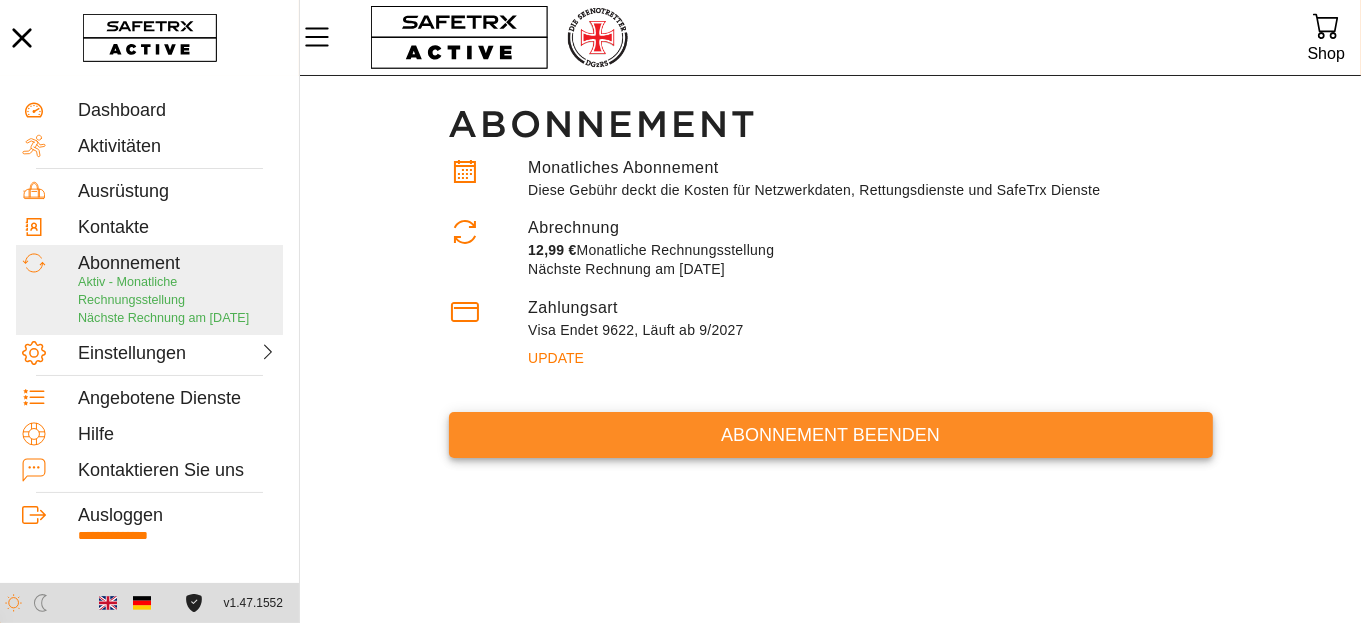 click on "Abonnement beenden" at bounding box center [831, 435] 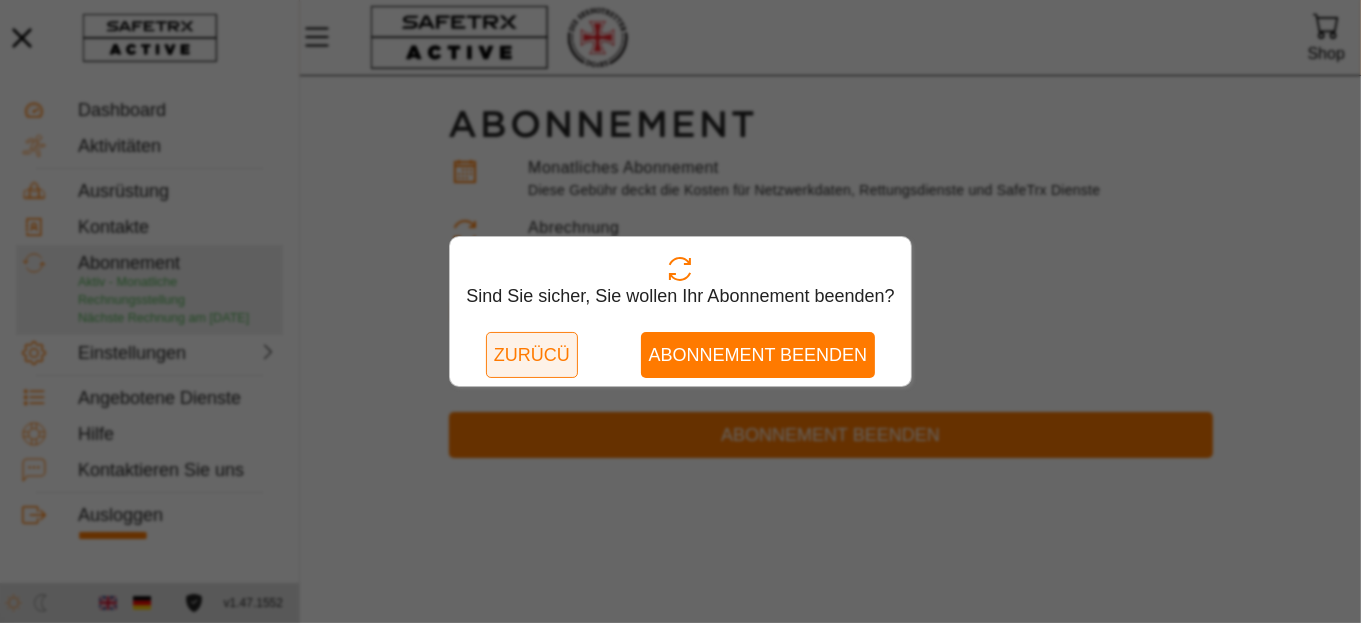 click on "Zurücü" at bounding box center [532, 355] 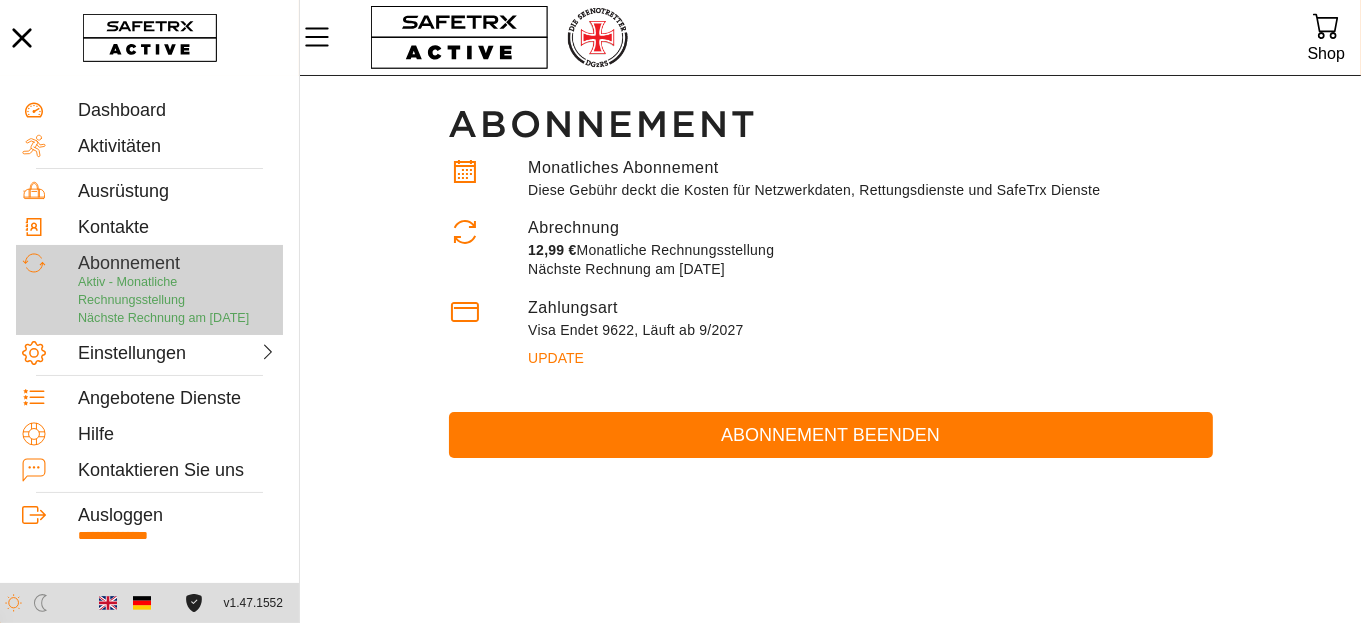 click on "Aktiv - Monatliche Rechnungsstellung" at bounding box center [131, 291] 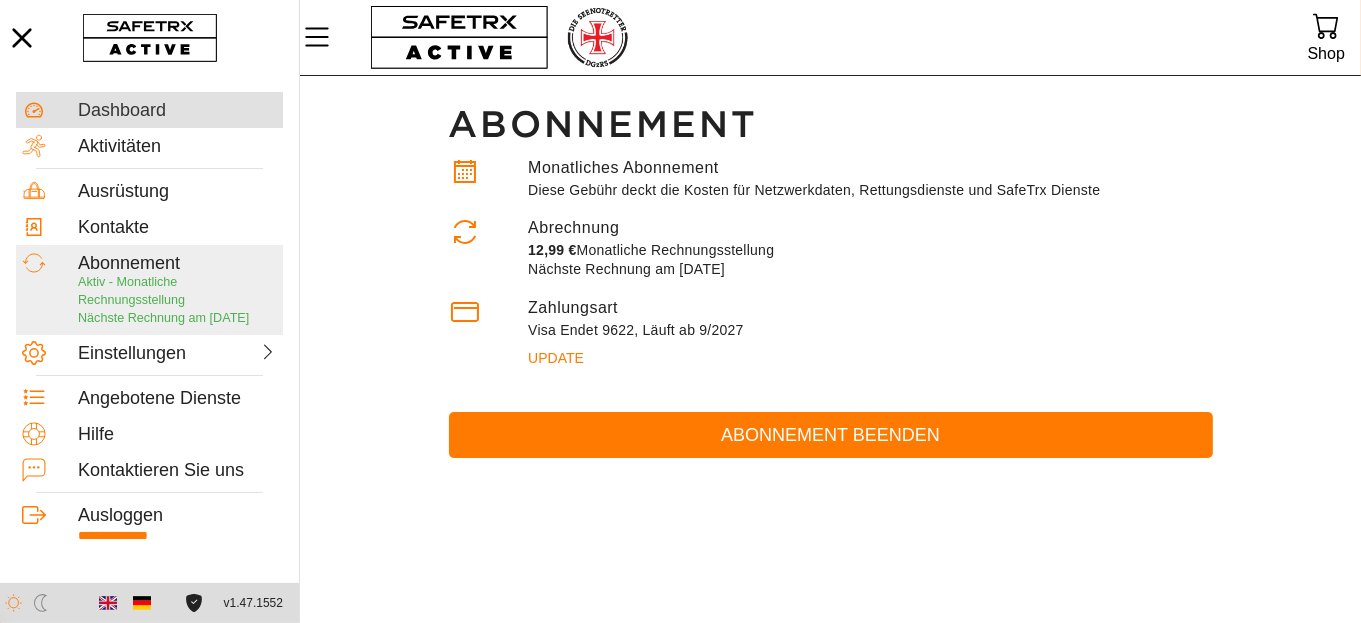 click on "Dashboard" at bounding box center (177, 111) 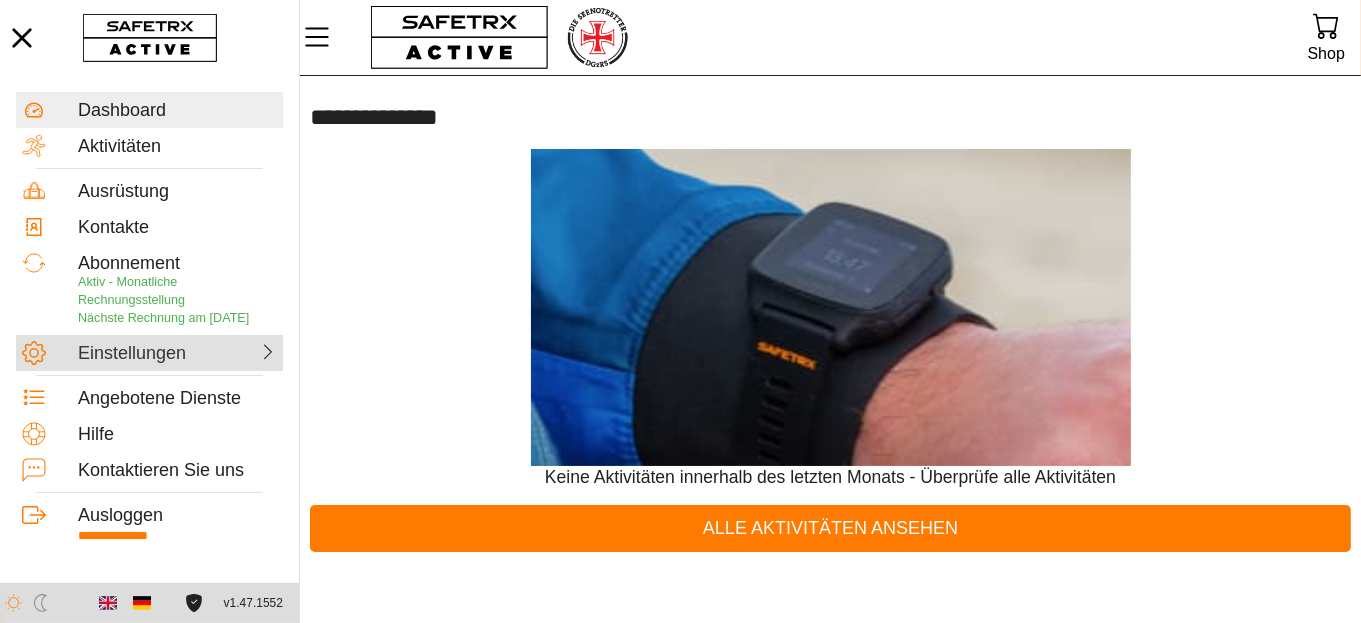 click on "Einstellungen" at bounding box center (126, 354) 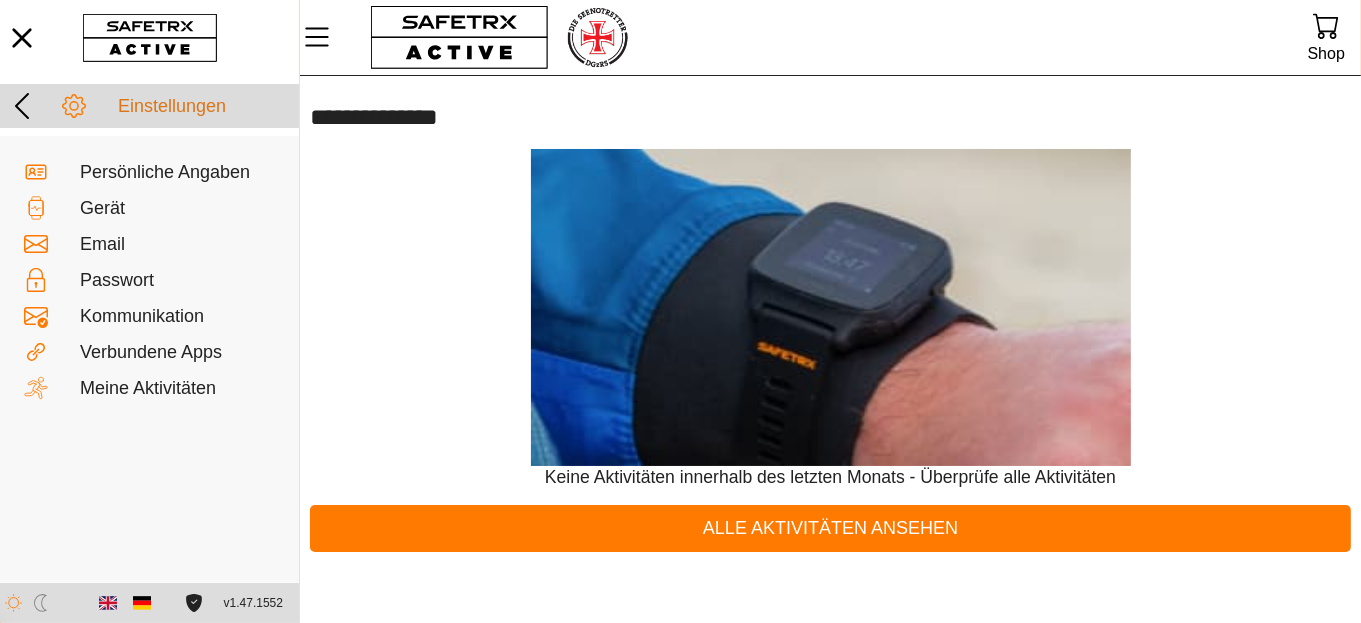 click on "Einstellungen" at bounding box center (205, 107) 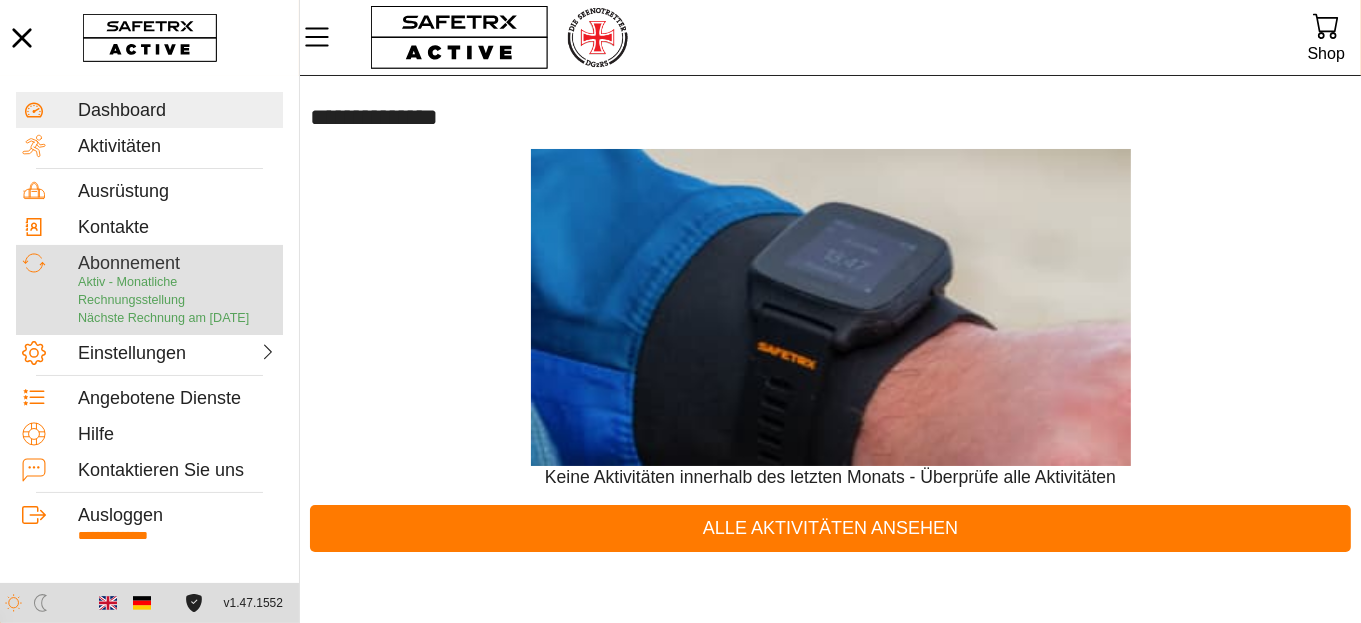 click on "Aktiv - Monatliche Rechnungsstellung" at bounding box center [131, 291] 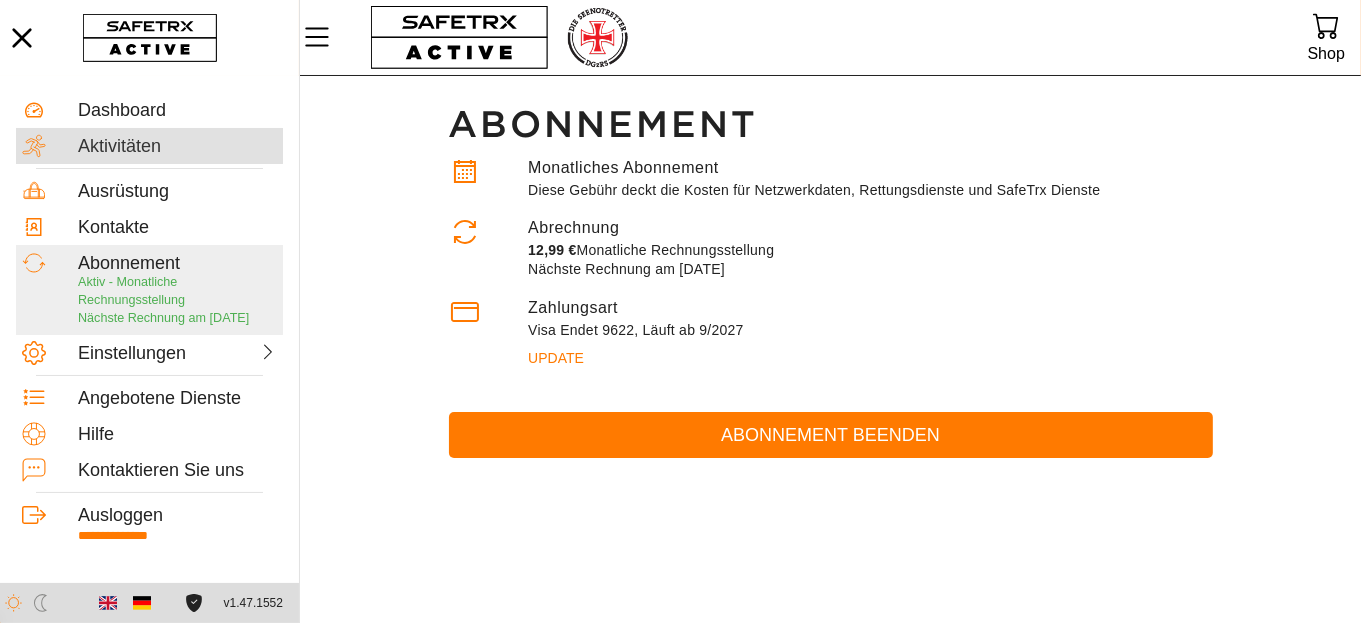 click on "Aktivitäten" at bounding box center (177, 147) 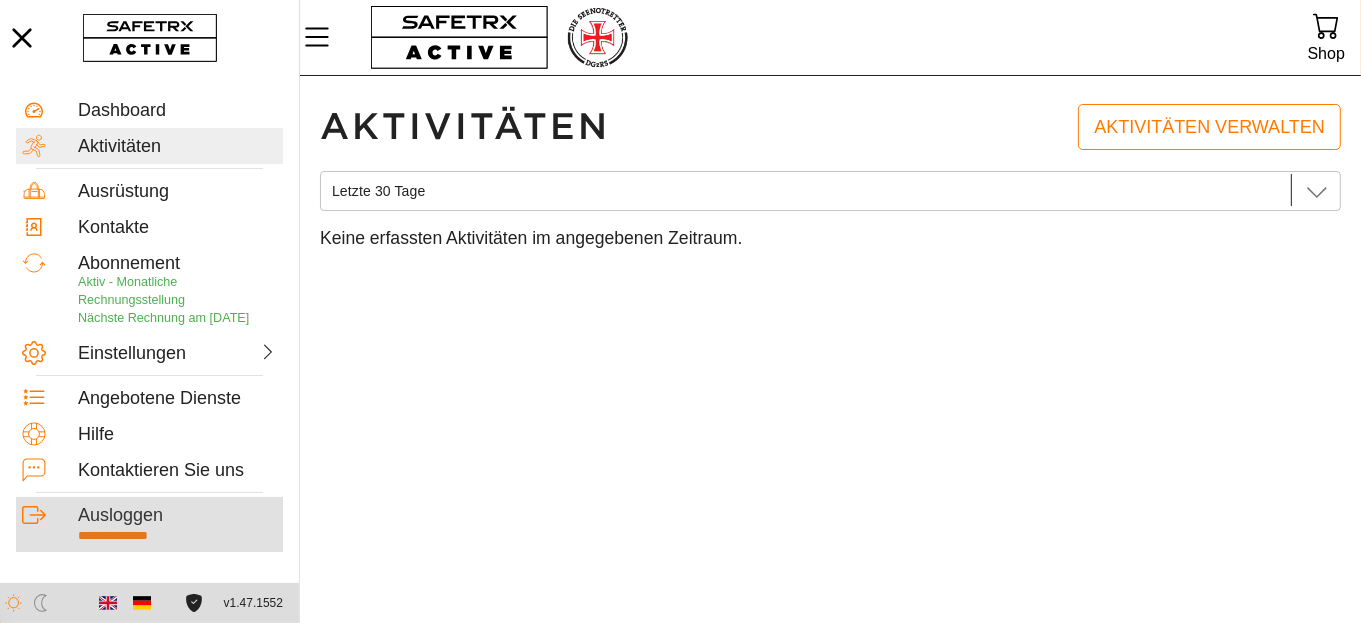 click on "Ausloggen" at bounding box center (177, 516) 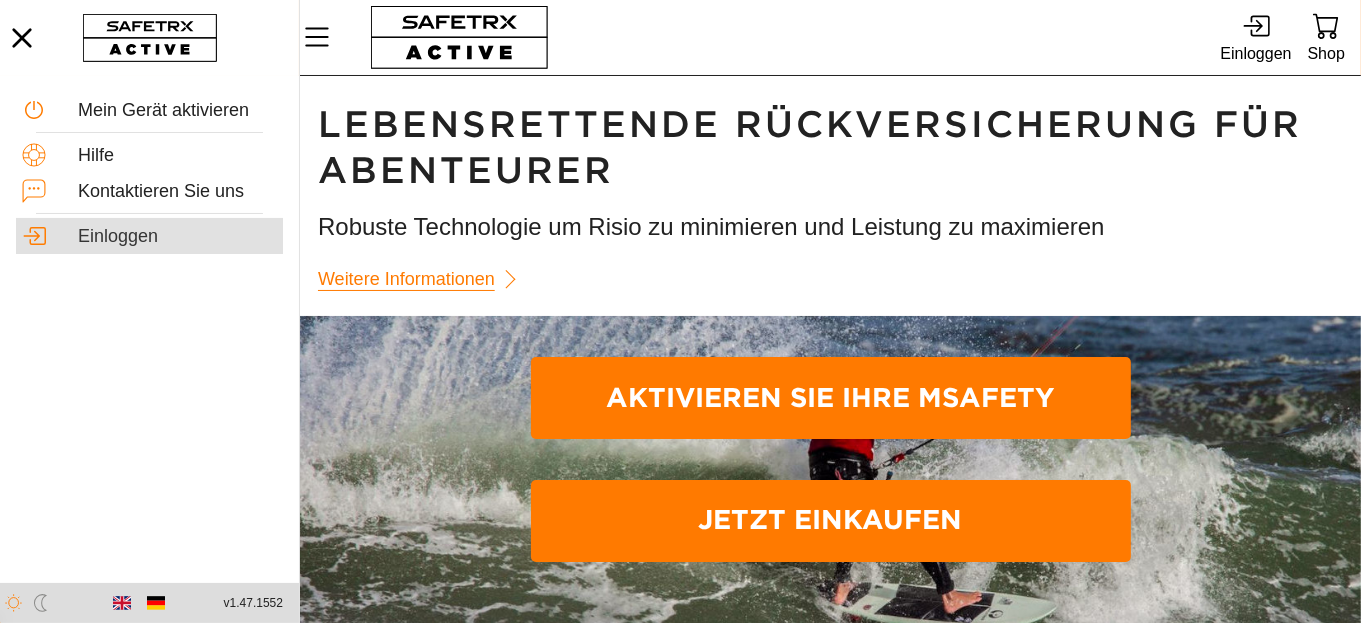click on "Einloggen" at bounding box center [177, 237] 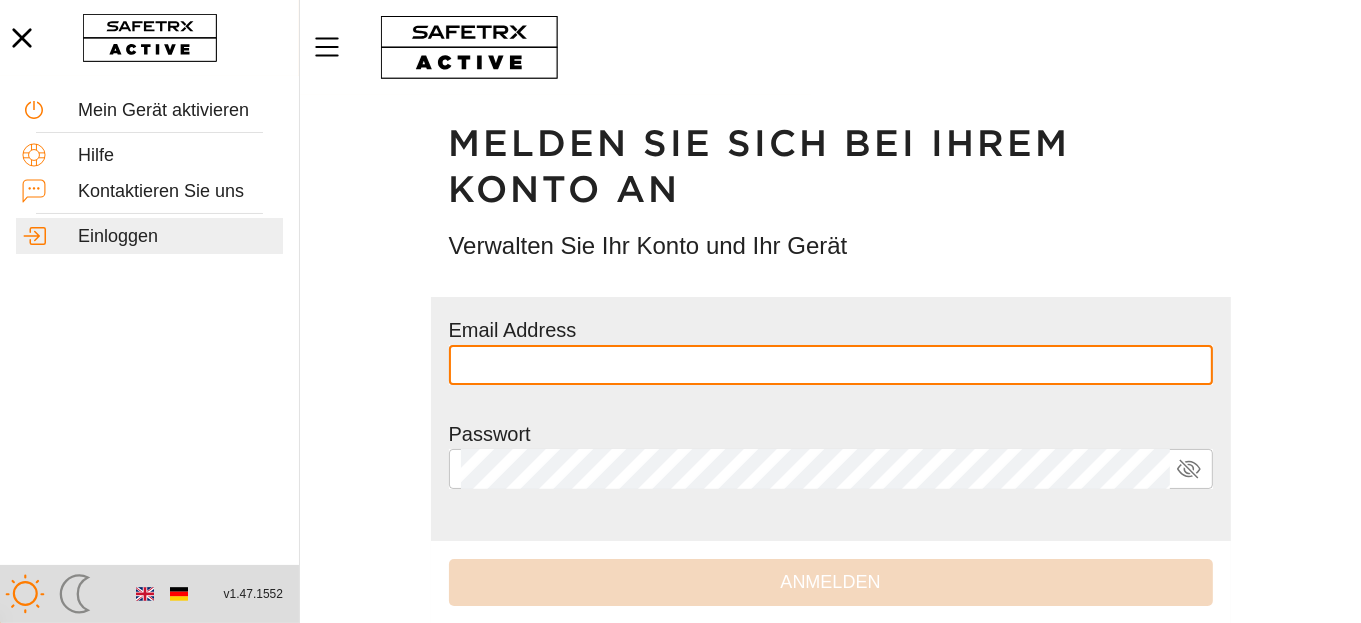 type on "**********" 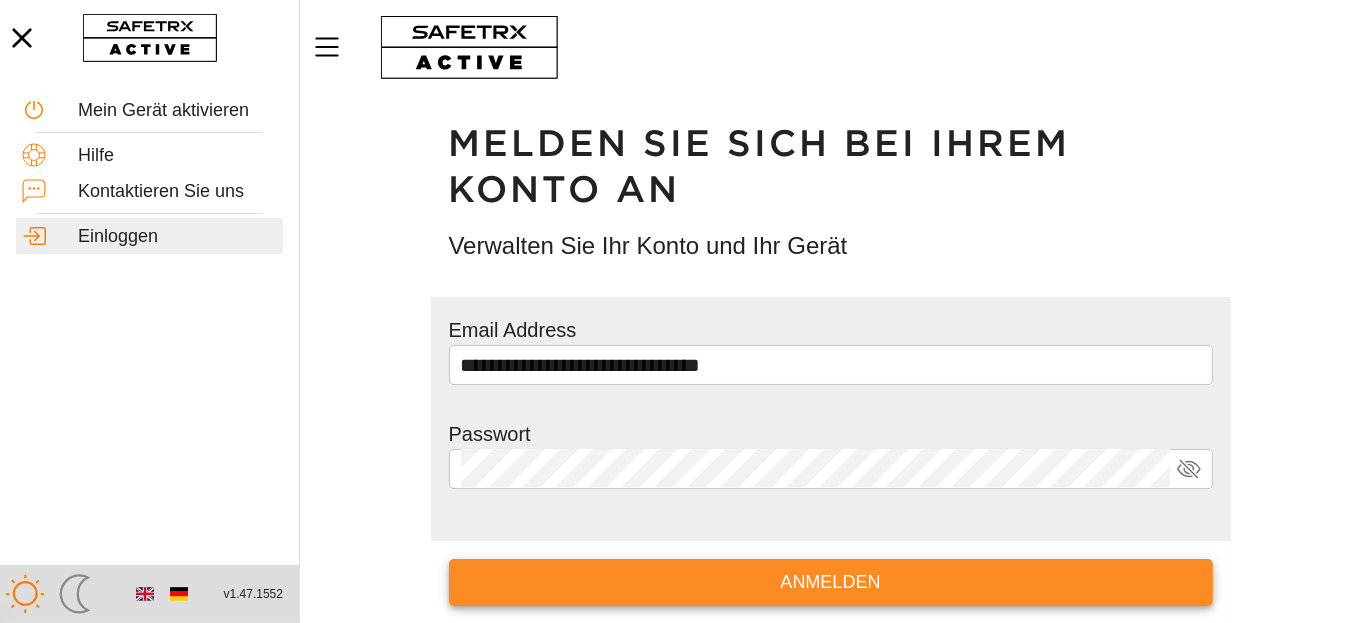 click on "Anmelden" at bounding box center [831, 582] 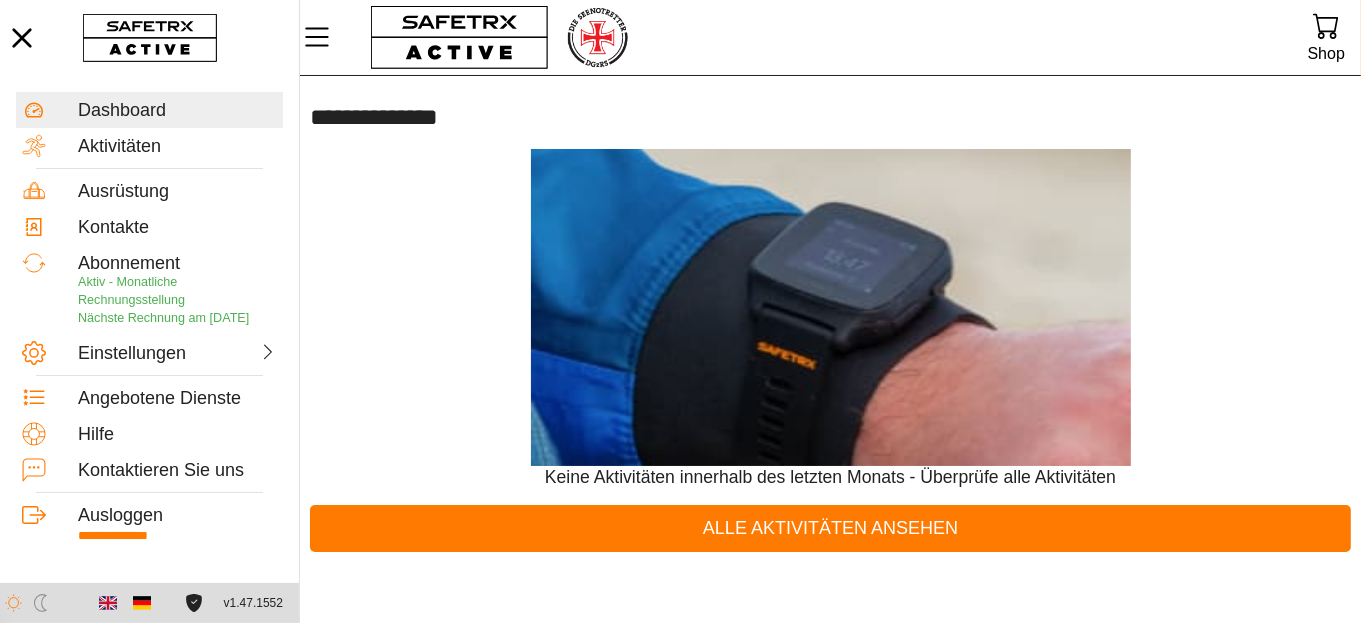 scroll, scrollTop: 0, scrollLeft: 0, axis: both 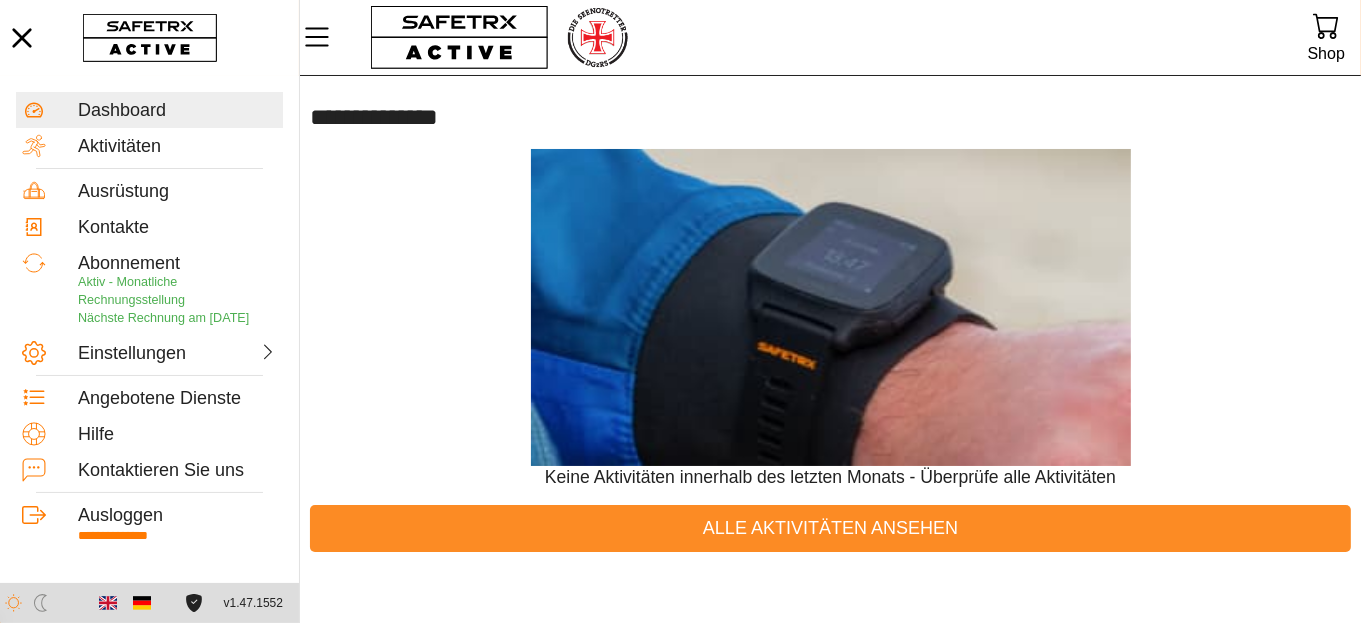click on "Alle Aktivitäten ansehen" at bounding box center (830, 528) 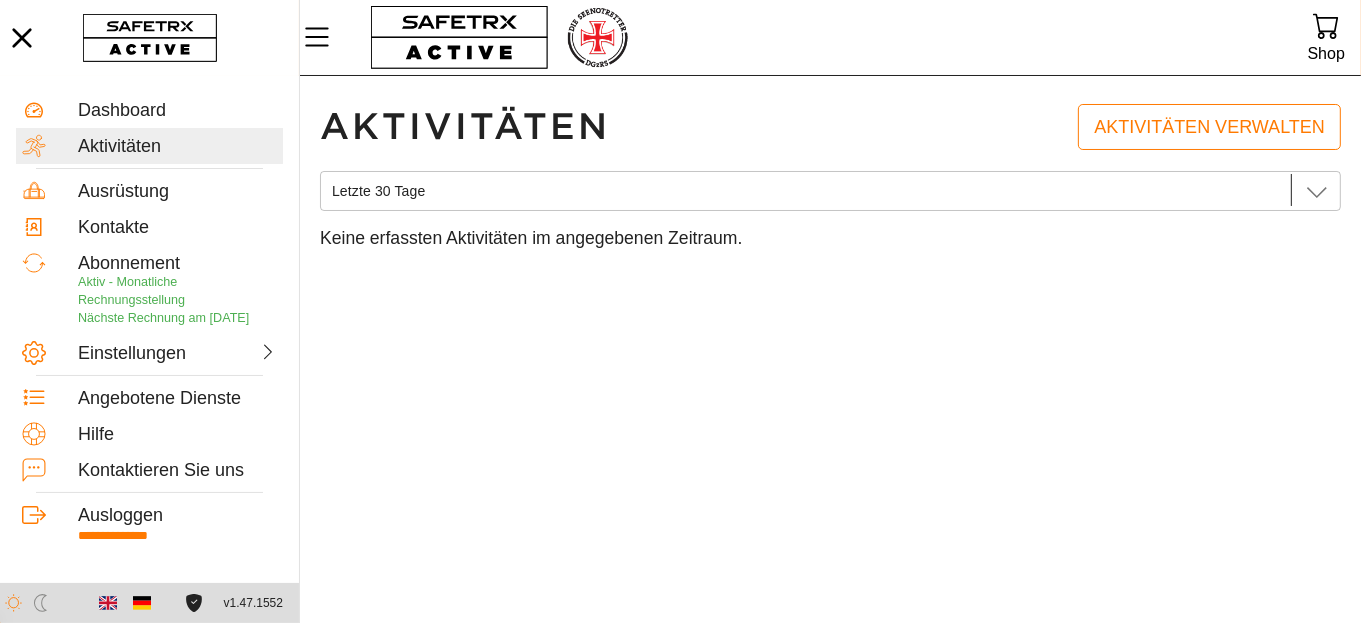scroll, scrollTop: 0, scrollLeft: 0, axis: both 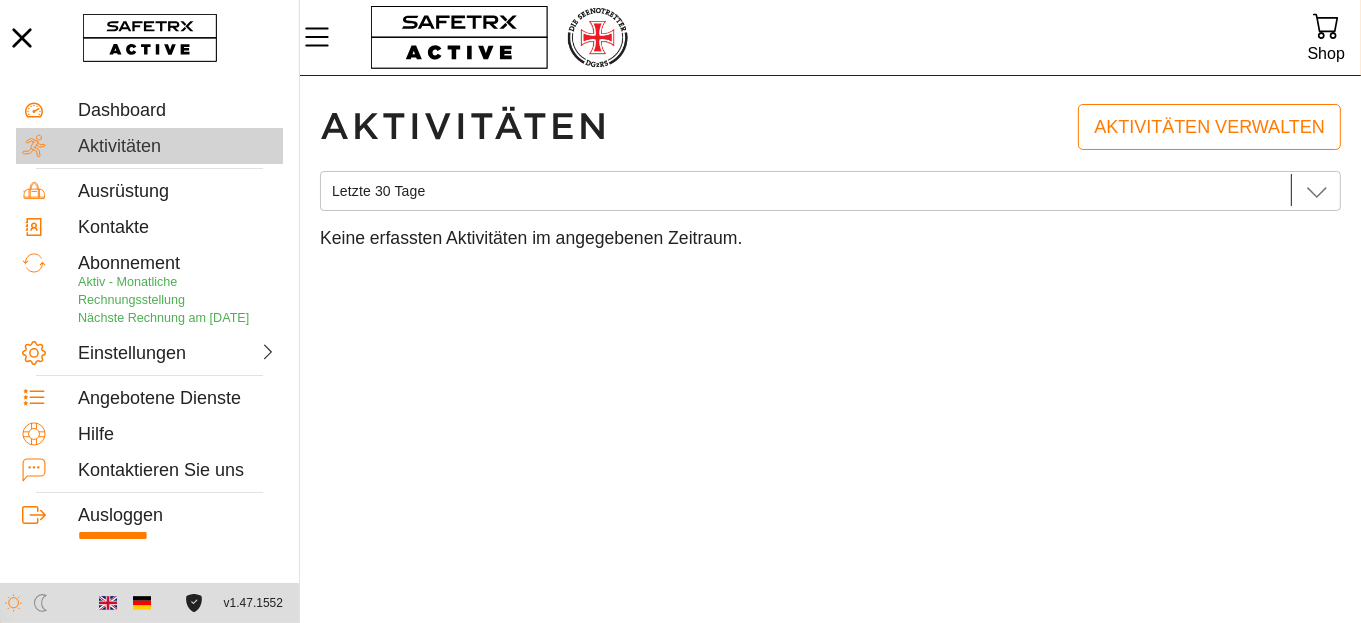 click on "Aktivitäten" at bounding box center (177, 147) 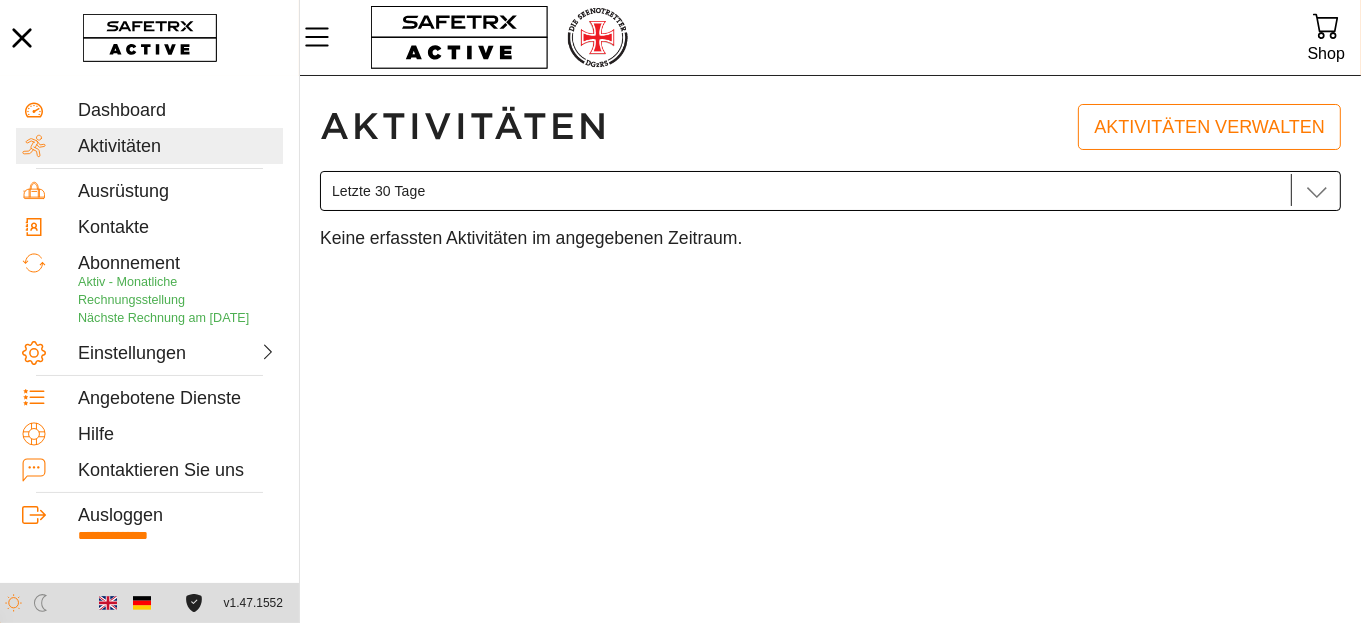 click 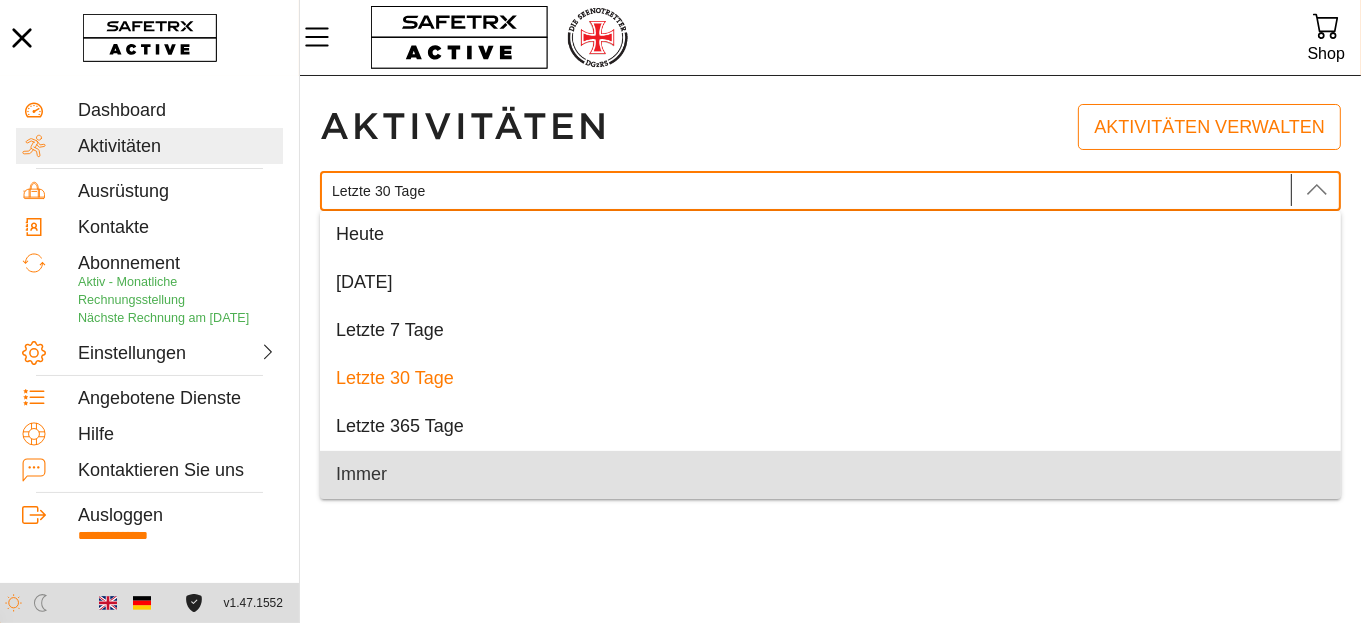 click on "Immer" at bounding box center [830, 475] 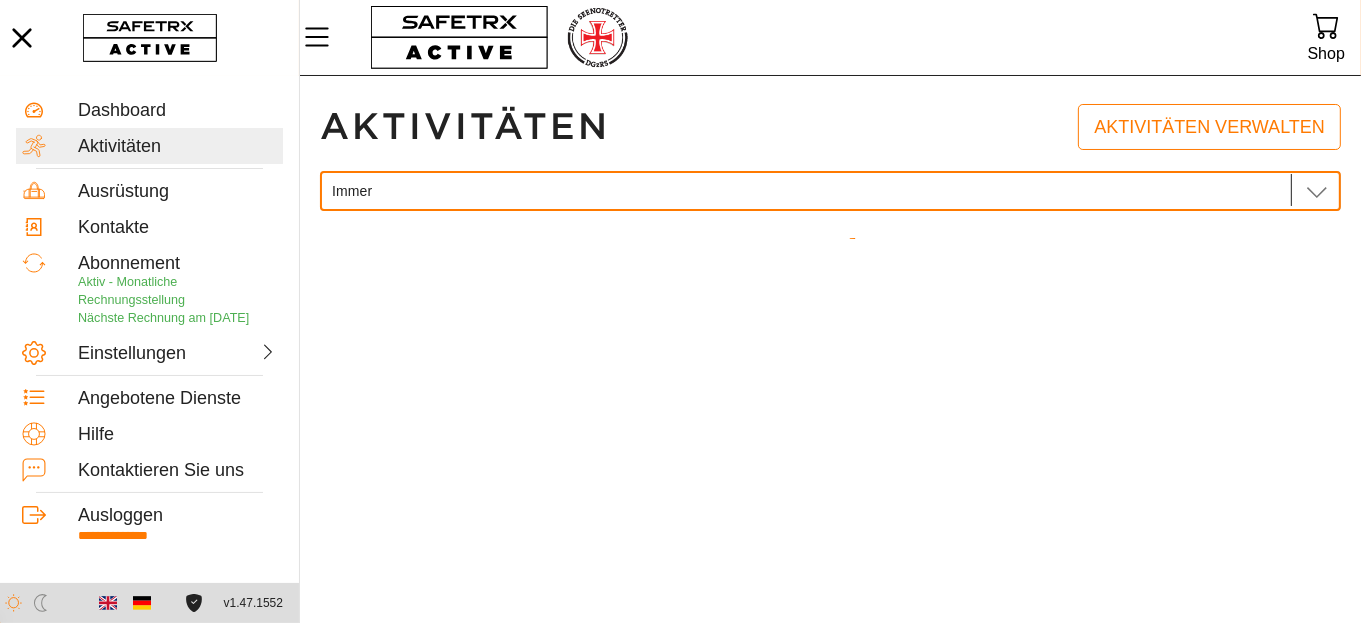 scroll, scrollTop: 0, scrollLeft: 38, axis: horizontal 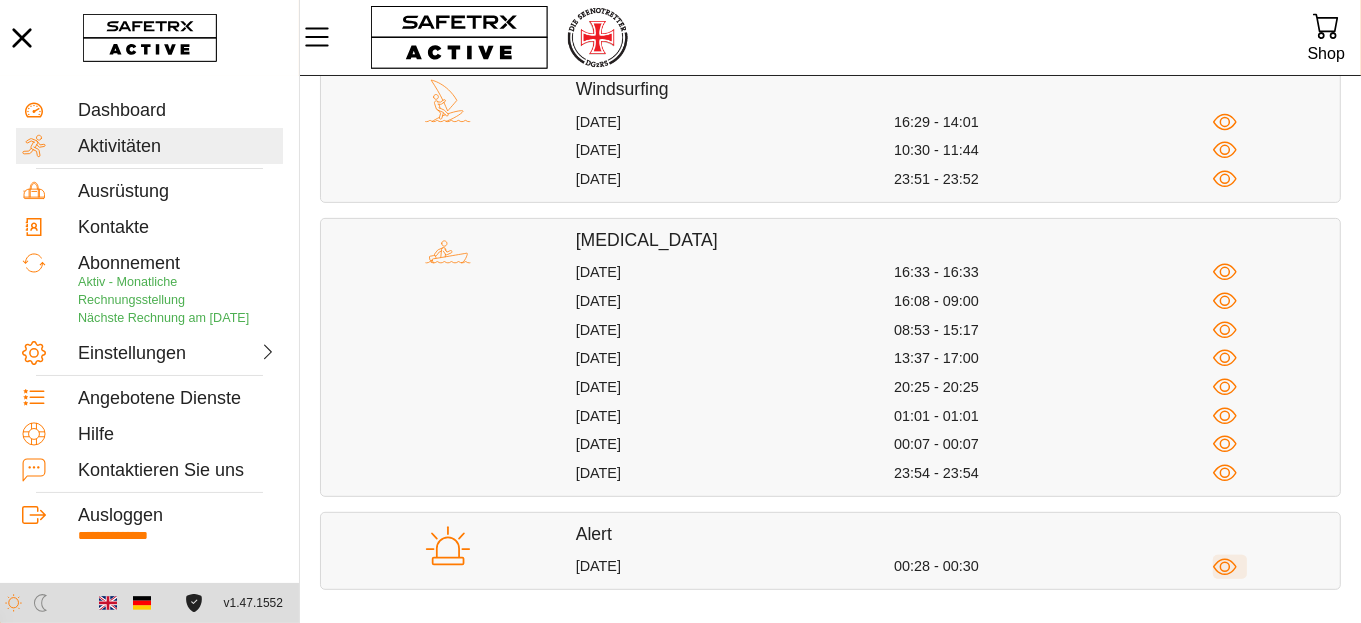 click 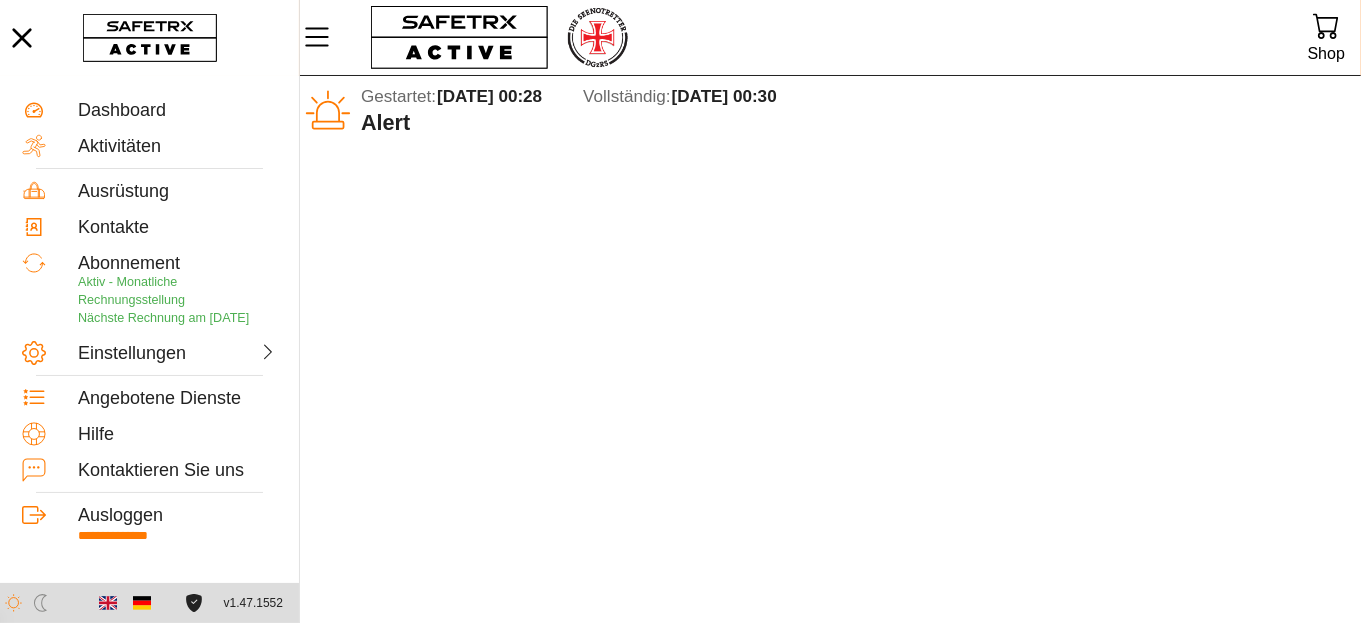scroll, scrollTop: 0, scrollLeft: 0, axis: both 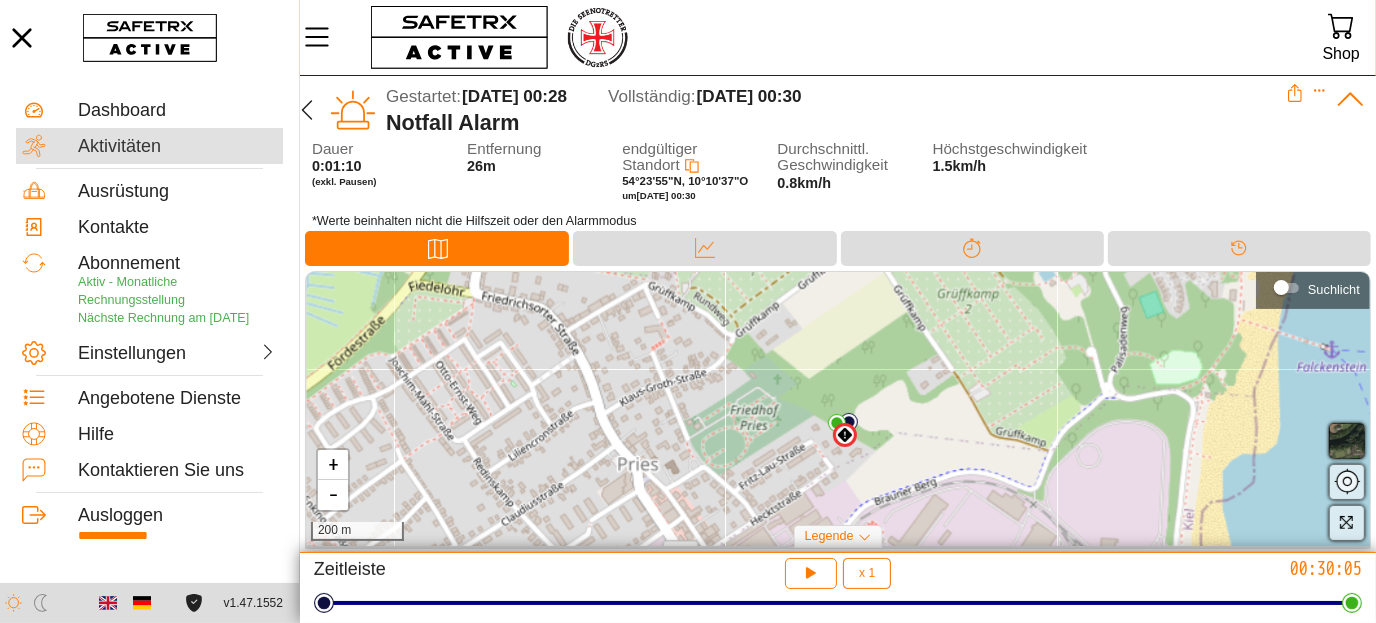 click on "Aktivitäten" at bounding box center [177, 147] 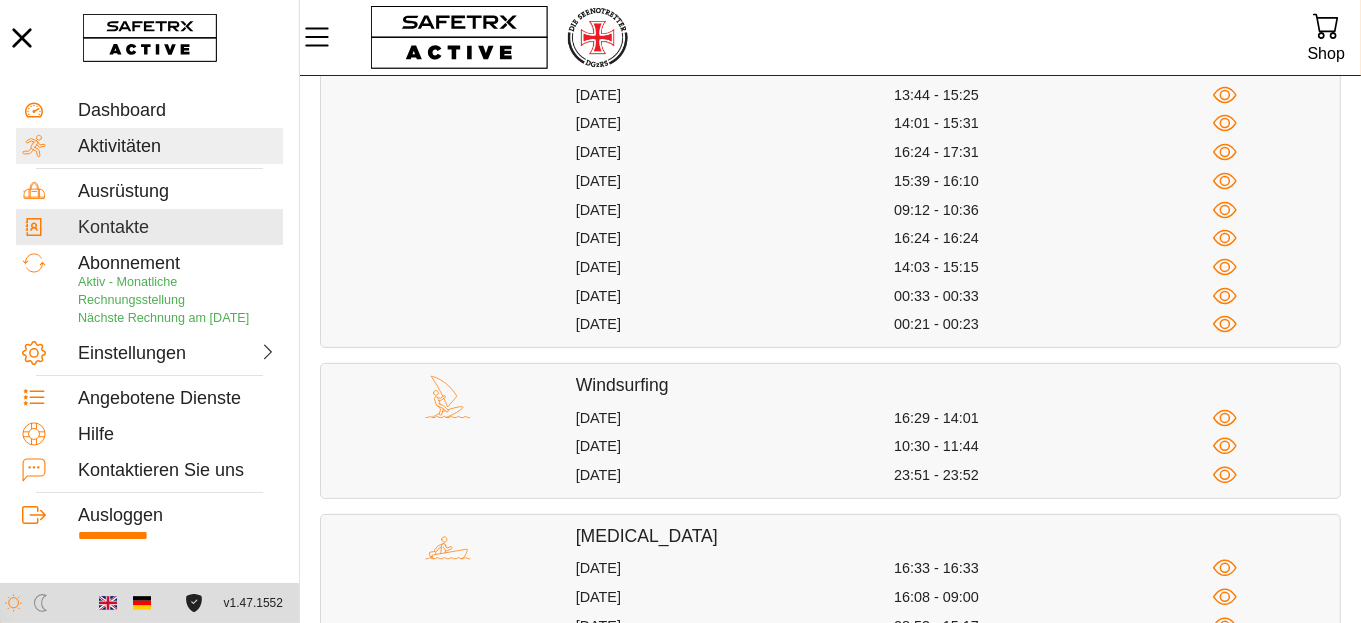 scroll, scrollTop: 237, scrollLeft: 0, axis: vertical 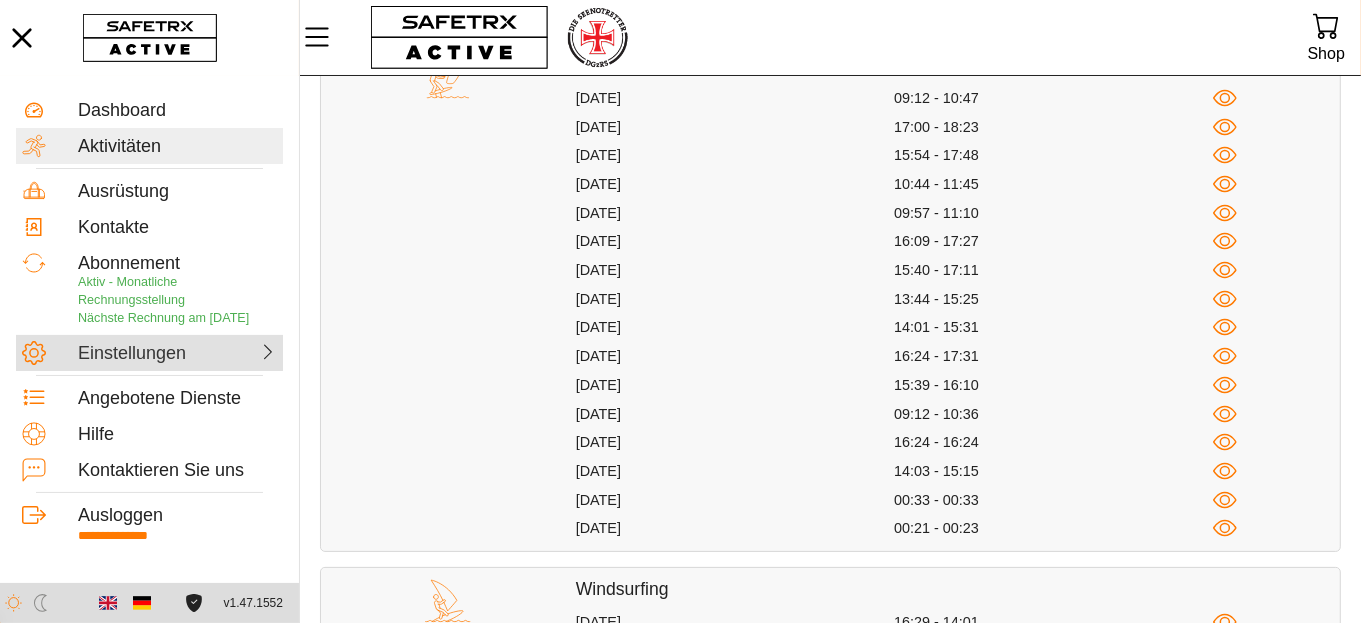 click on "Einstellungen" at bounding box center (126, 354) 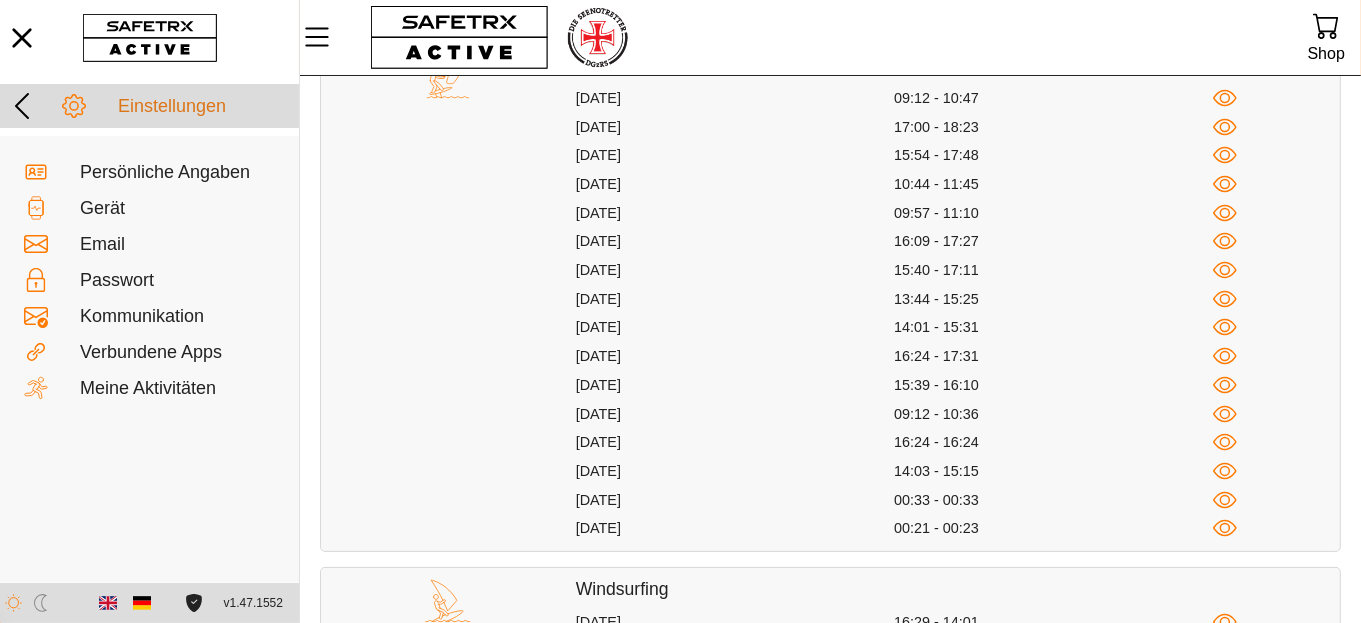 click 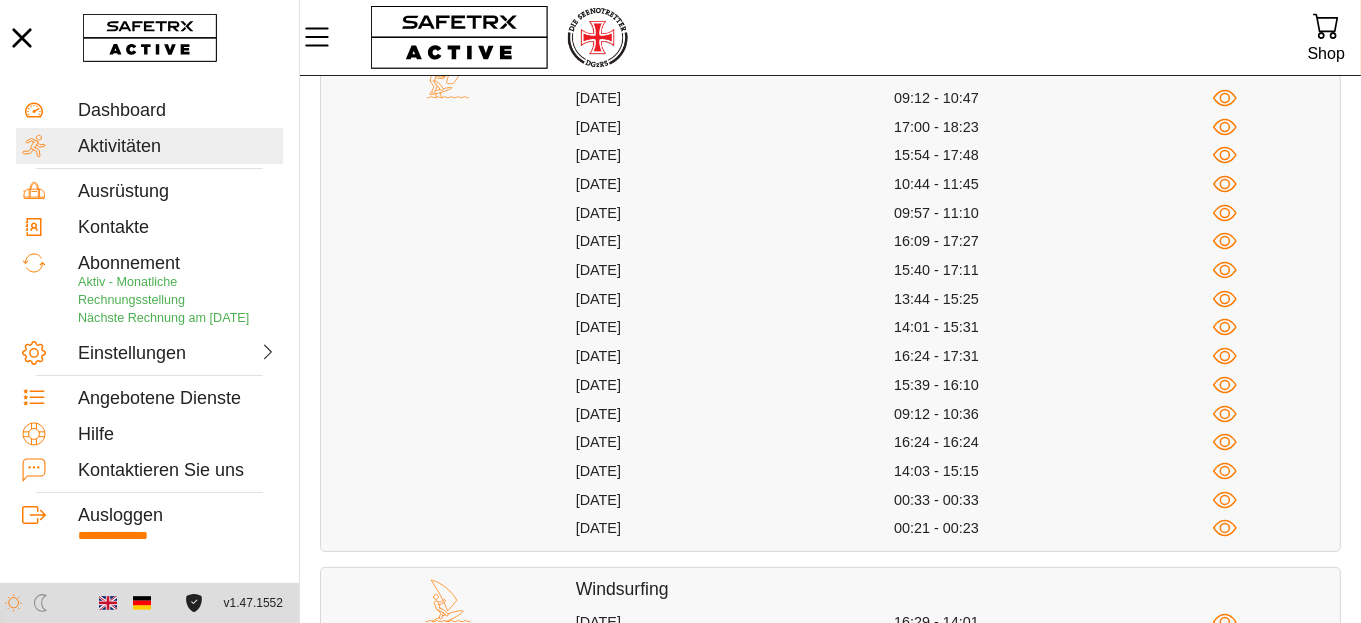 scroll, scrollTop: 0, scrollLeft: 0, axis: both 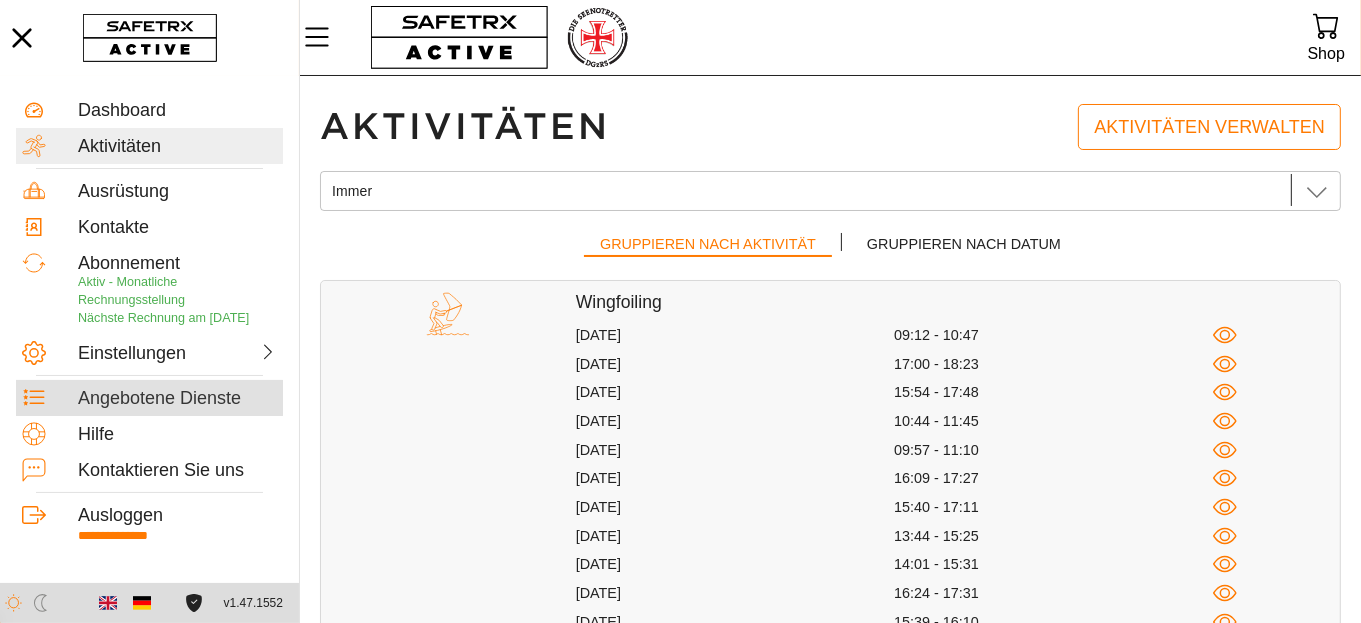 click 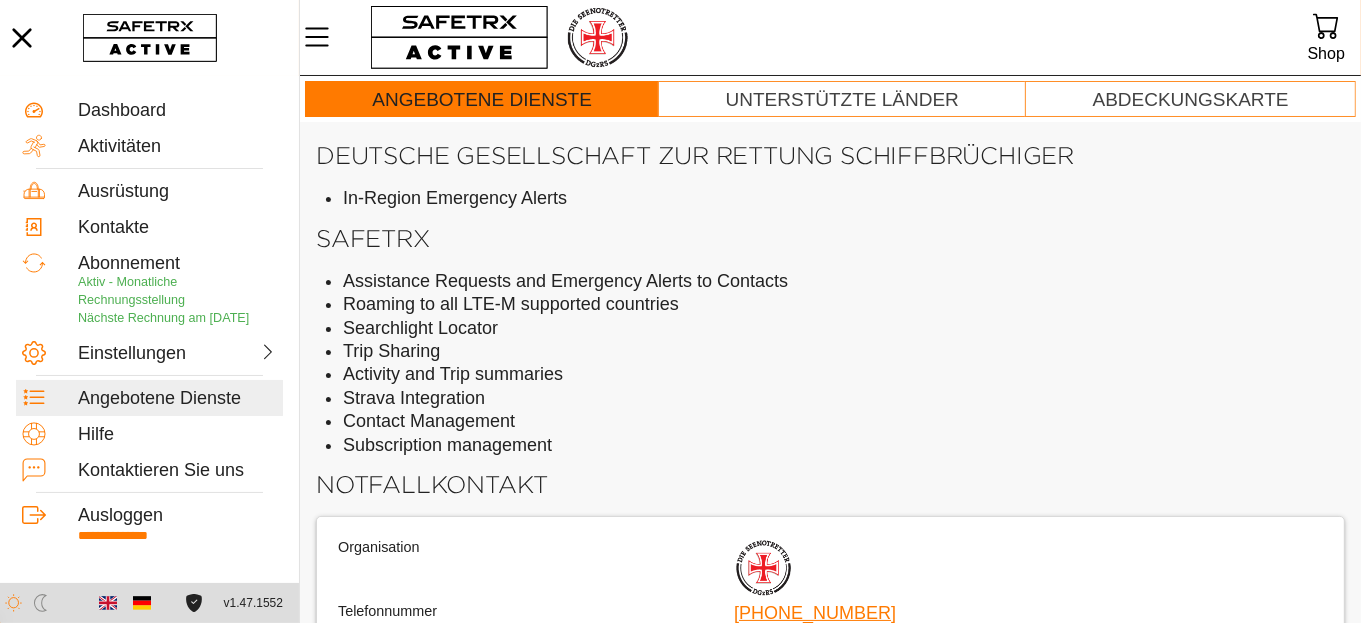 scroll, scrollTop: 48, scrollLeft: 0, axis: vertical 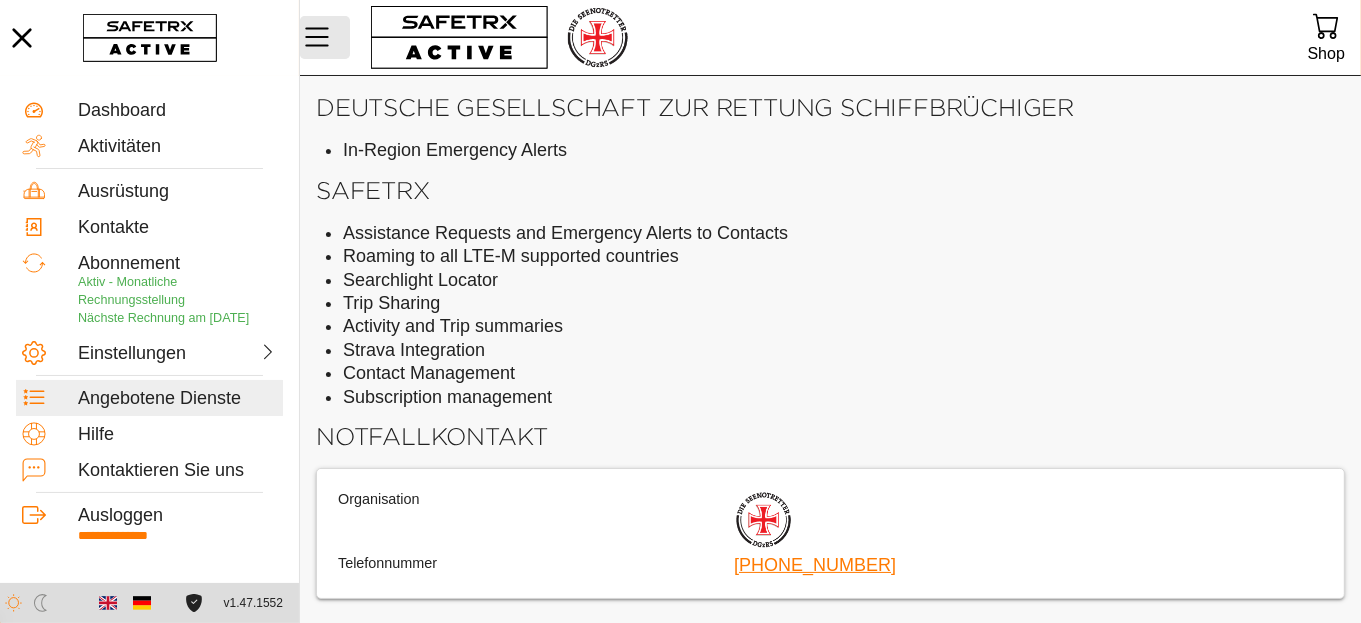 click 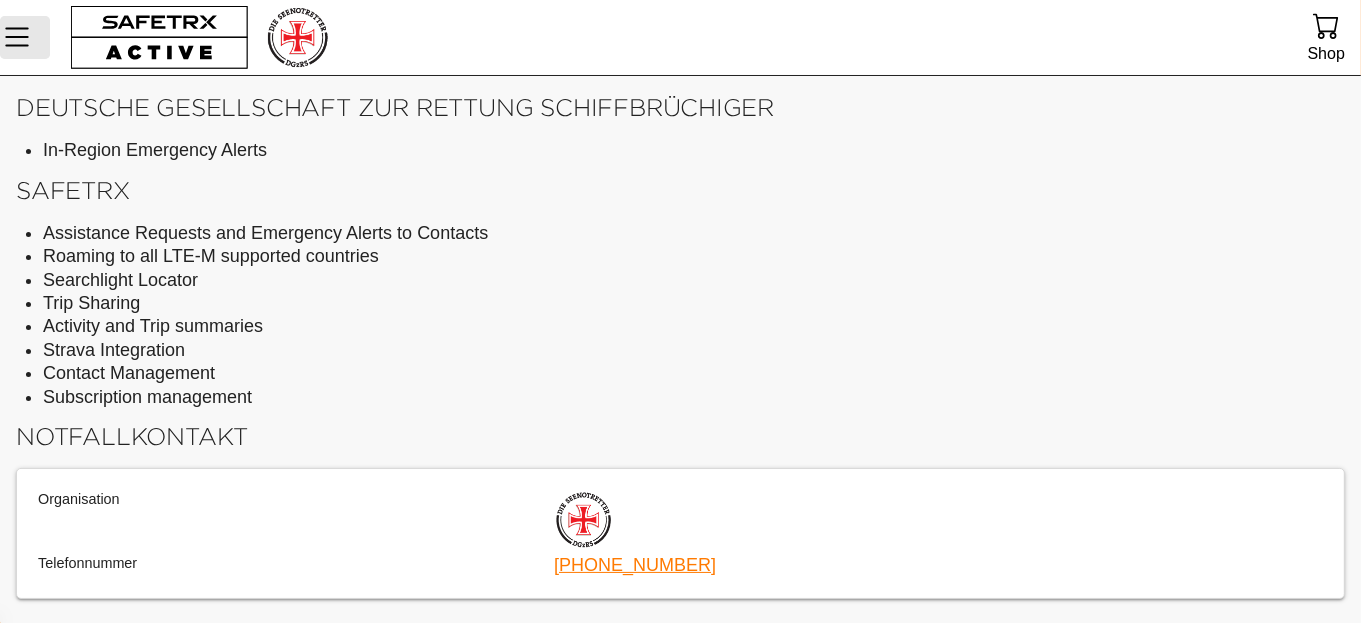 click 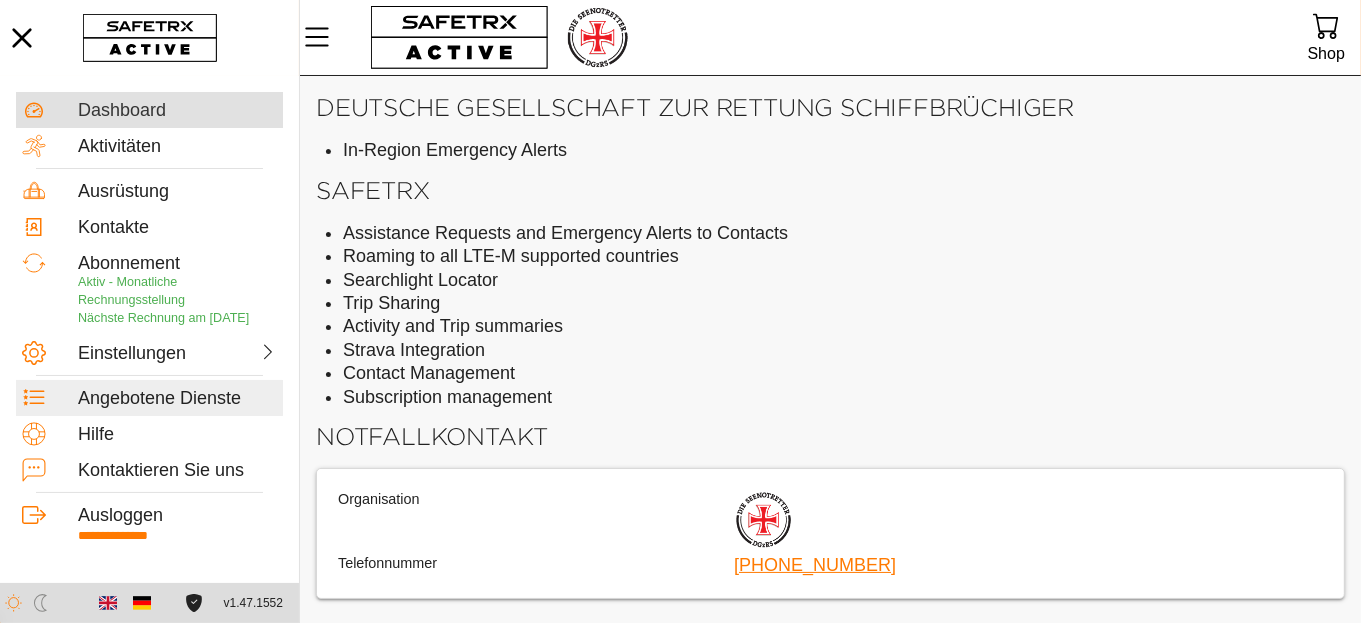 click on "Dashboard" at bounding box center (177, 111) 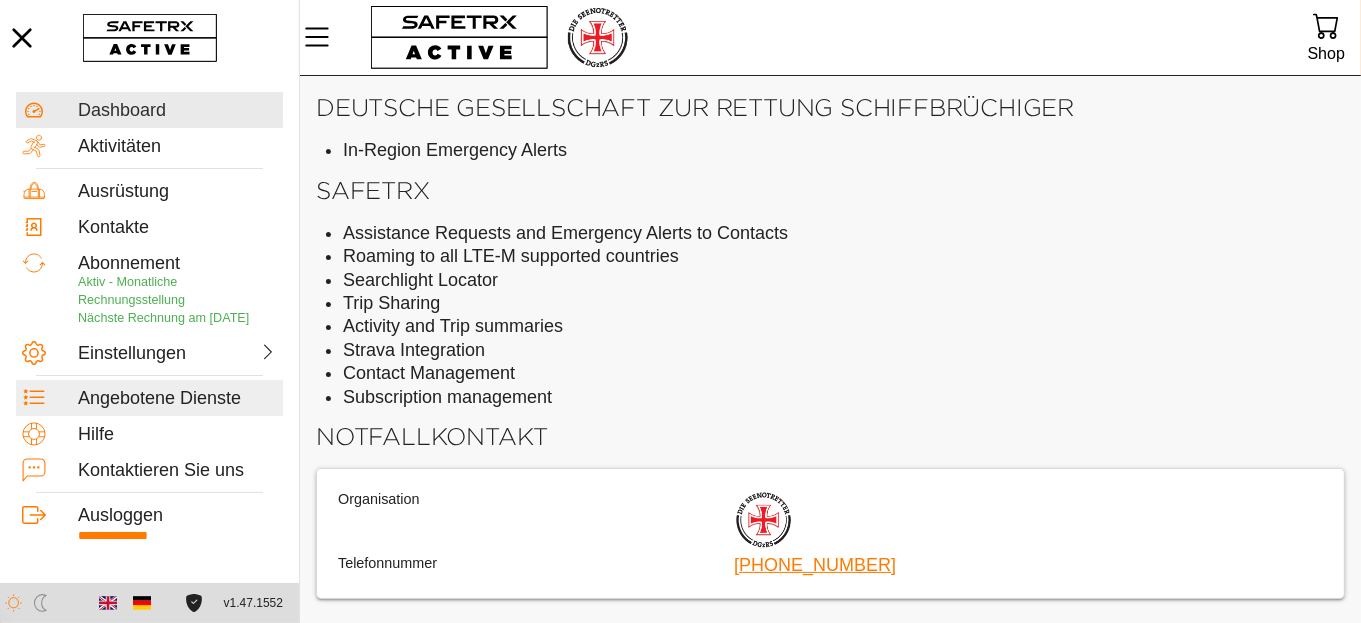 scroll, scrollTop: 0, scrollLeft: 0, axis: both 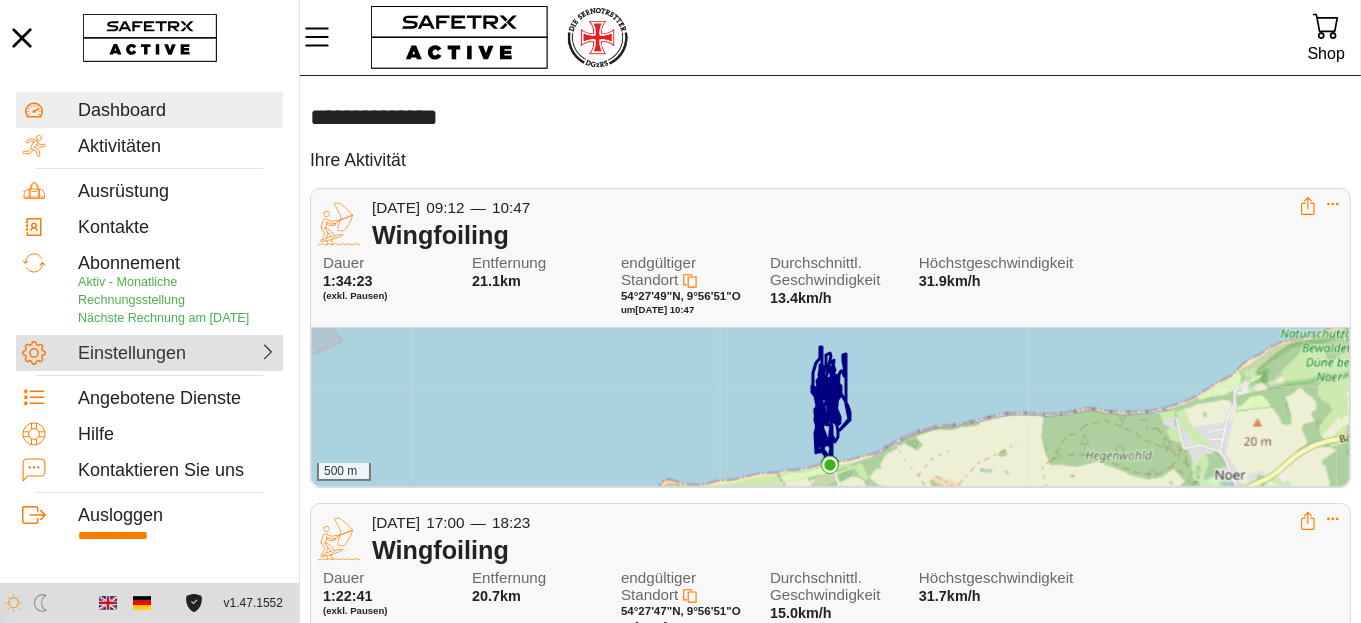 click on "Einstellungen" at bounding box center [126, 354] 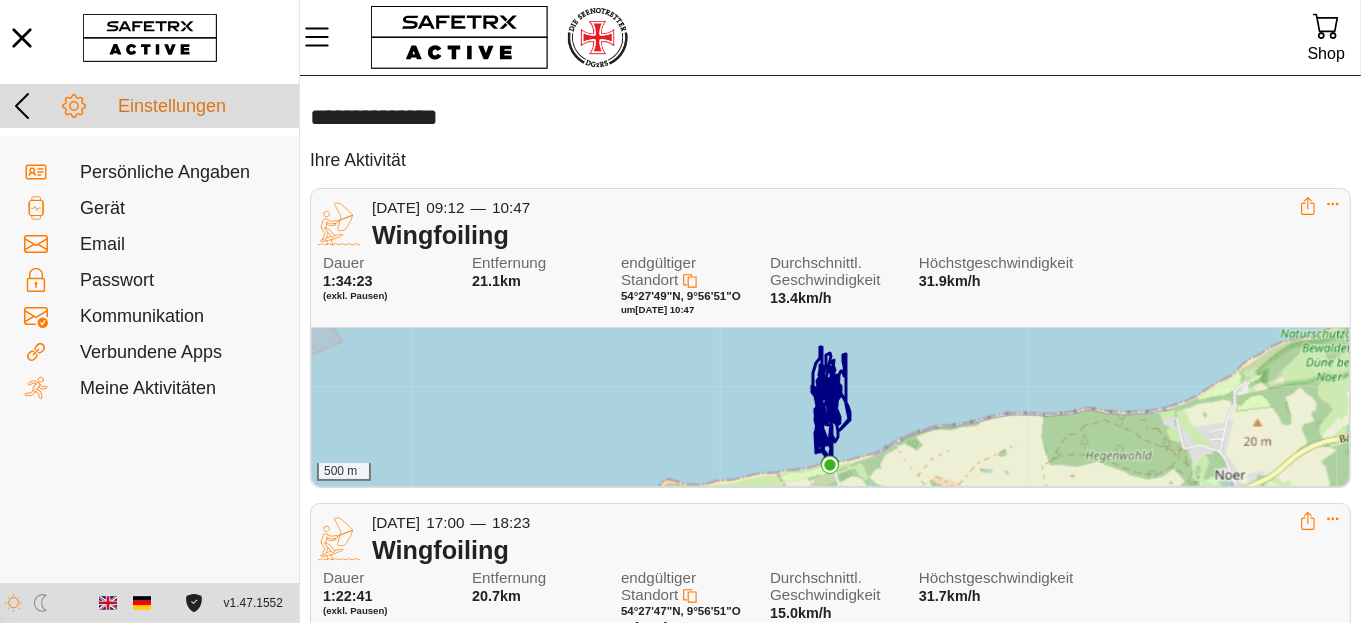 click on "Einstellungen" at bounding box center [205, 107] 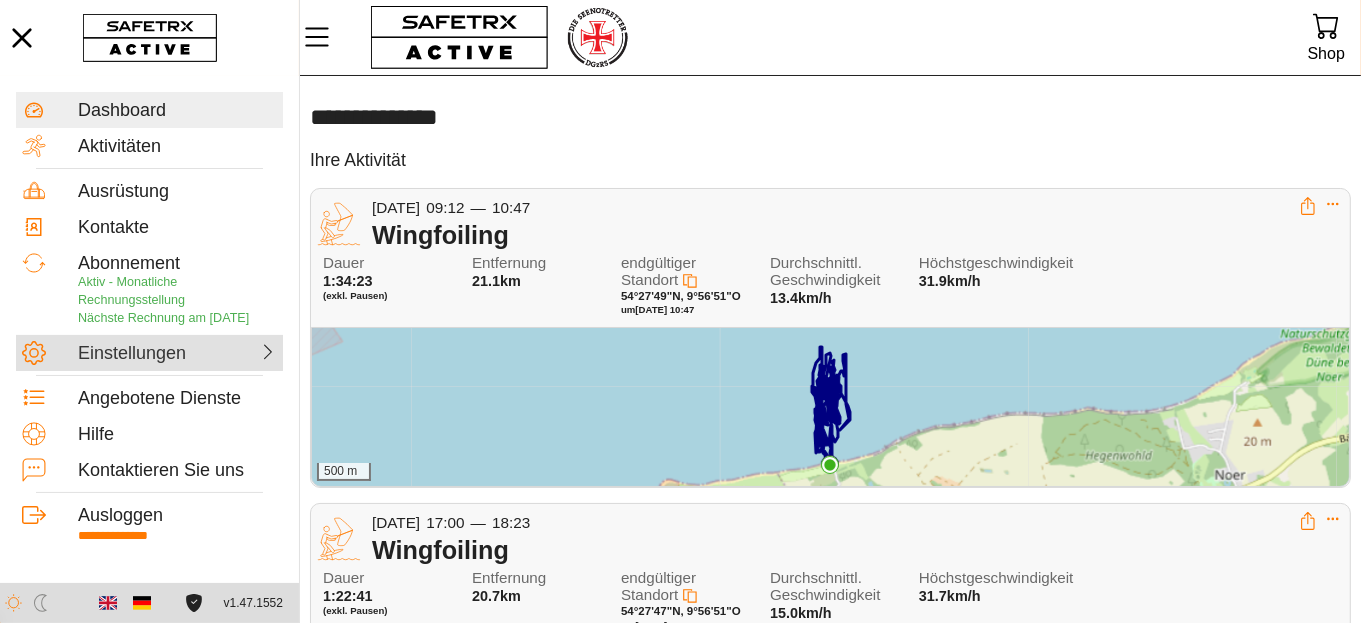click on "Einstellungen" at bounding box center [126, 354] 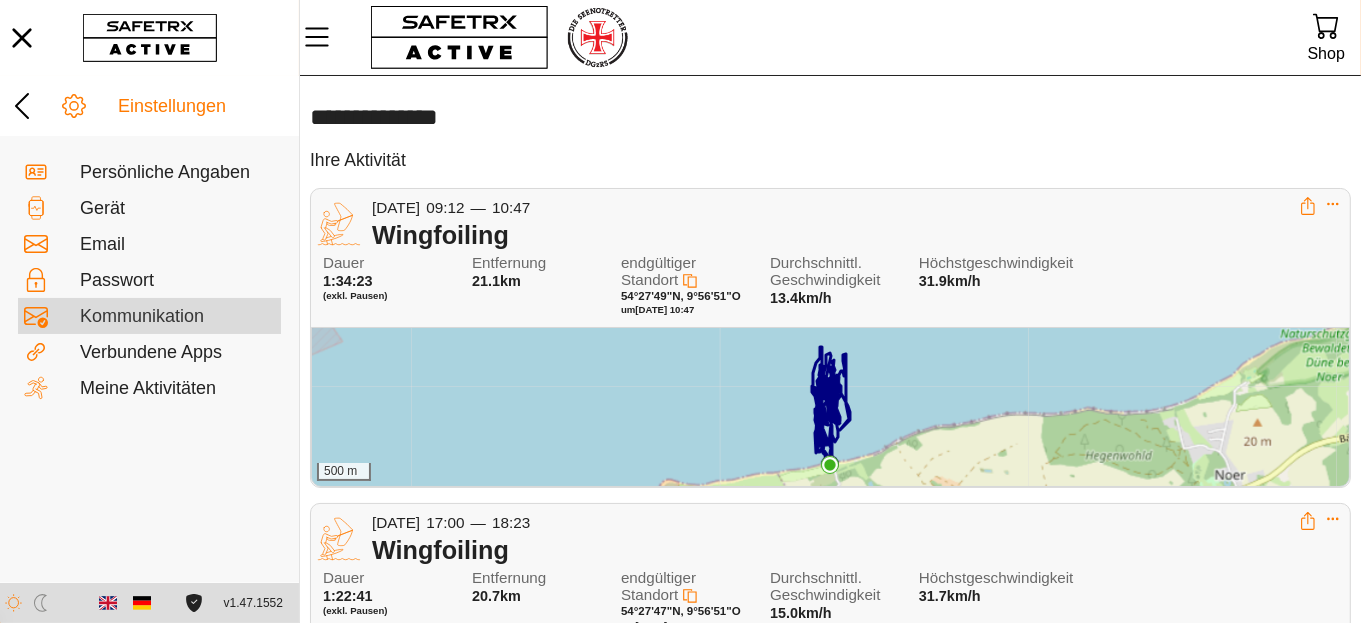 click on "Kommunikation" at bounding box center [177, 317] 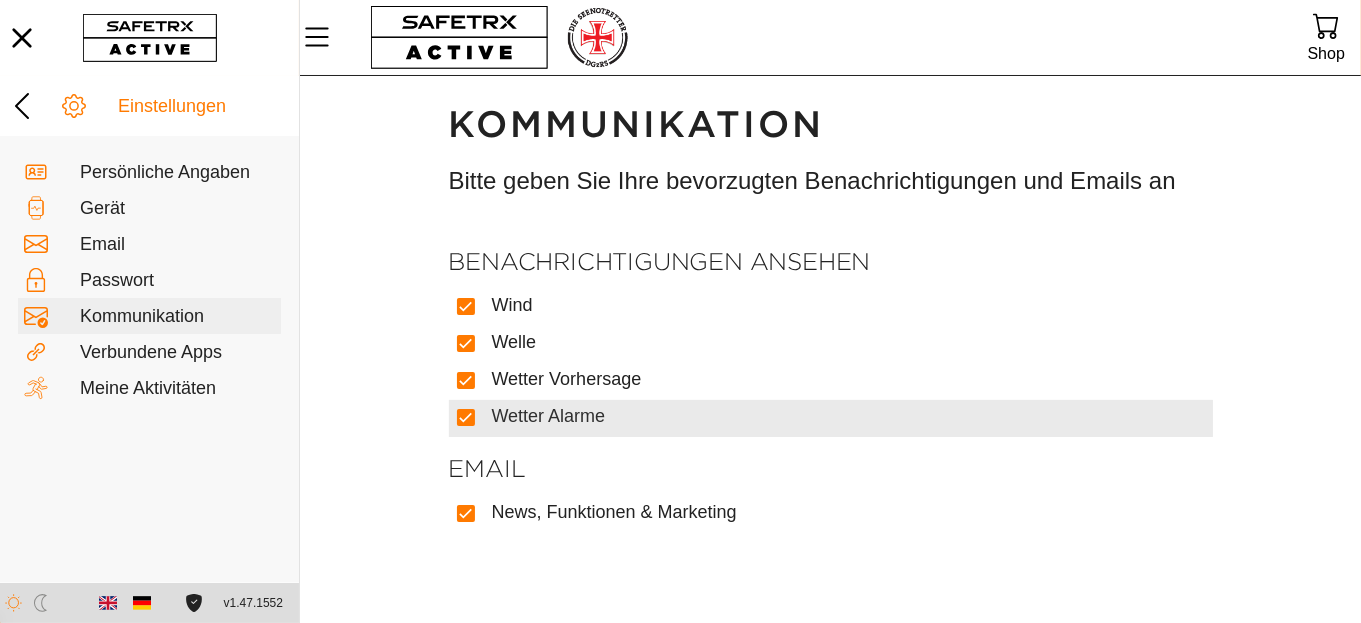 scroll, scrollTop: 0, scrollLeft: 0, axis: both 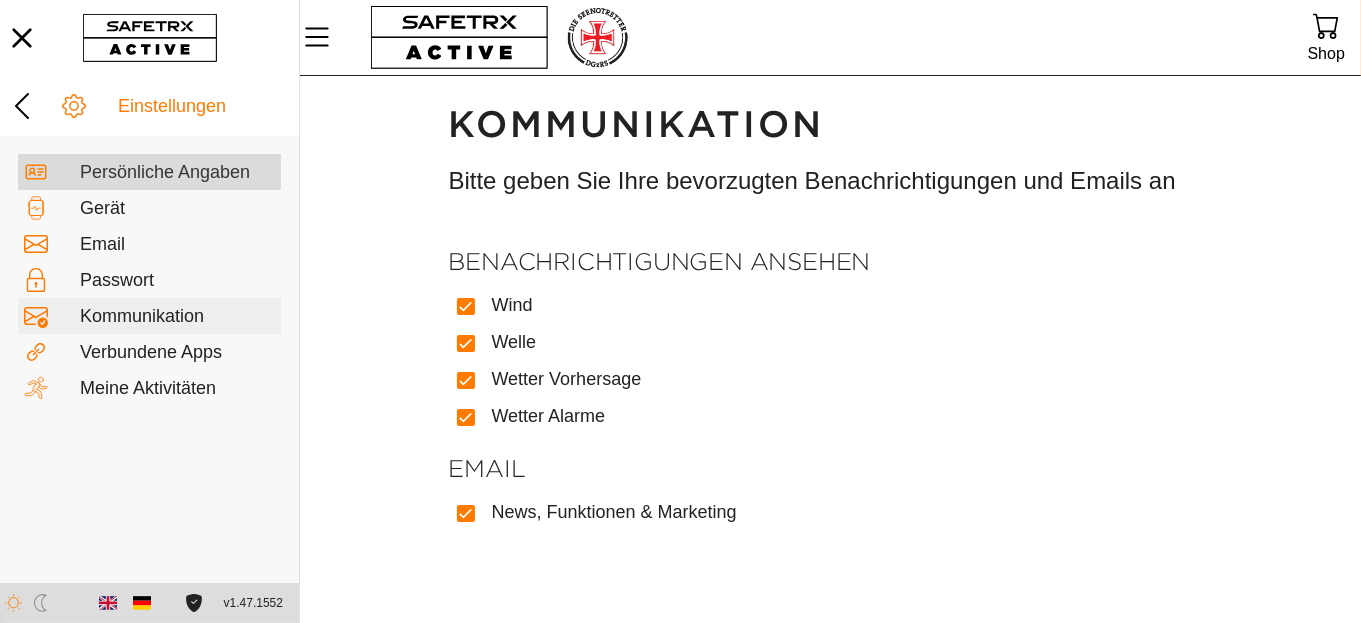 click on "Persönliche Angaben" at bounding box center [177, 173] 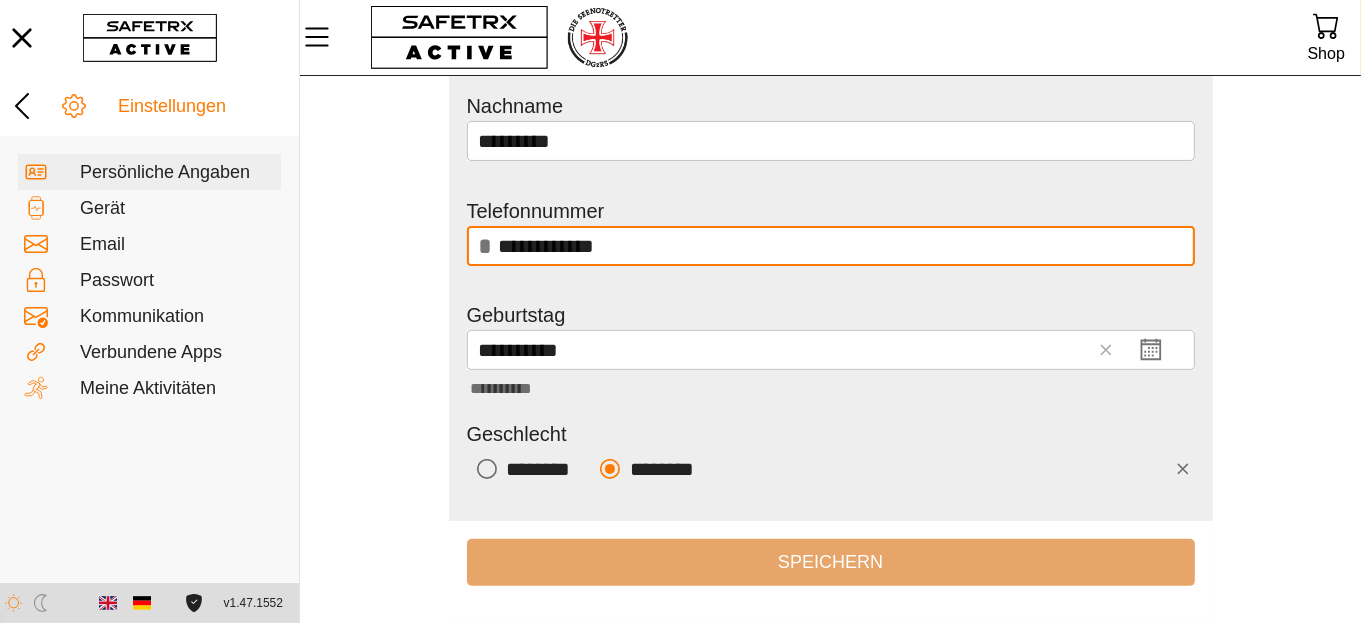 scroll, scrollTop: 365, scrollLeft: 0, axis: vertical 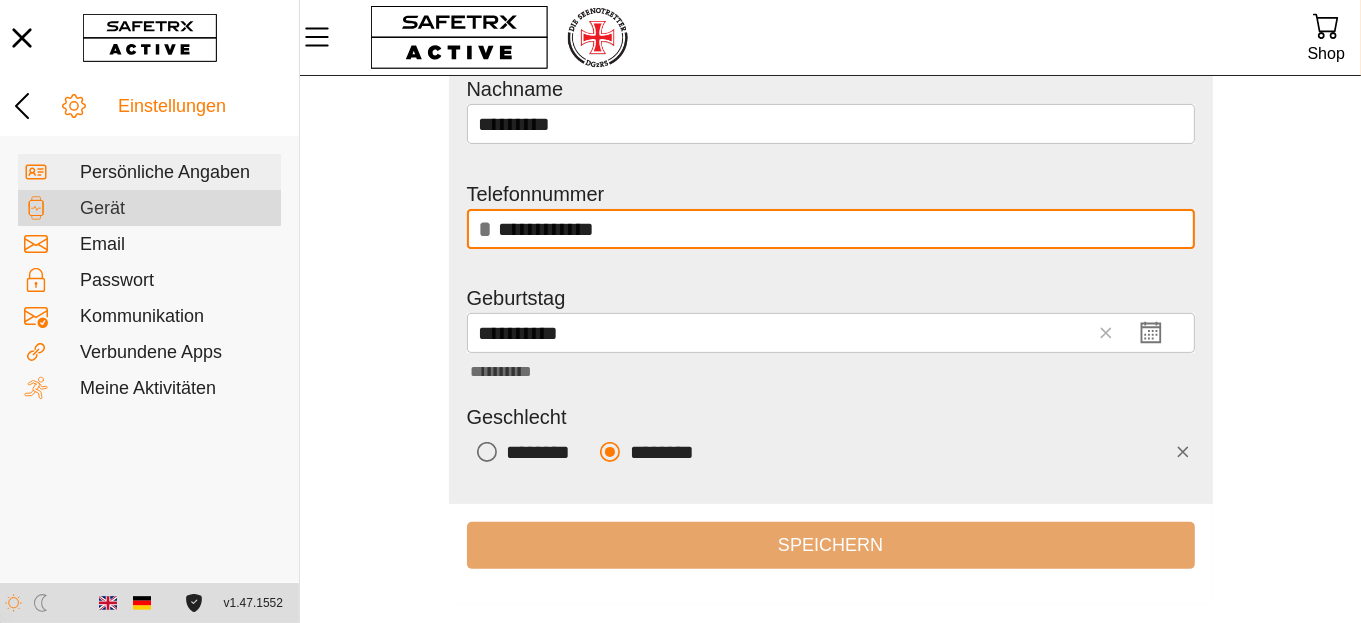 click on "Gerät" at bounding box center [177, 209] 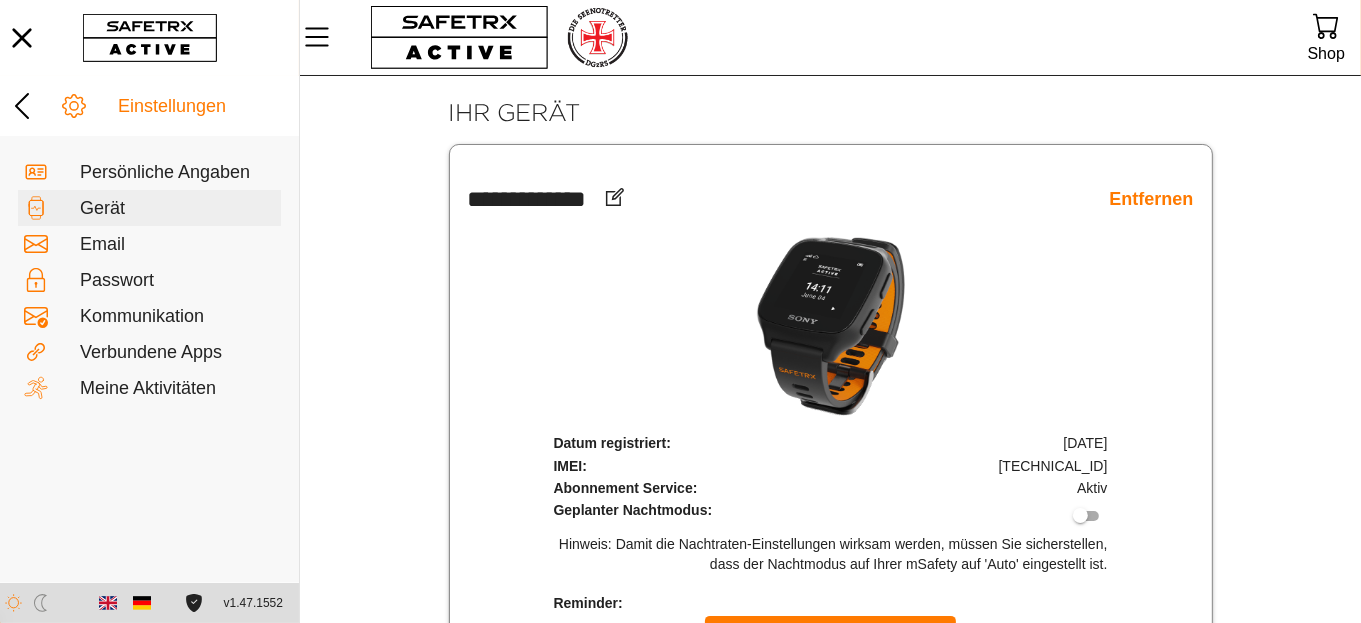 scroll, scrollTop: 156, scrollLeft: 0, axis: vertical 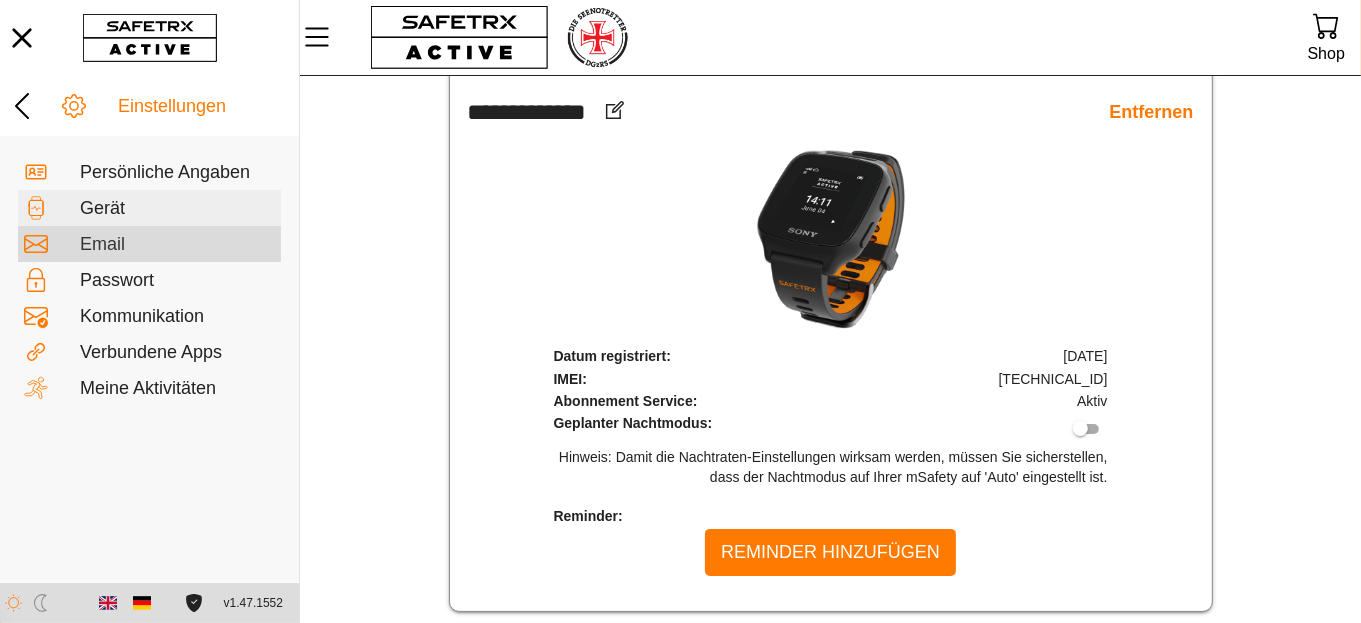 click on "Email" at bounding box center (177, 245) 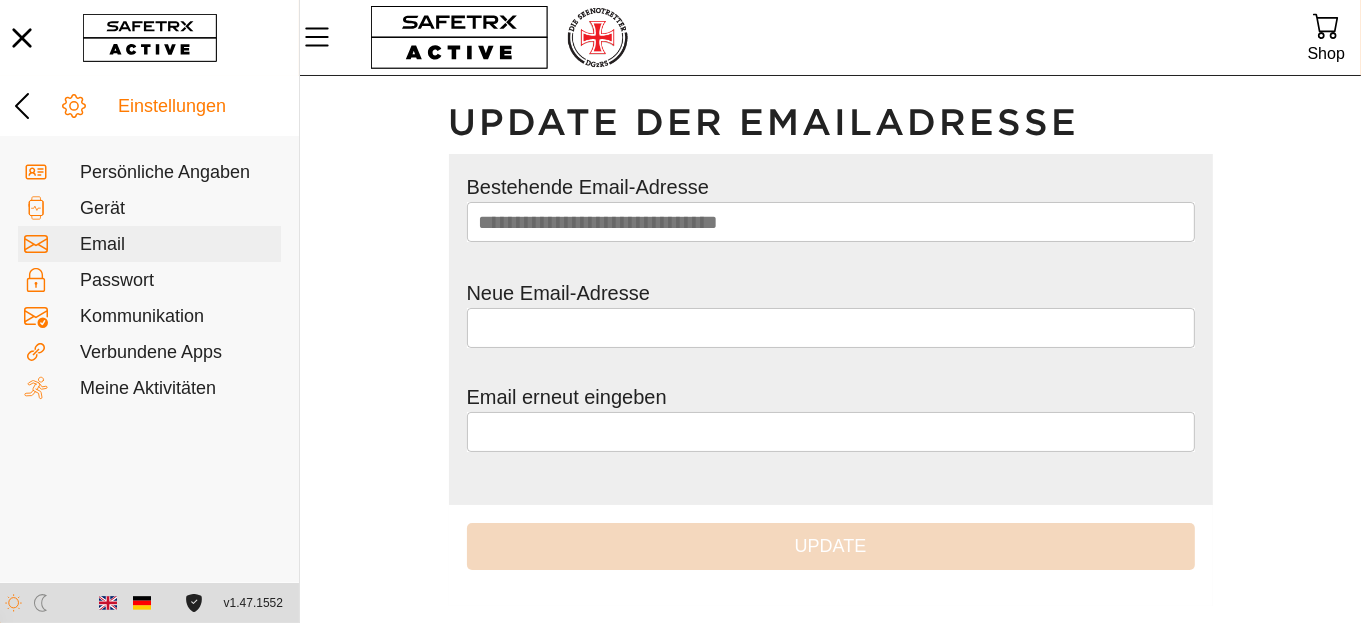 scroll, scrollTop: 3, scrollLeft: 0, axis: vertical 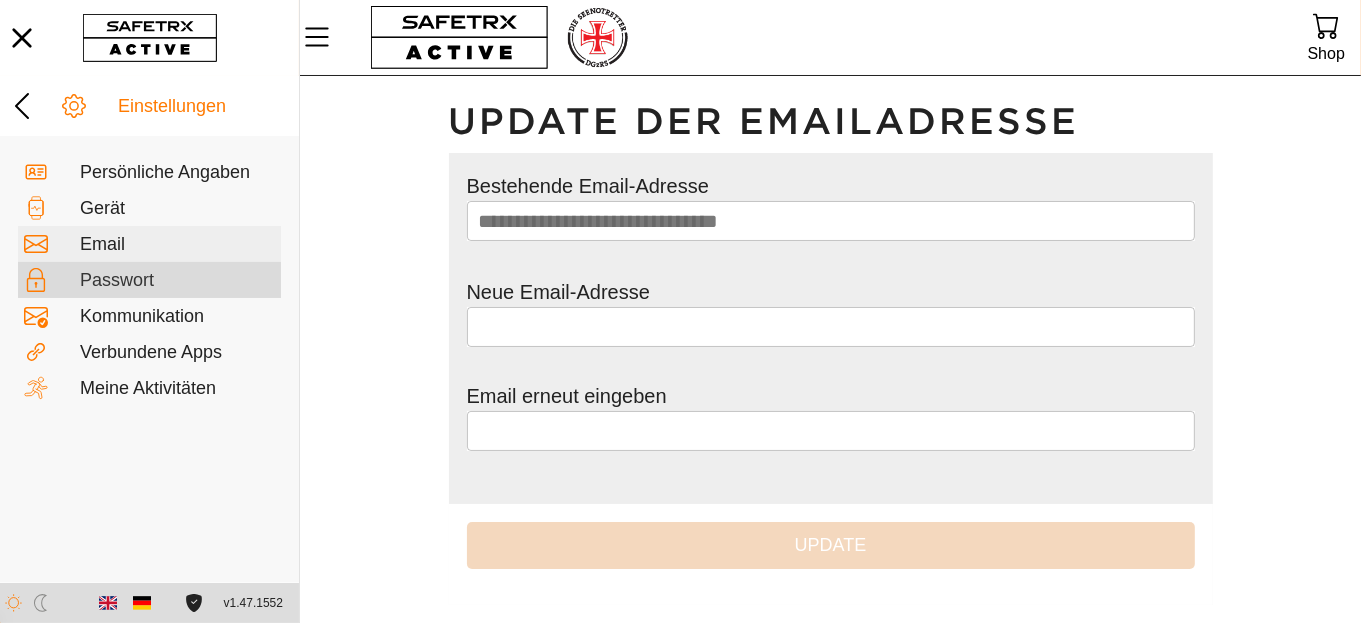 click on "Passwort" at bounding box center (177, 281) 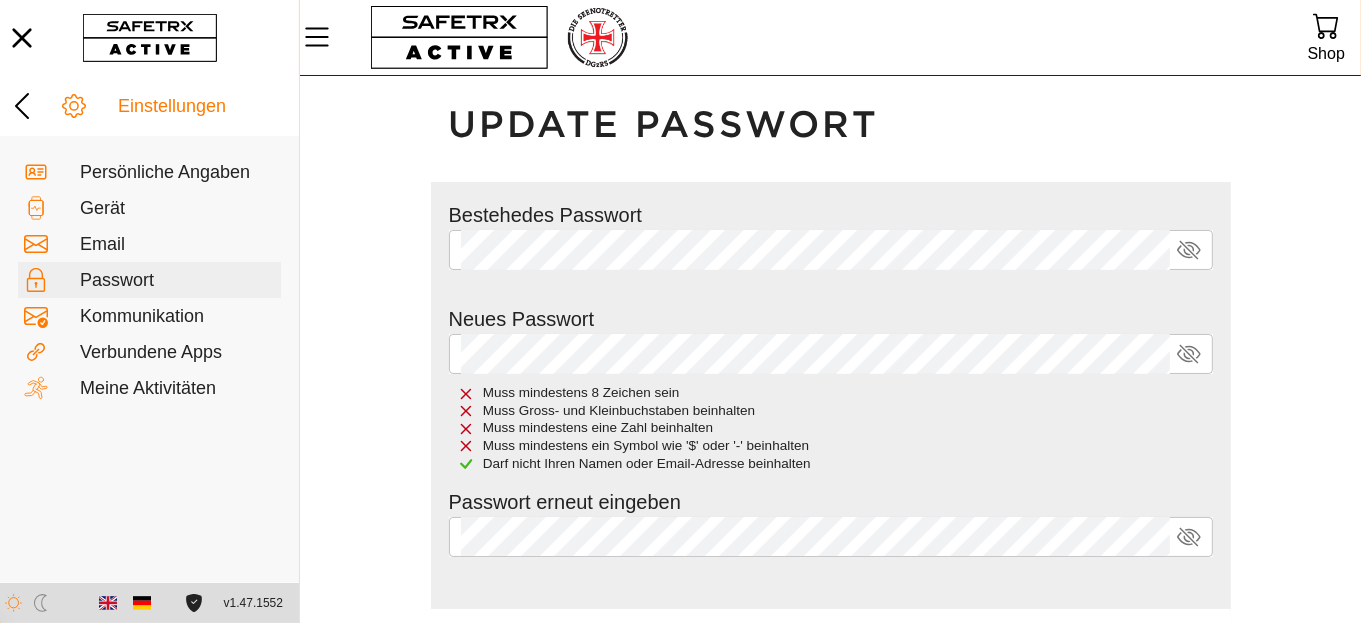 scroll, scrollTop: 161, scrollLeft: 0, axis: vertical 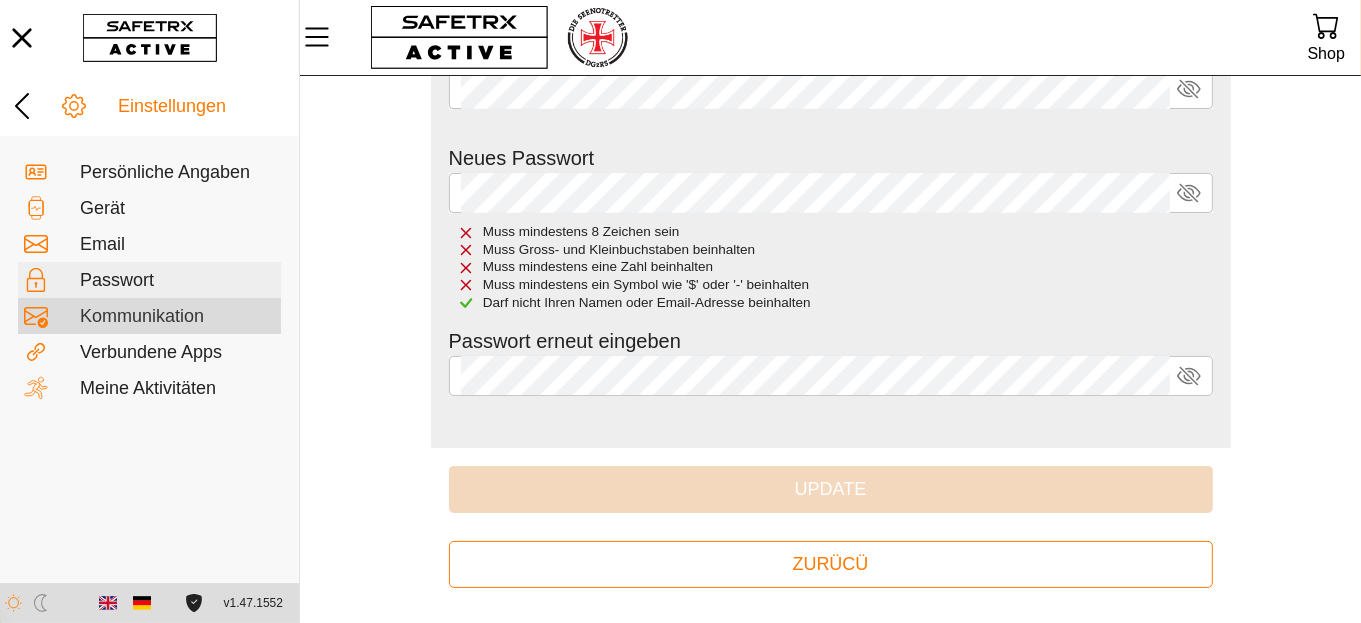 click on "Kommunikation" at bounding box center (177, 317) 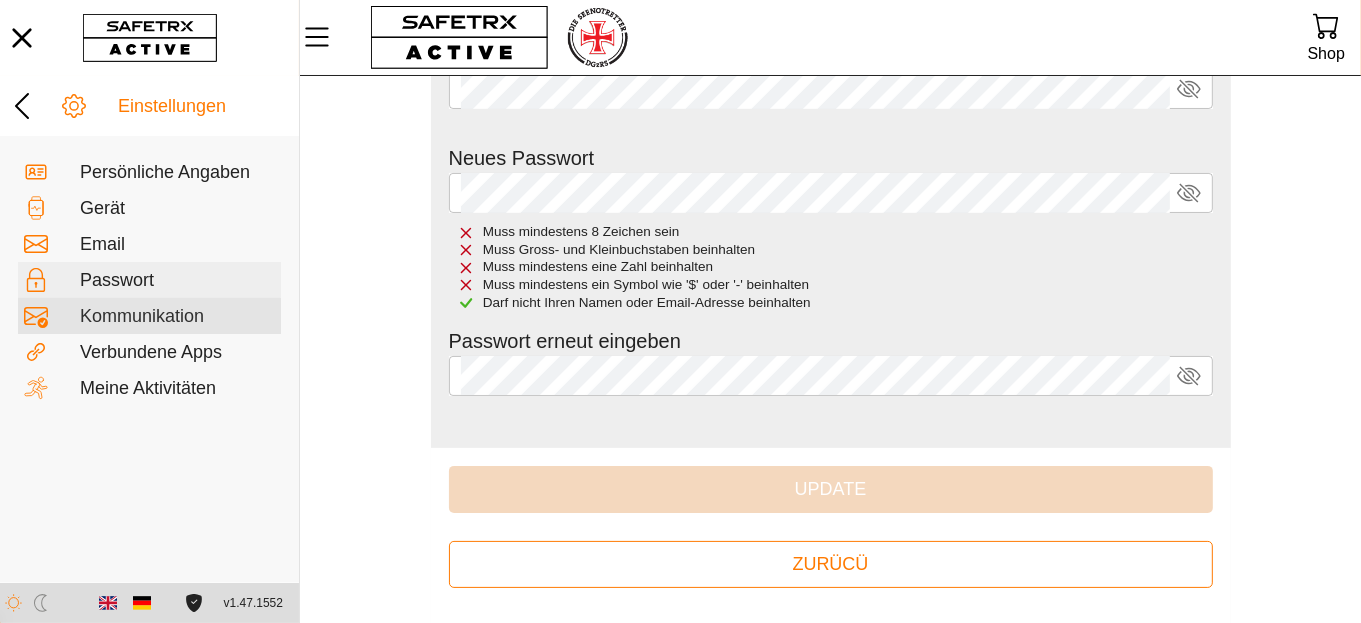 scroll, scrollTop: 0, scrollLeft: 0, axis: both 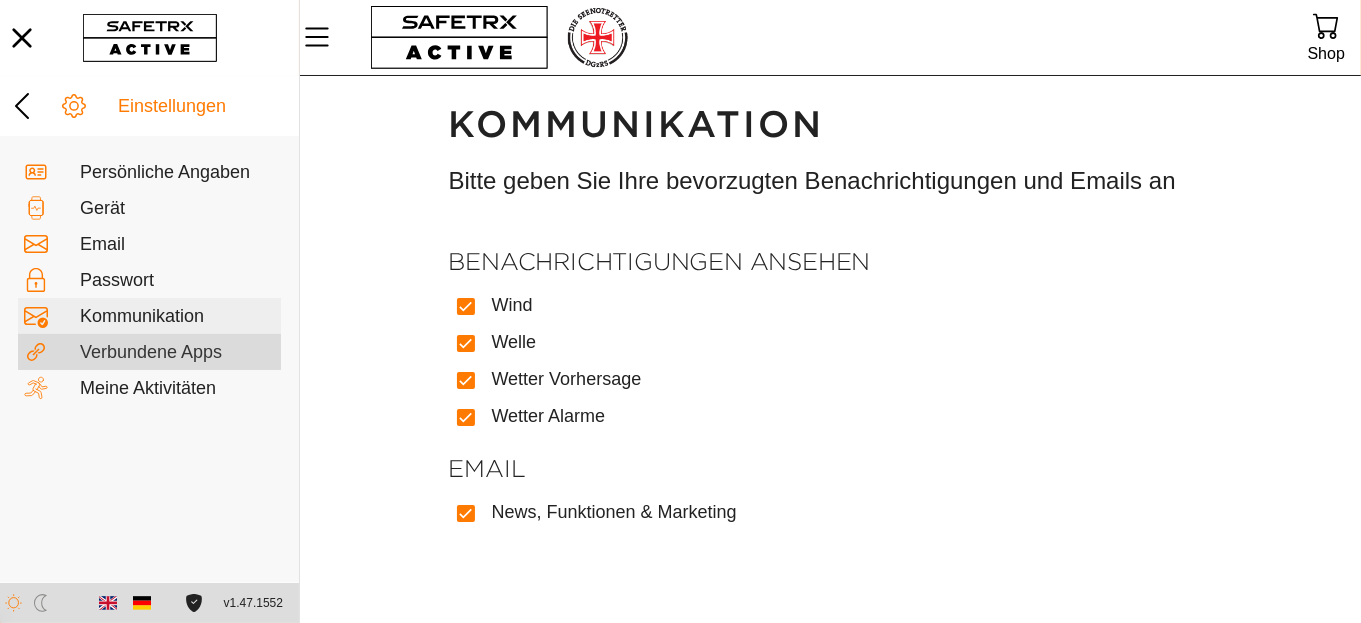click on "Verbundene Apps" at bounding box center (177, 353) 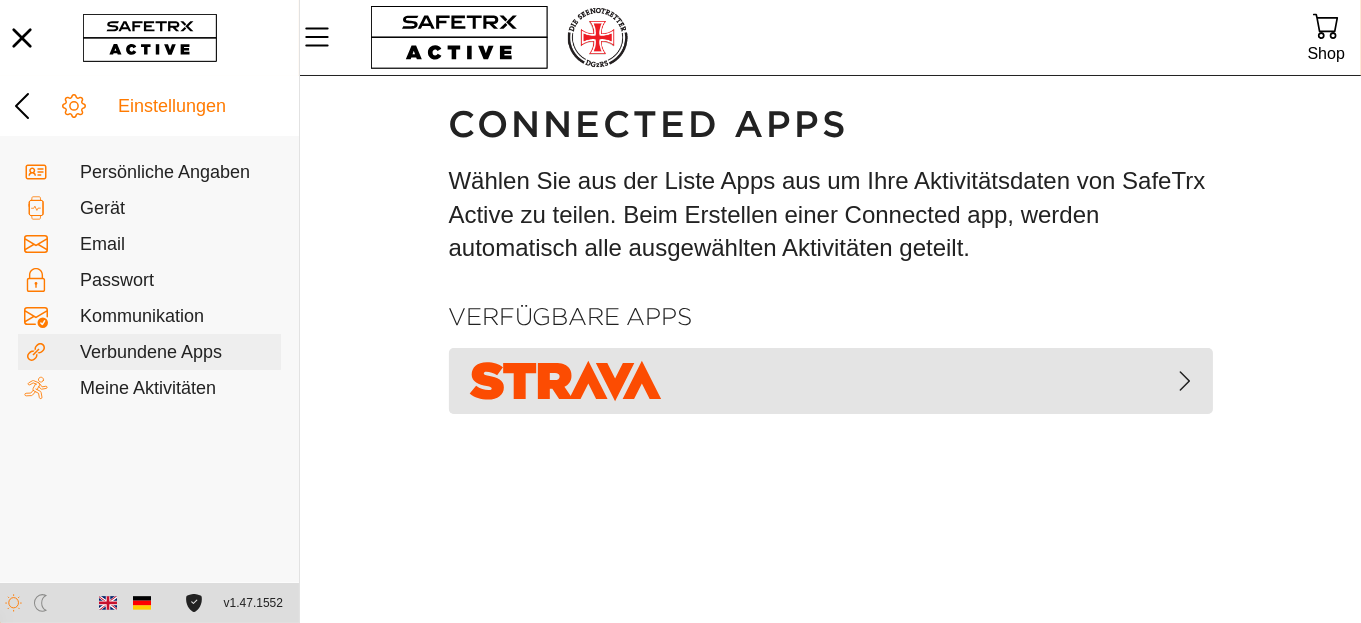 scroll, scrollTop: 0, scrollLeft: 0, axis: both 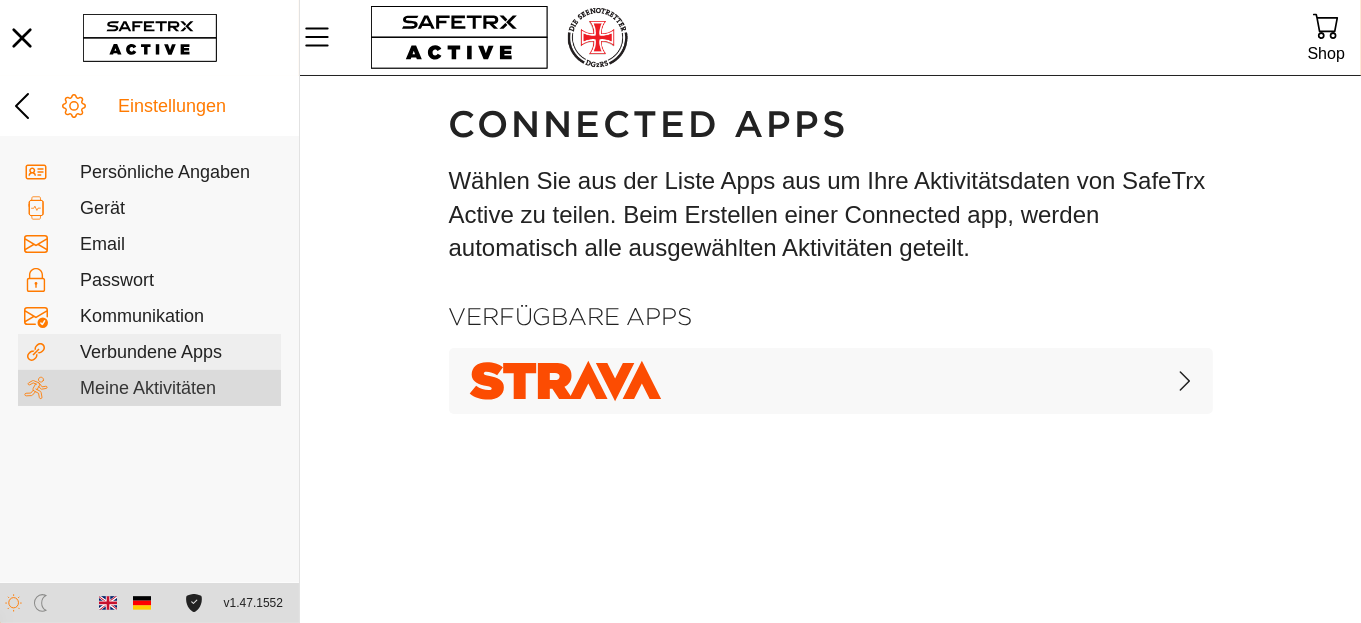 click on "Meine Aktivitäten" at bounding box center [177, 389] 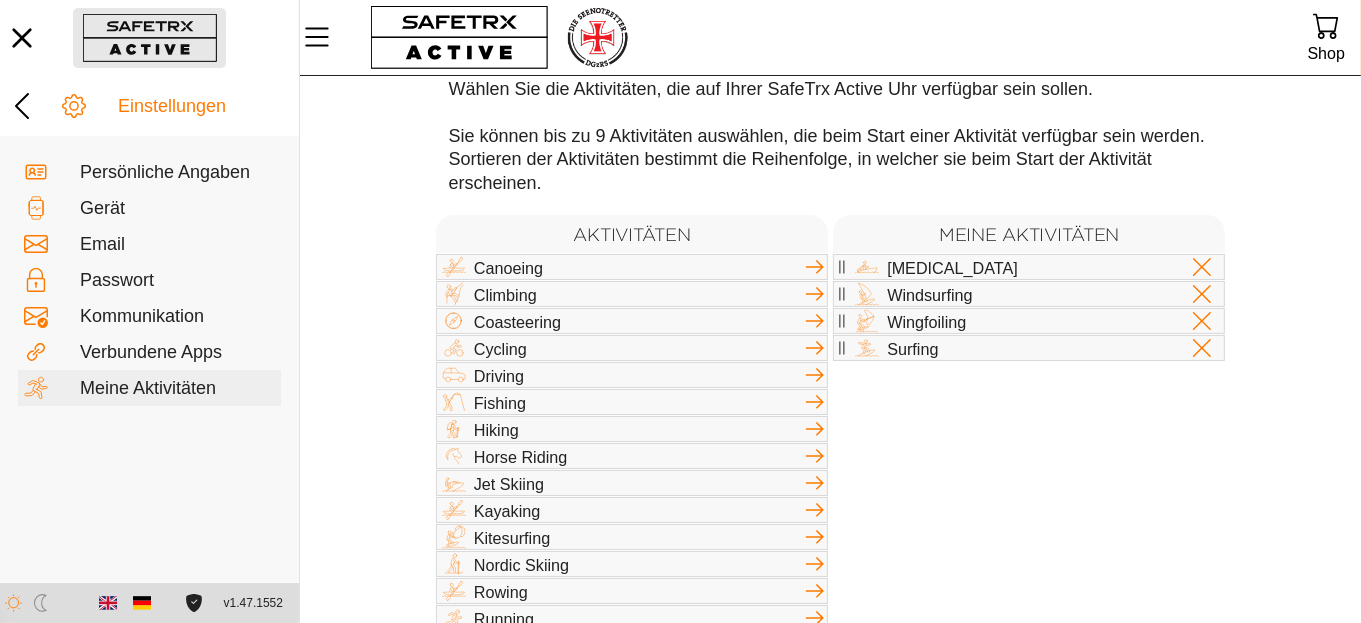 scroll, scrollTop: 0, scrollLeft: 0, axis: both 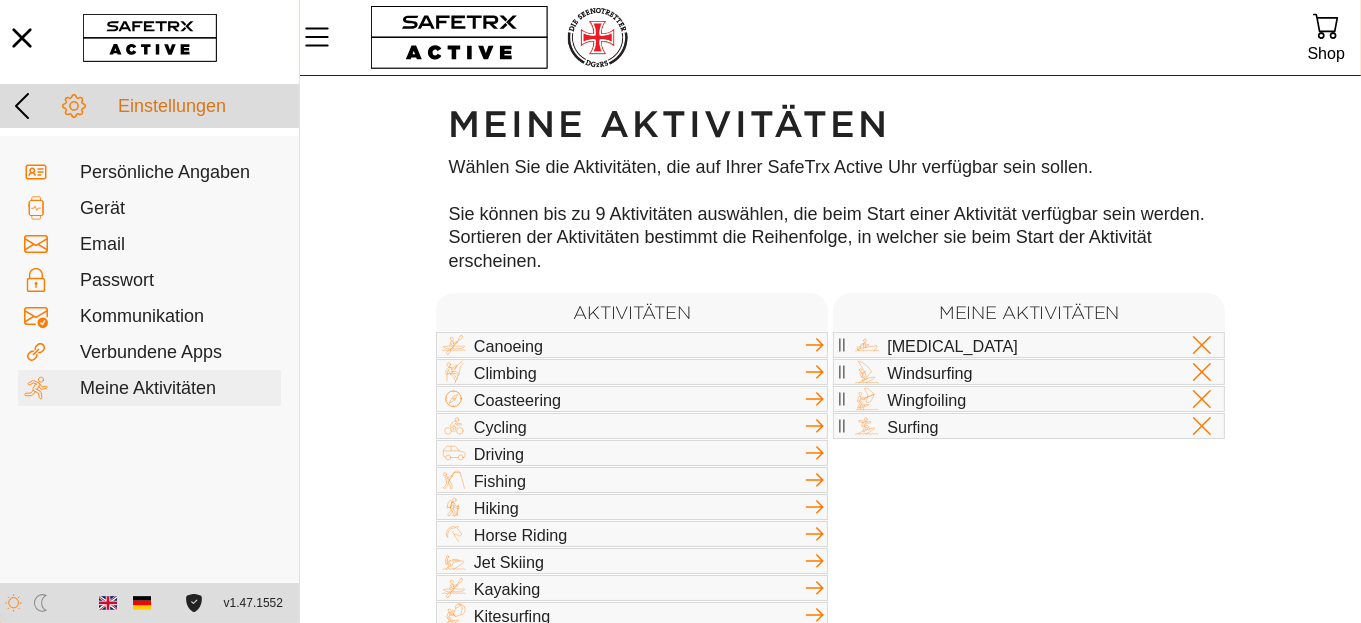 click 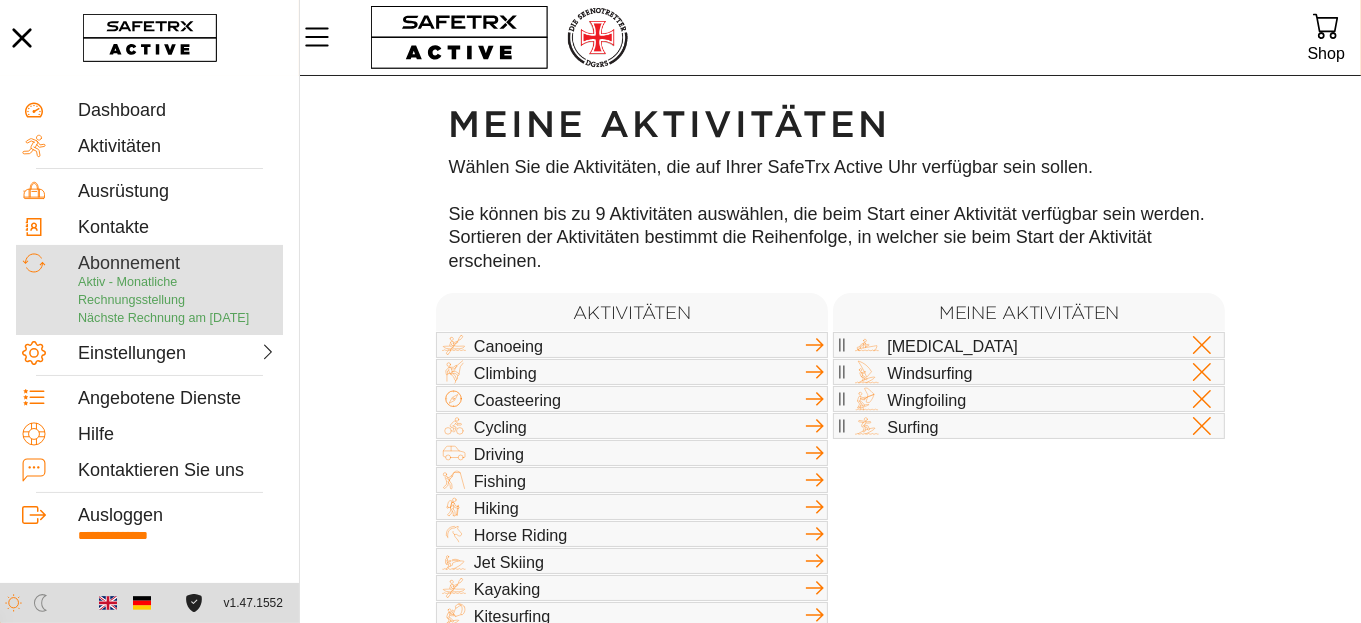 click on "Abonnement" at bounding box center (177, 264) 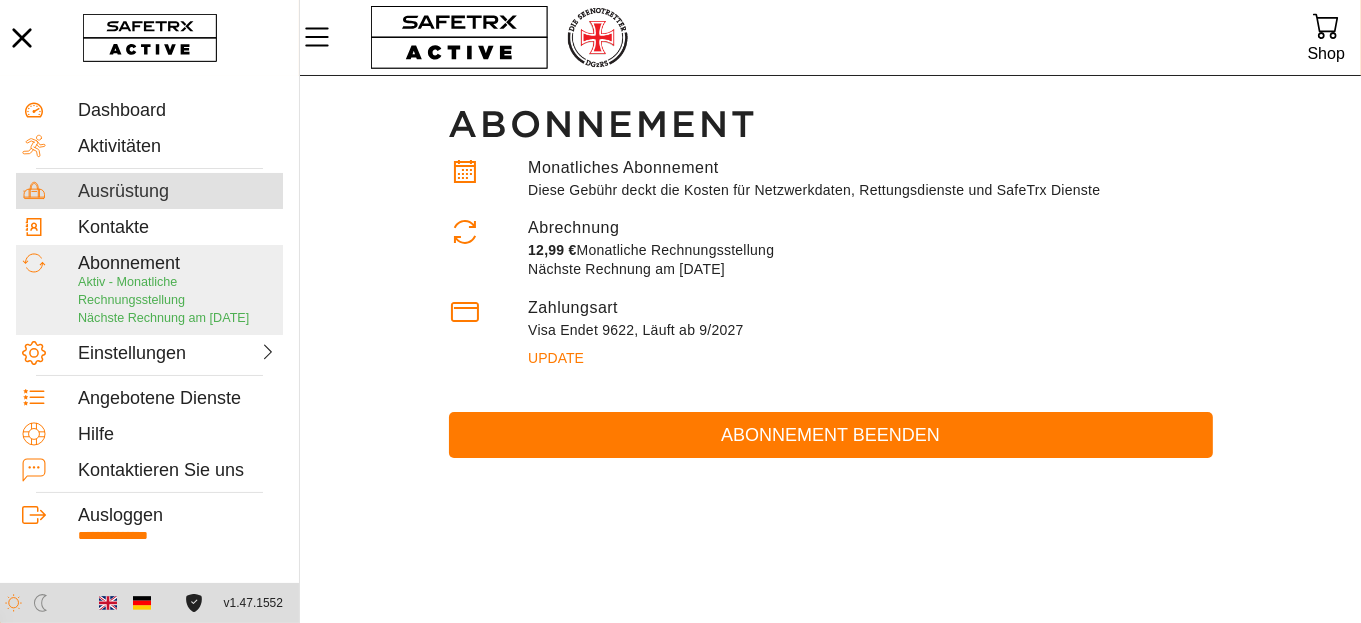 click on "Ausrüstung" at bounding box center (177, 192) 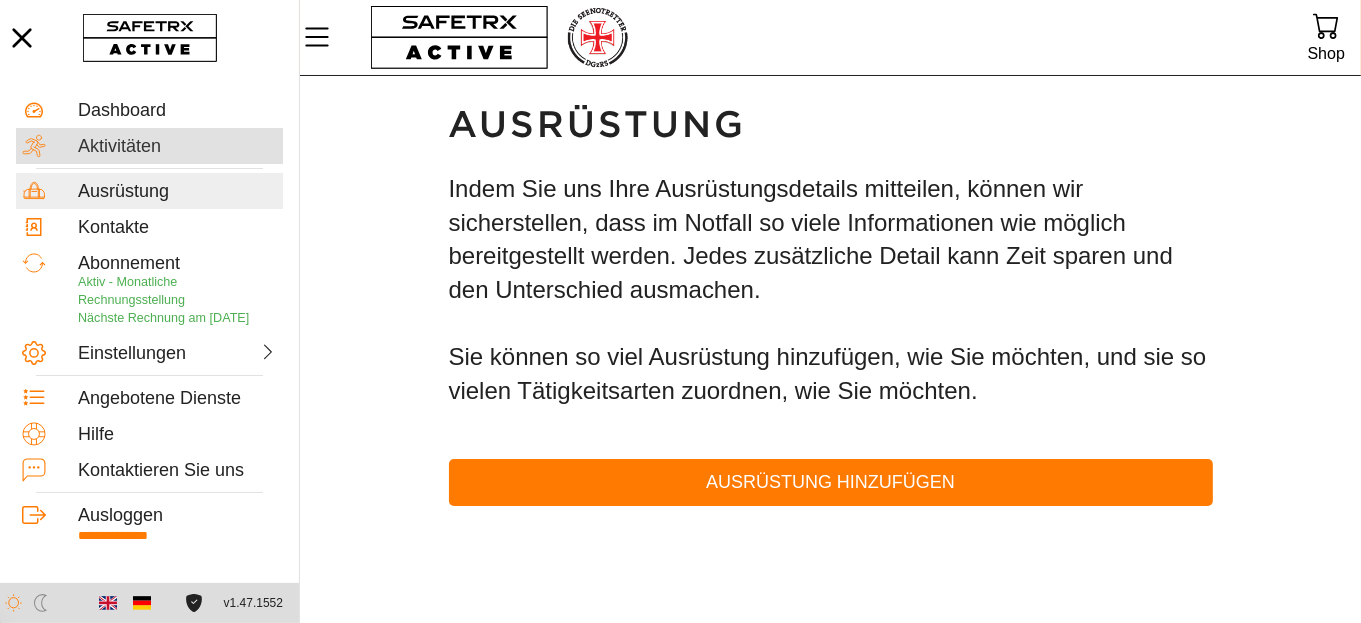 click on "Aktivitäten" at bounding box center (177, 147) 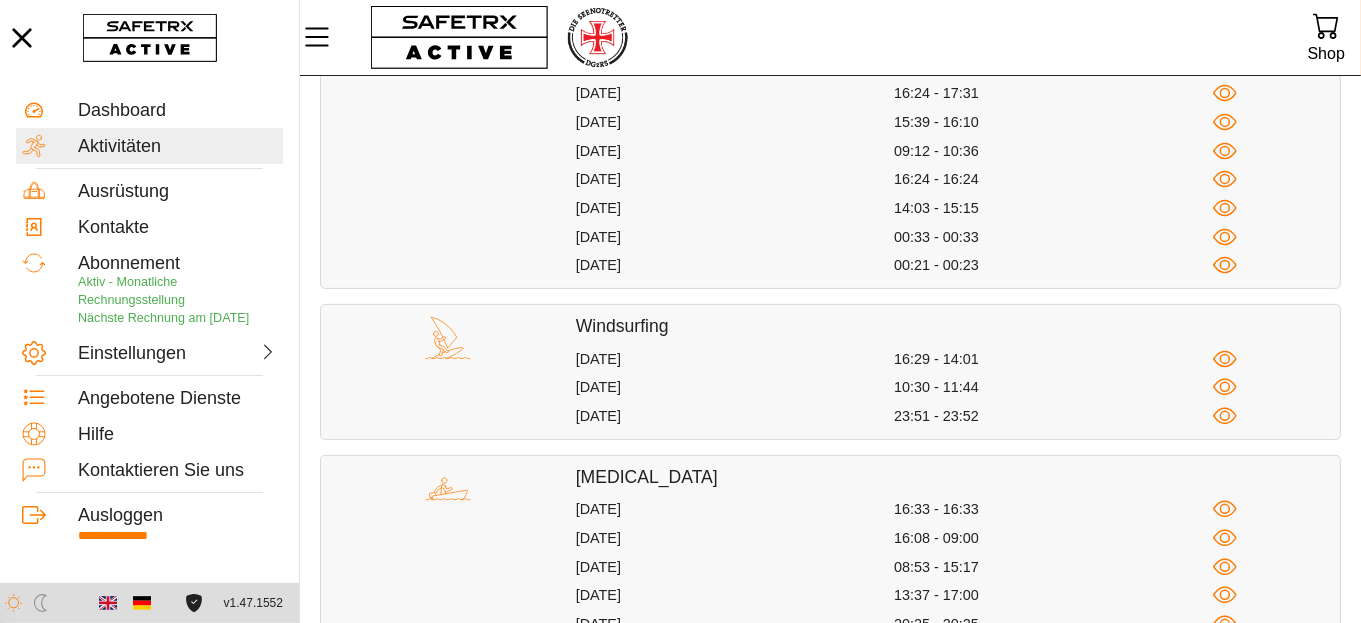 scroll, scrollTop: 737, scrollLeft: 0, axis: vertical 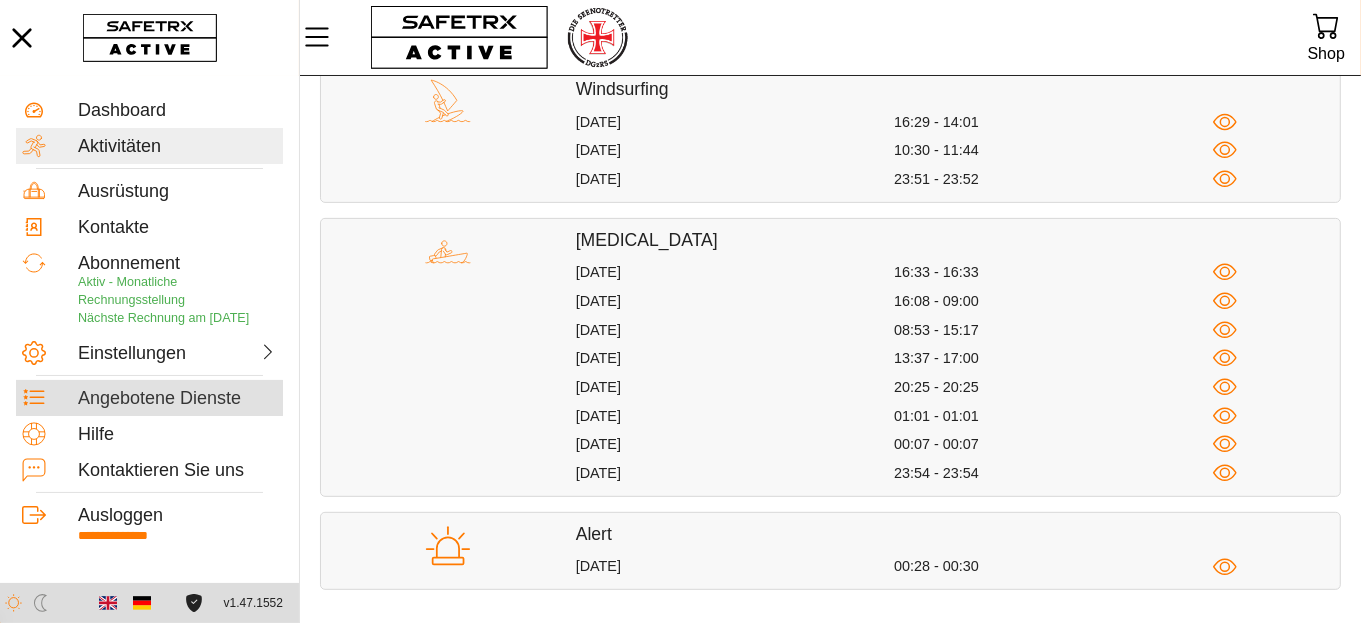 click on "Angebotene Dienste" at bounding box center (177, 399) 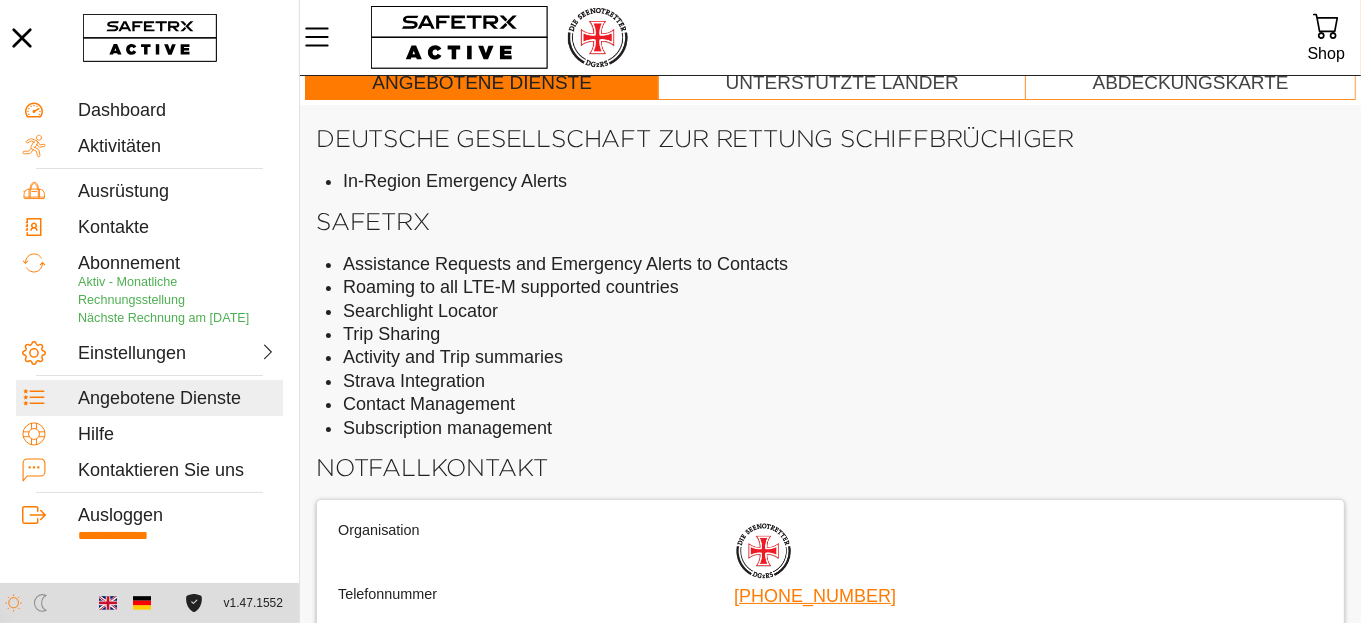 scroll, scrollTop: 0, scrollLeft: 0, axis: both 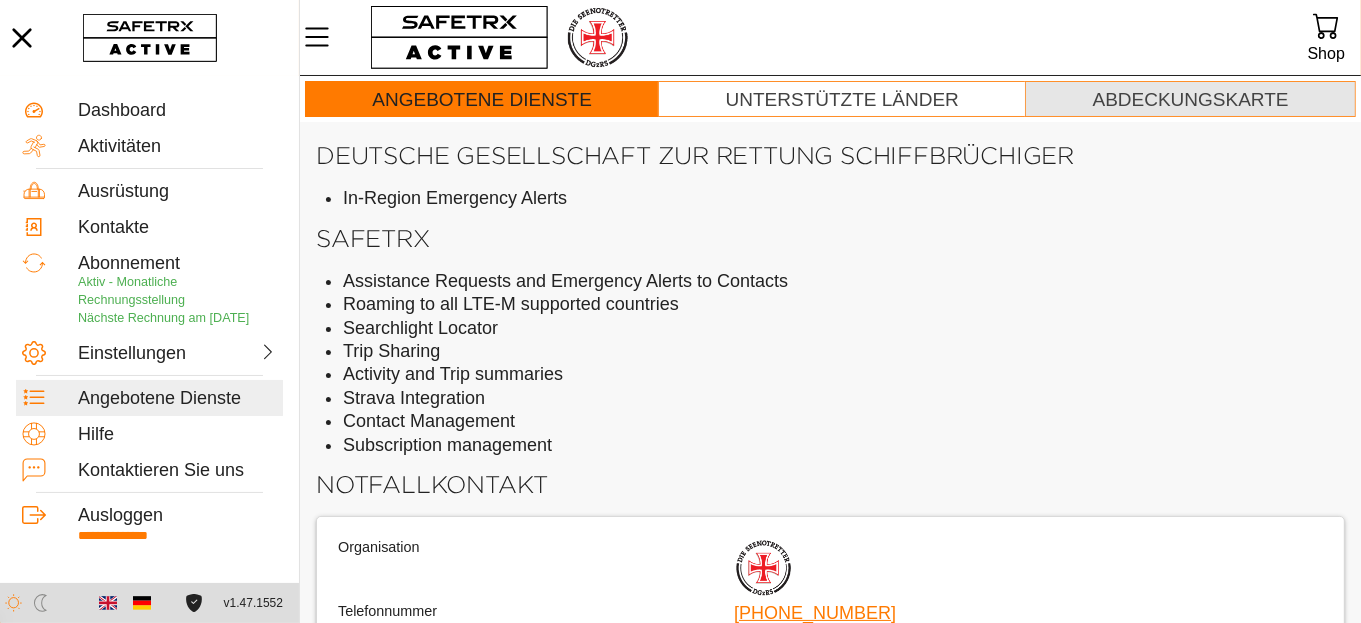 click on "Abdeckungskarte" at bounding box center (1191, 100) 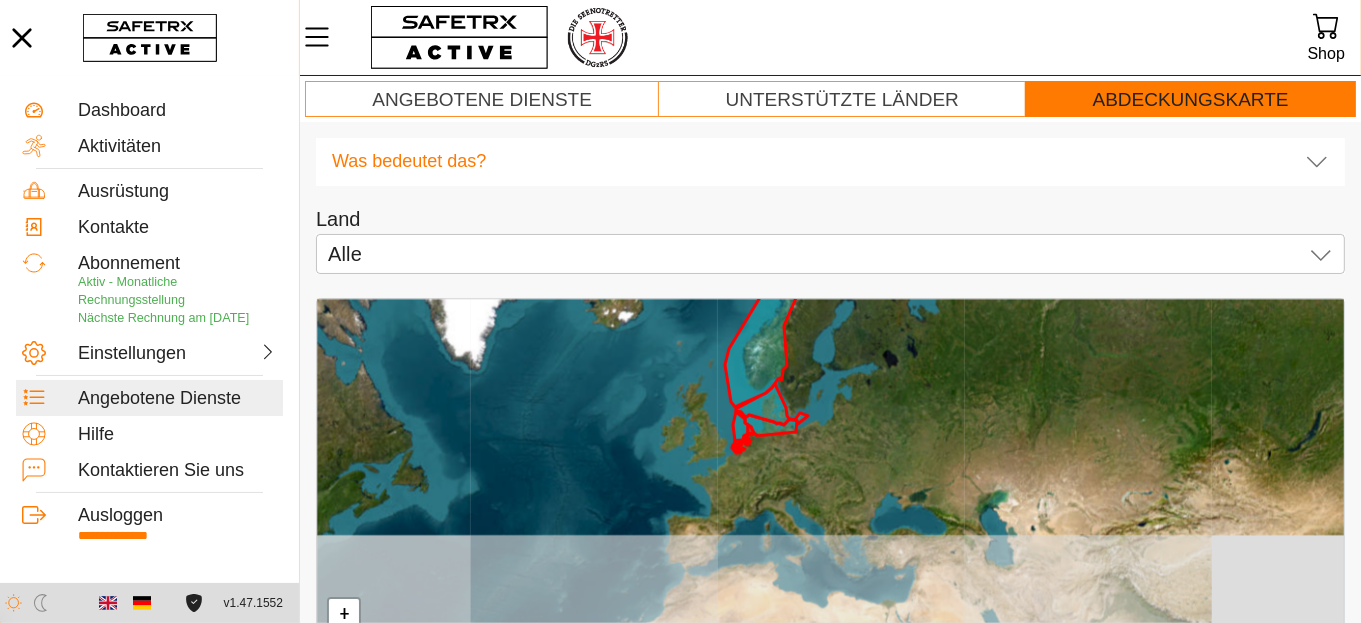 drag, startPoint x: 848, startPoint y: 593, endPoint x: 819, endPoint y: 442, distance: 153.75955 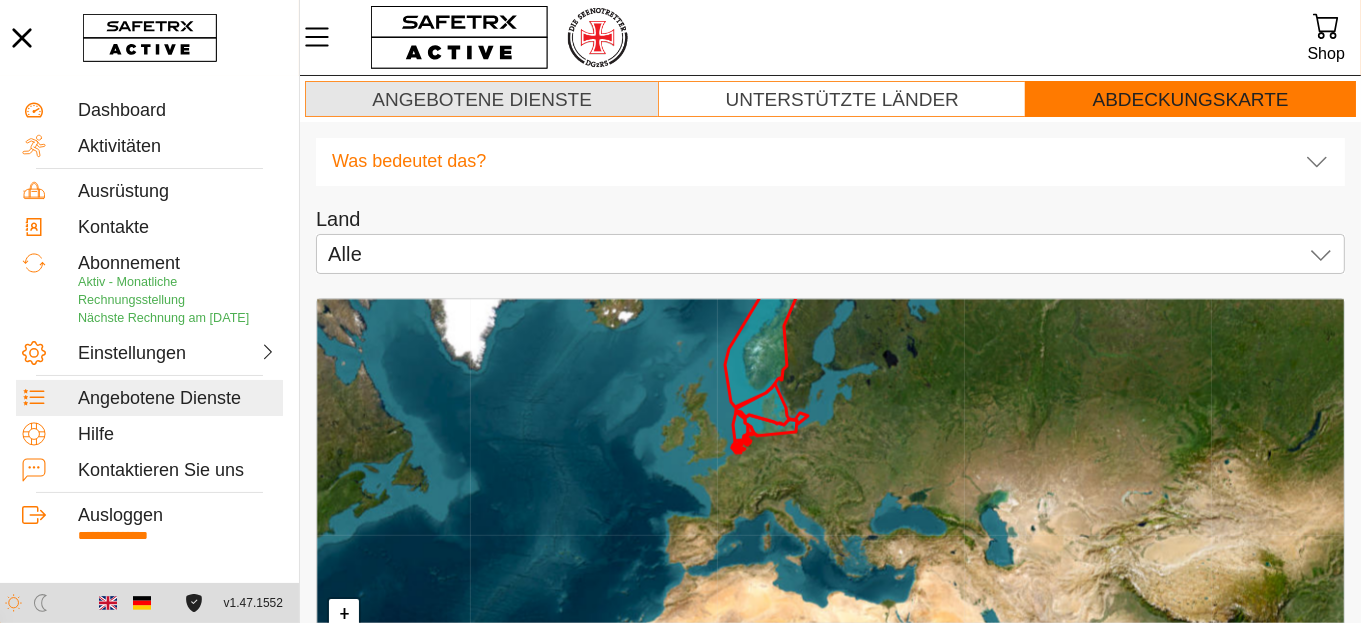 click on "Angebotene Dienste" at bounding box center (482, 100) 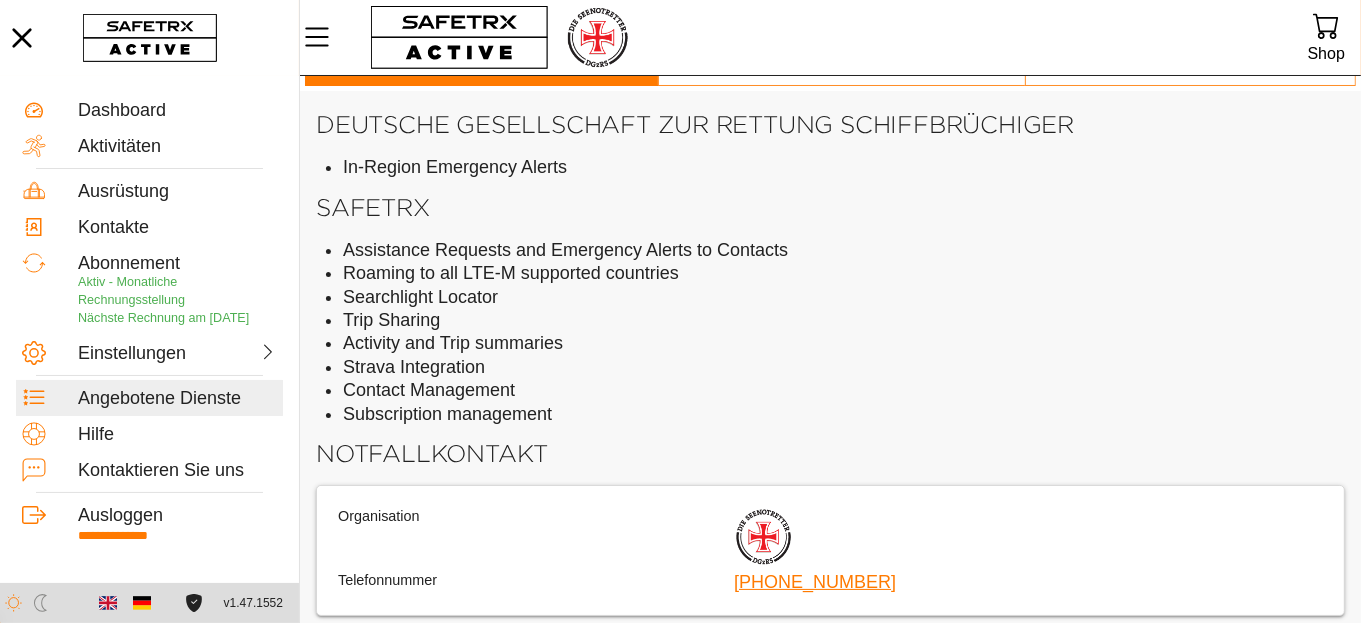 scroll, scrollTop: 48, scrollLeft: 0, axis: vertical 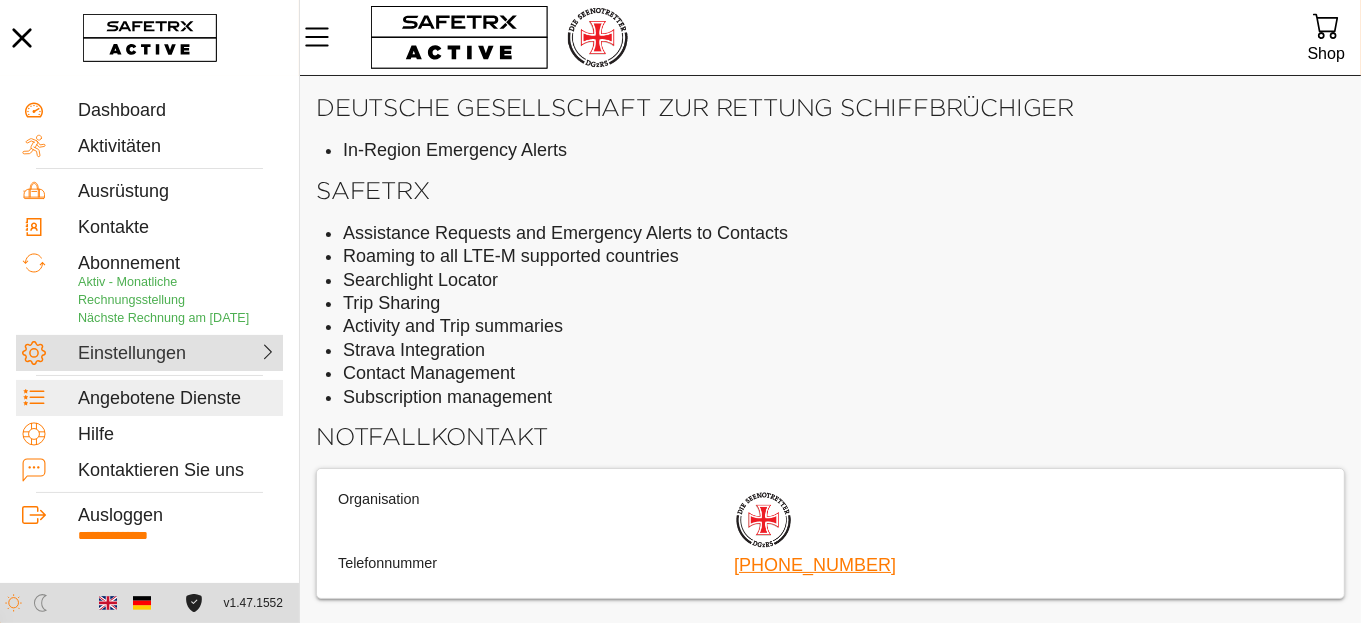 click on "Einstellungen" at bounding box center [126, 354] 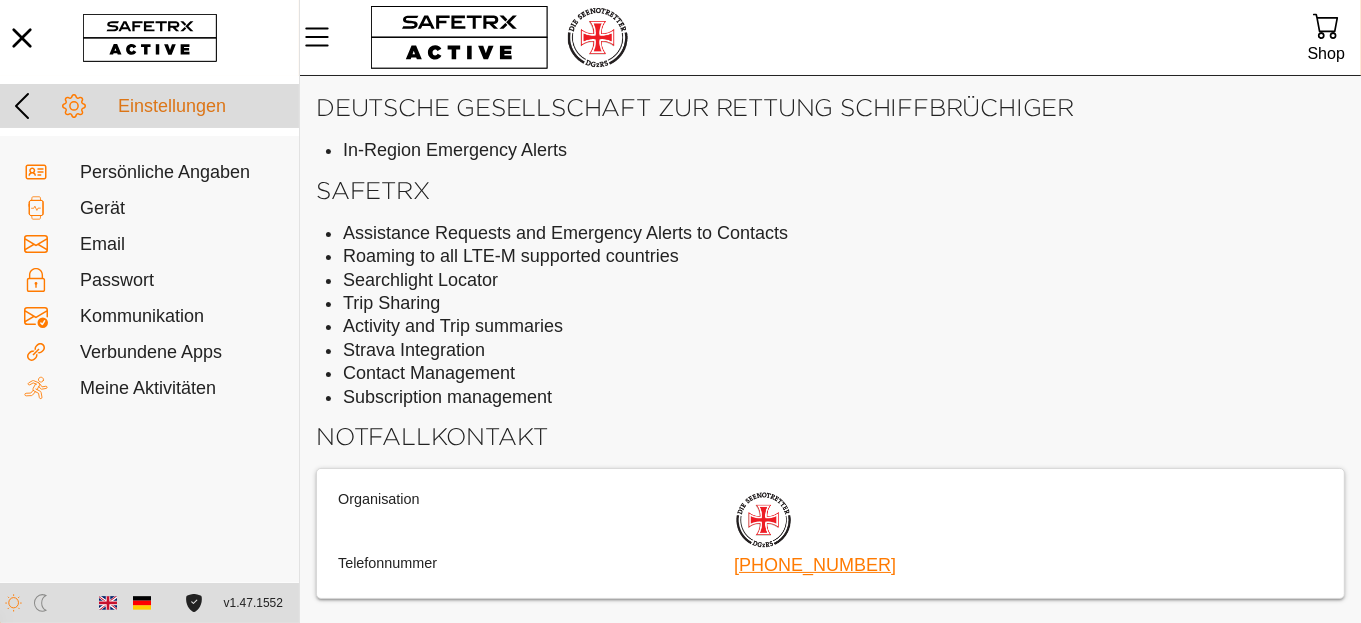 click on "Einstellungen" at bounding box center [205, 107] 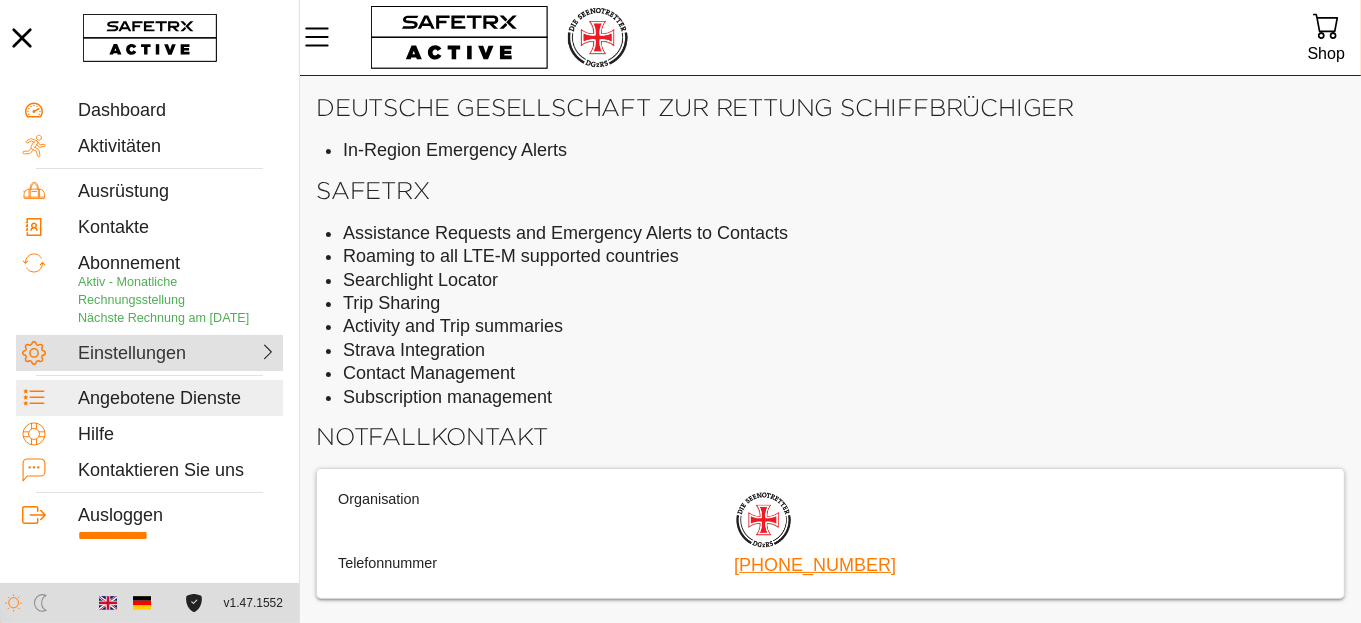 click on "Einstellungen" at bounding box center [126, 354] 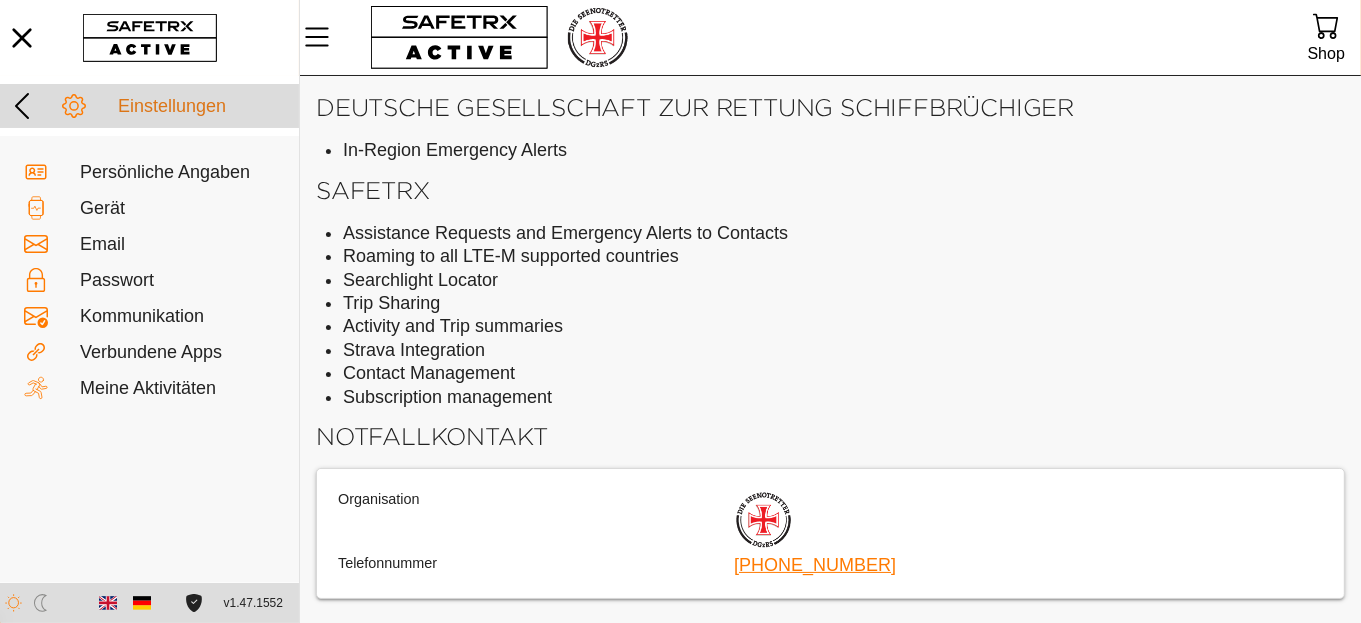 click on "Einstellungen" at bounding box center (205, 107) 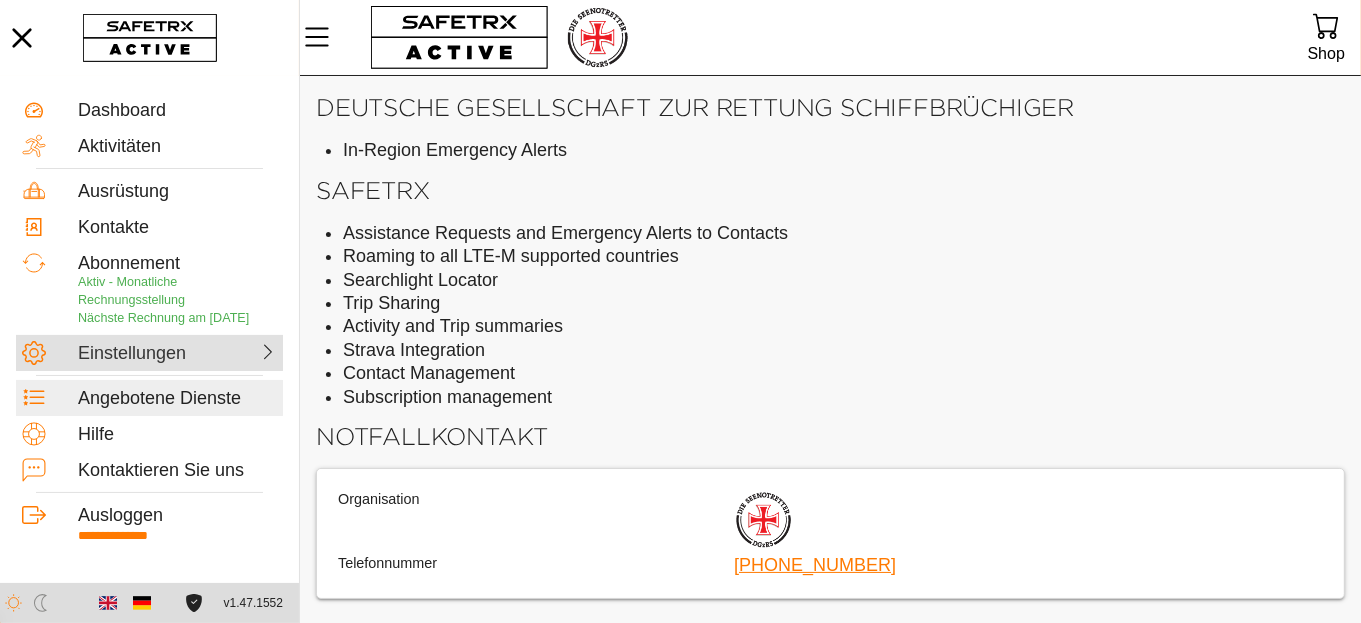 click on "Einstellungen" at bounding box center (126, 354) 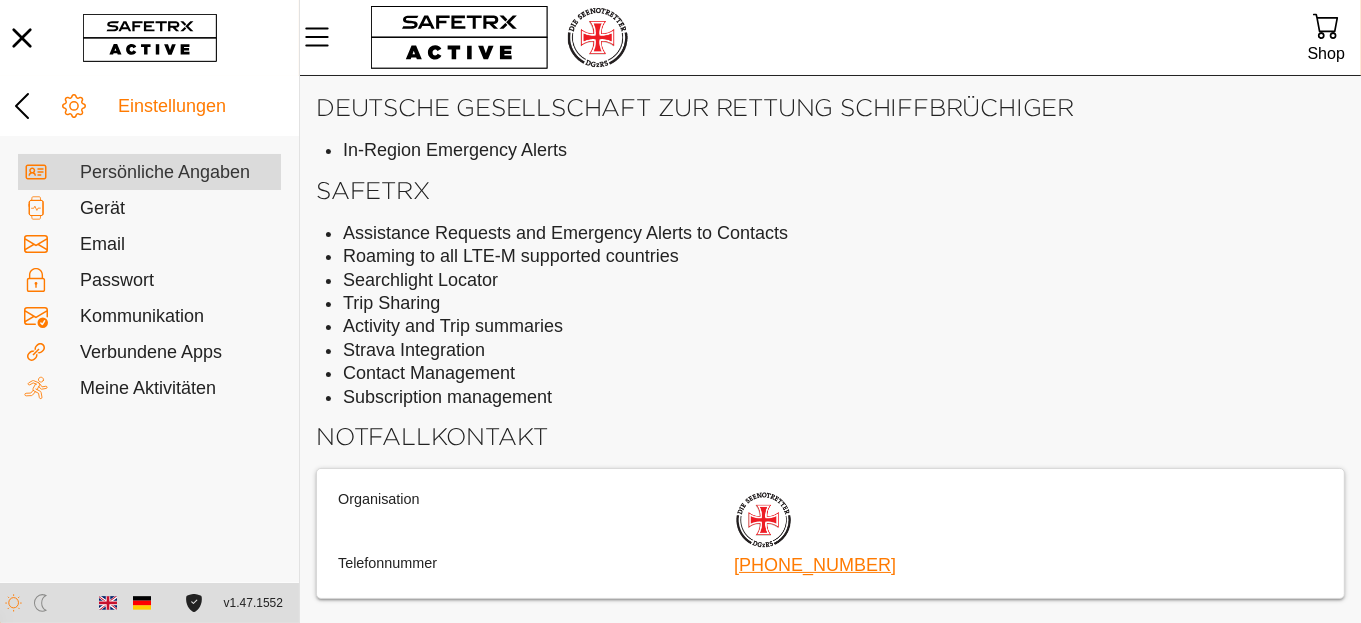 click on "Persönliche Angaben" at bounding box center (177, 173) 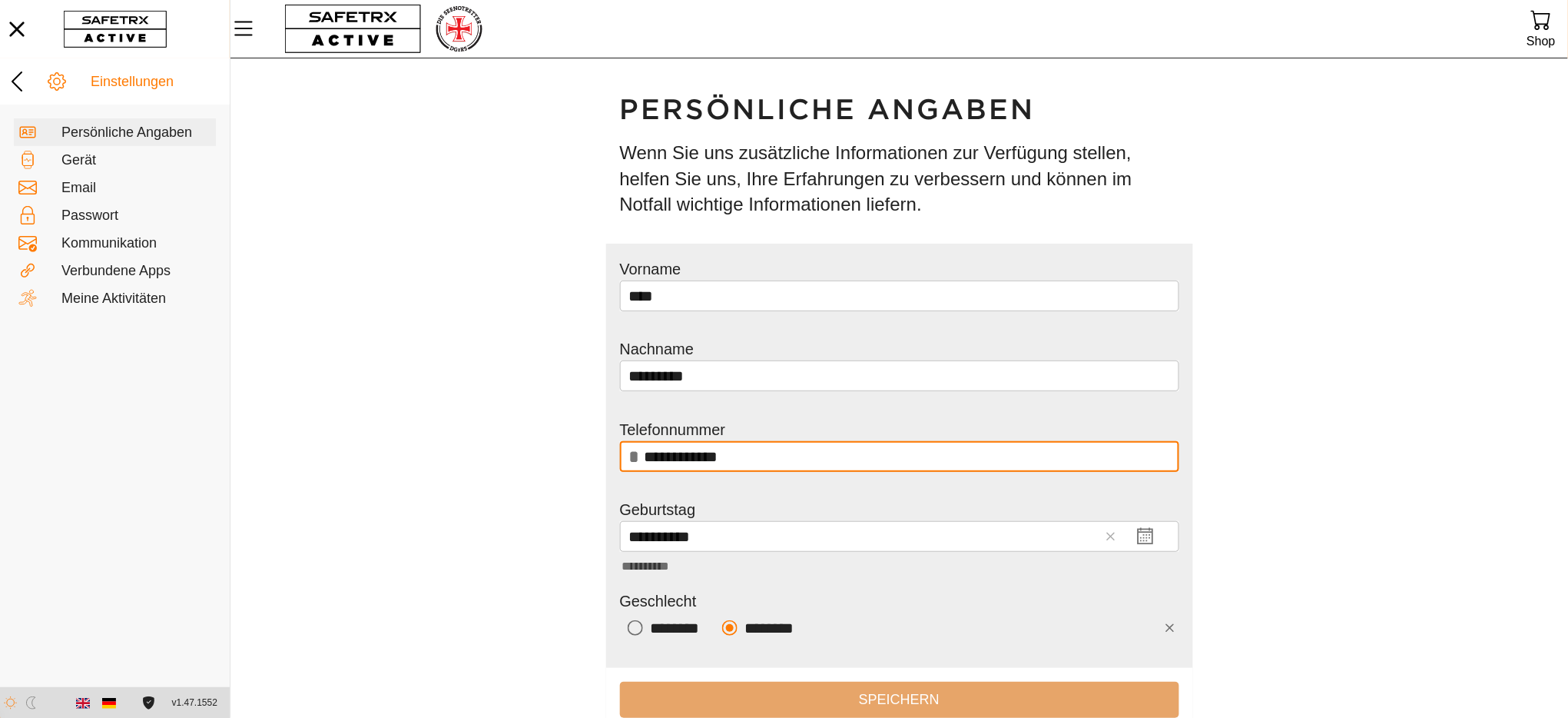 scroll, scrollTop: 41, scrollLeft: 0, axis: vertical 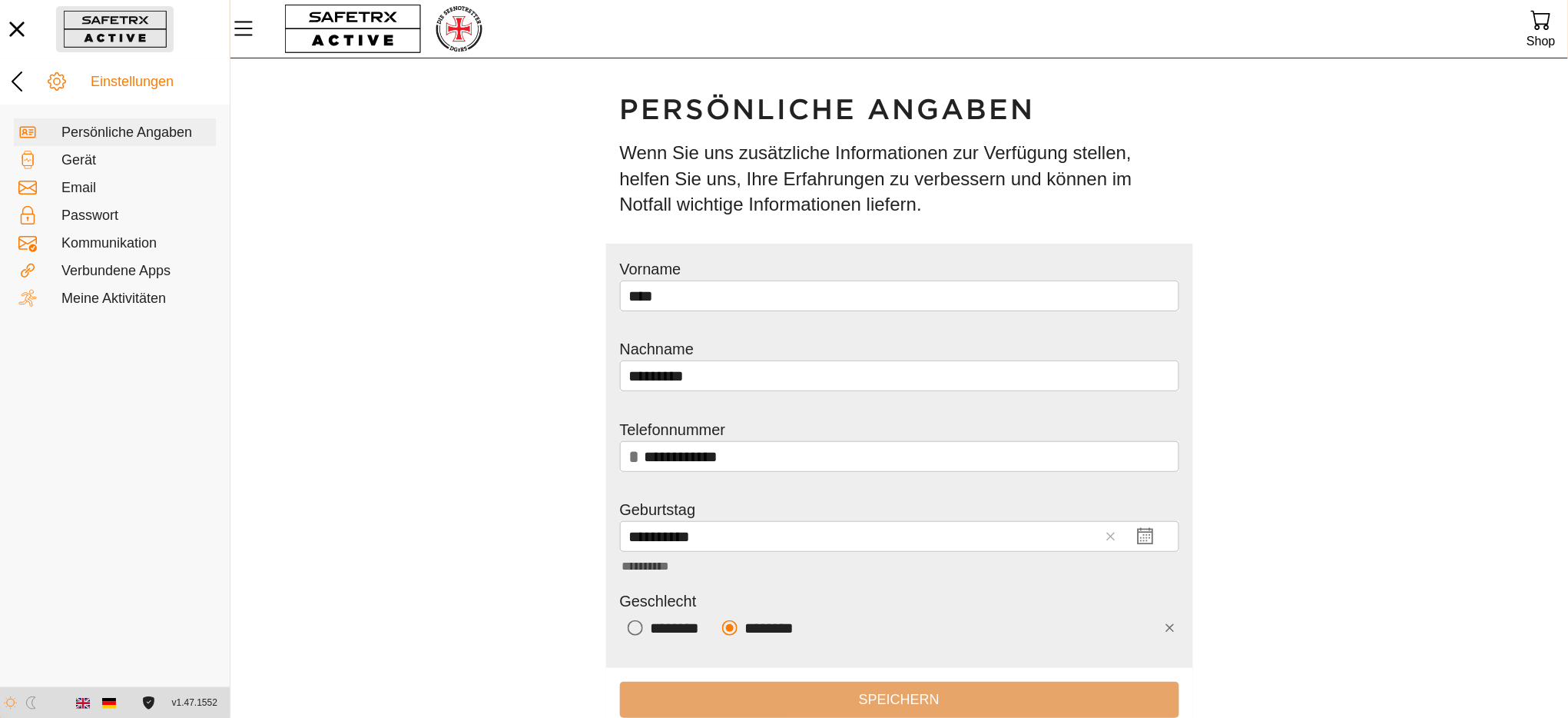 click at bounding box center [114, 29] 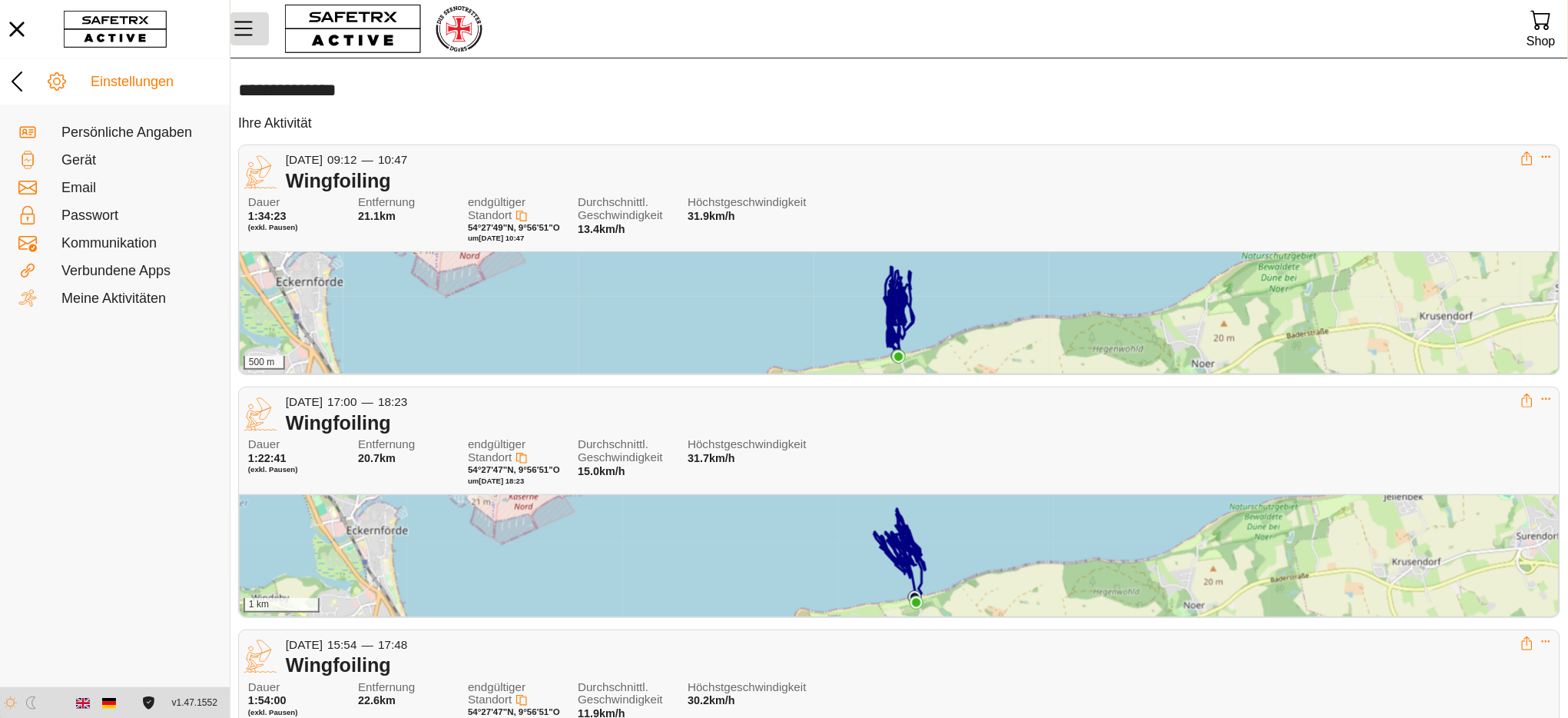 click 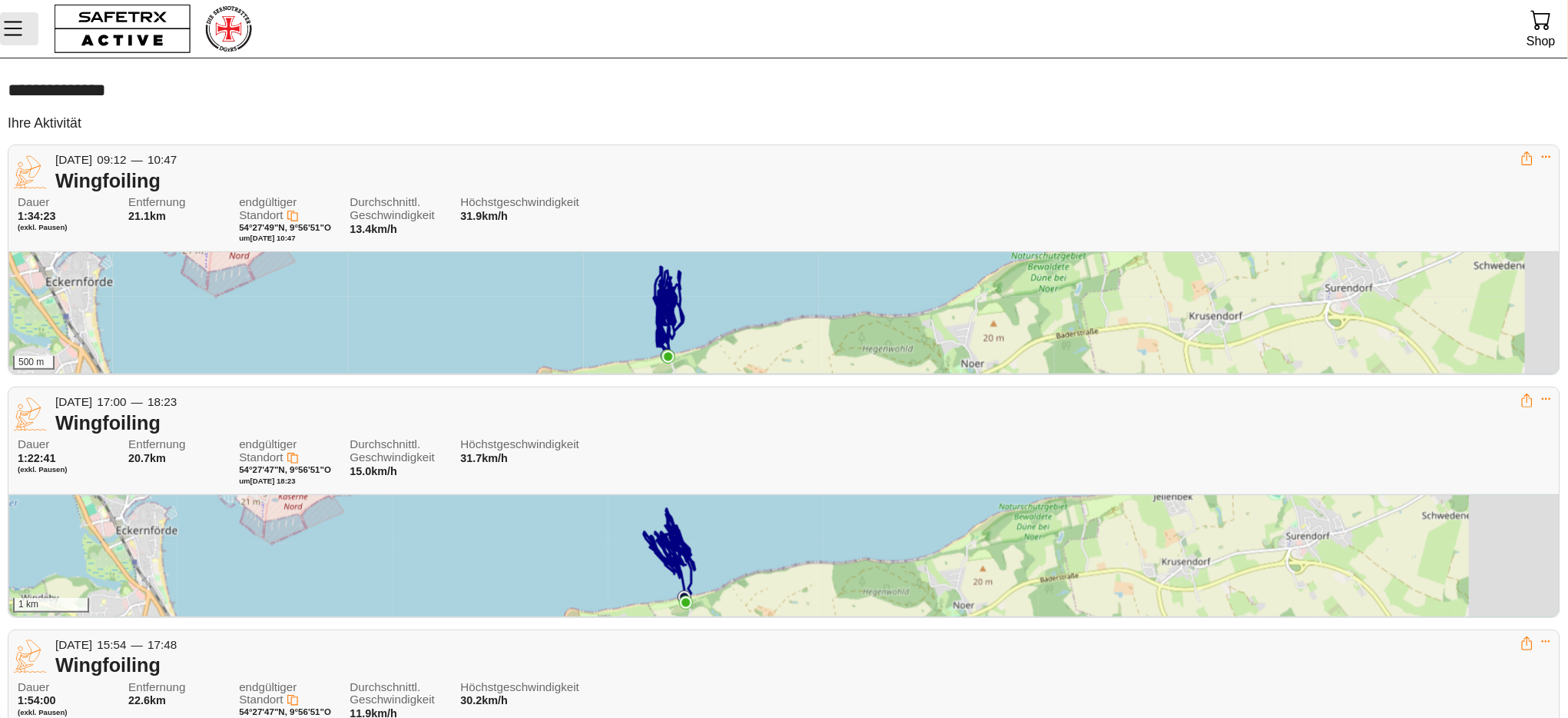 click 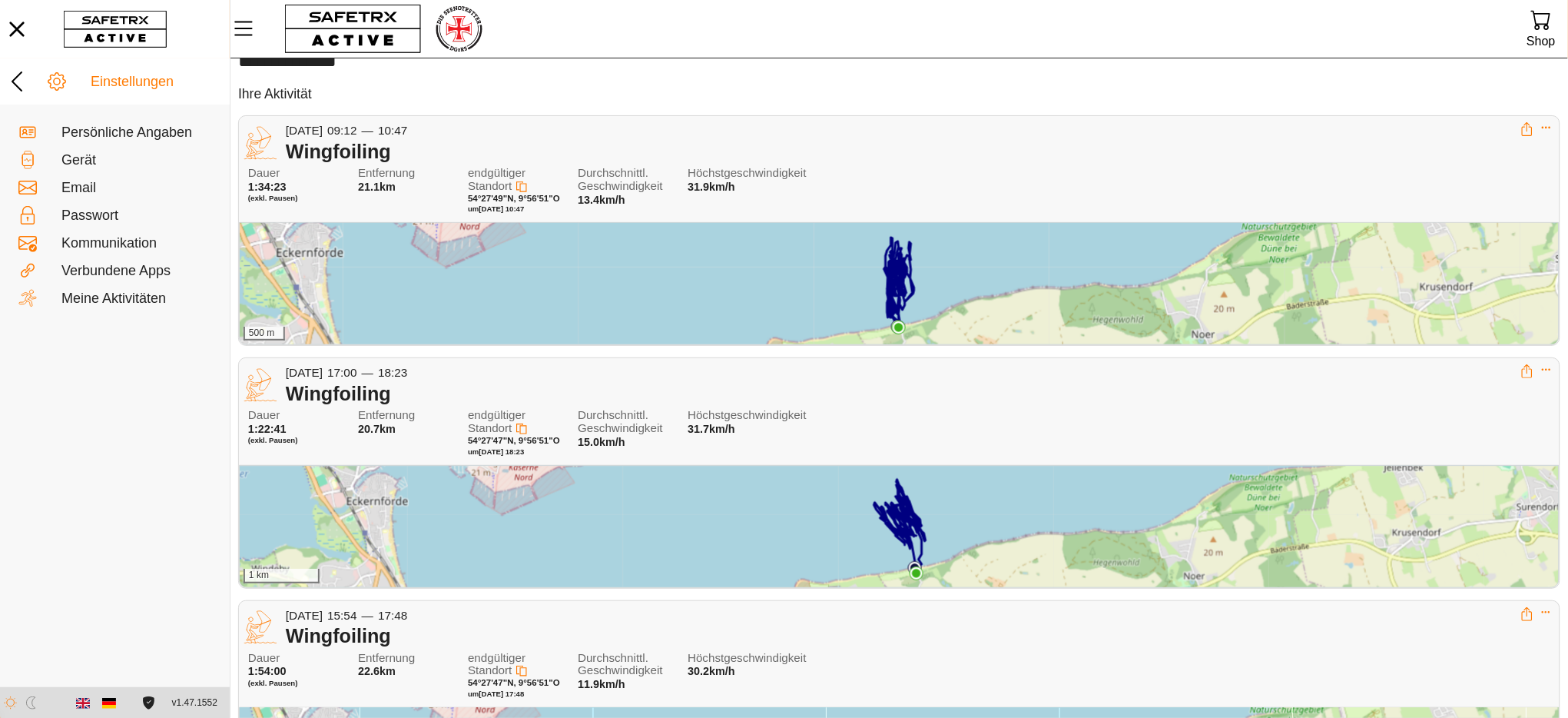 scroll, scrollTop: 0, scrollLeft: 0, axis: both 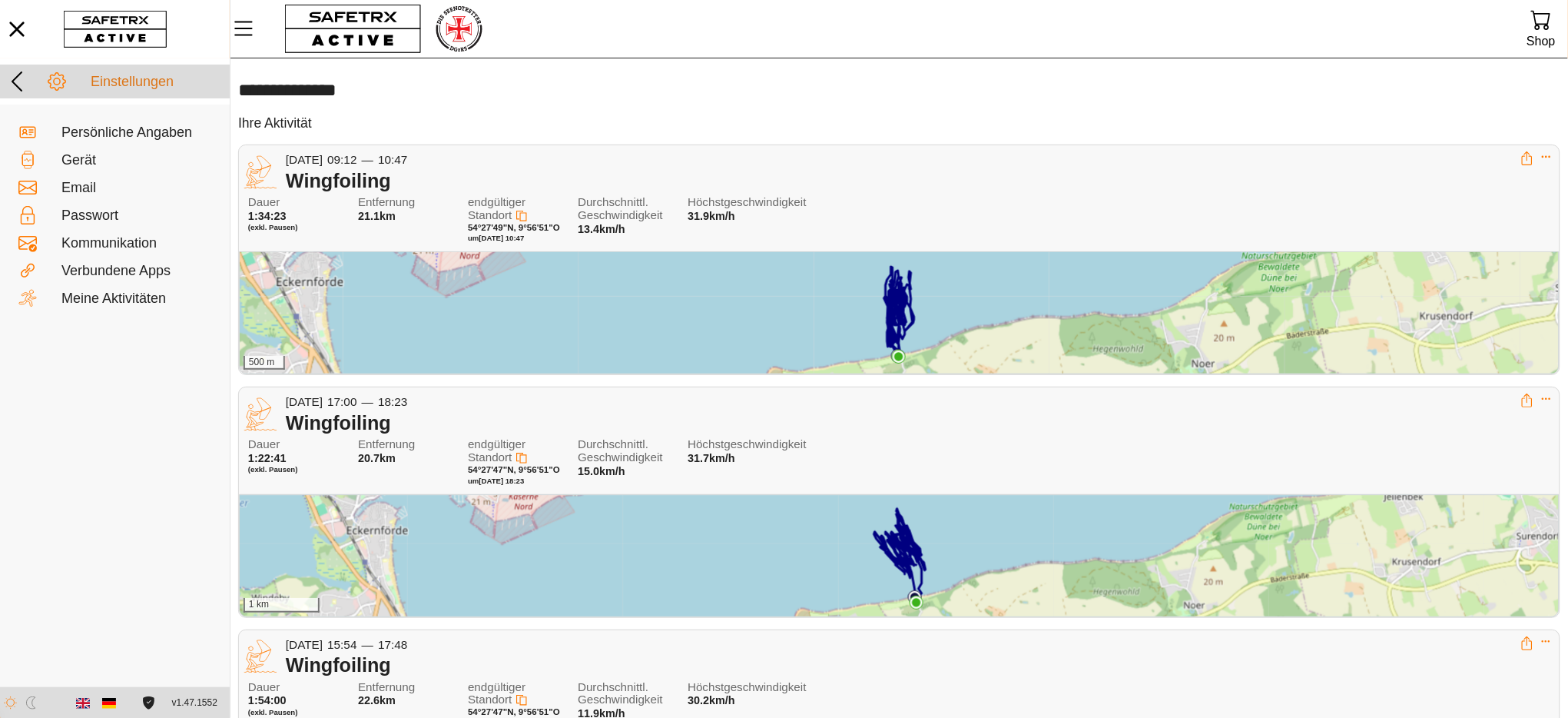 click 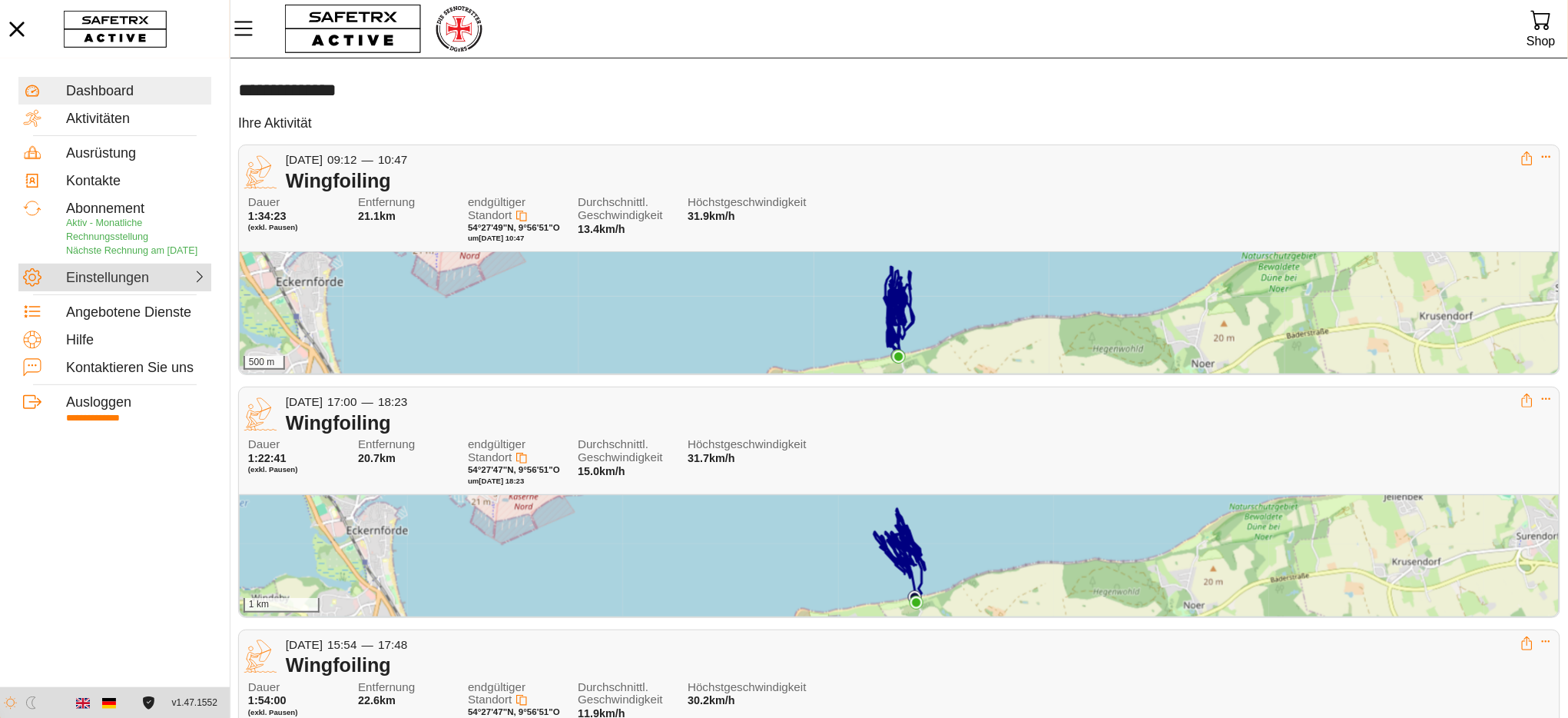 click 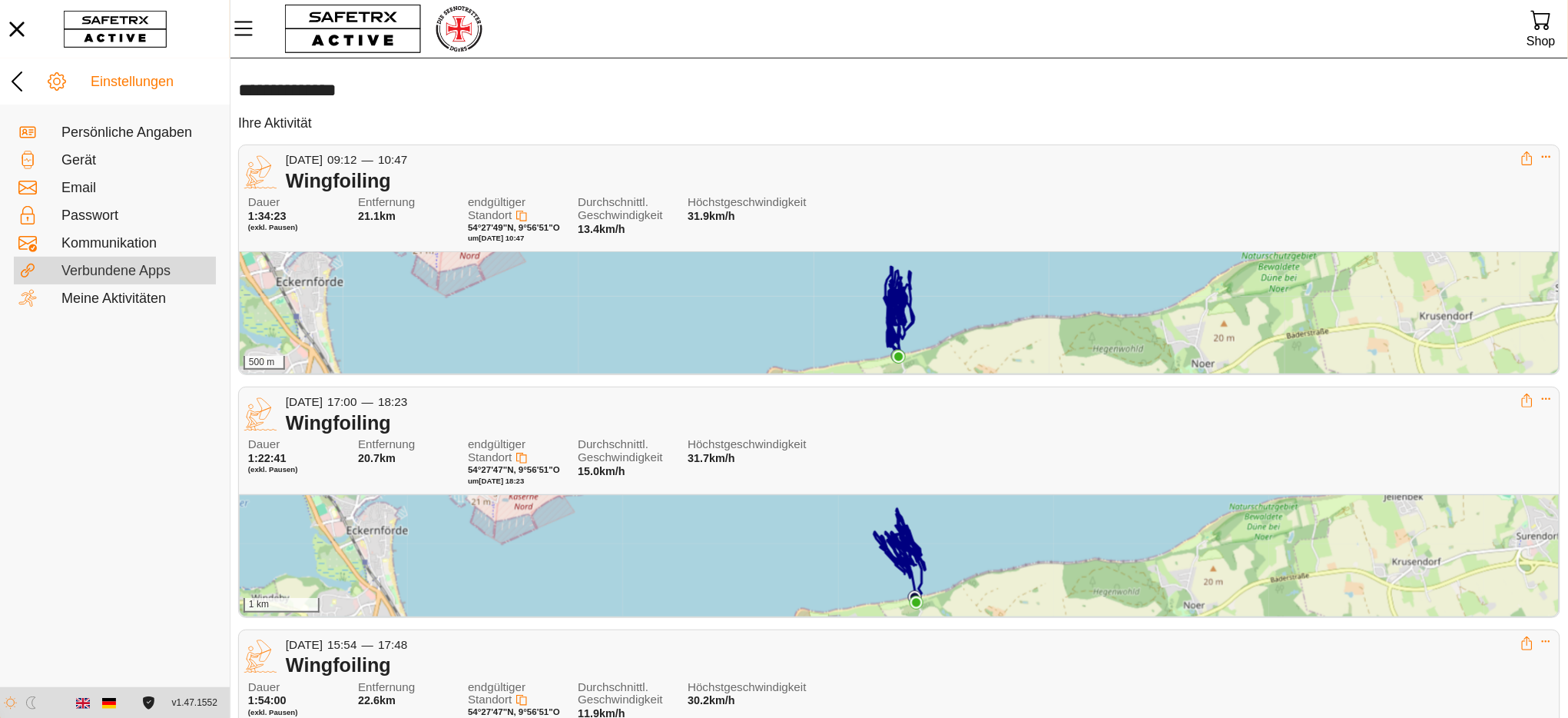 click on "Verbundene Apps" at bounding box center (136, 271) 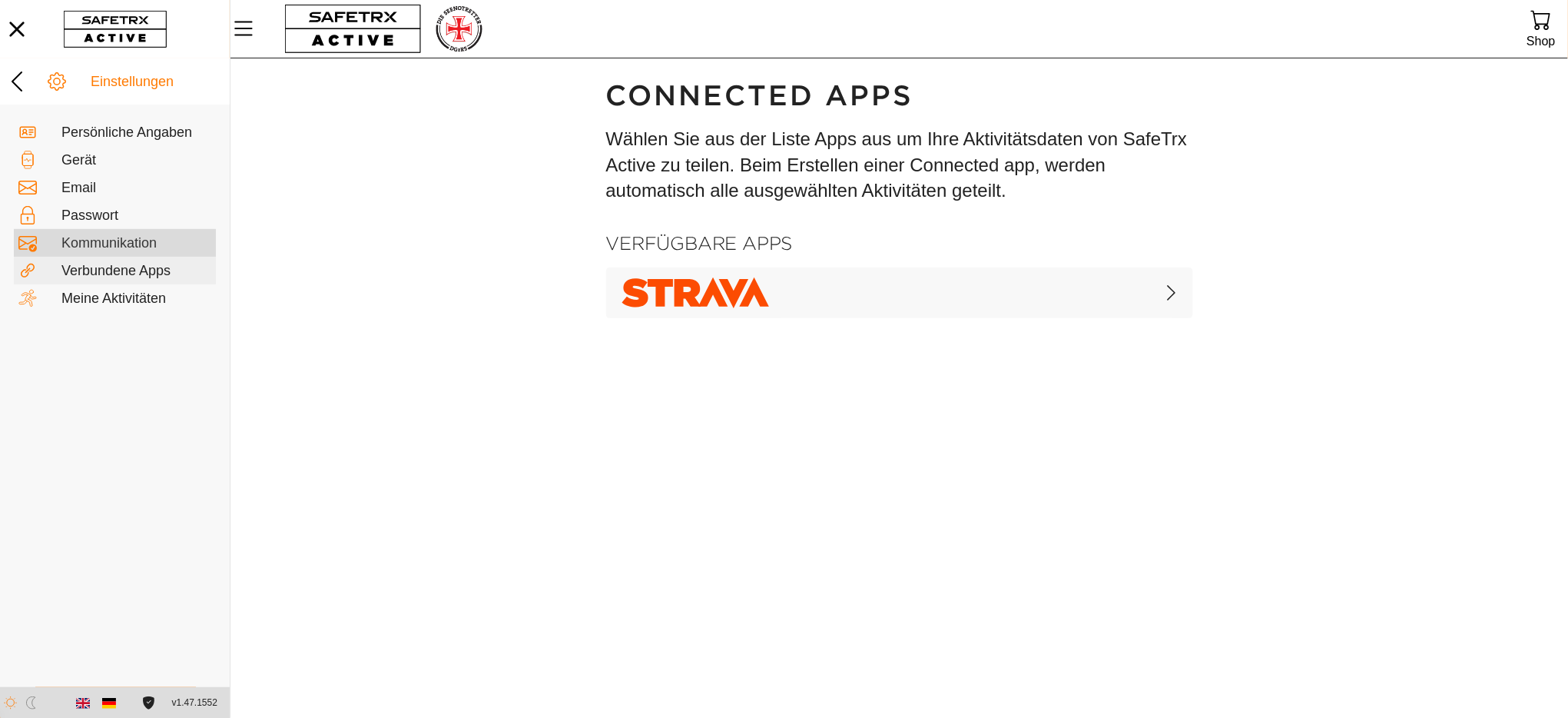 click on "Kommunikation" at bounding box center (136, 244) 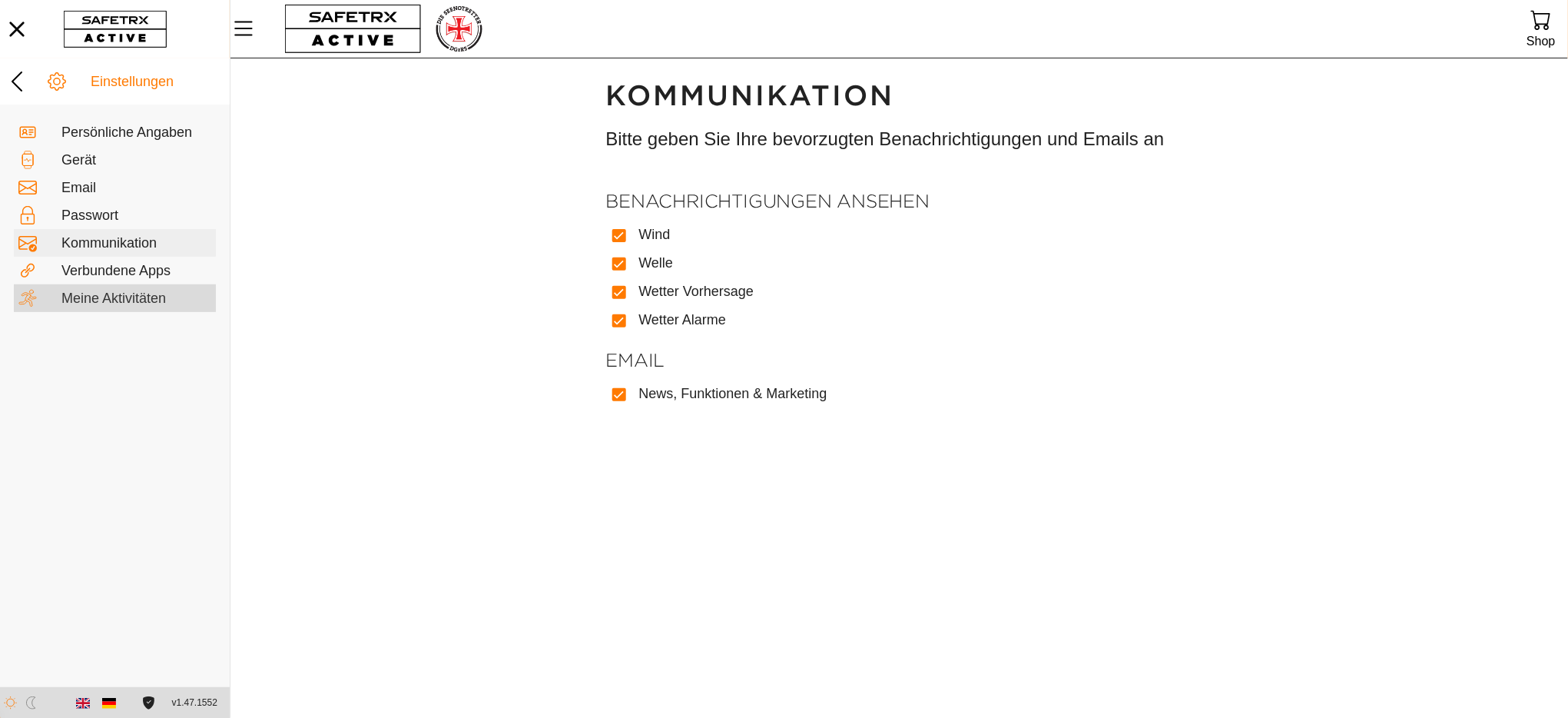 click on "Meine Aktivitäten" at bounding box center [136, 299] 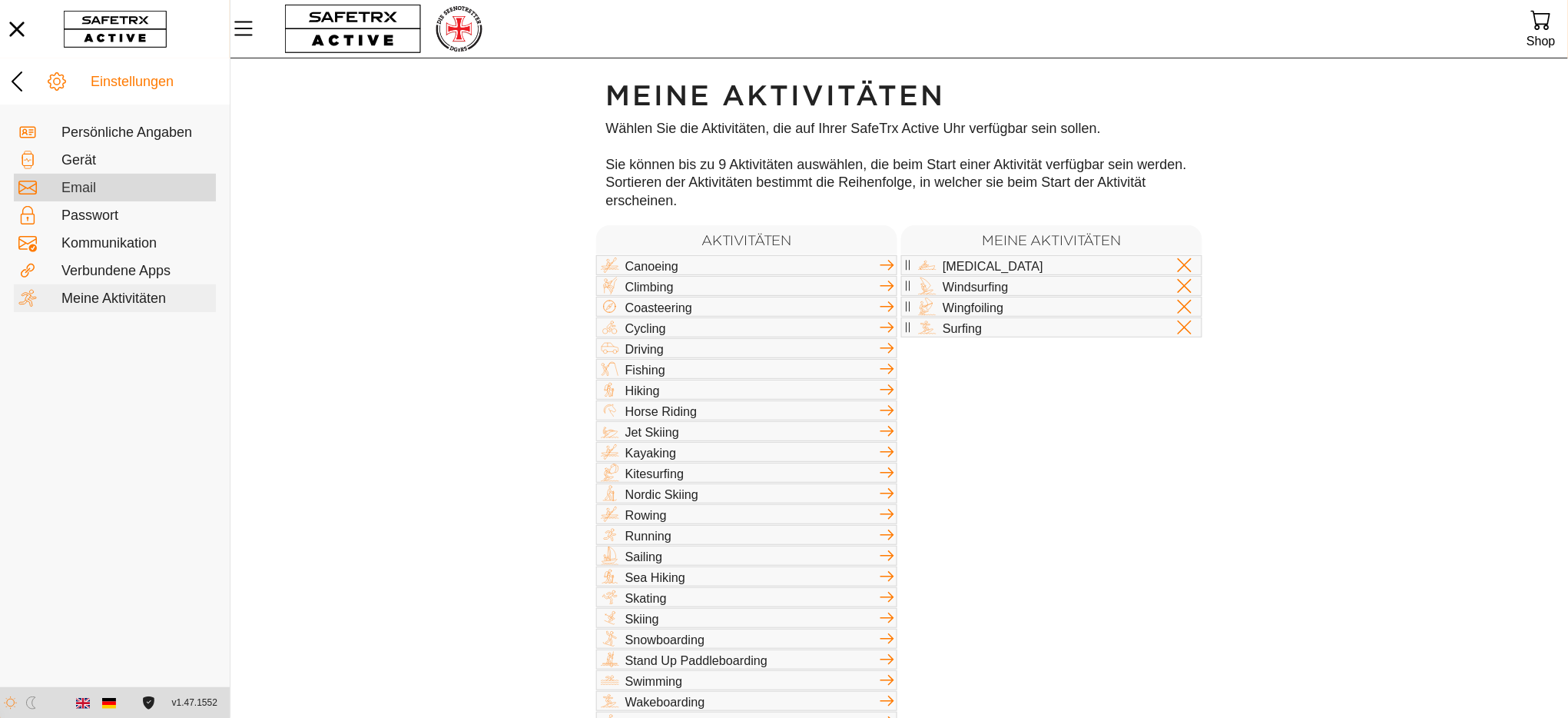 click on "Email" at bounding box center (136, 188) 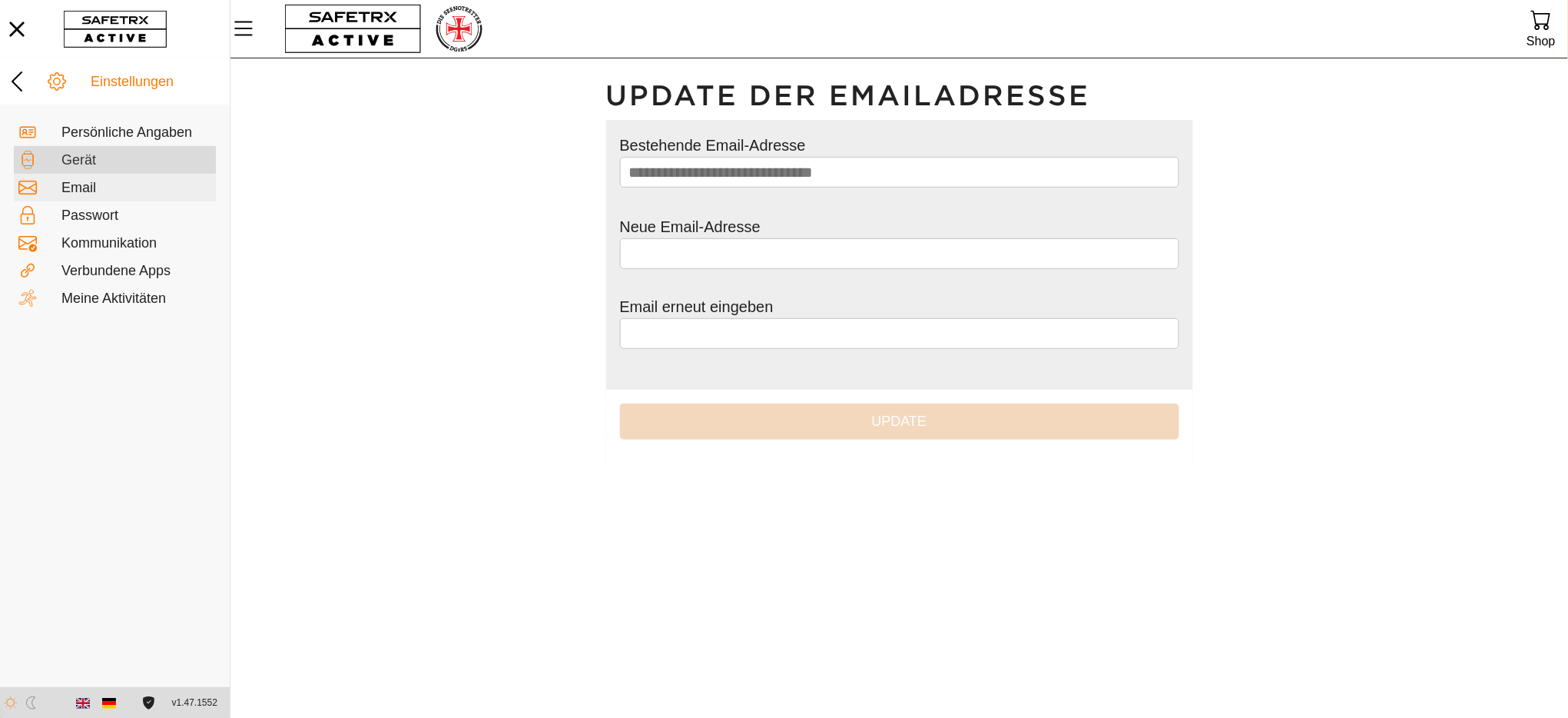 click on "Gerät" at bounding box center [136, 161] 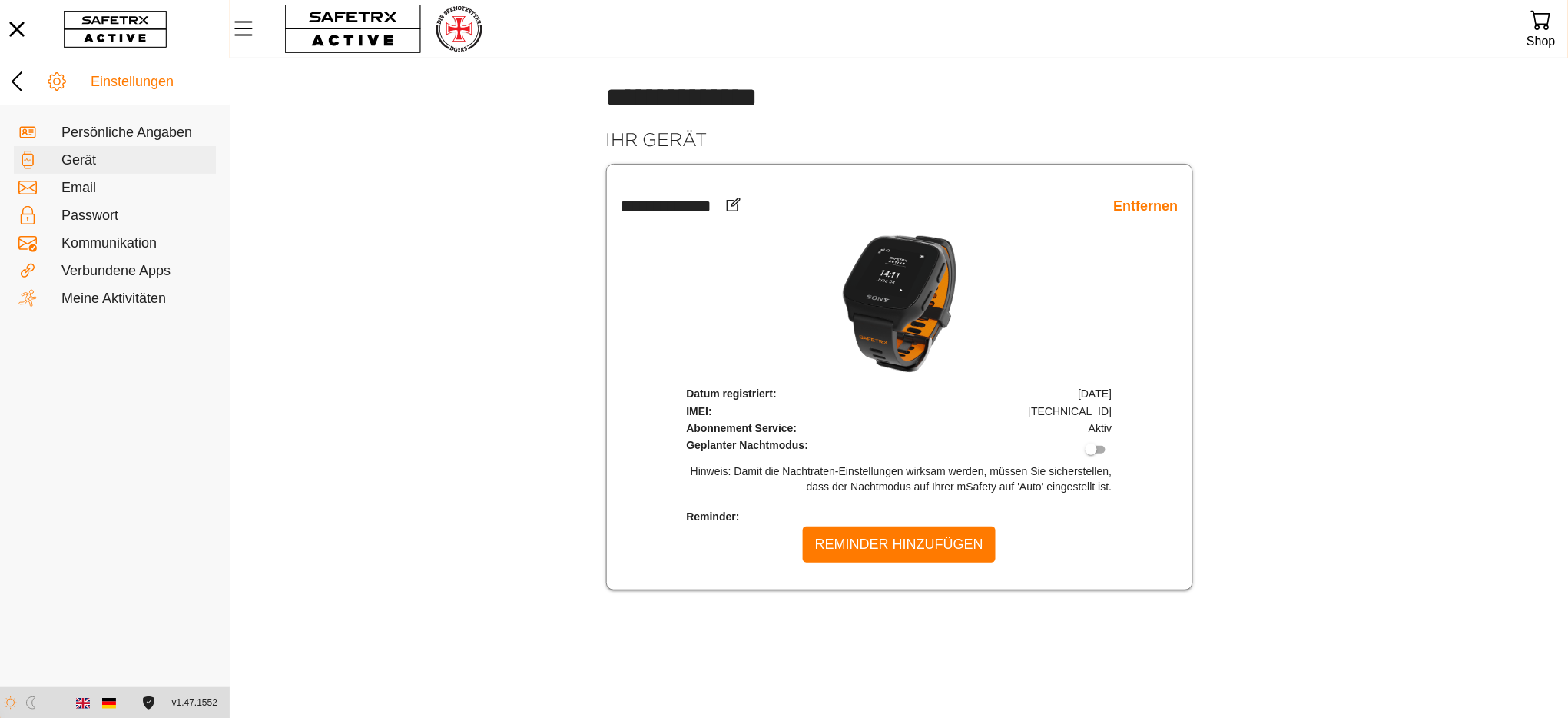 scroll, scrollTop: 1, scrollLeft: 0, axis: vertical 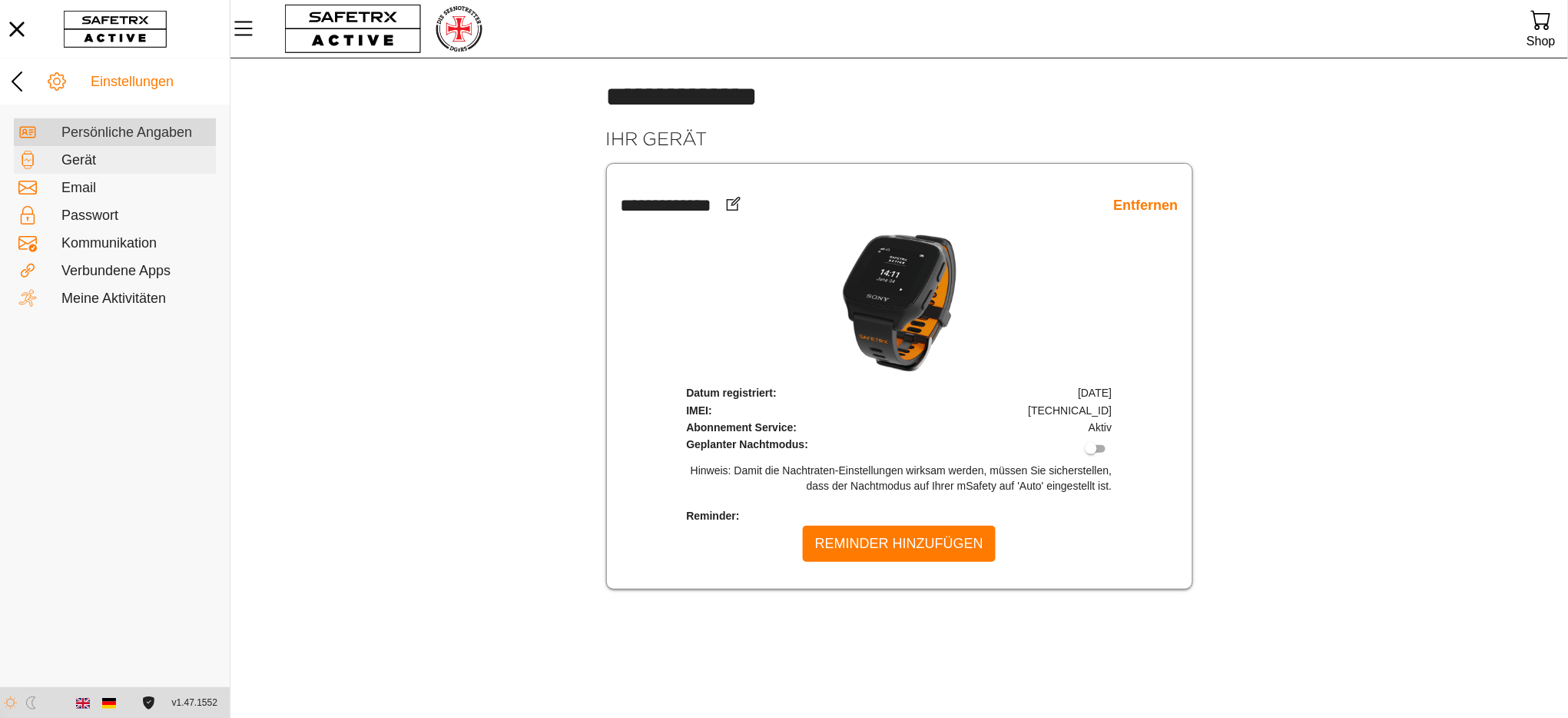 click on "Persönliche Angaben" at bounding box center (136, 133) 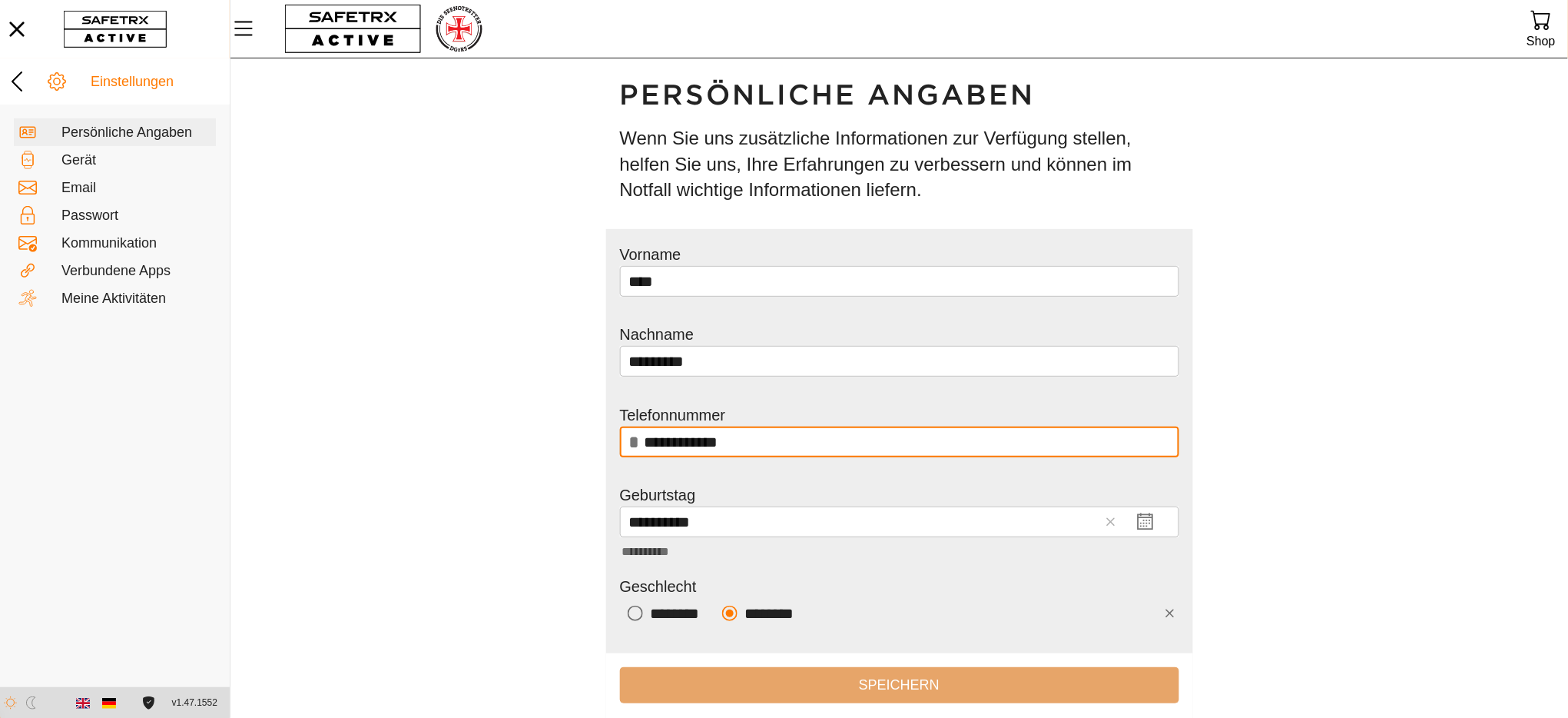 scroll, scrollTop: 0, scrollLeft: 0, axis: both 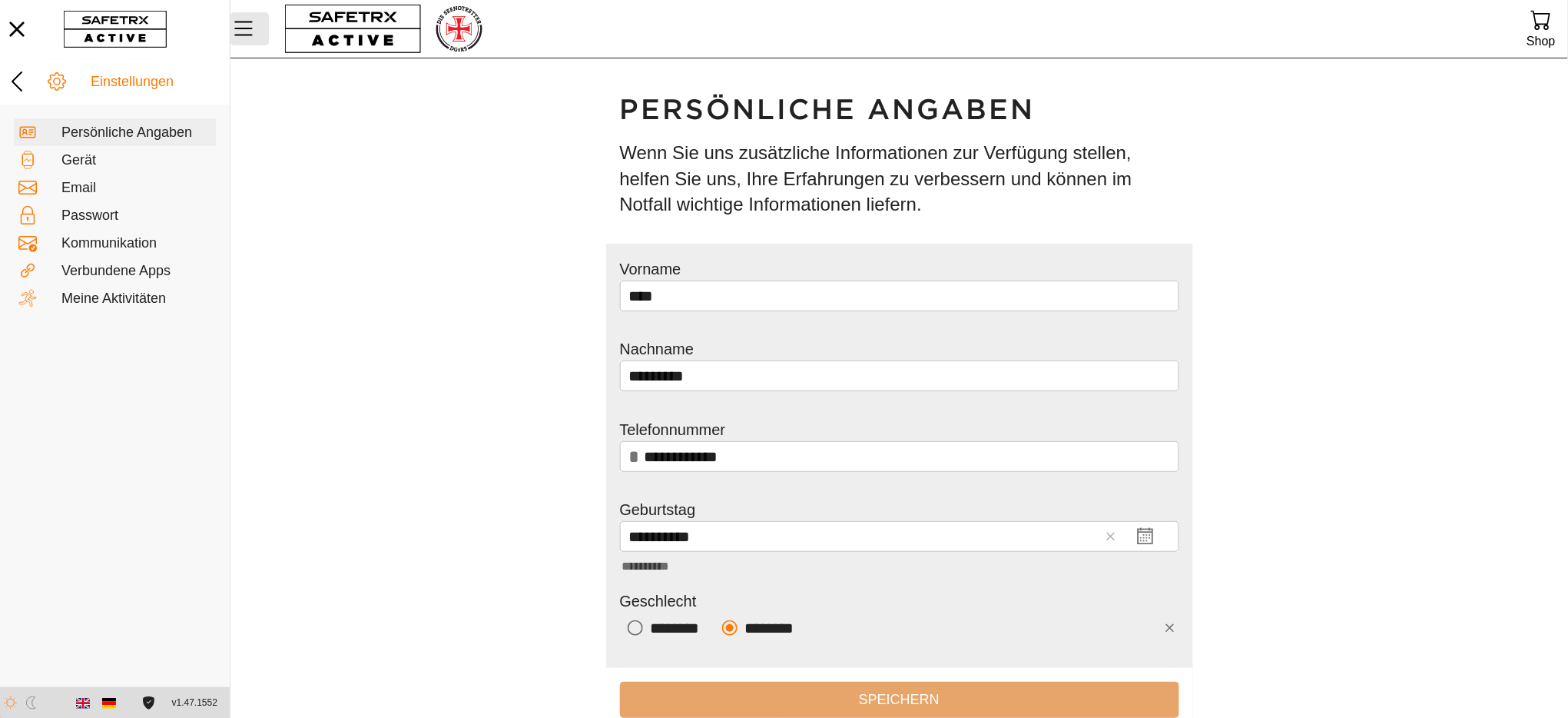 click 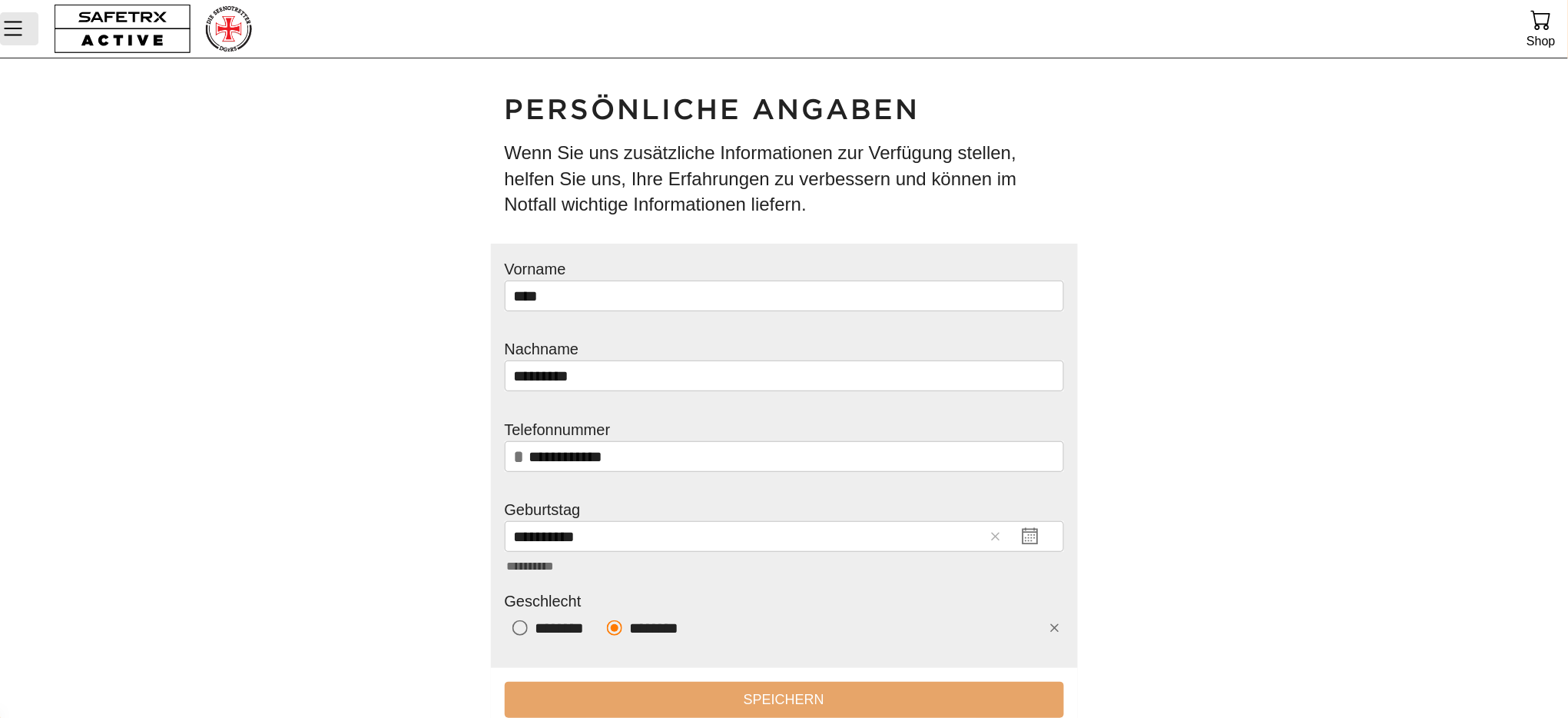 click 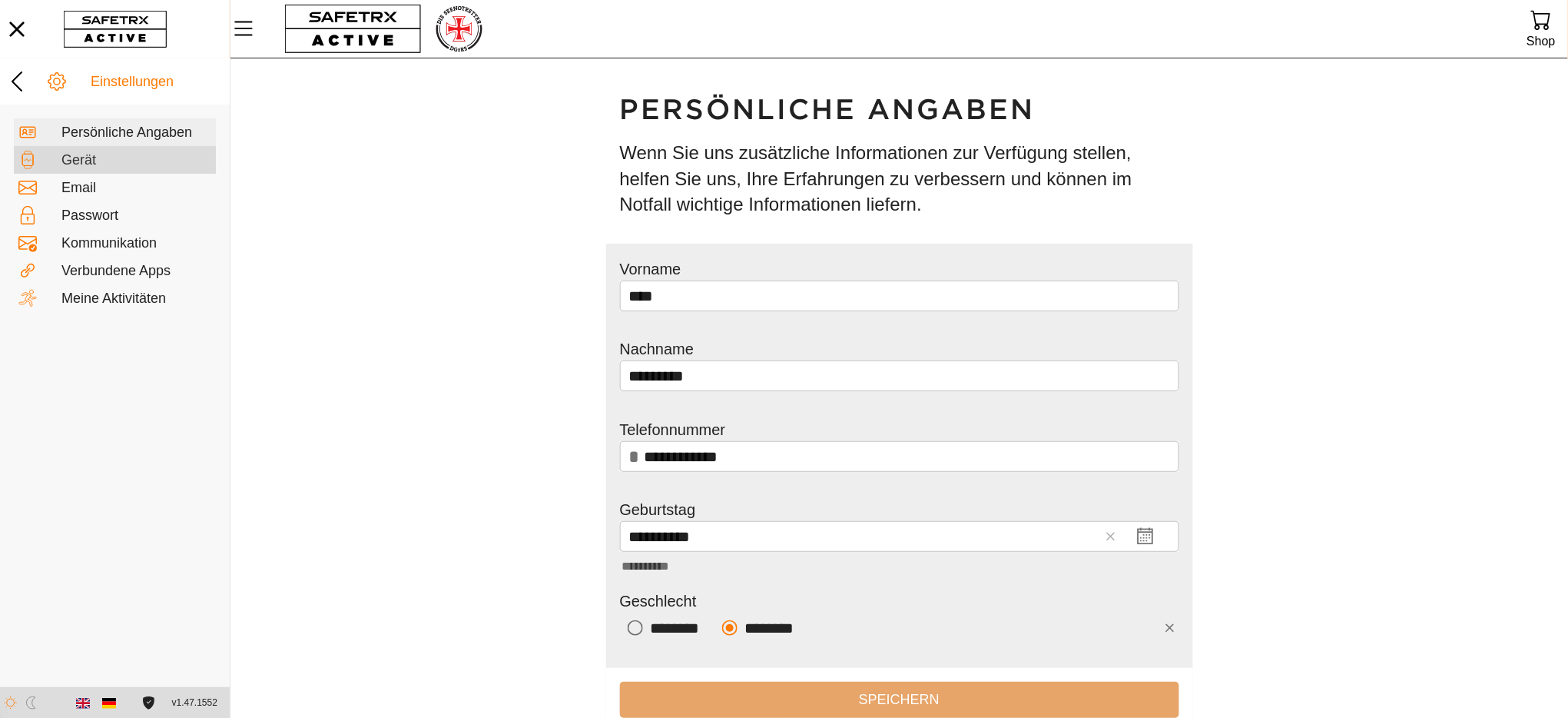 click on "Gerät" at bounding box center (136, 161) 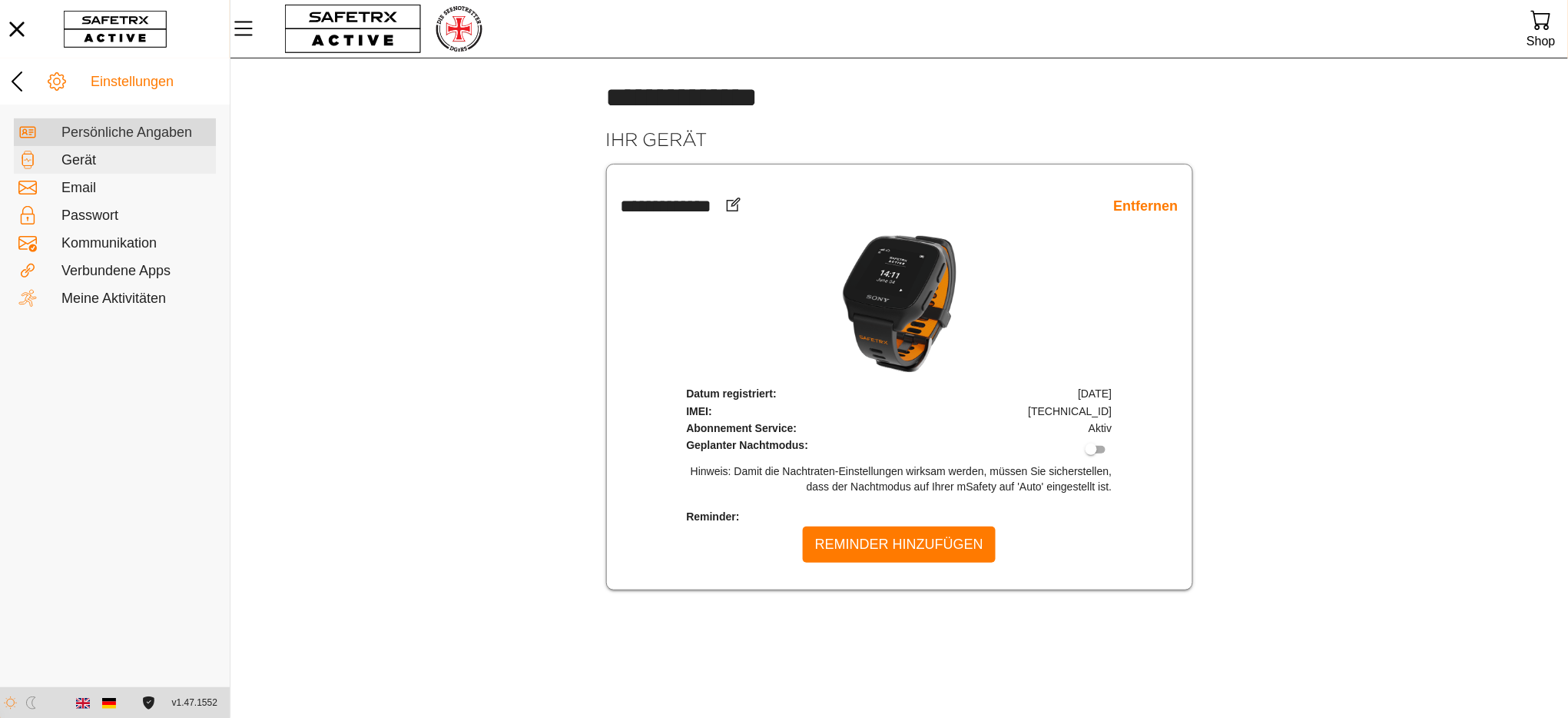 click on "Persönliche Angaben" at bounding box center (136, 133) 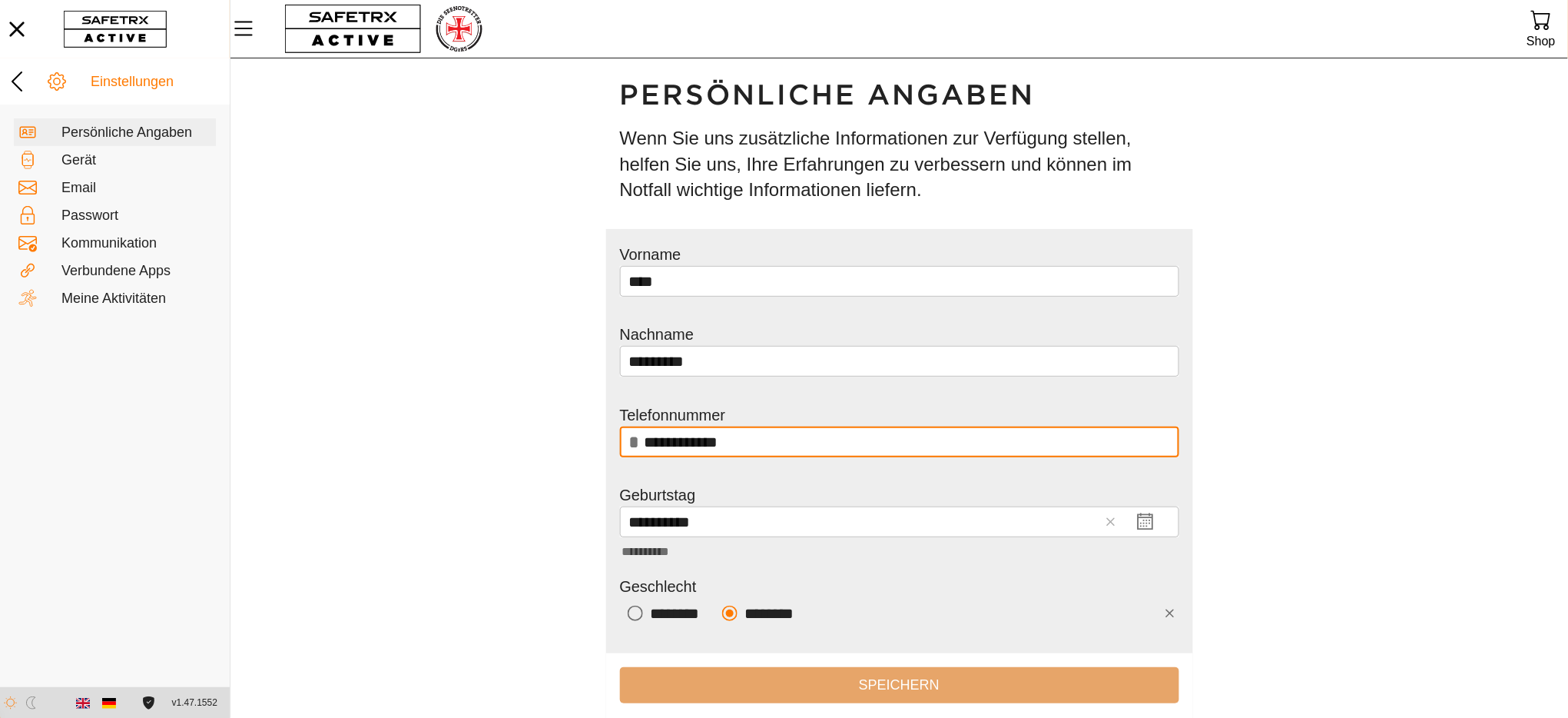 scroll, scrollTop: 0, scrollLeft: 0, axis: both 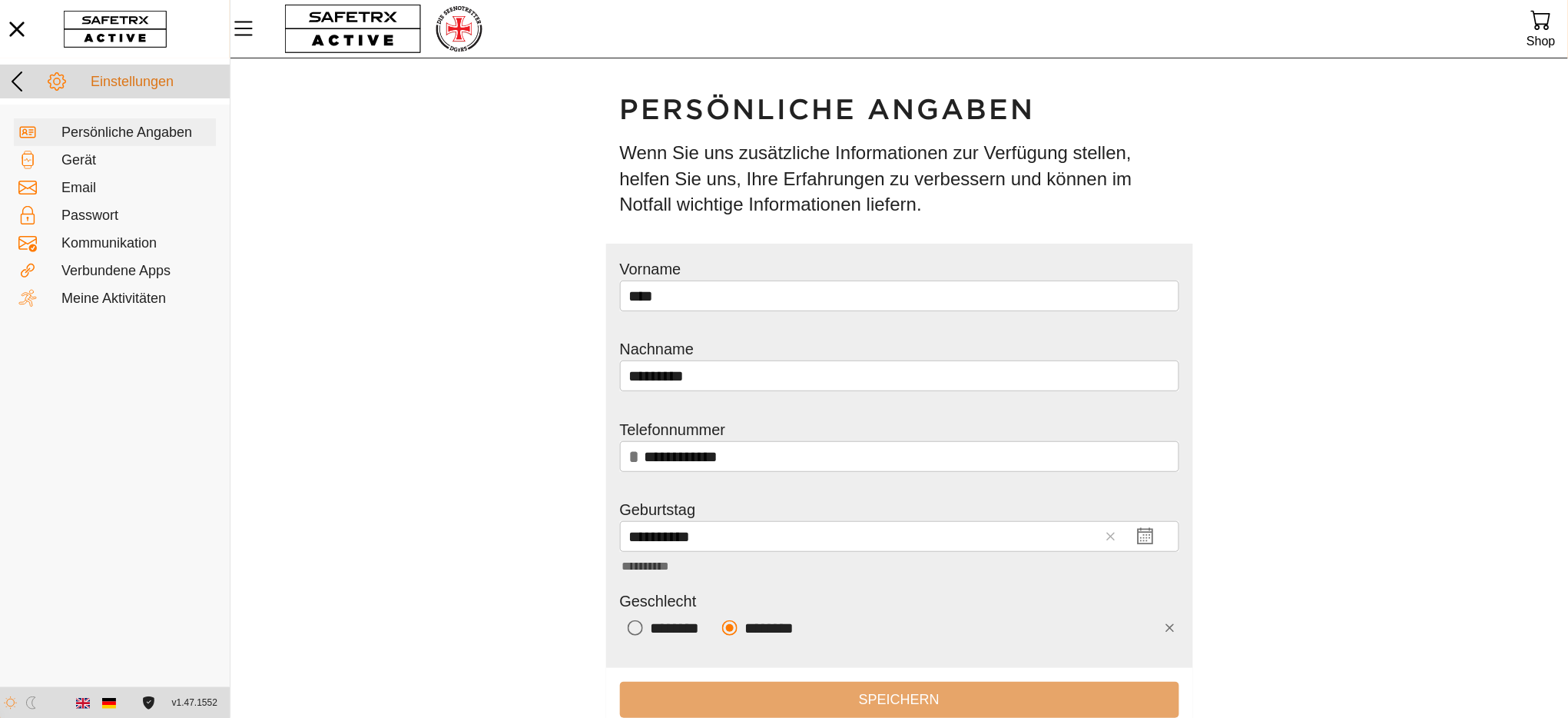 click 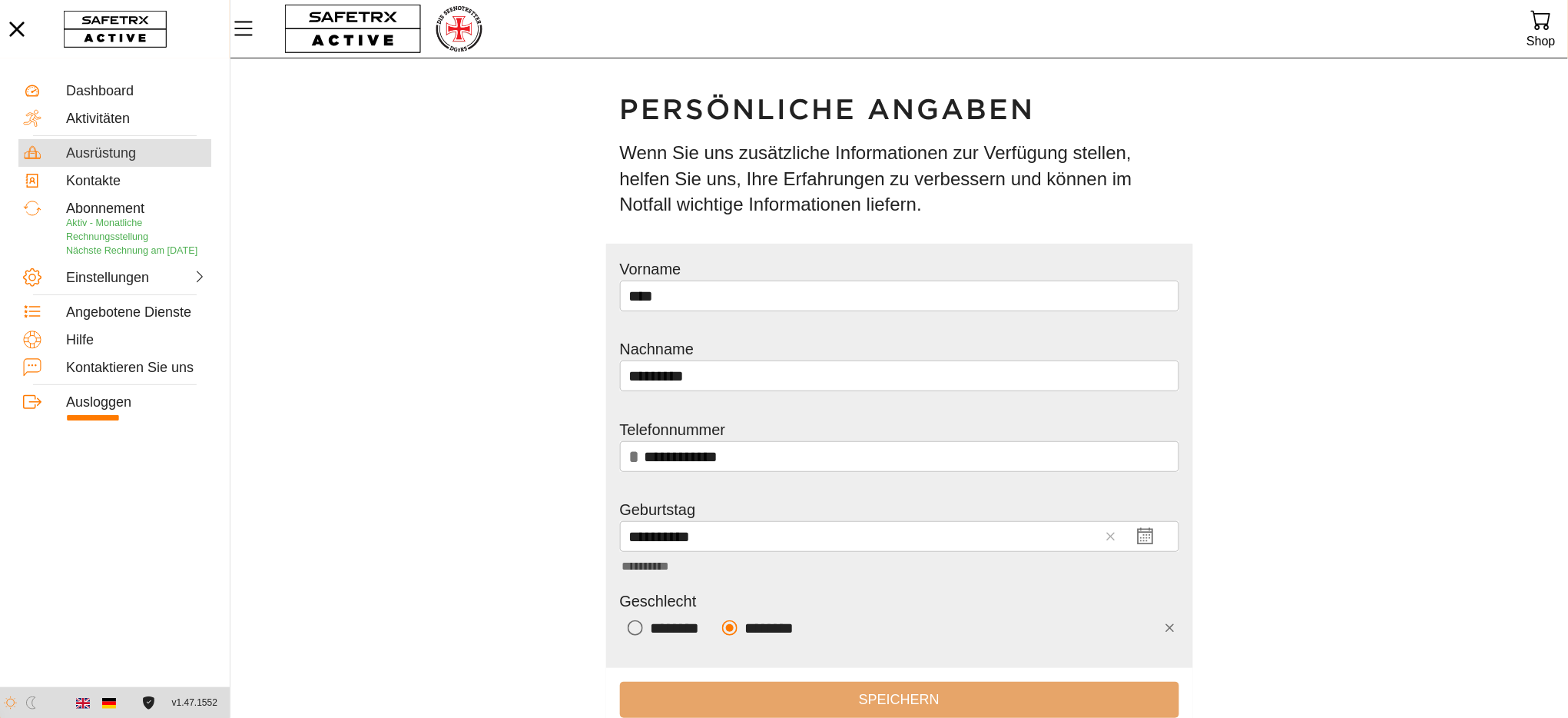 click on "Ausrüstung" at bounding box center (136, 154) 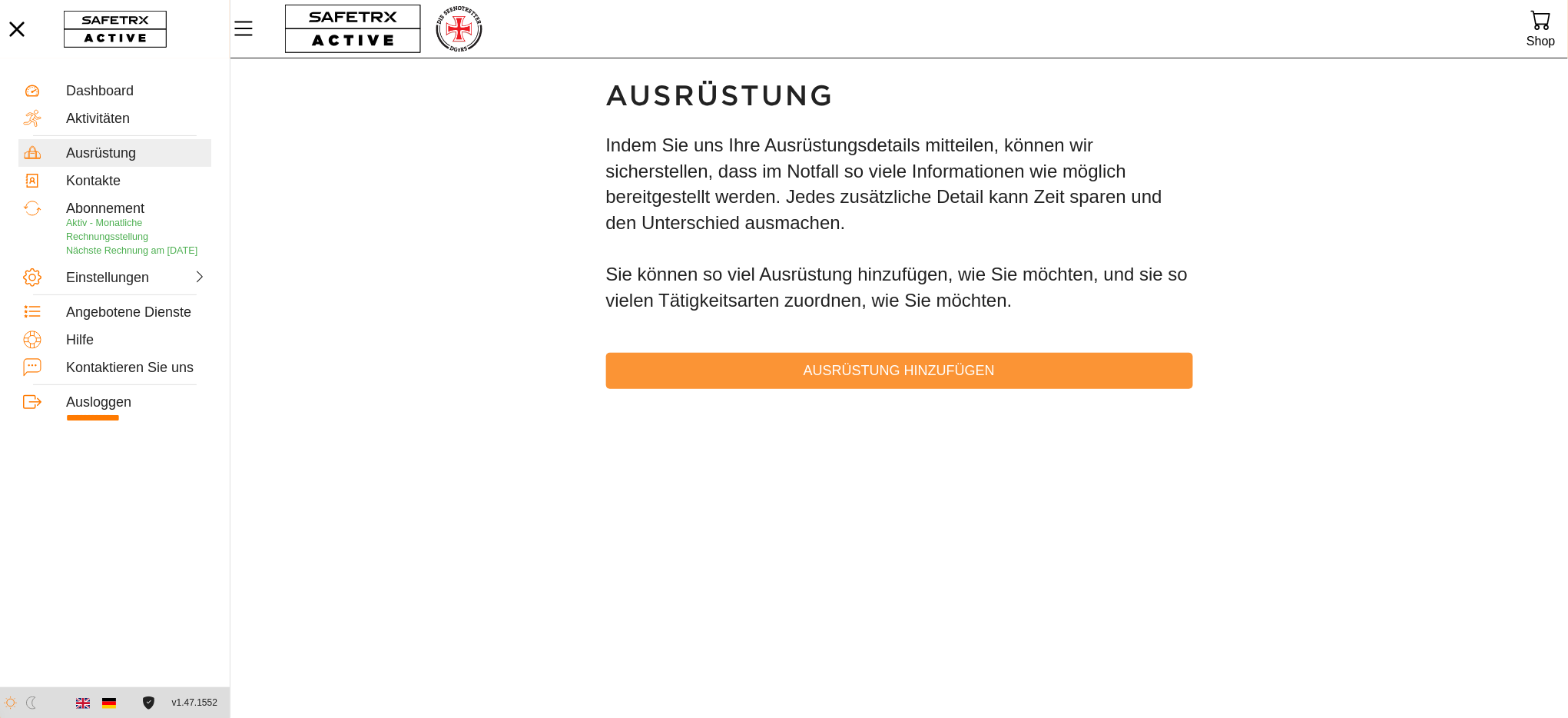 click on "Ausrüstung hinzufügen" at bounding box center [900, 371] 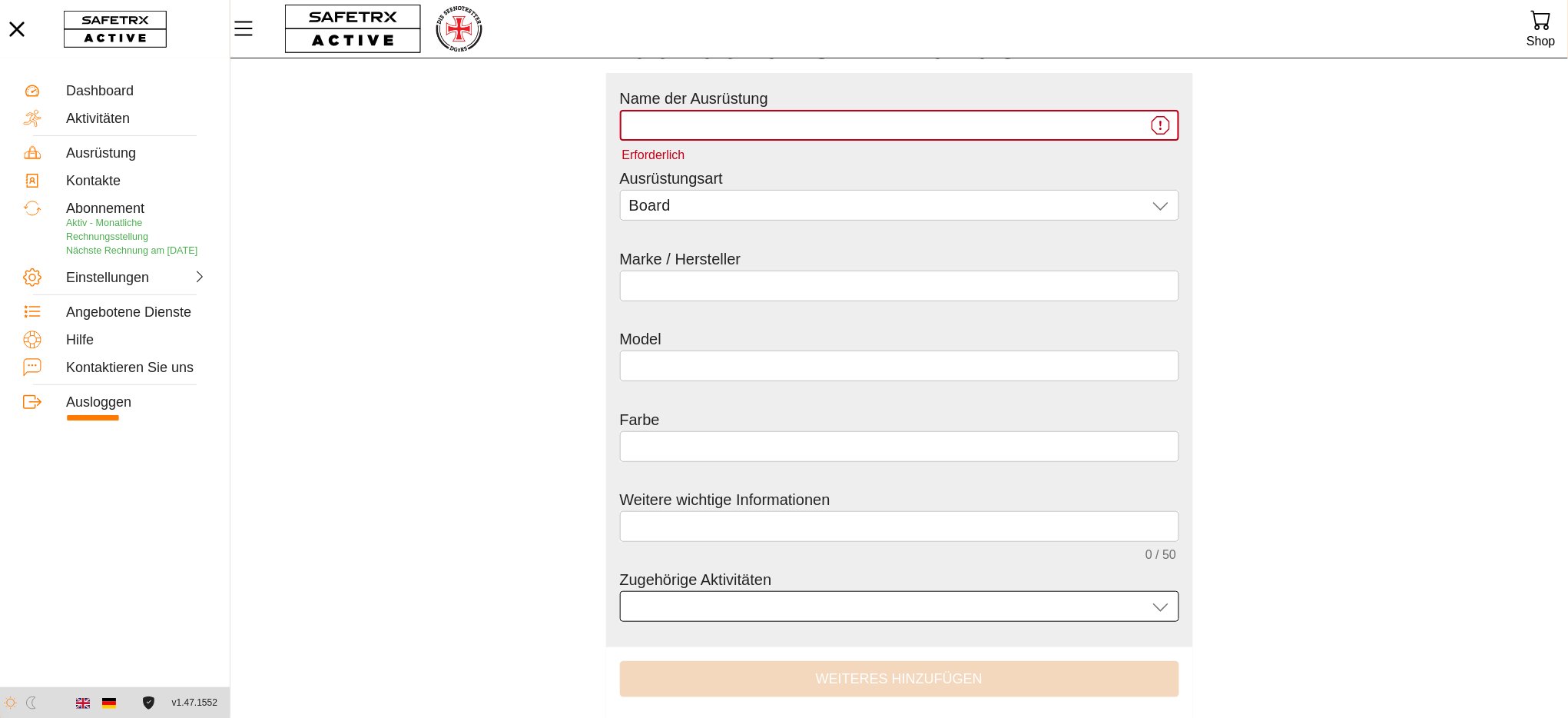 scroll, scrollTop: 0, scrollLeft: 0, axis: both 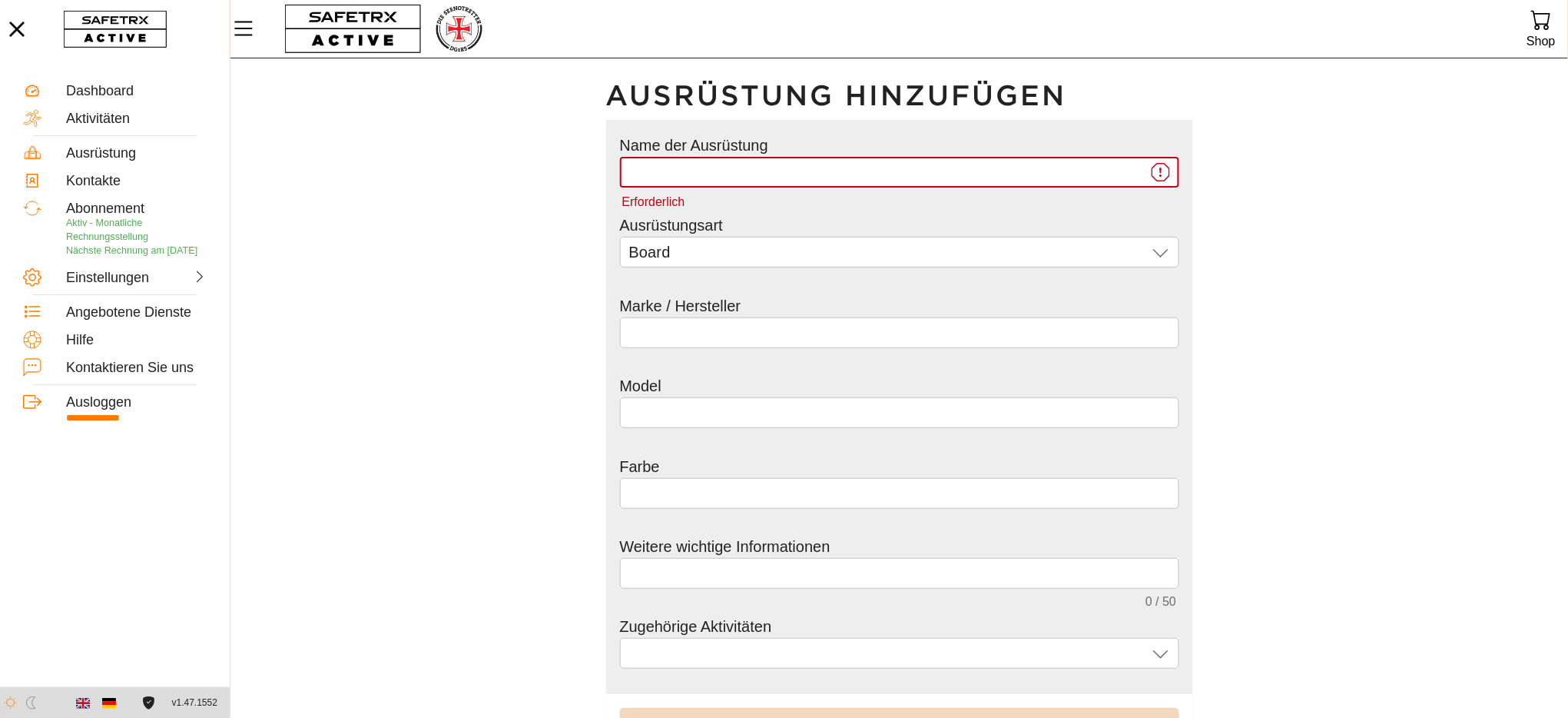 click on "Erforderlich" at bounding box center [888, 172] 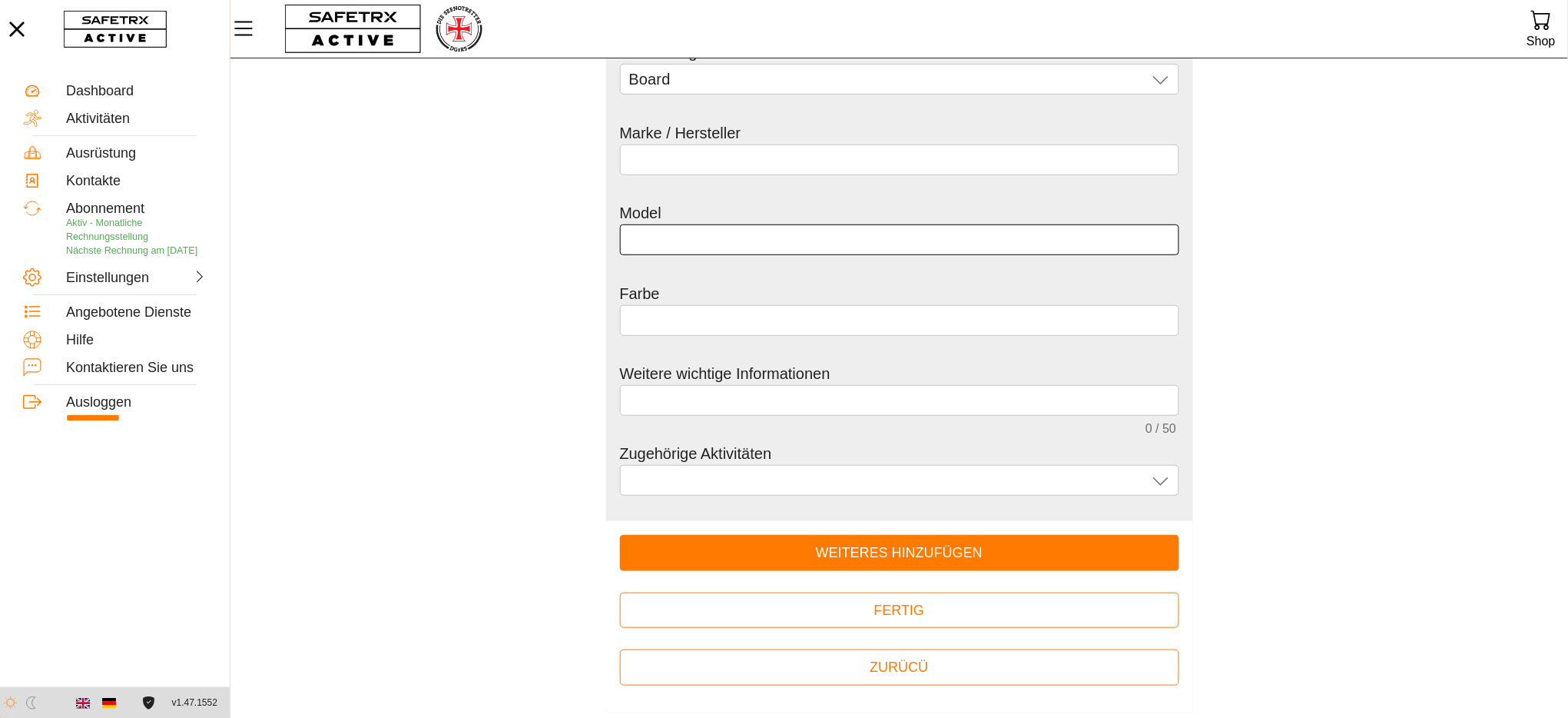 scroll, scrollTop: 182, scrollLeft: 0, axis: vertical 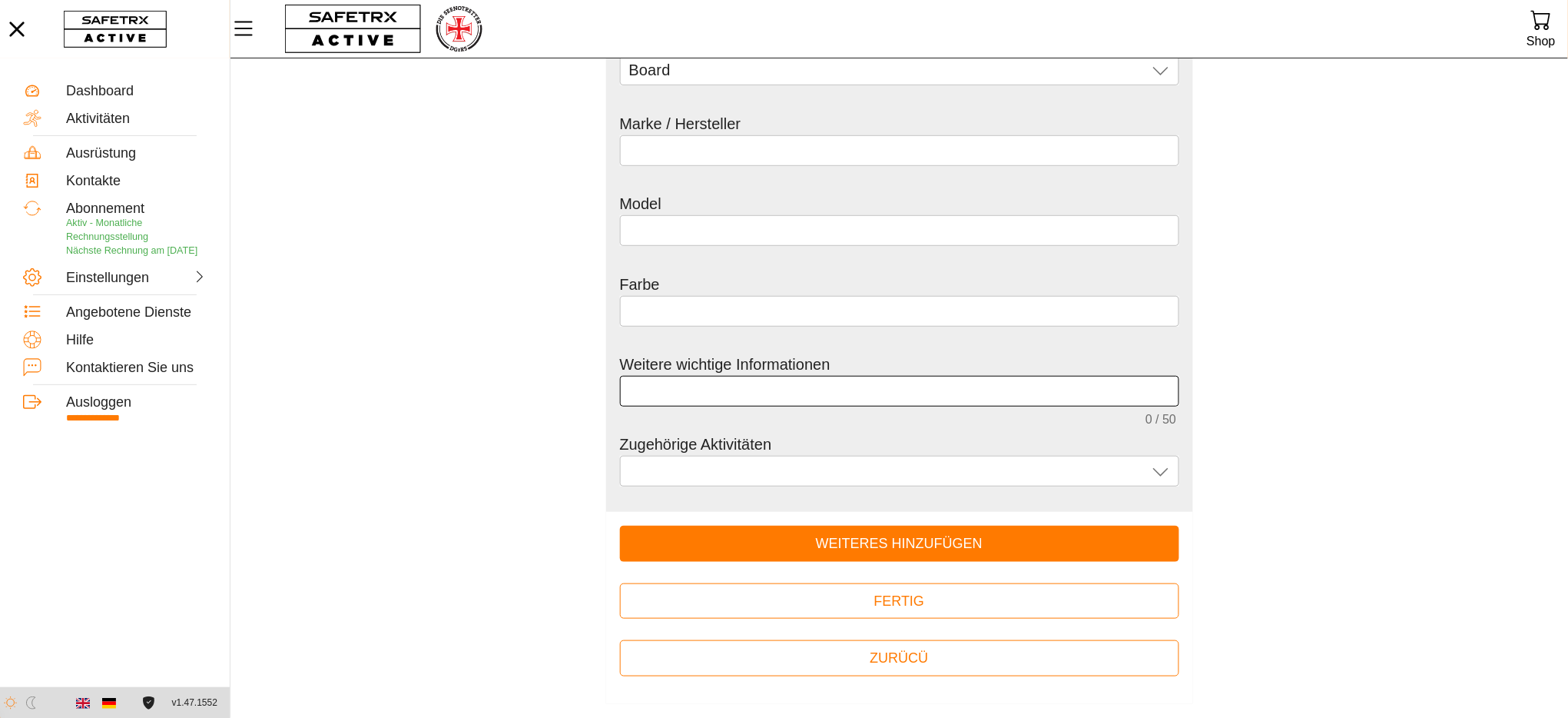 type on "*********" 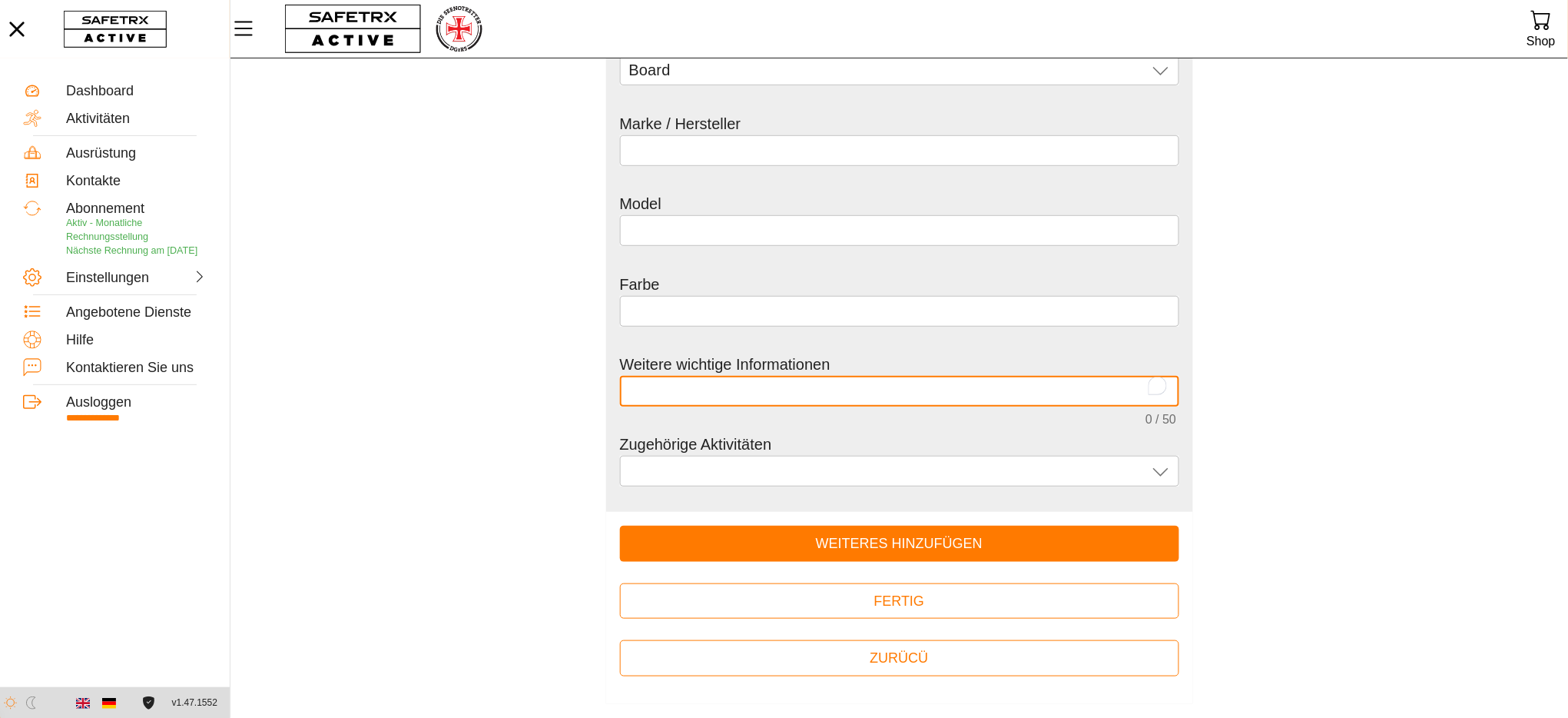 paste on "7m, 0.8 m draft" 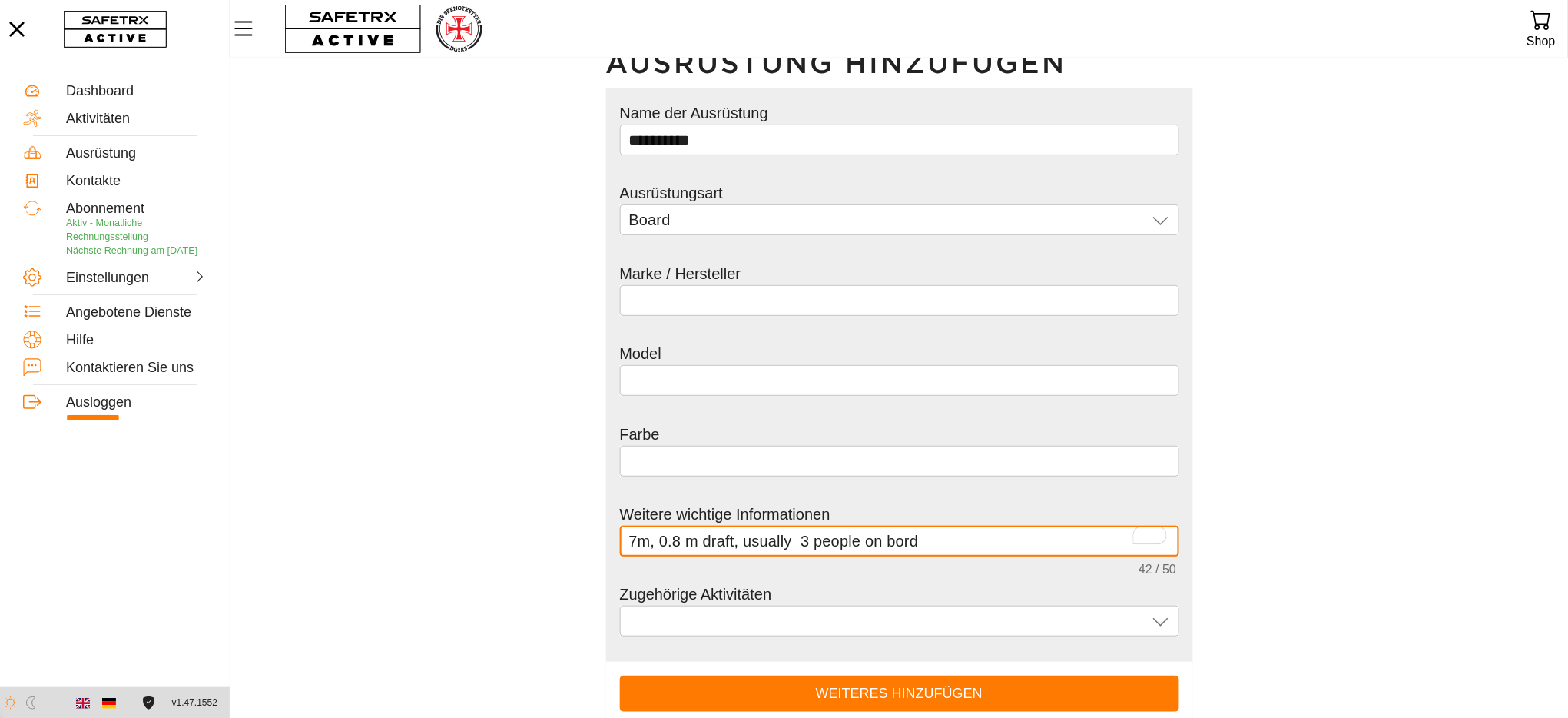 scroll, scrollTop: 0, scrollLeft: 0, axis: both 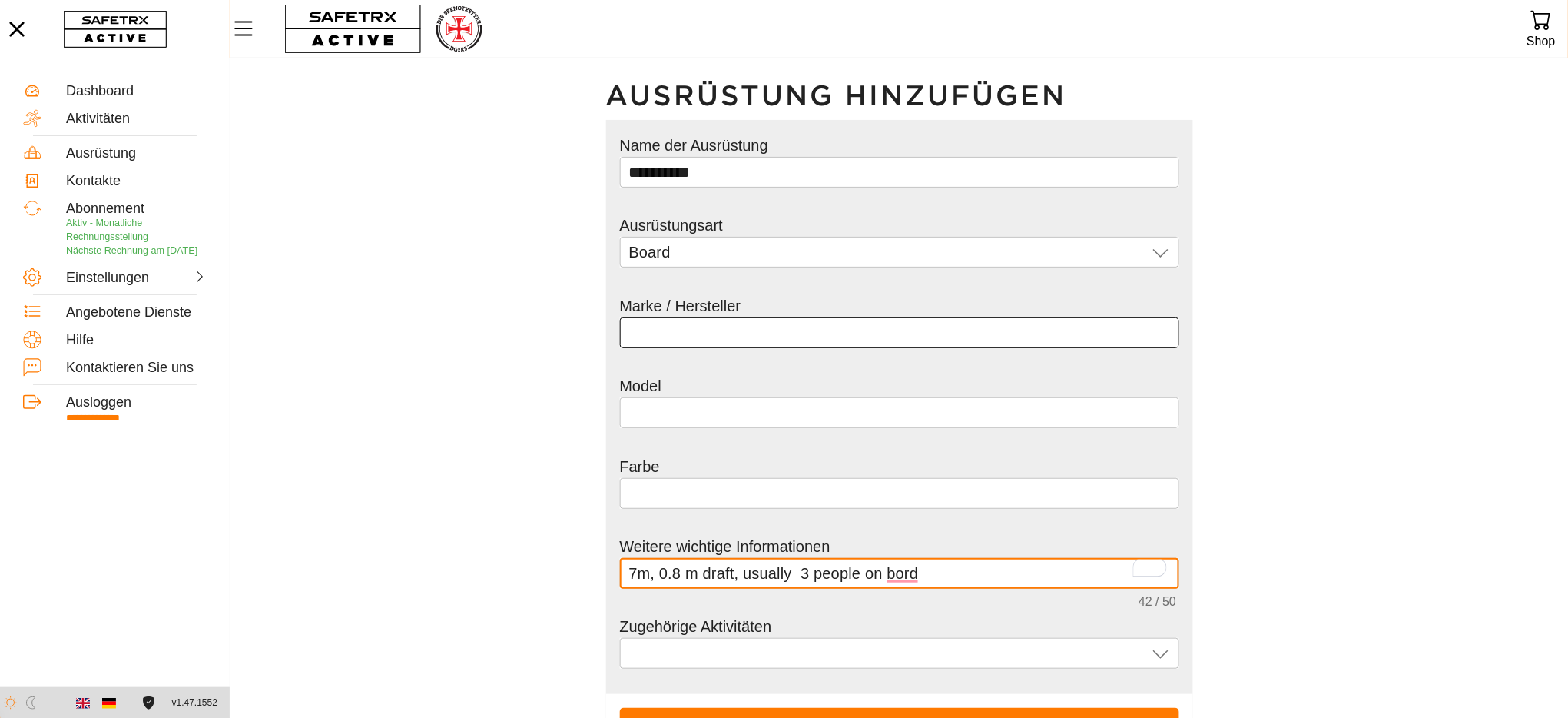 type on "7m, 0.8 m draft, usually  3 people on bord" 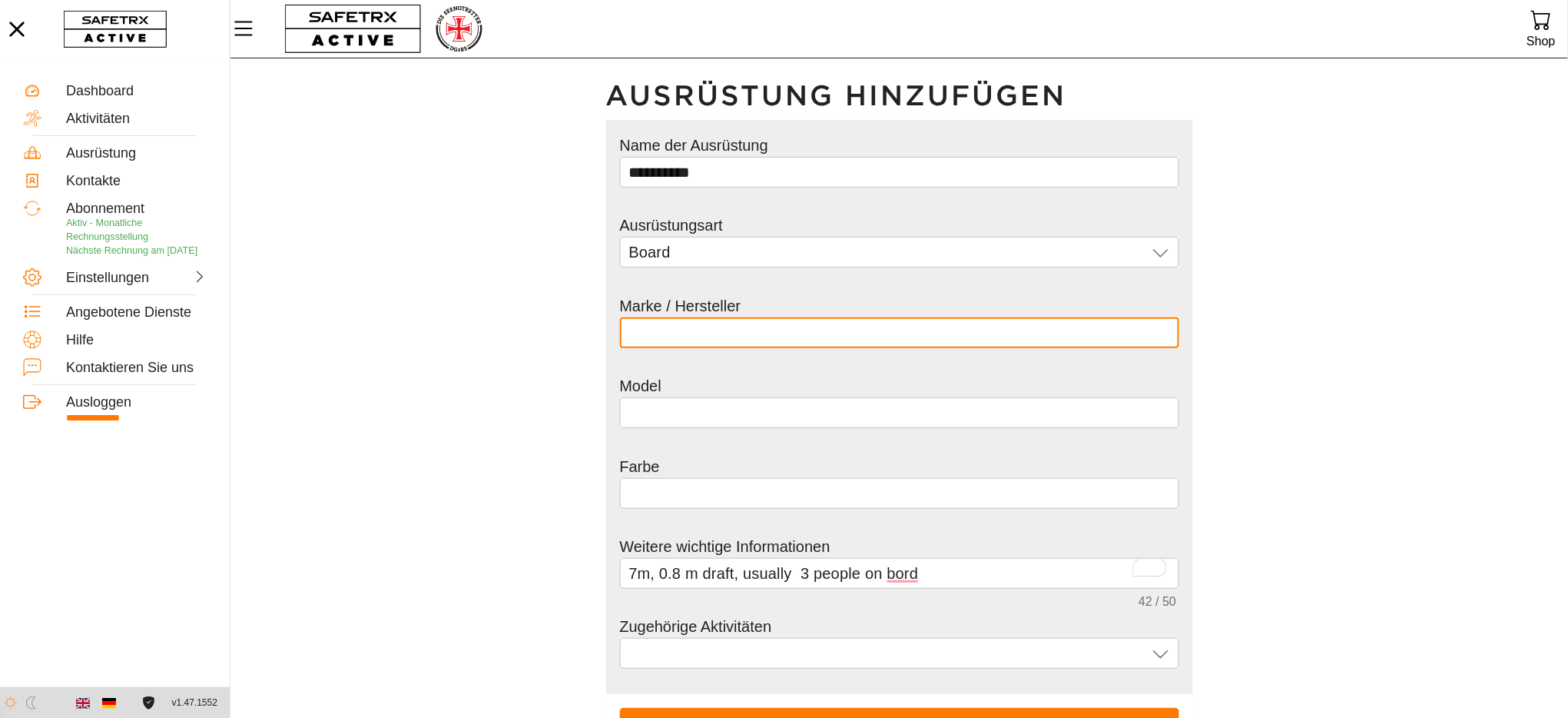 click at bounding box center [900, 333] 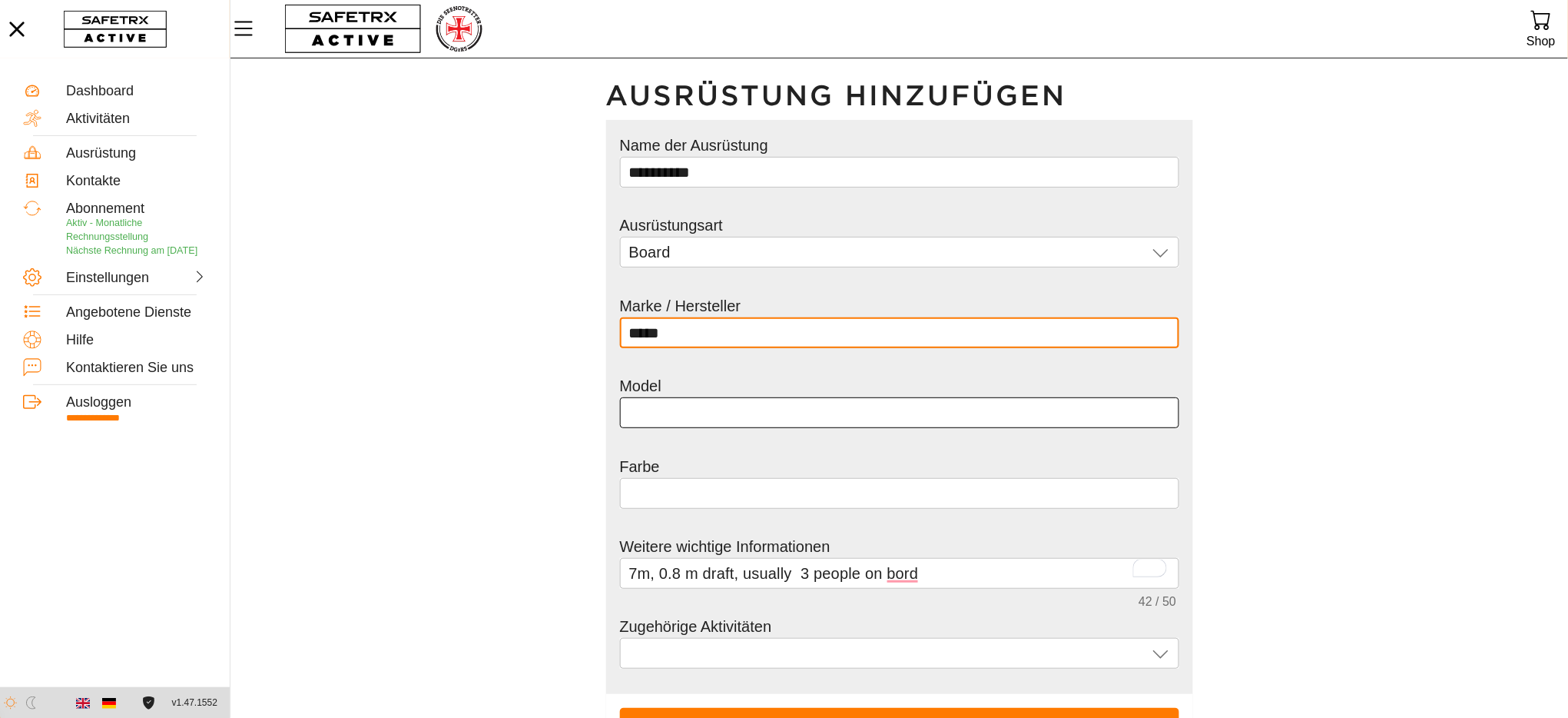 type on "*****" 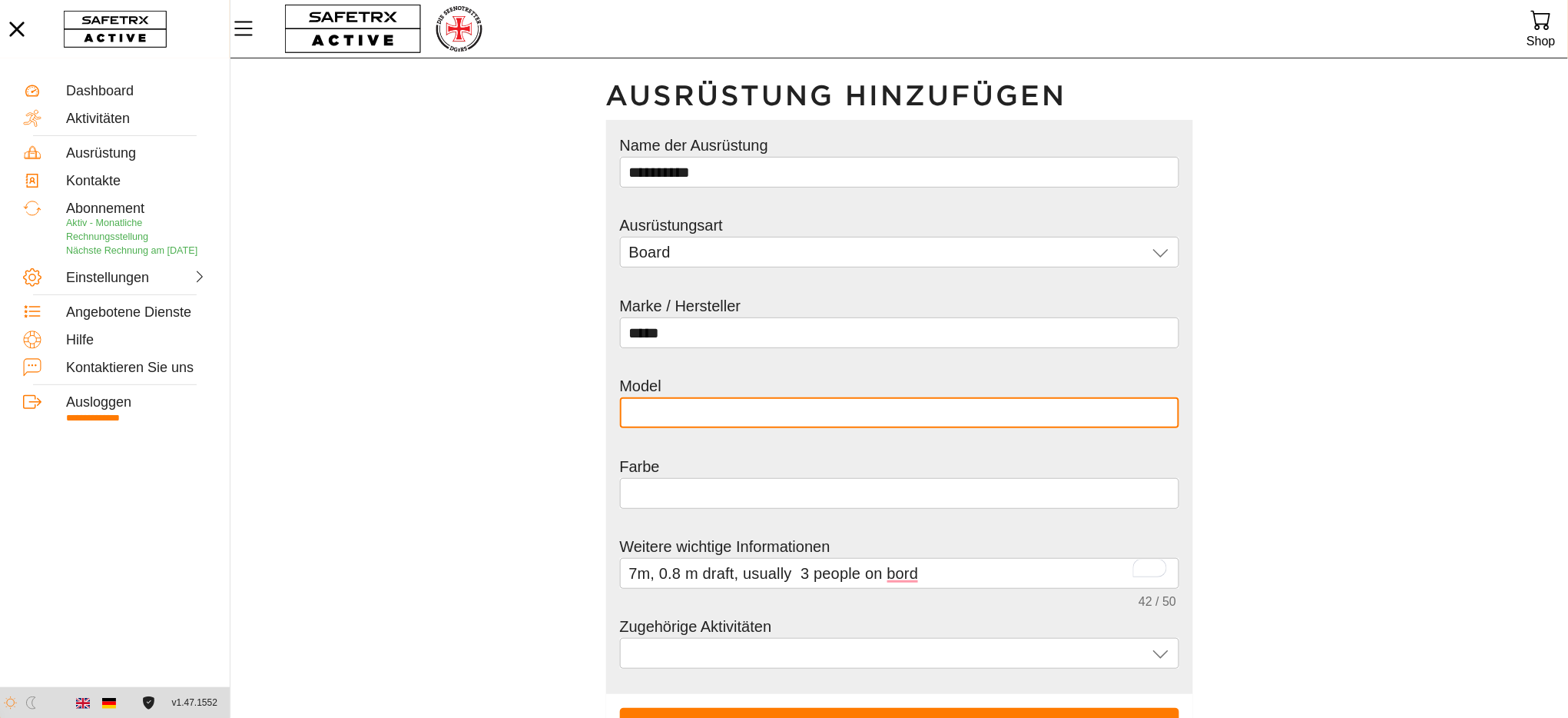 click at bounding box center (900, 413) 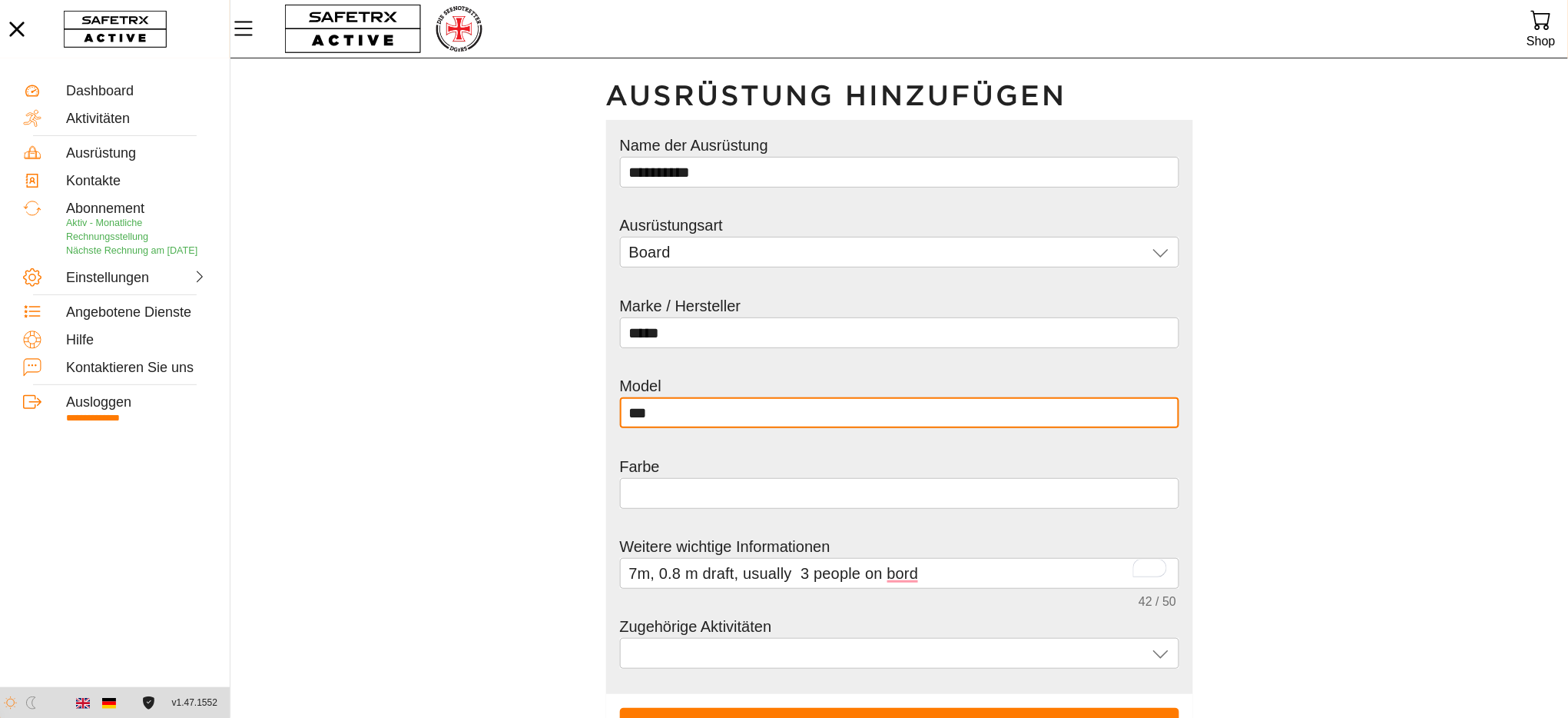 type on "***" 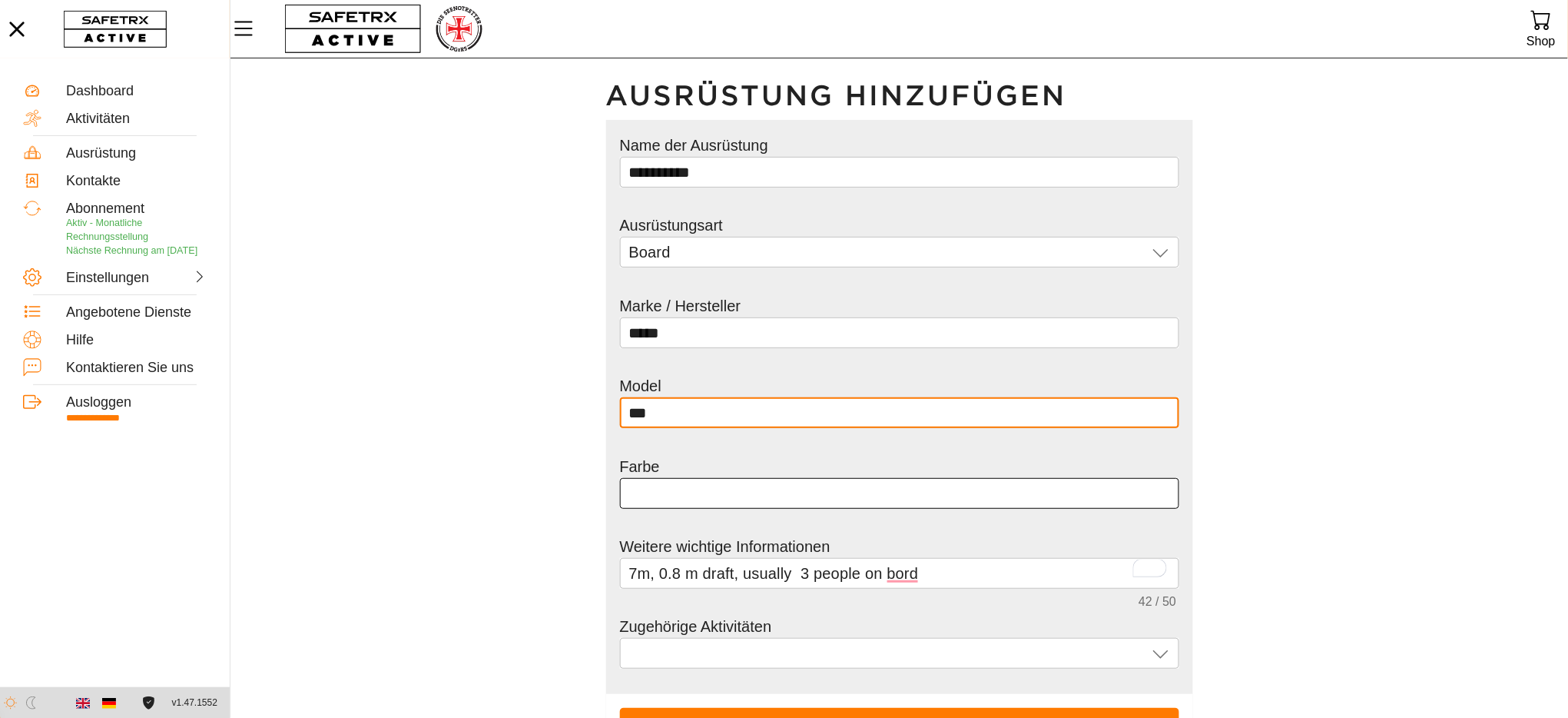 click at bounding box center (900, 494) 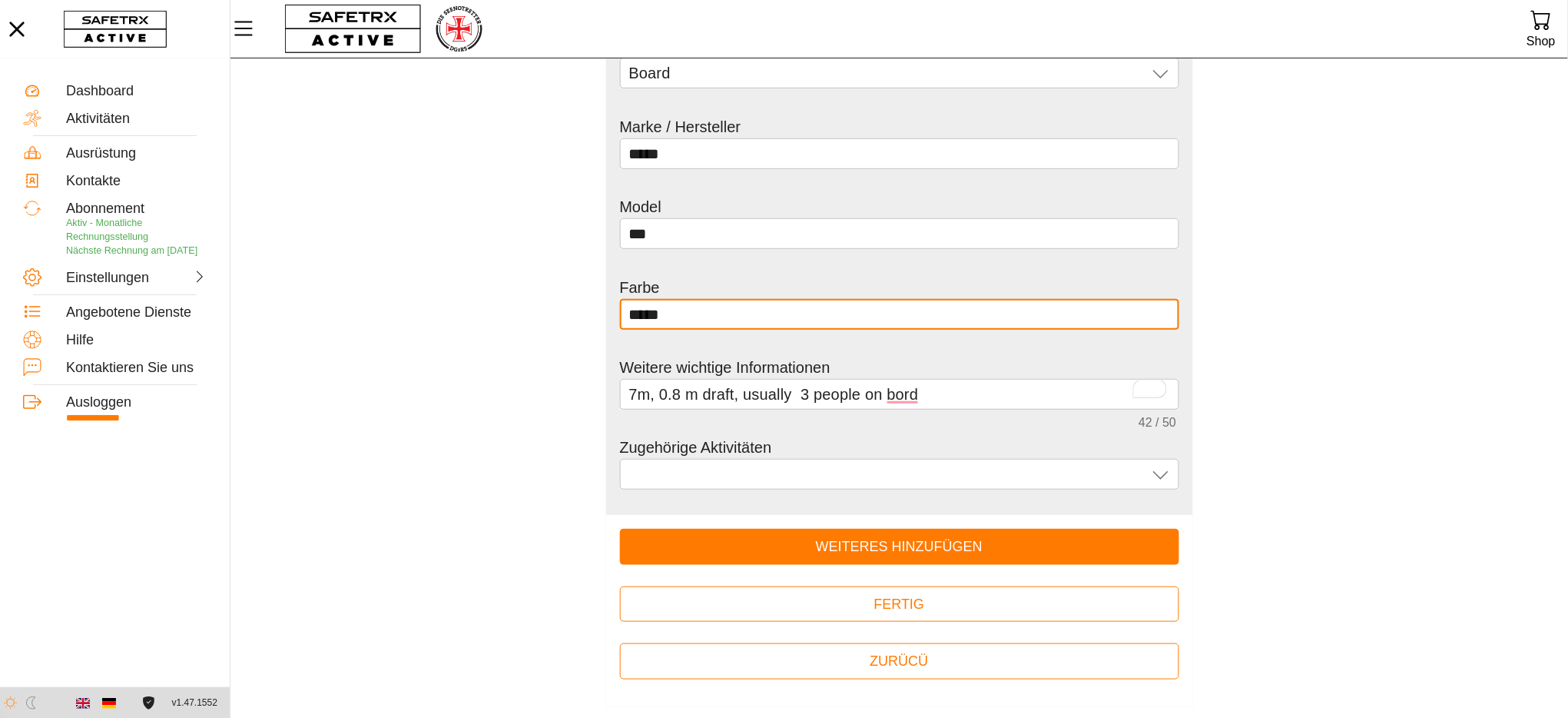 scroll, scrollTop: 182, scrollLeft: 0, axis: vertical 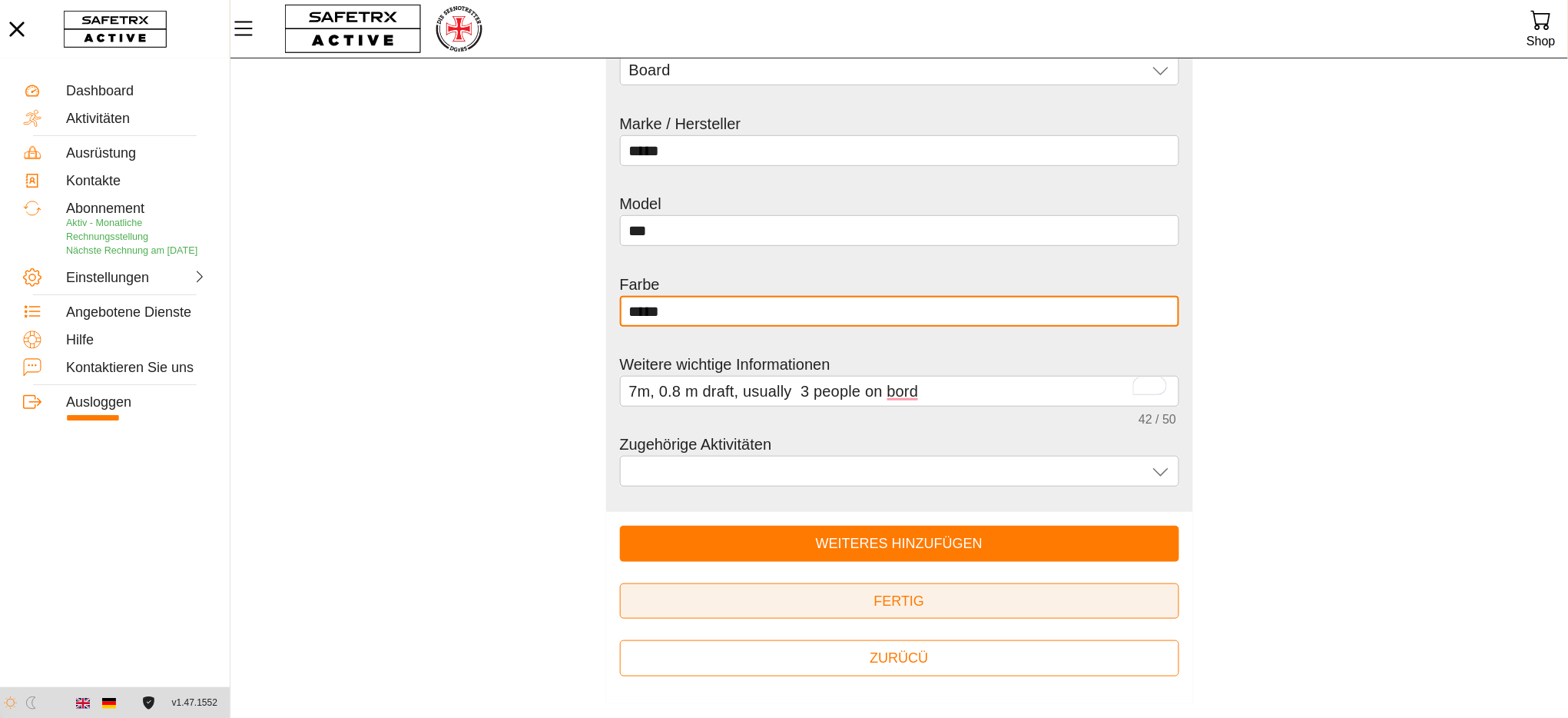 type on "*****" 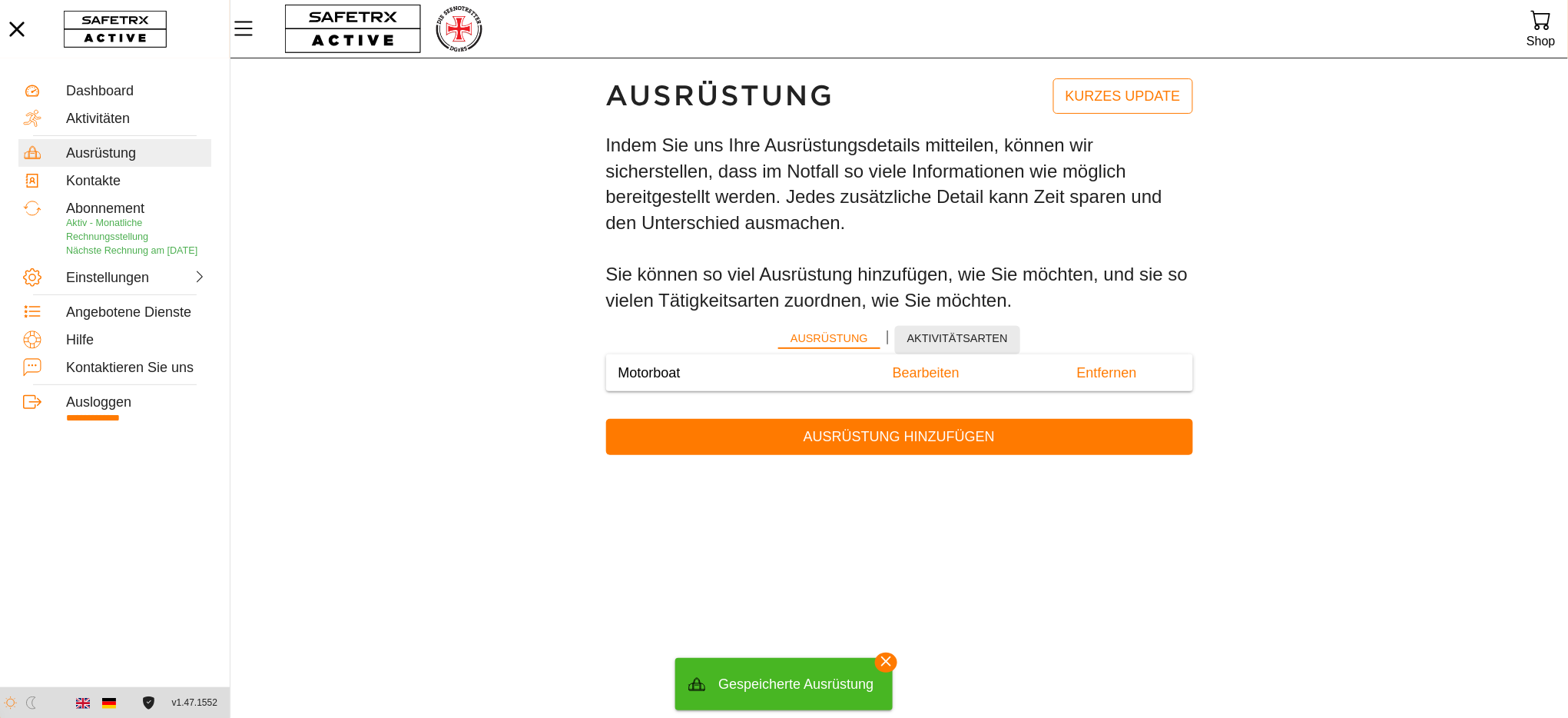 scroll, scrollTop: 1, scrollLeft: 0, axis: vertical 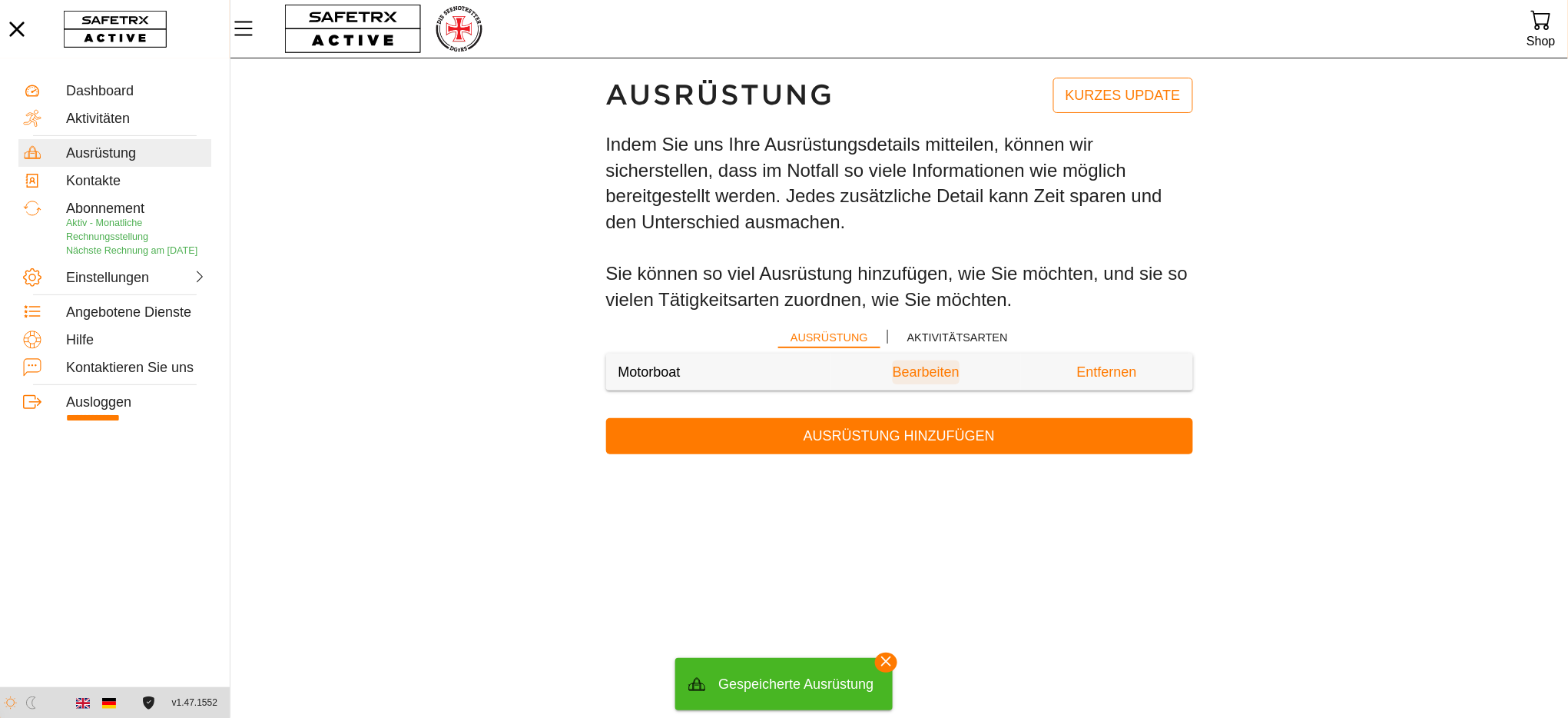click on "Bearbeiten" at bounding box center [926, 372] 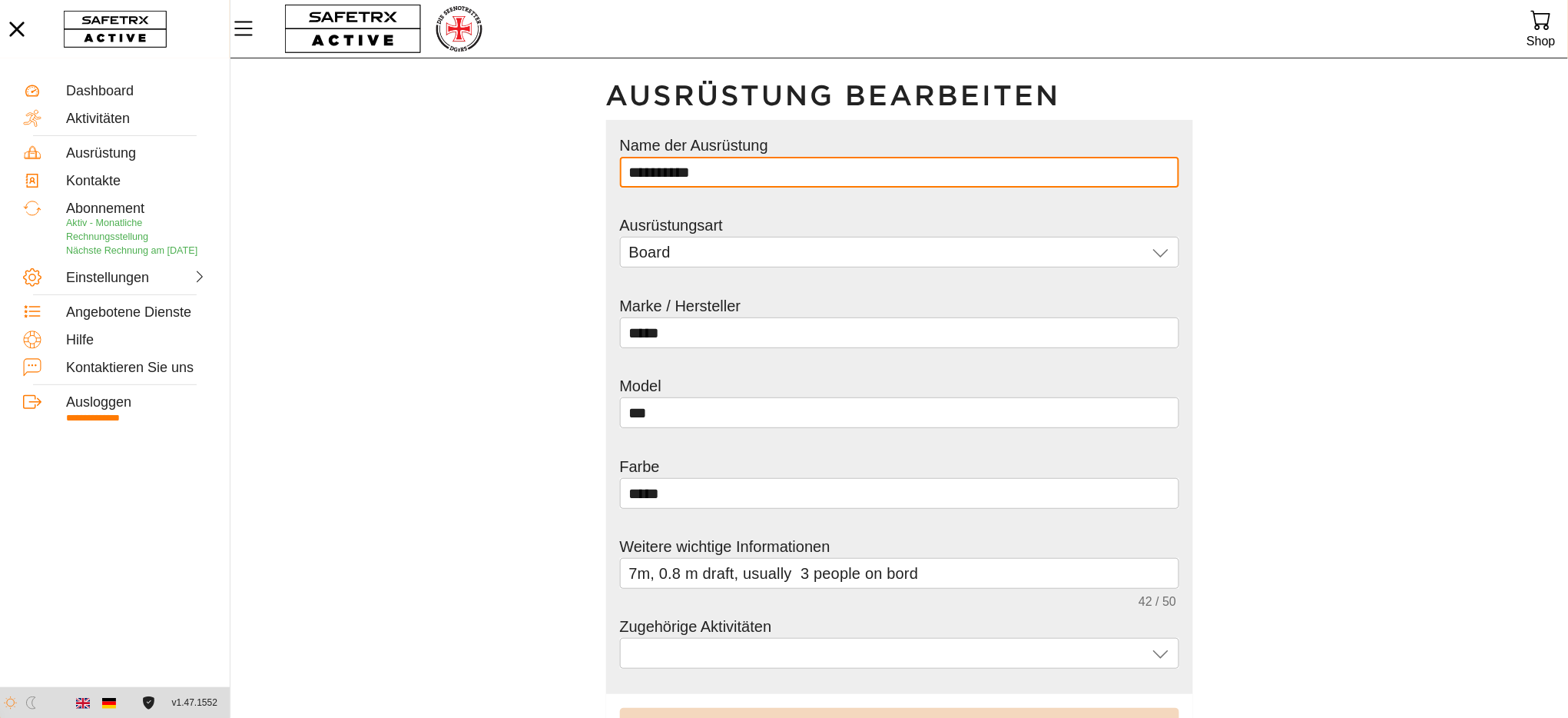 click on "*********" at bounding box center [900, 172] 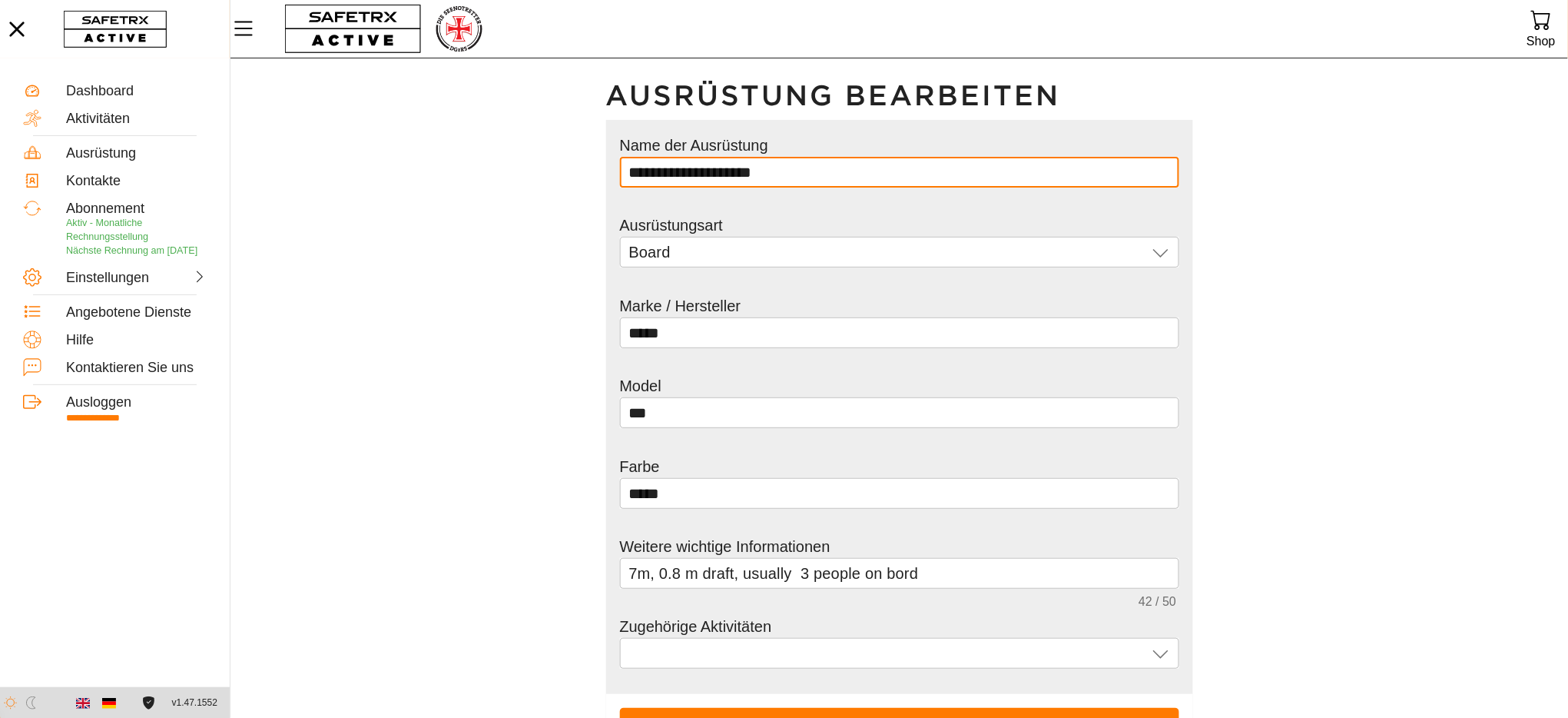 click on "**********" at bounding box center (900, 172) 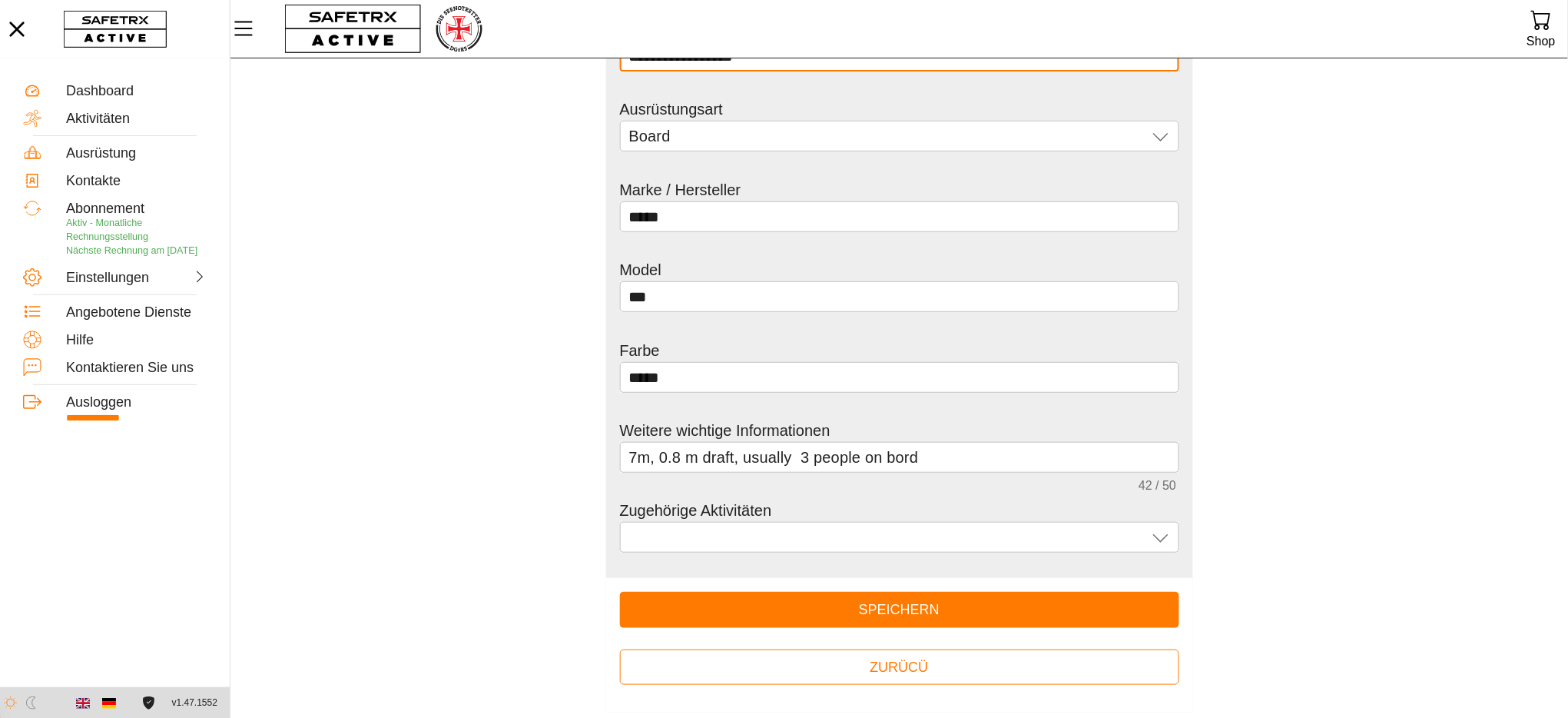 scroll, scrollTop: 125, scrollLeft: 0, axis: vertical 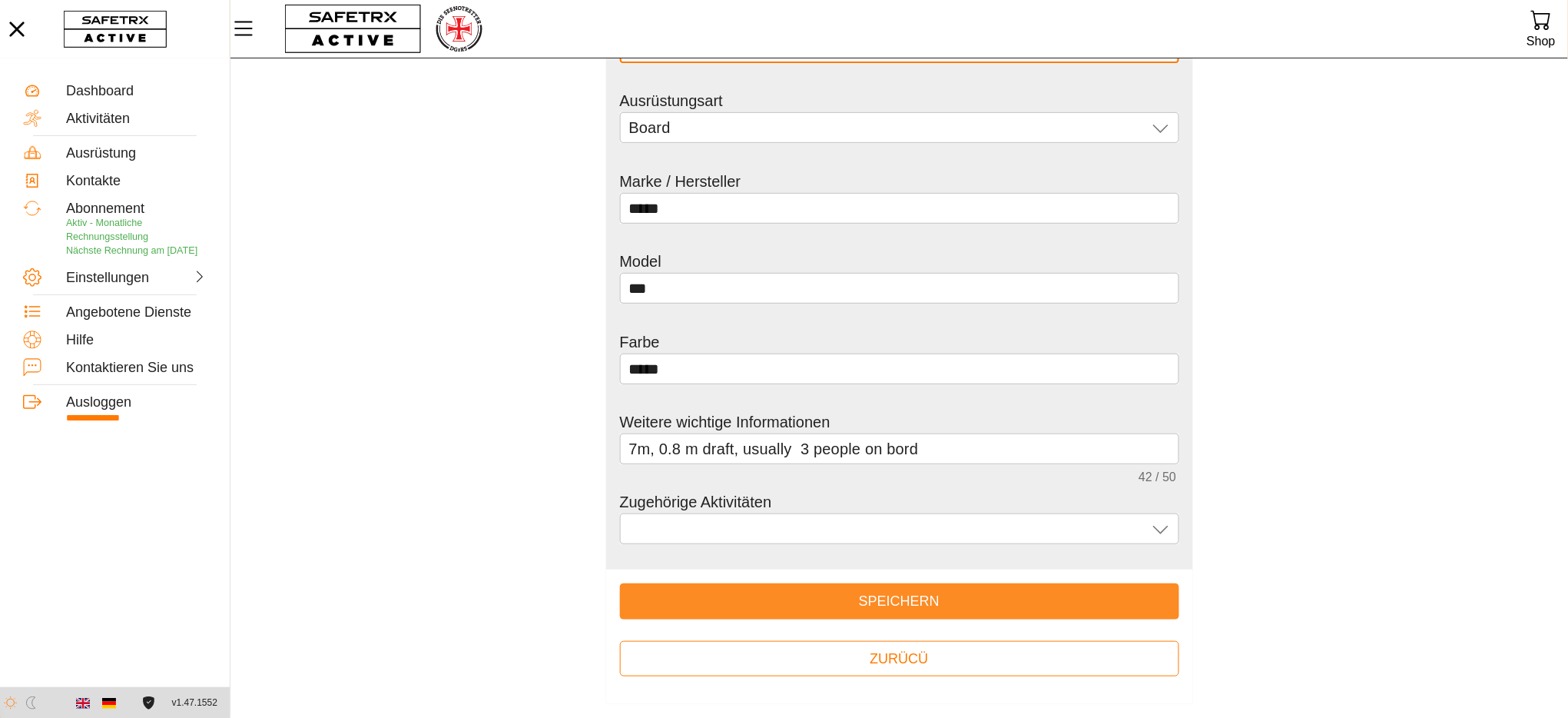 type on "**********" 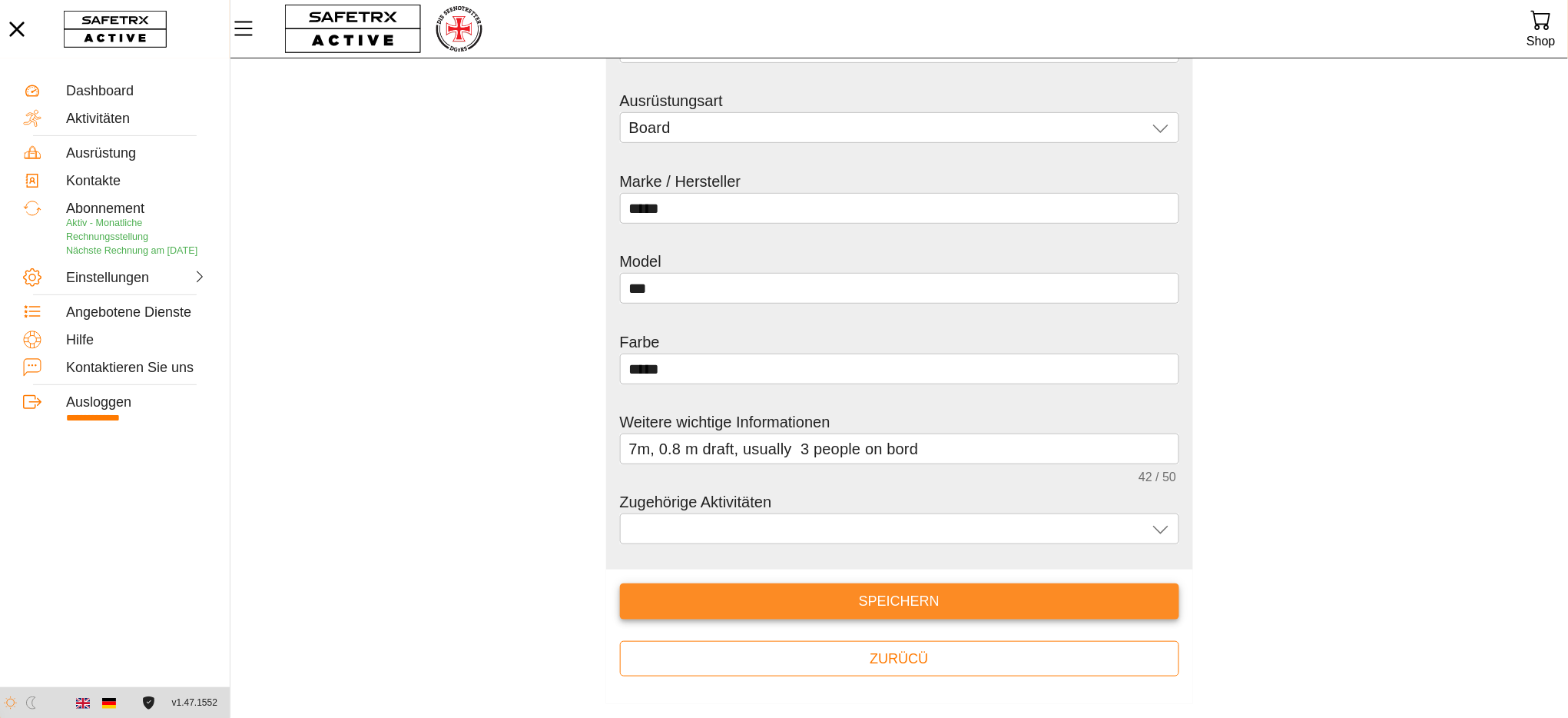 click on "Speichern" at bounding box center (900, 601) 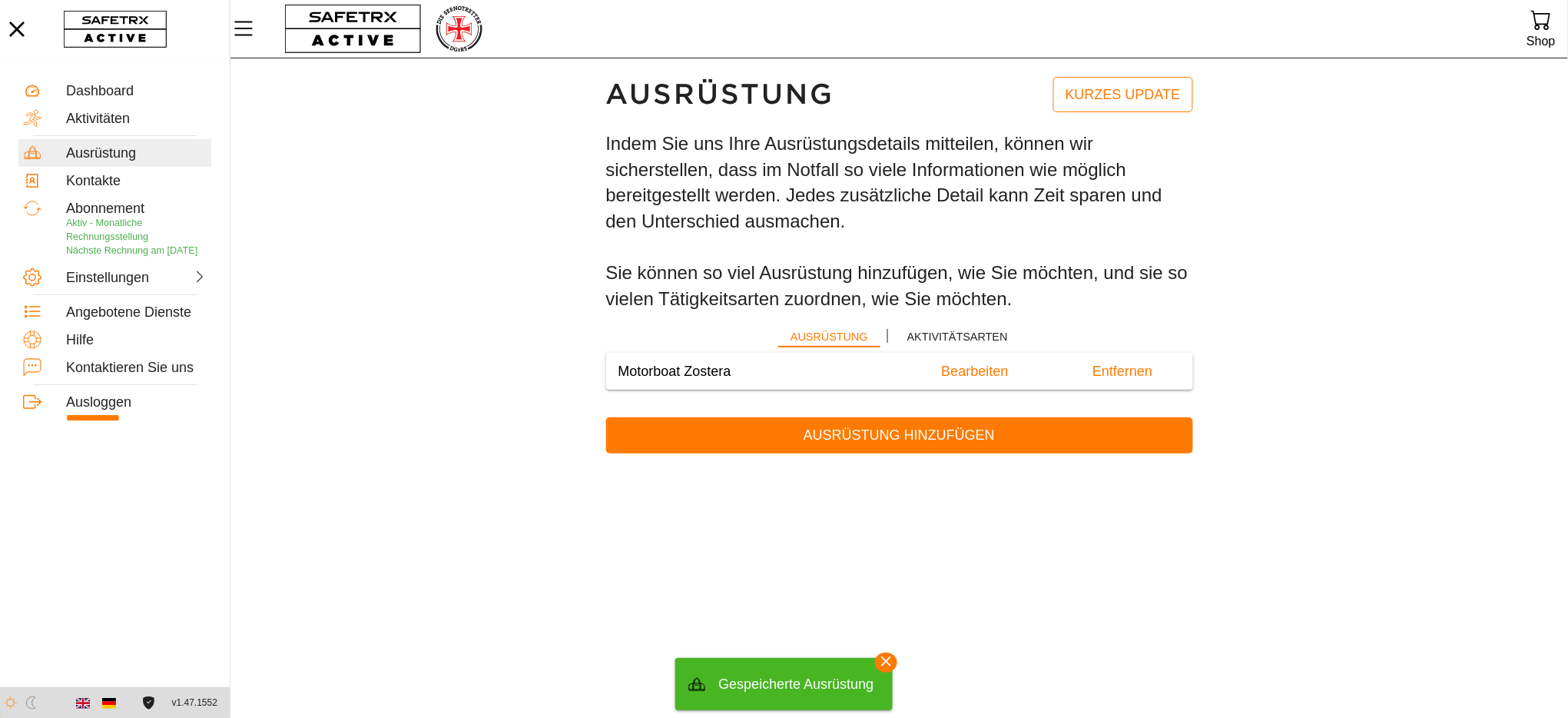 scroll, scrollTop: 0, scrollLeft: 0, axis: both 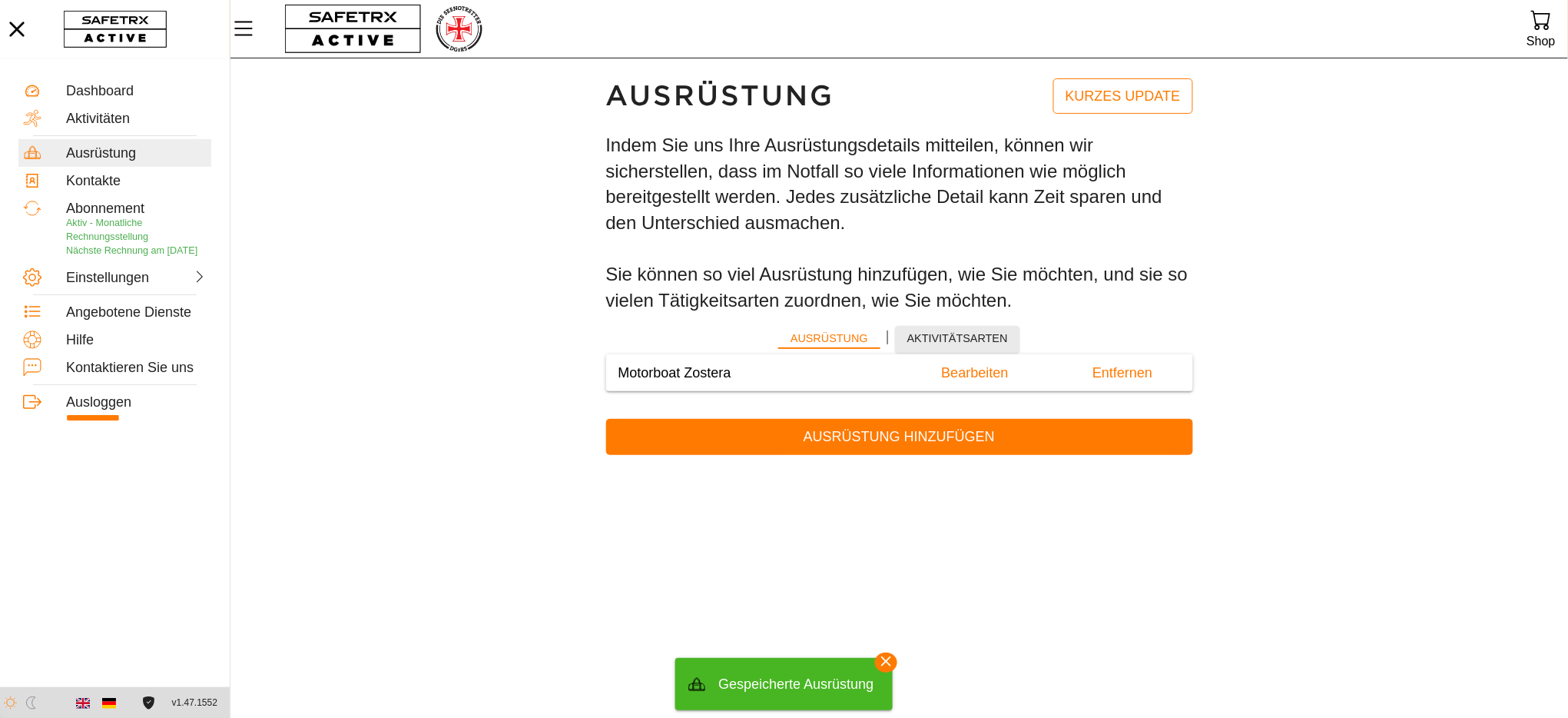 click on "Aktivitätsarten" at bounding box center [957, 338] 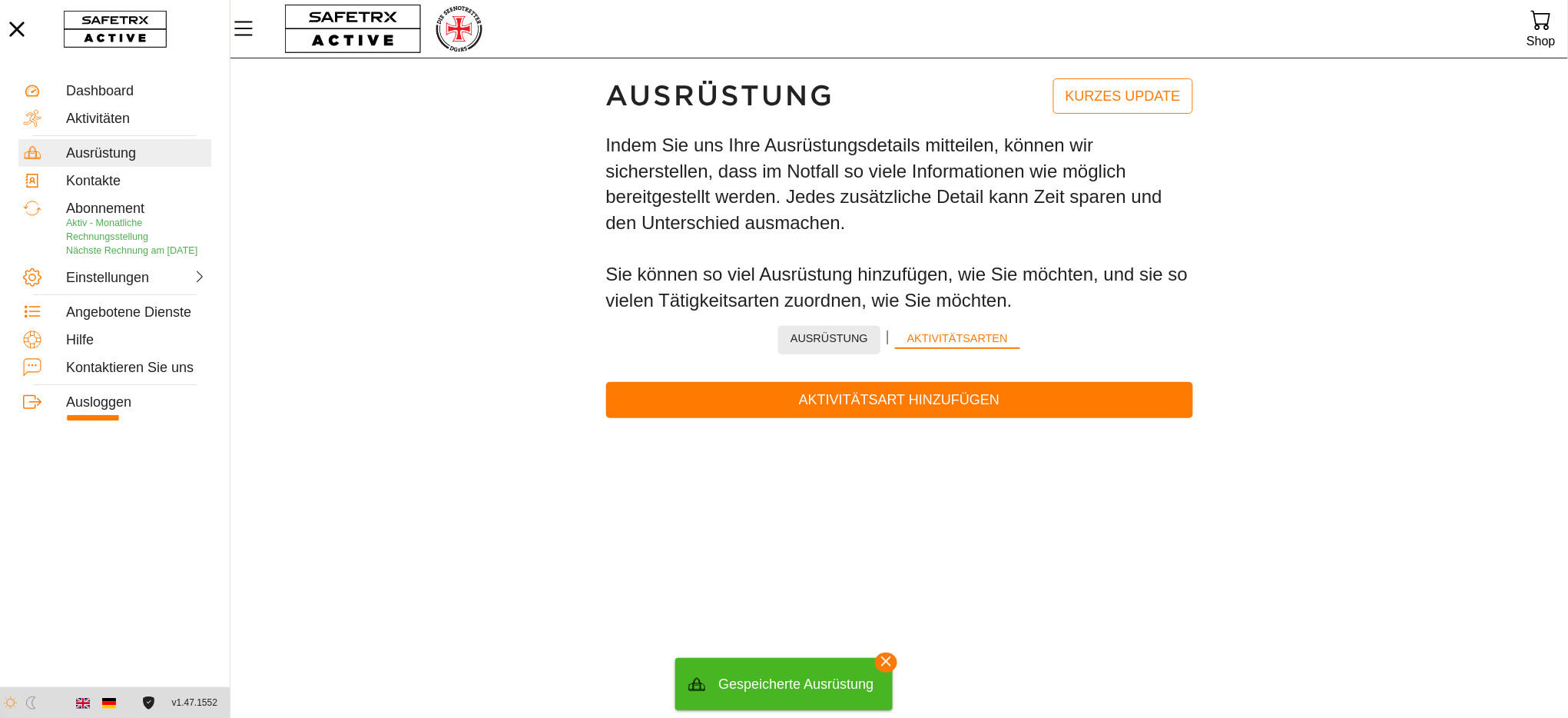click on "Ausrüstung" at bounding box center [829, 338] 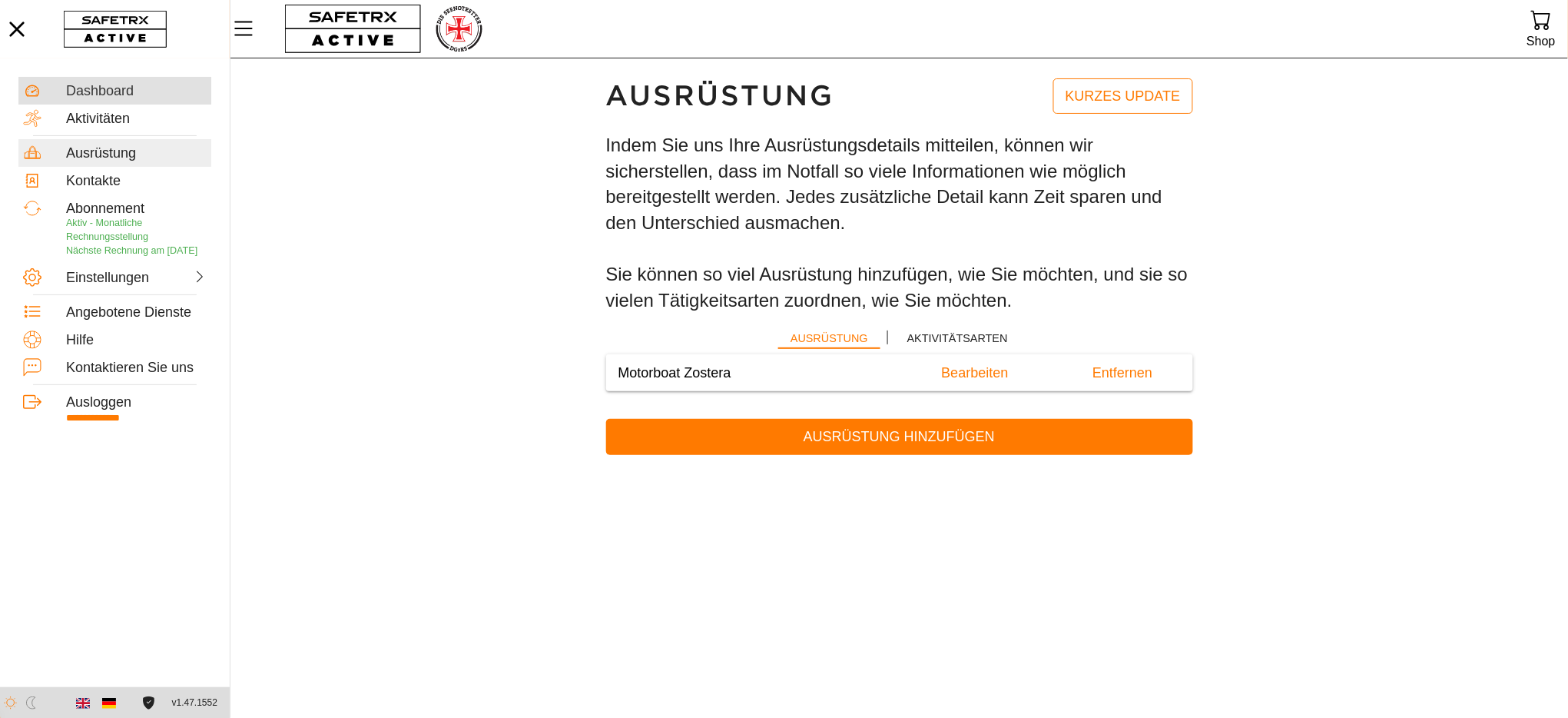 click on "Dashboard" at bounding box center (136, 91) 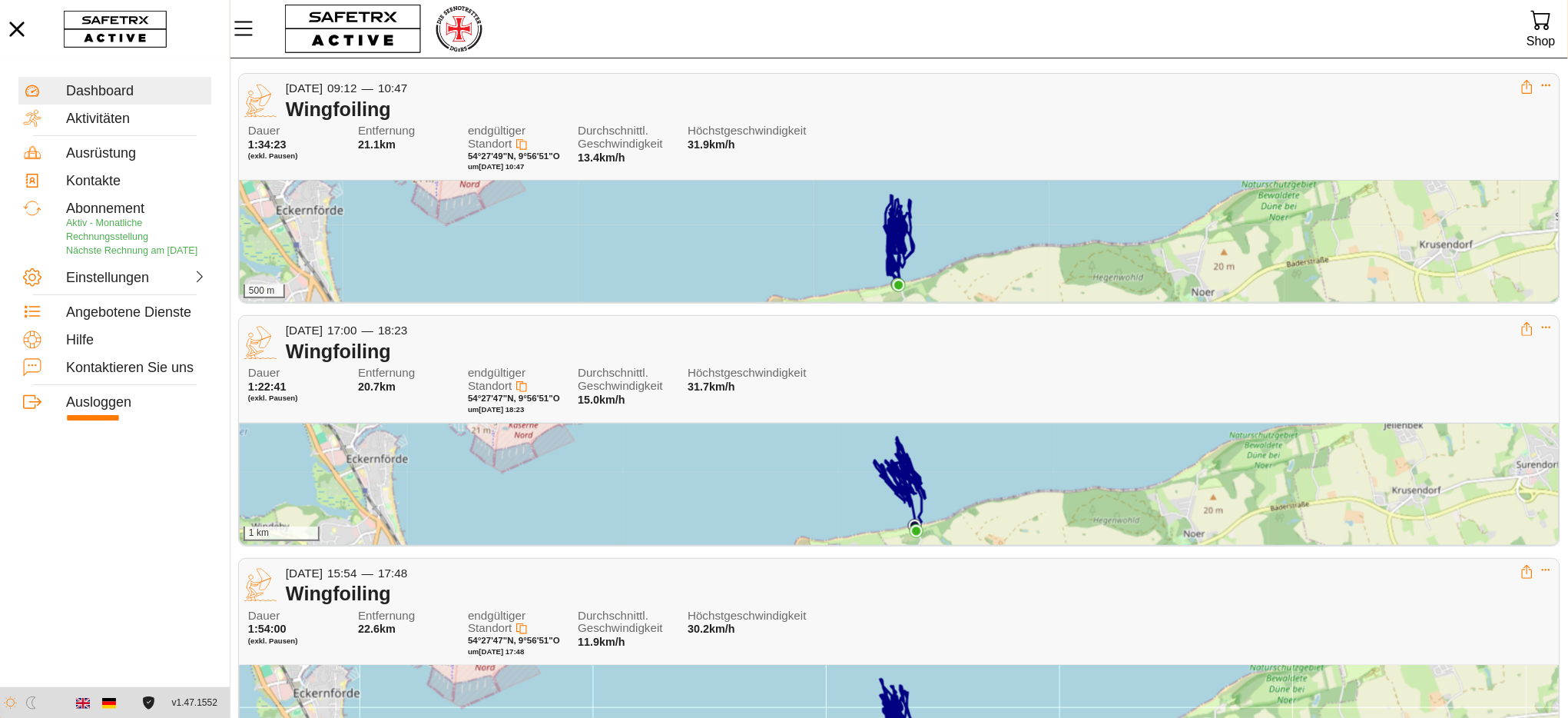 scroll, scrollTop: 0, scrollLeft: 0, axis: both 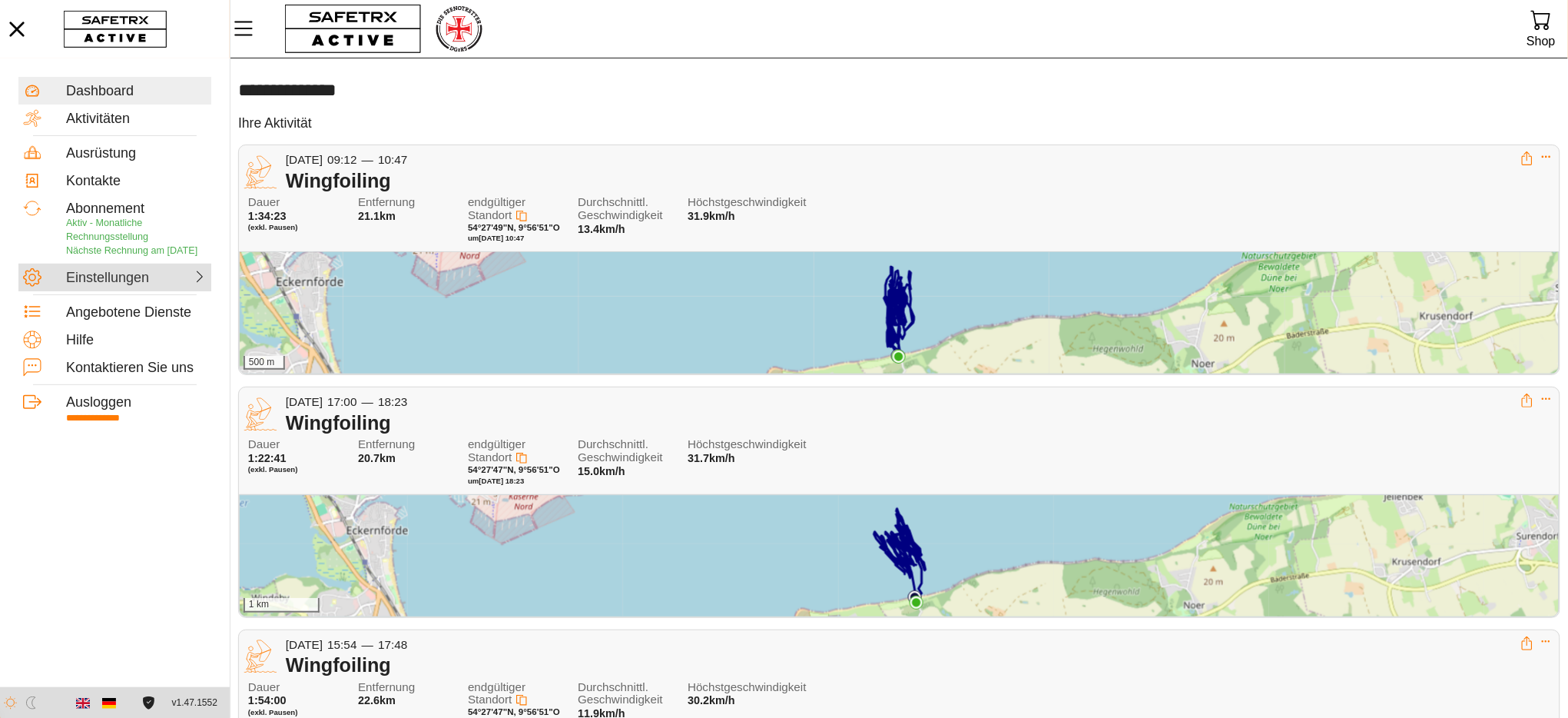 click on "Einstellungen" at bounding box center [100, 278] 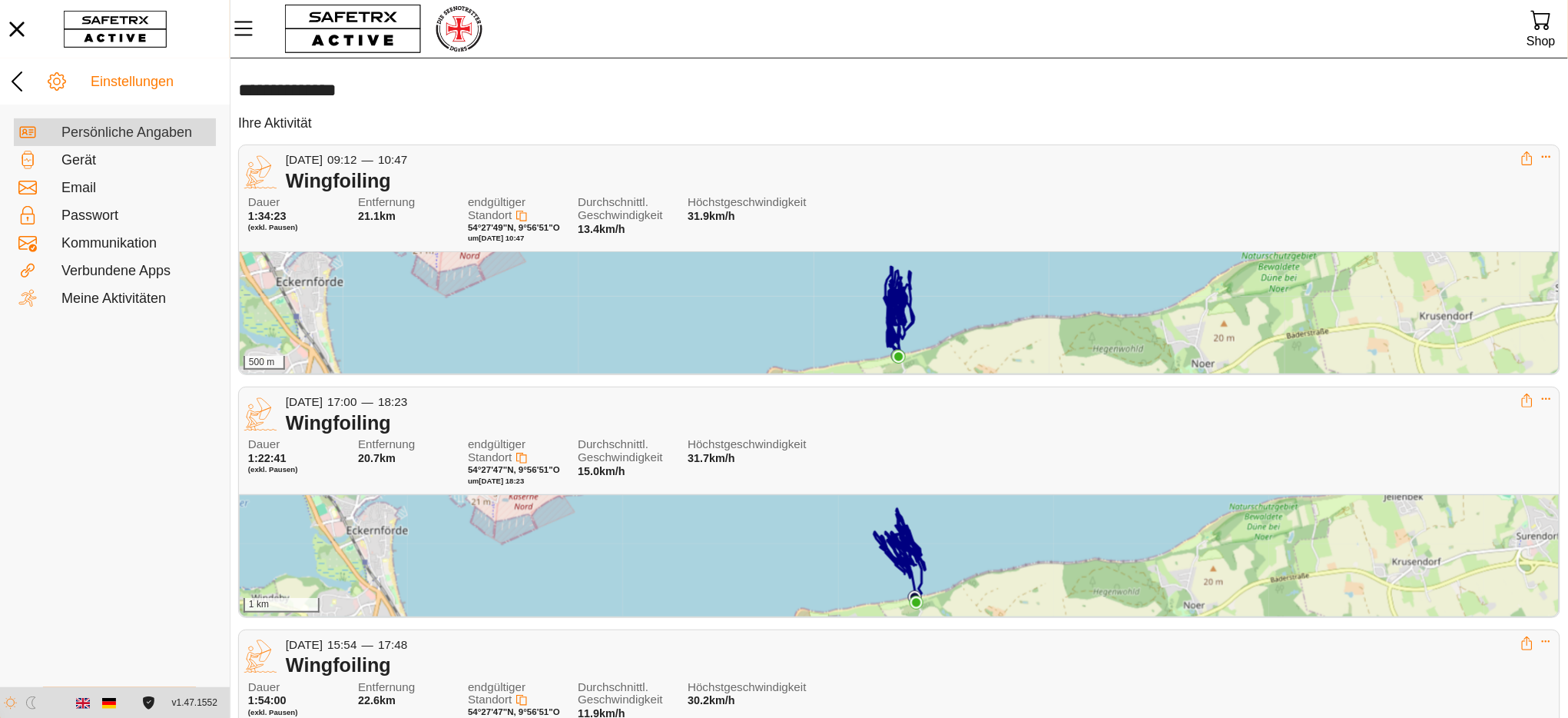 click on "Persönliche Angaben" at bounding box center [136, 133] 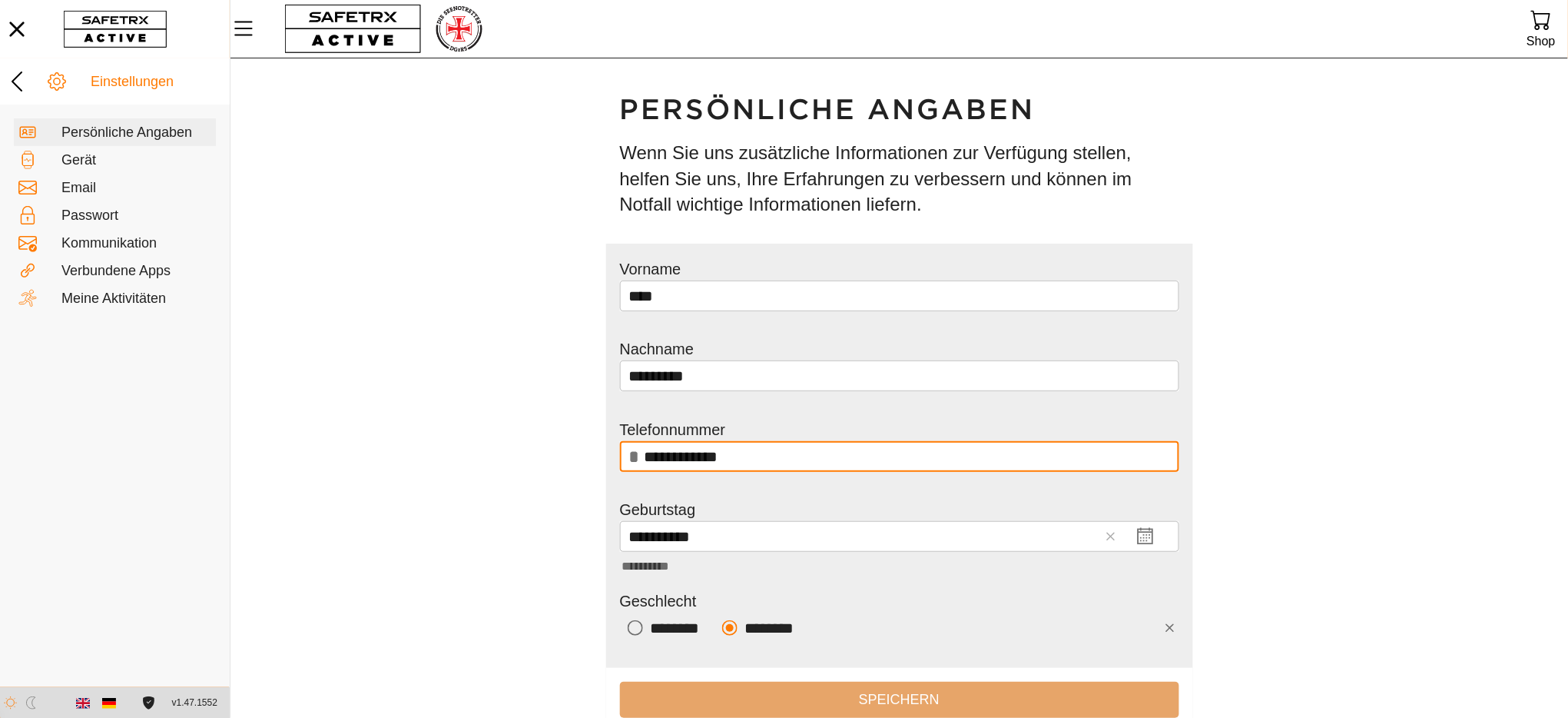 click on "**********" at bounding box center [907, 457] 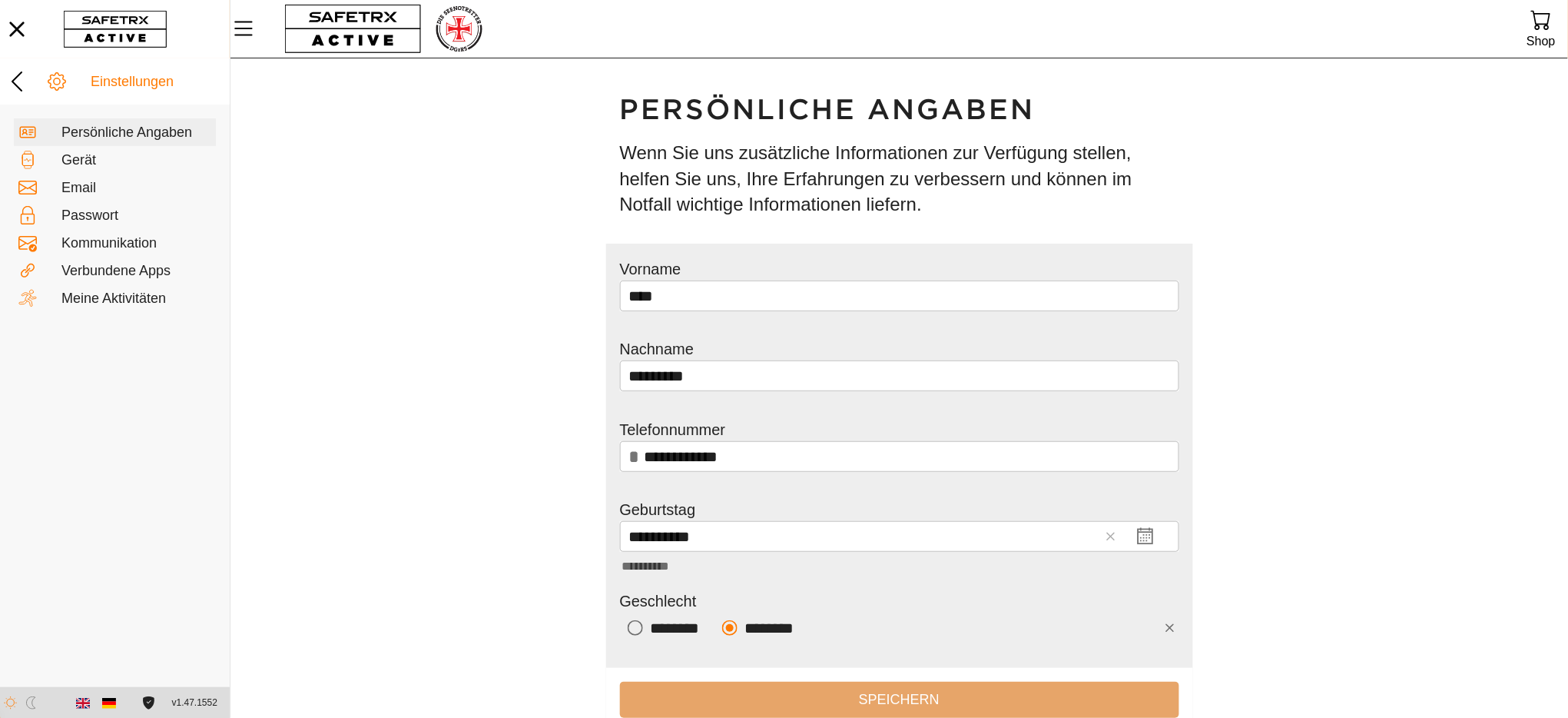 click on "**********" at bounding box center [899, 409] 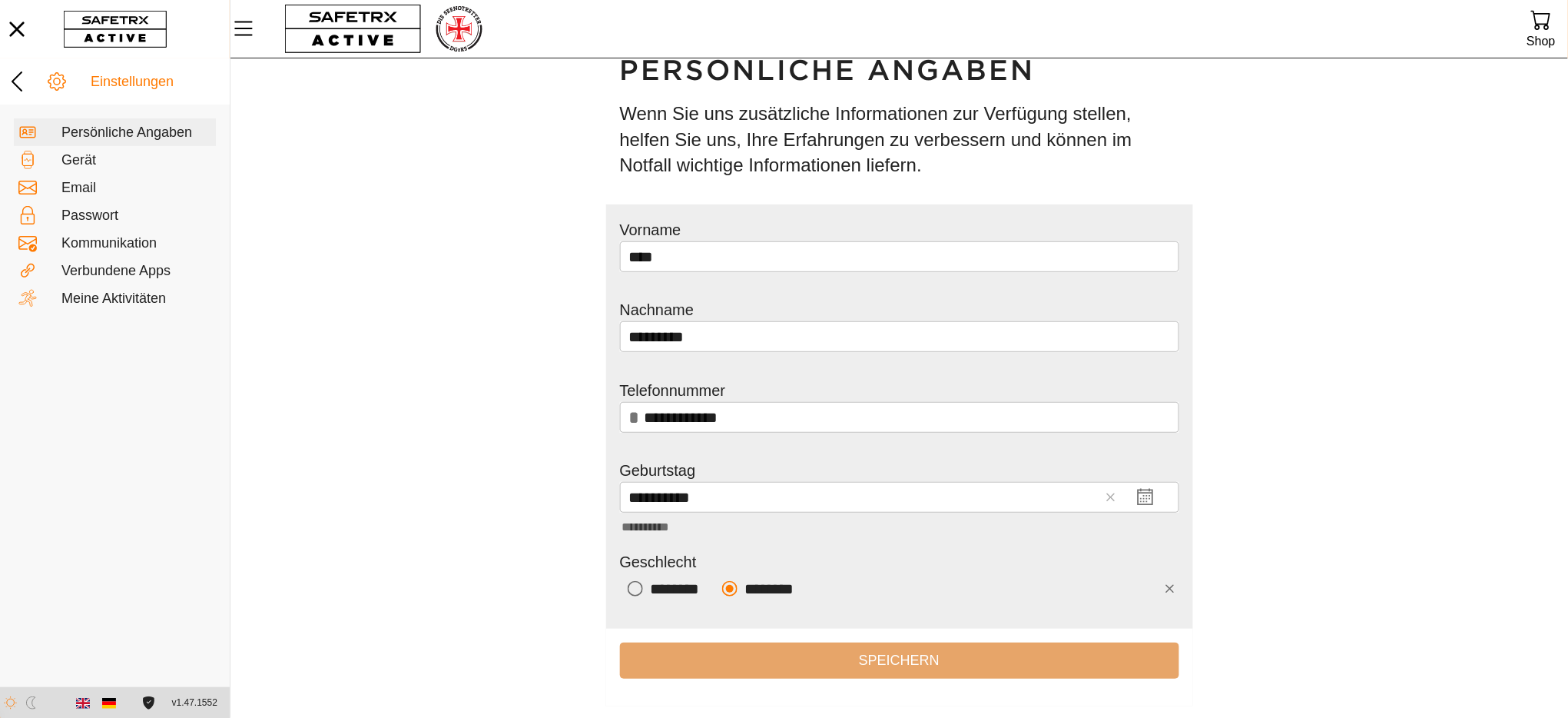 scroll, scrollTop: 41, scrollLeft: 0, axis: vertical 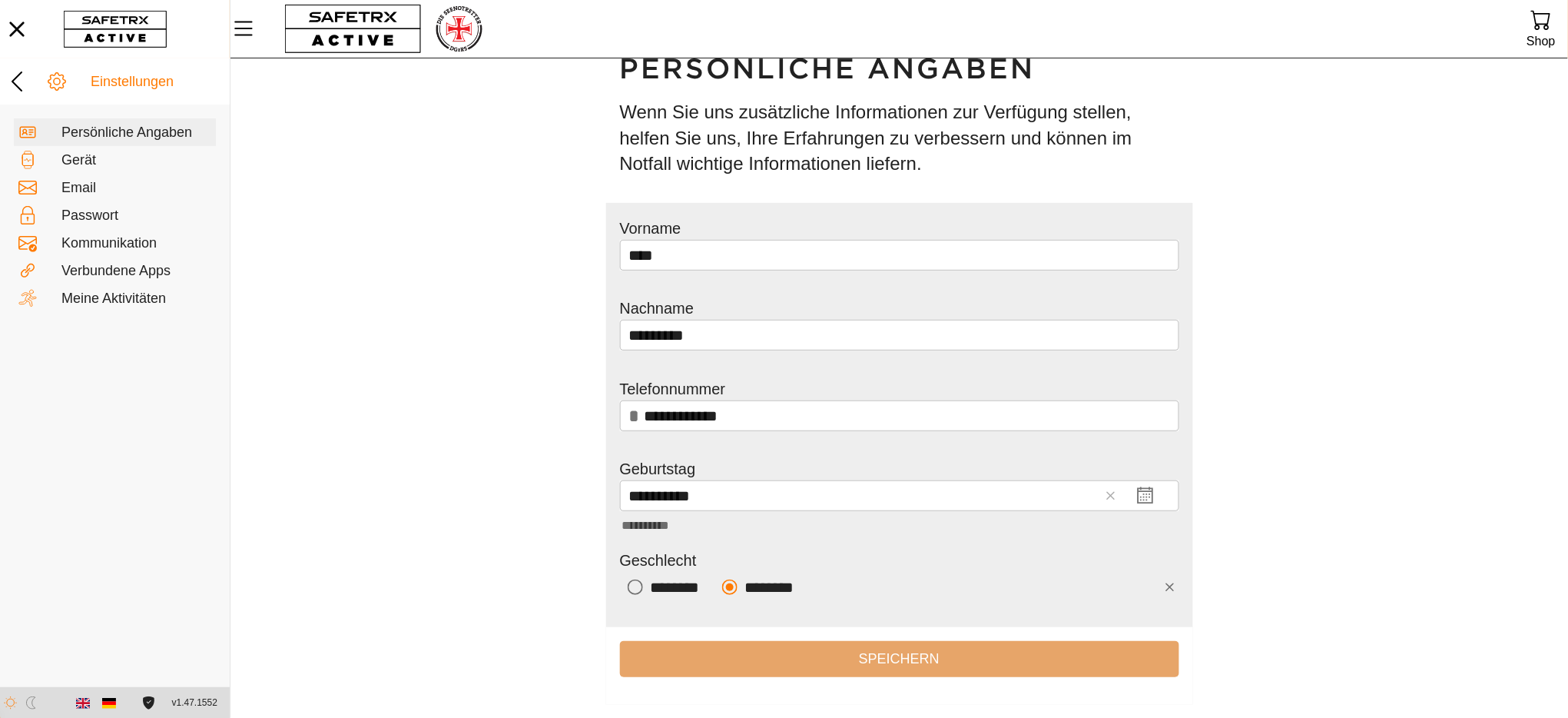click on "**********" at bounding box center (899, 368) 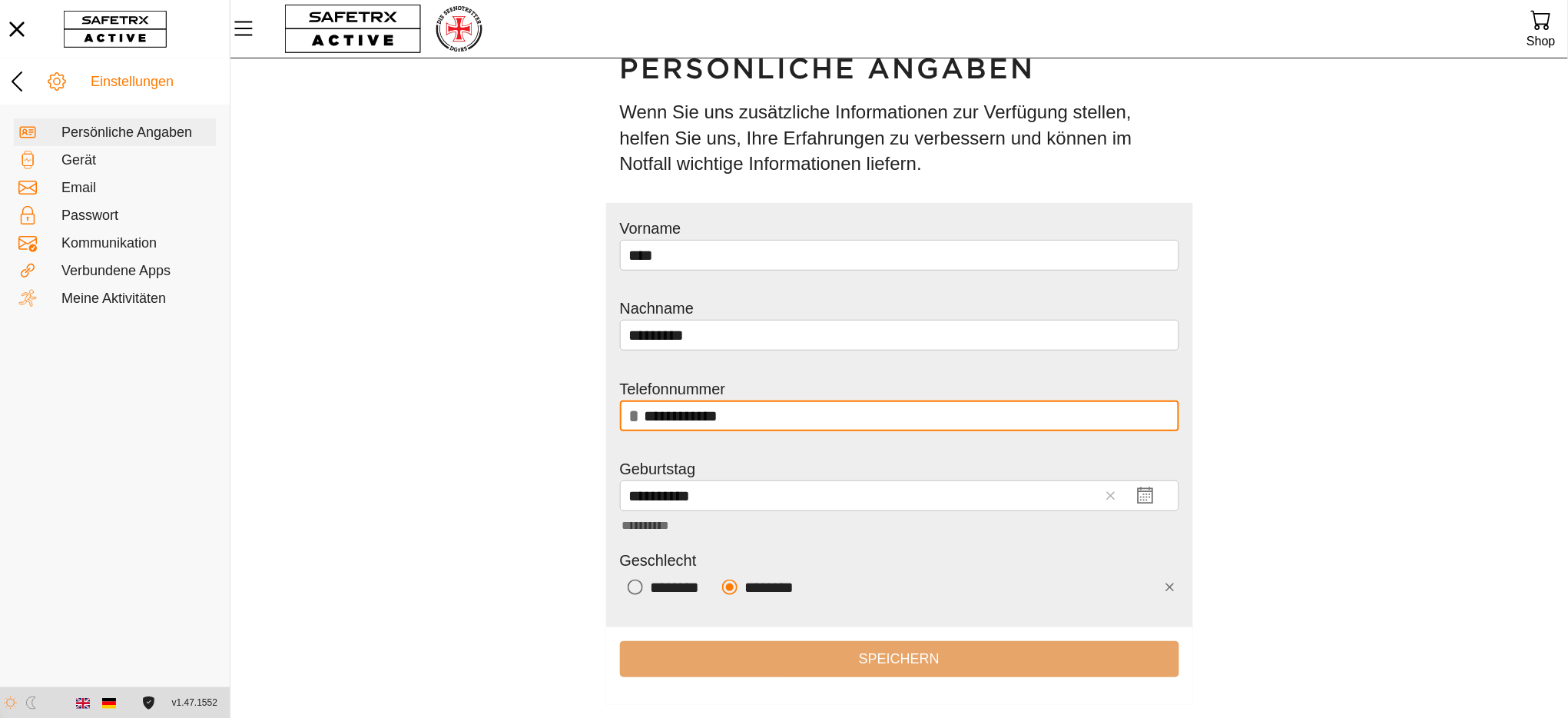 click on "**********" at bounding box center (907, 416) 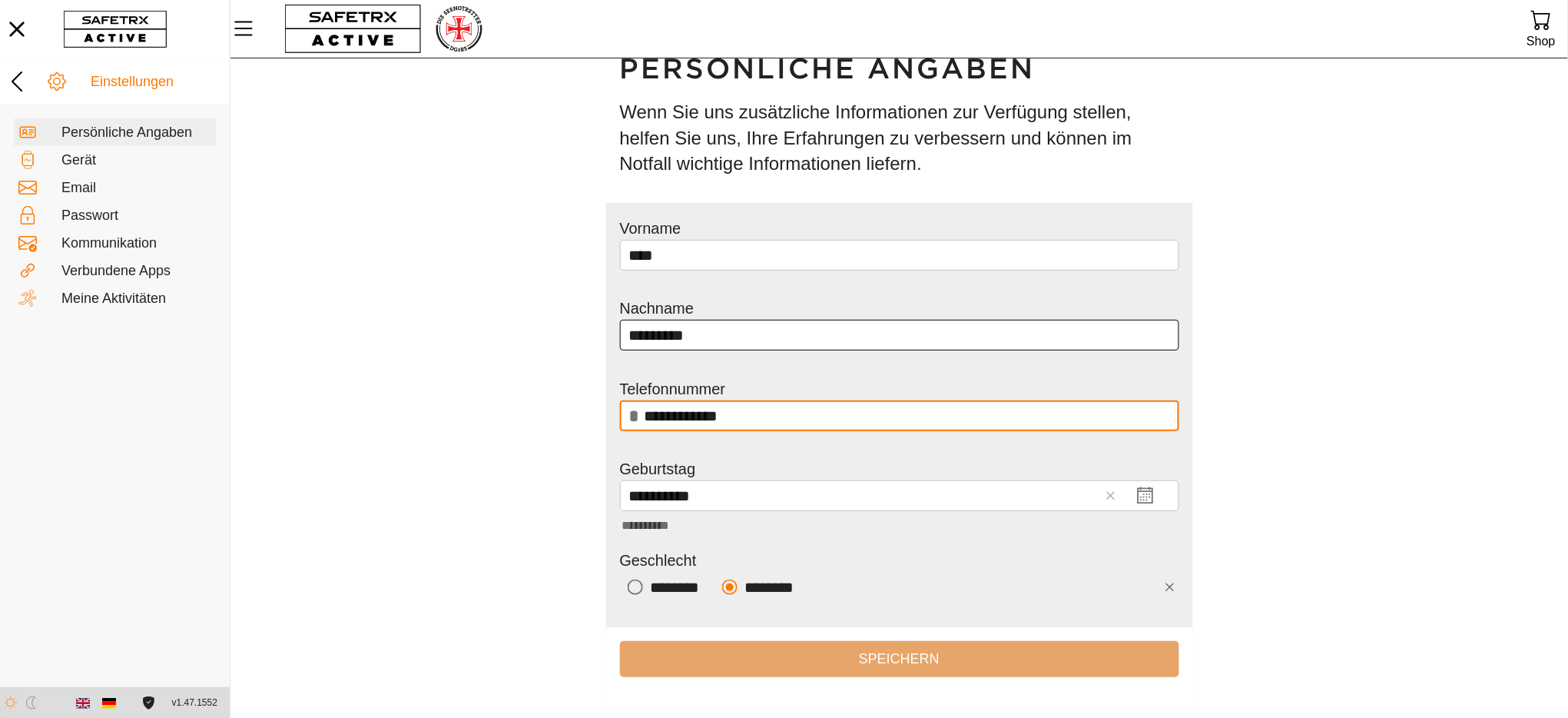 click on "*********" at bounding box center [900, 335] 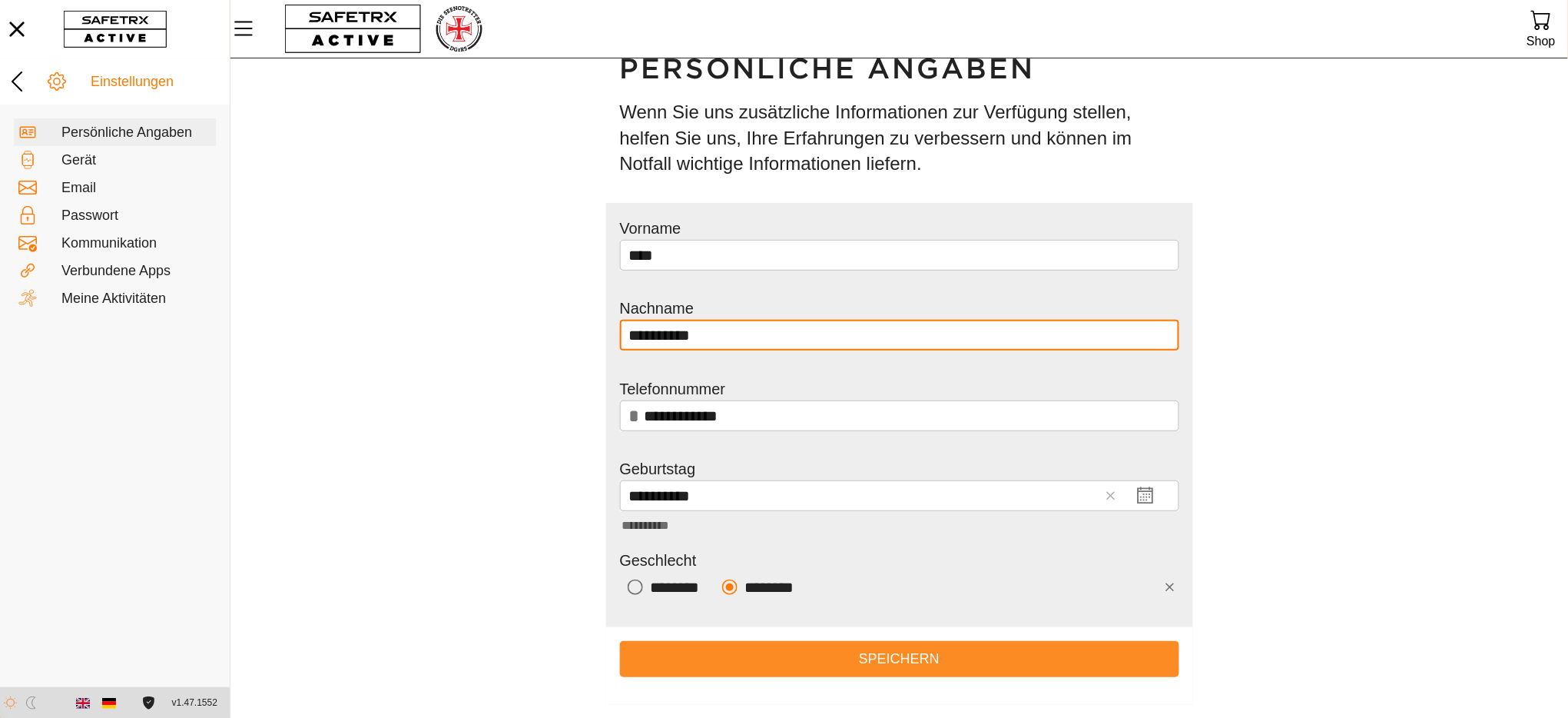 type on "*********" 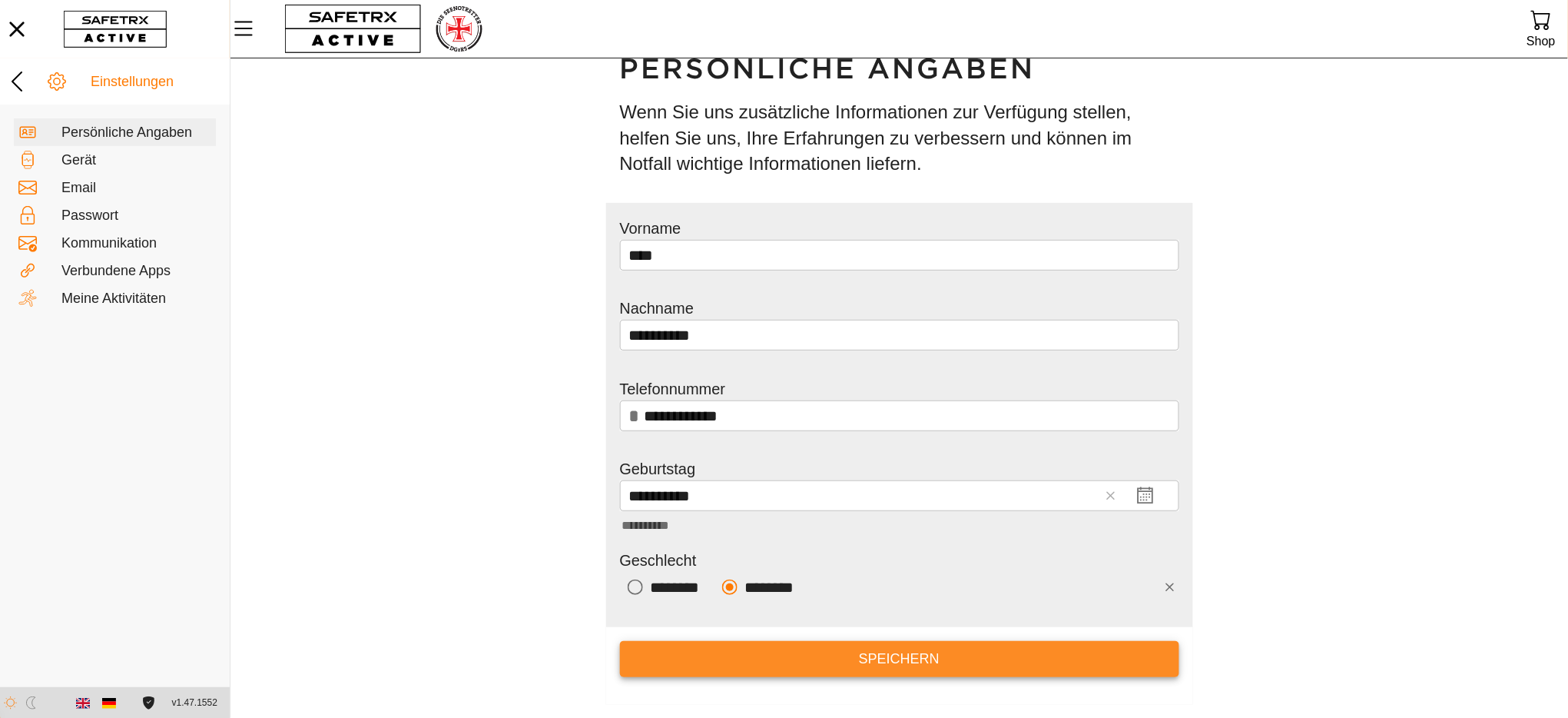 click on "Speichern" at bounding box center [900, 659] 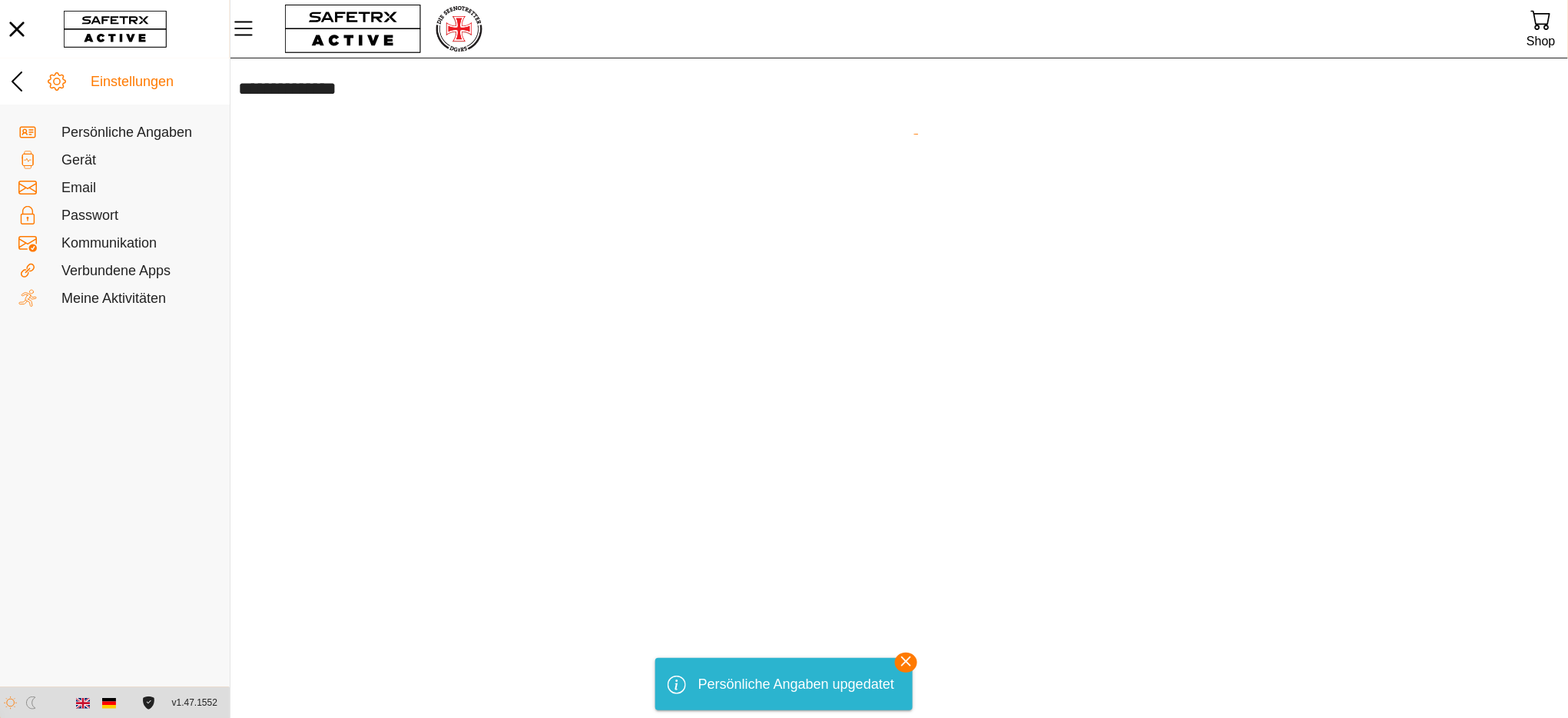 scroll, scrollTop: 0, scrollLeft: 0, axis: both 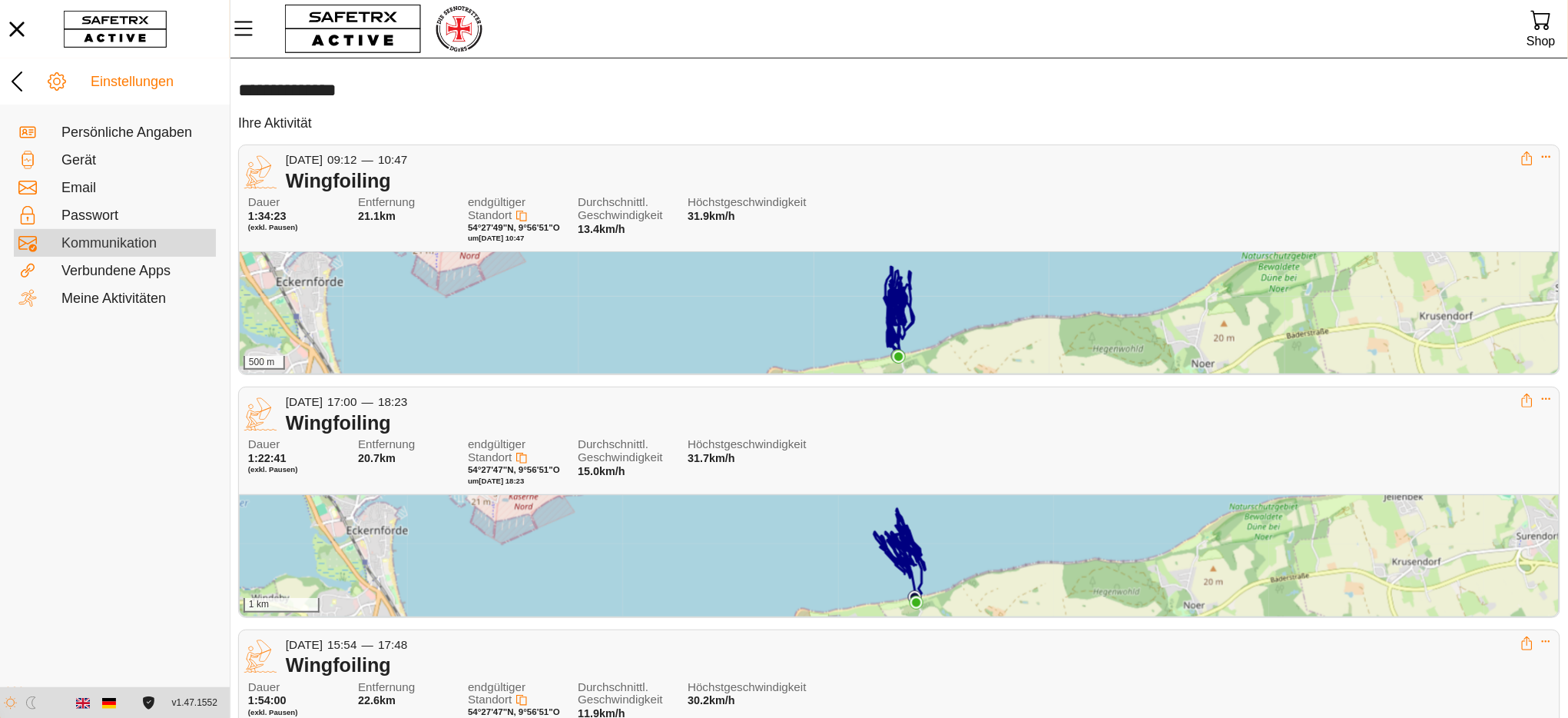 click on "Kommunikation" at bounding box center [136, 244] 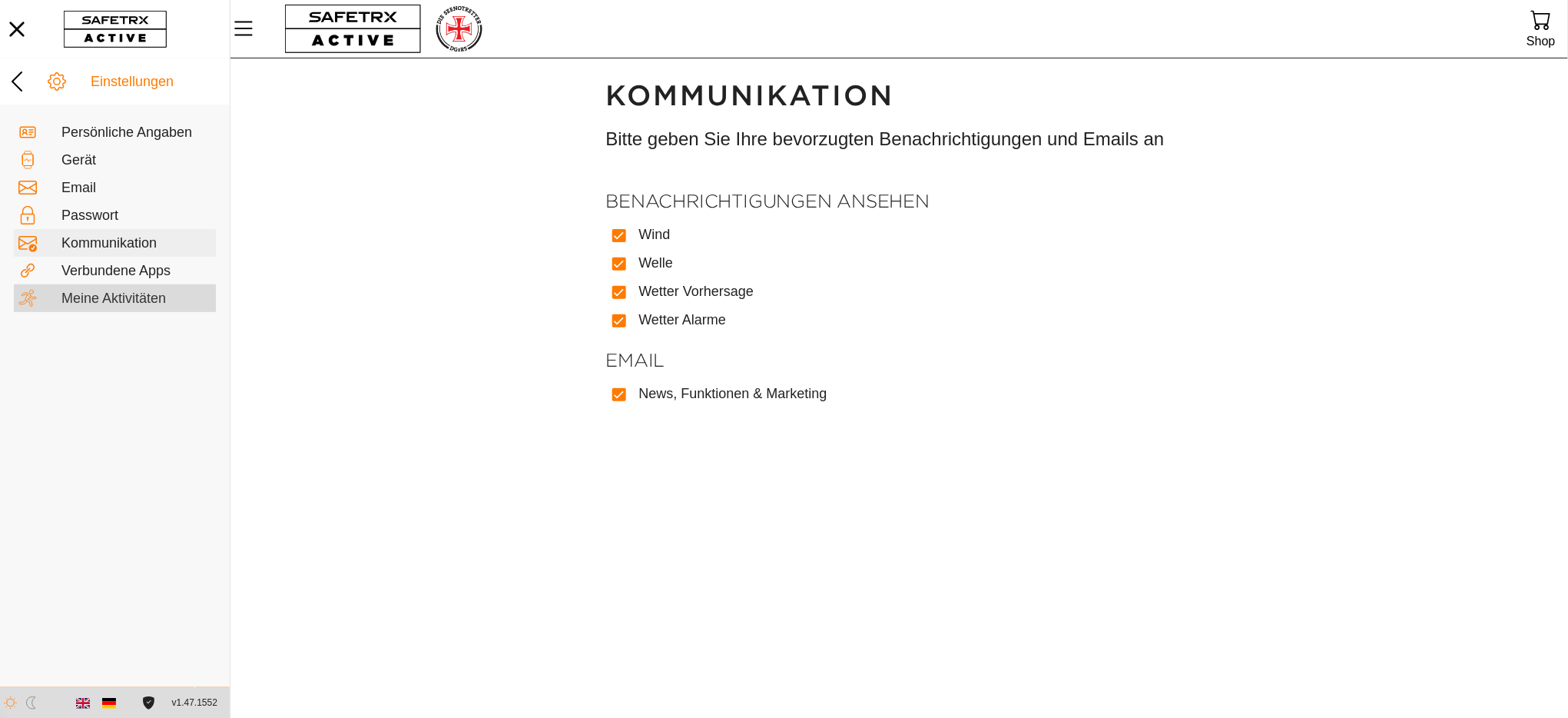 click on "Meine Aktivitäten" at bounding box center [136, 299] 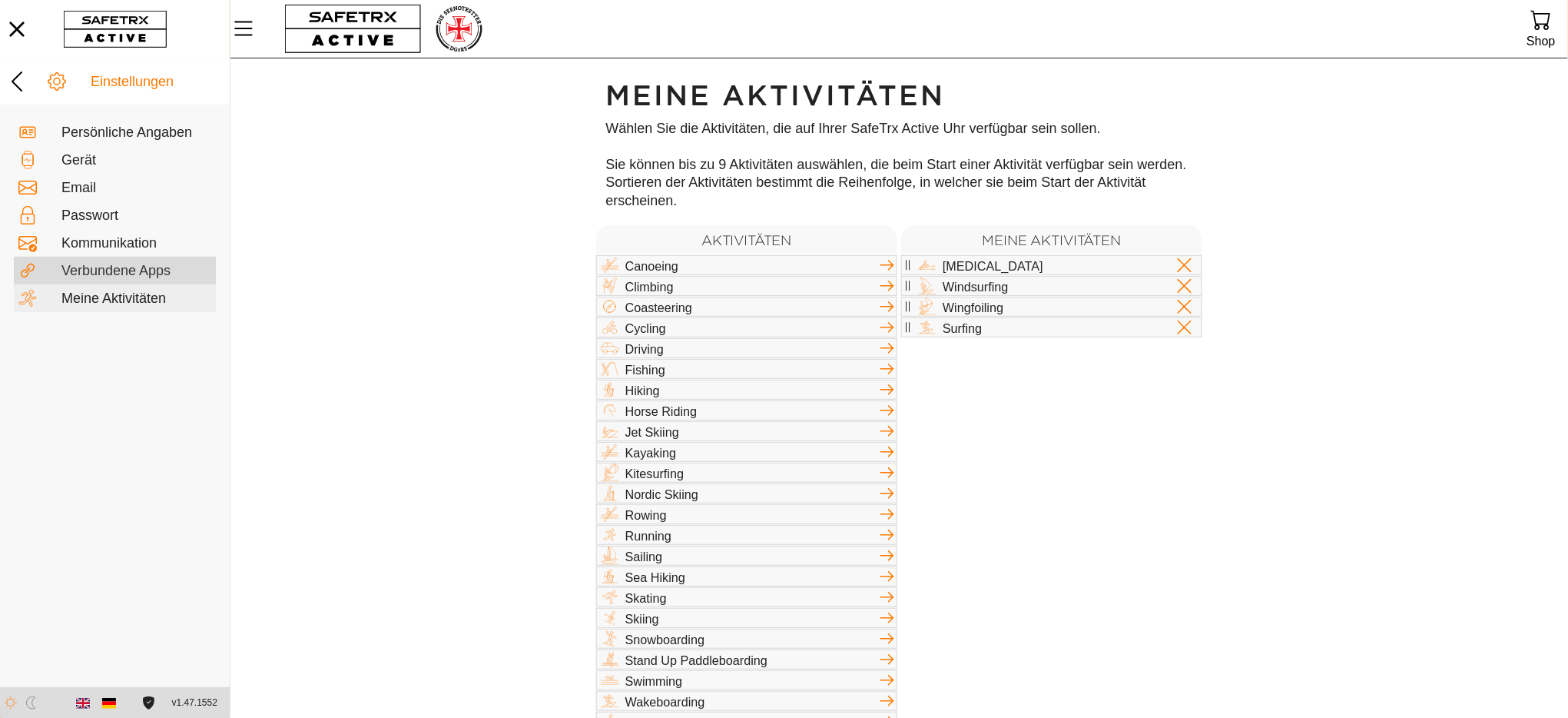 click on "Verbundene Apps" at bounding box center [136, 271] 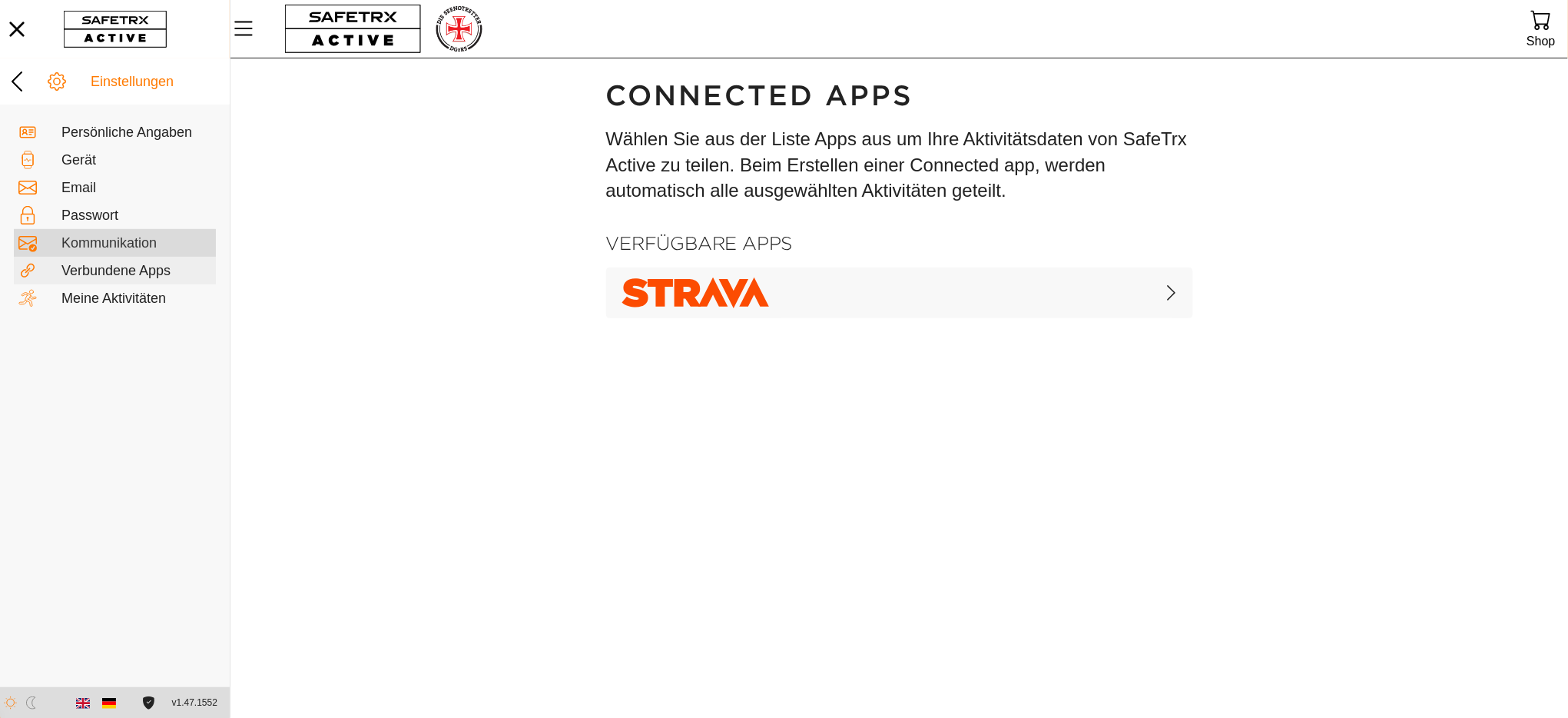 click on "Kommunikation" 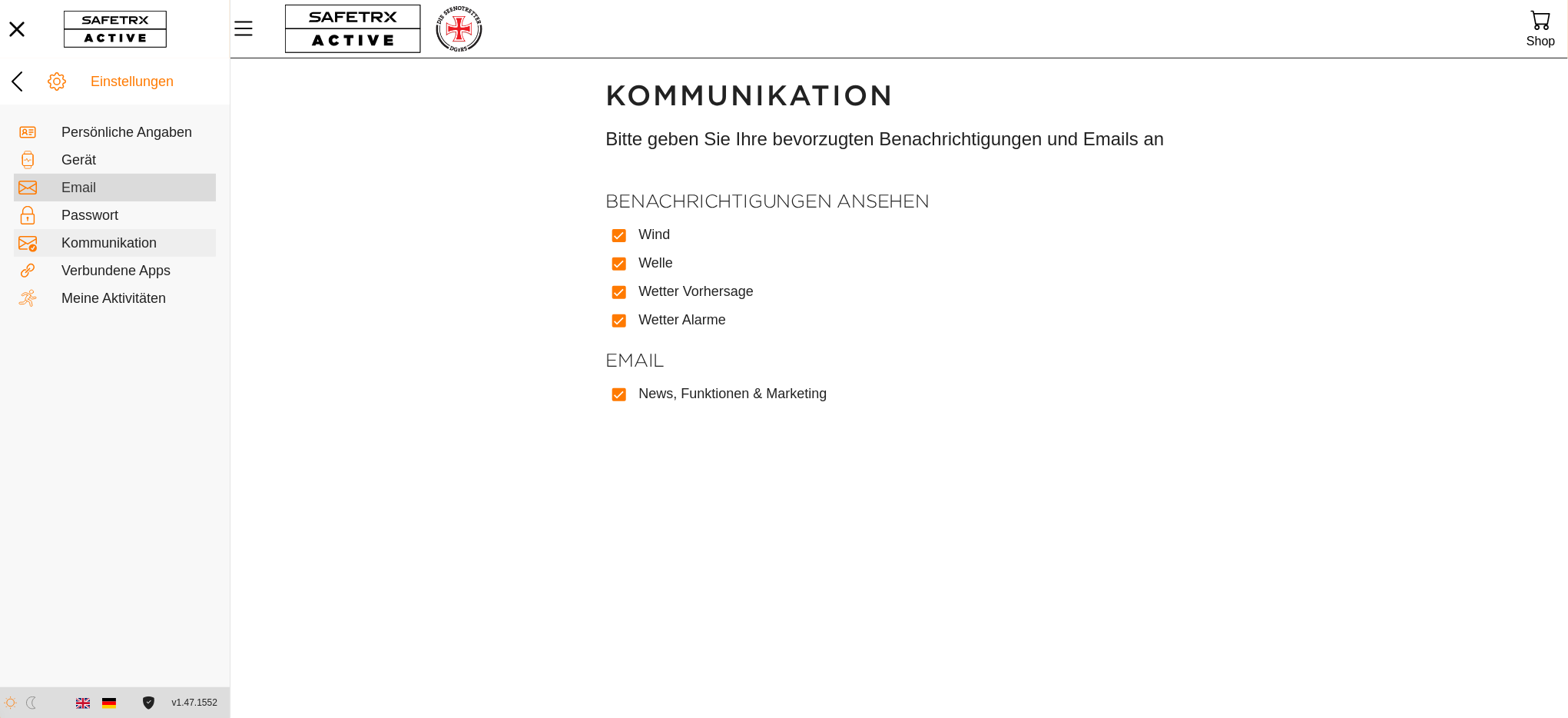 click on "Email" at bounding box center (136, 188) 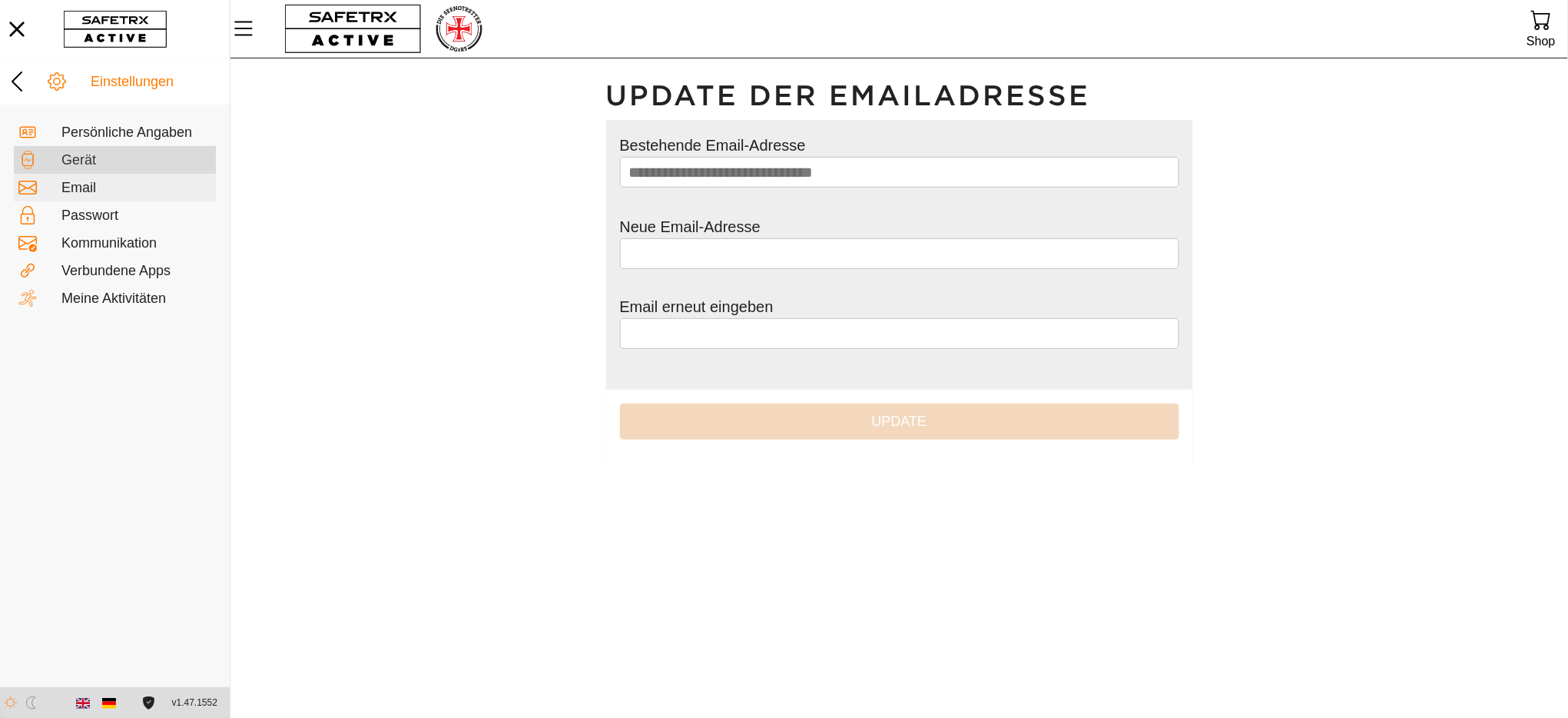 click on "Gerät" at bounding box center (136, 161) 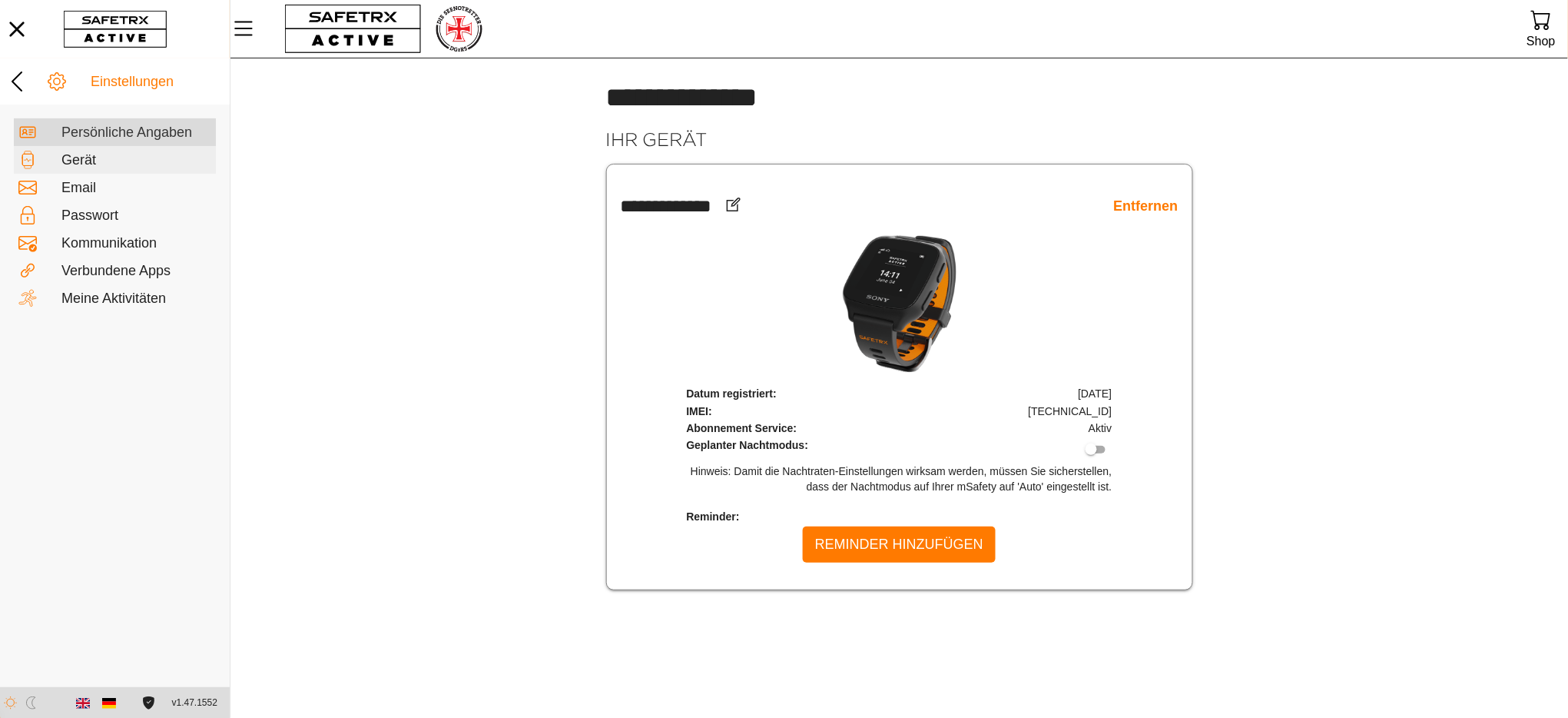 click on "Persönliche Angaben" at bounding box center [136, 133] 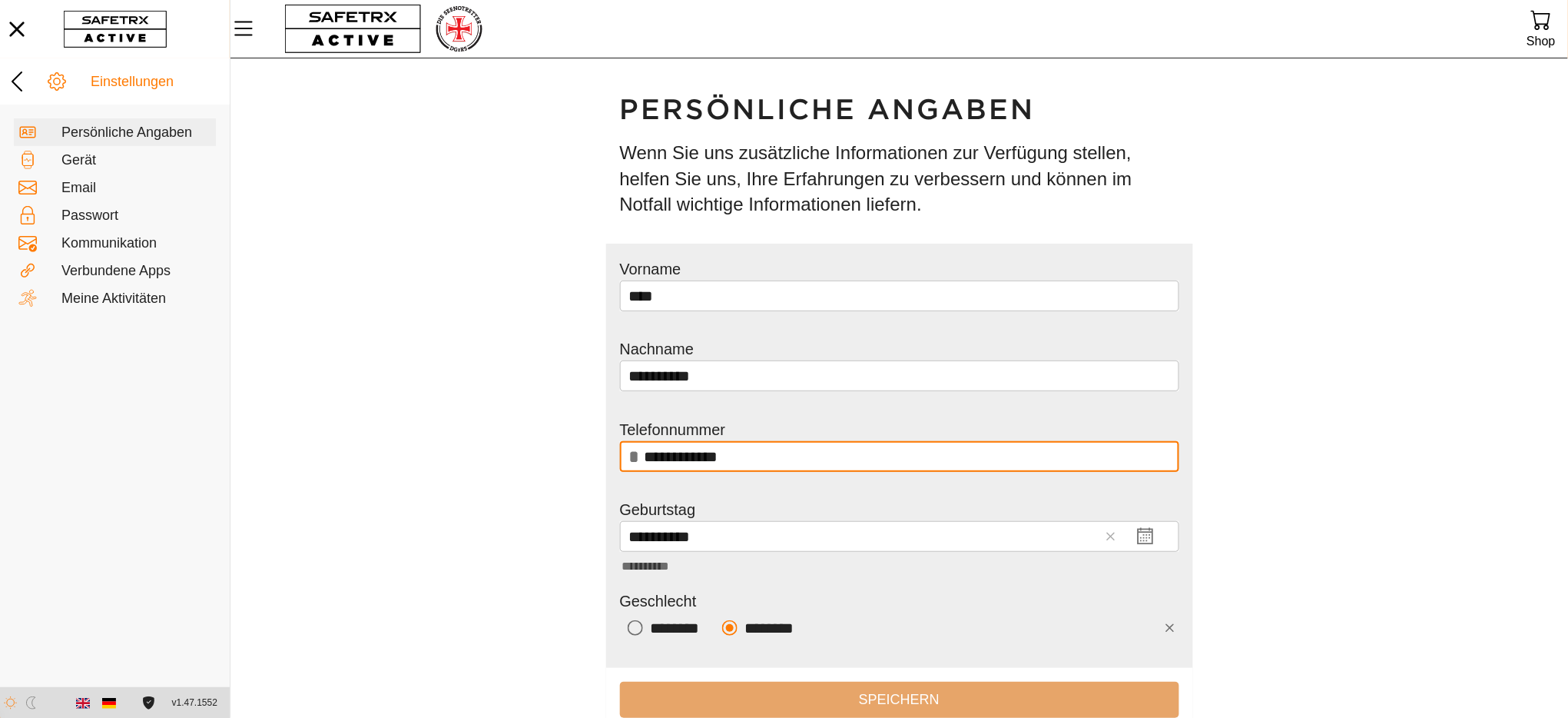 scroll, scrollTop: 41, scrollLeft: 0, axis: vertical 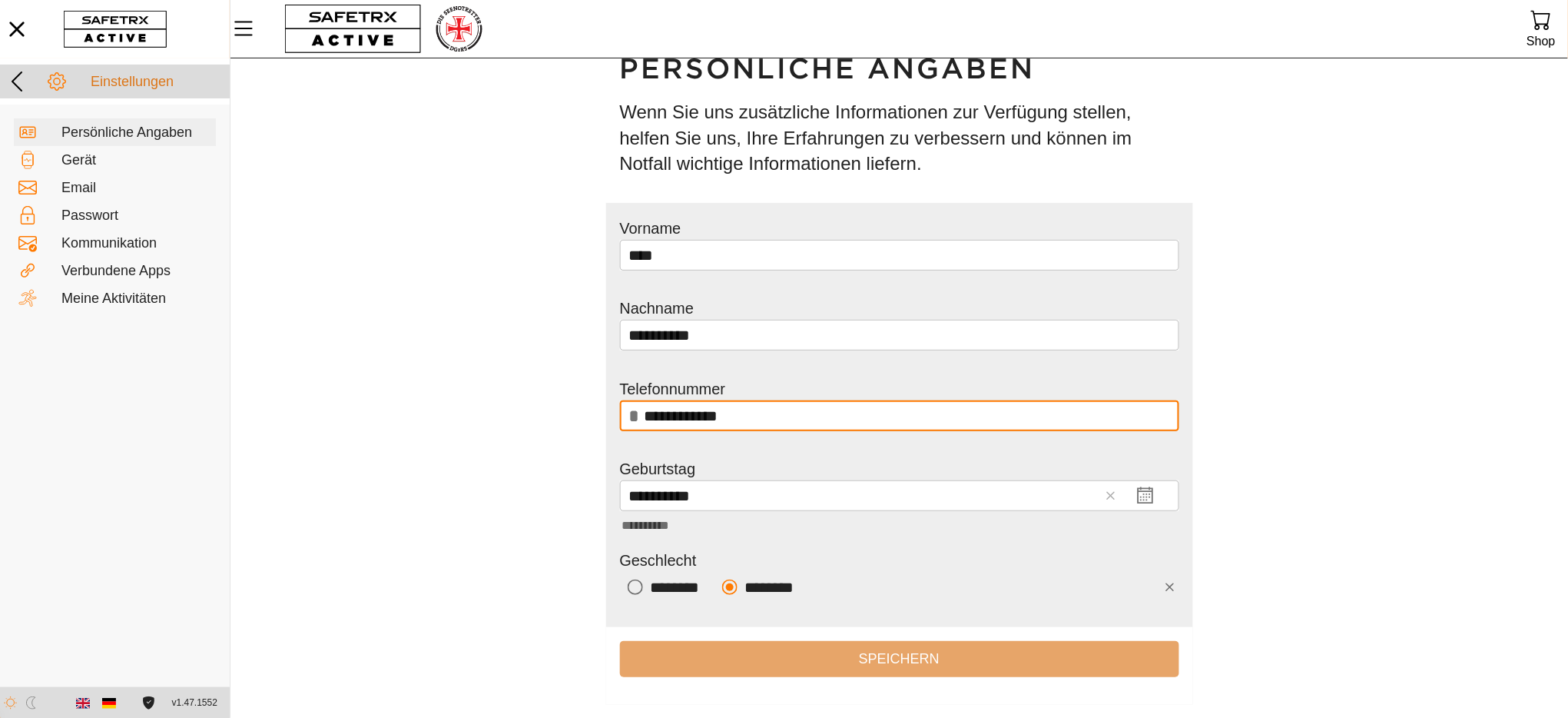 click 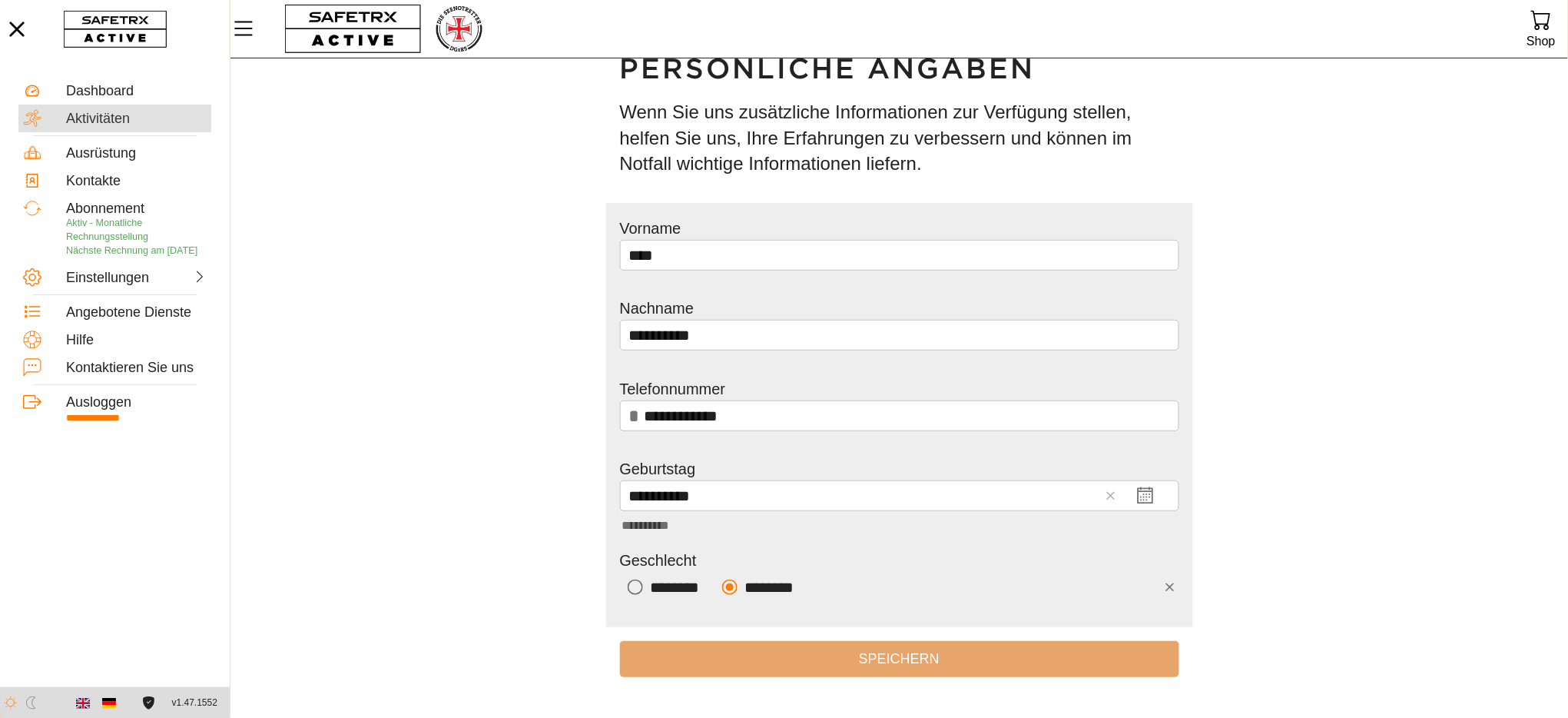 click on "Aktivitäten" at bounding box center (136, 119) 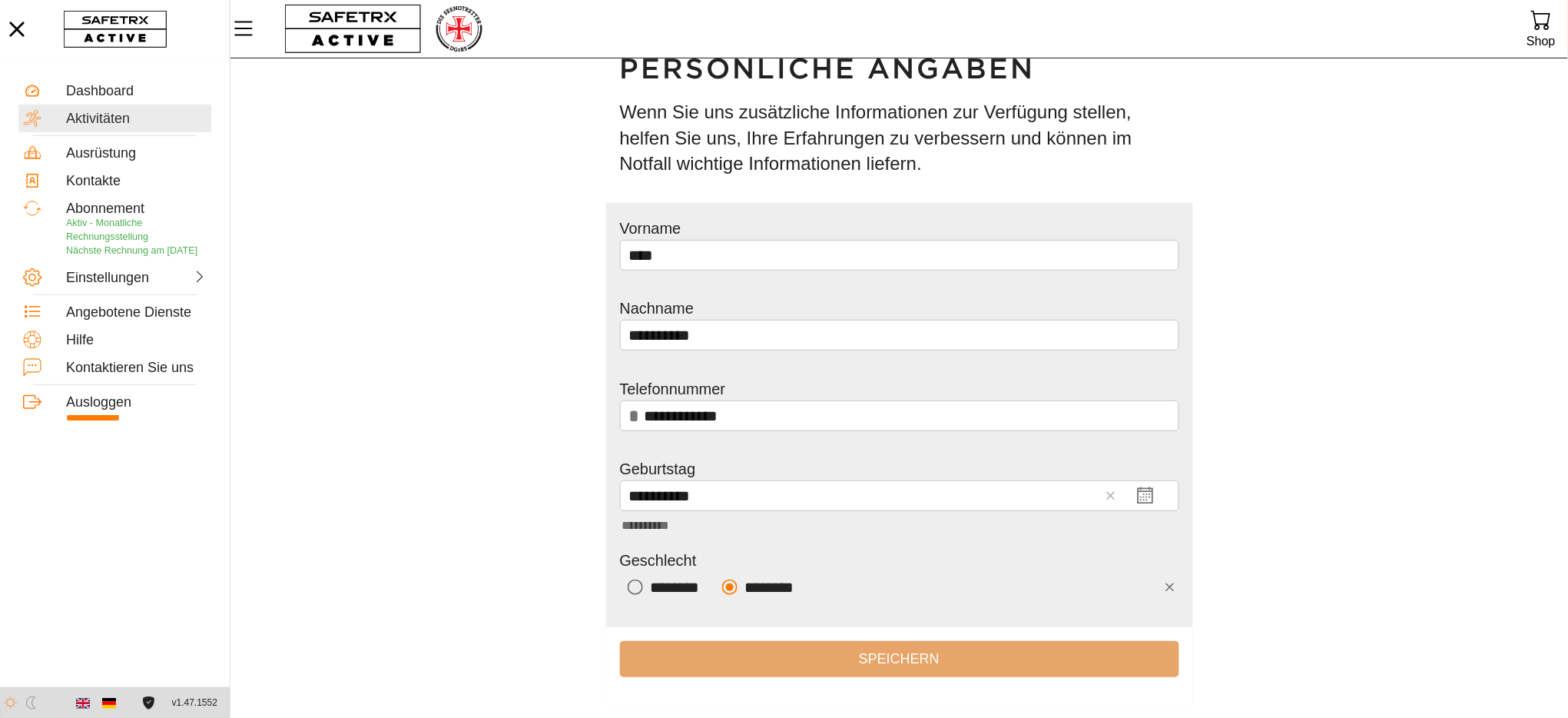scroll, scrollTop: 0, scrollLeft: 0, axis: both 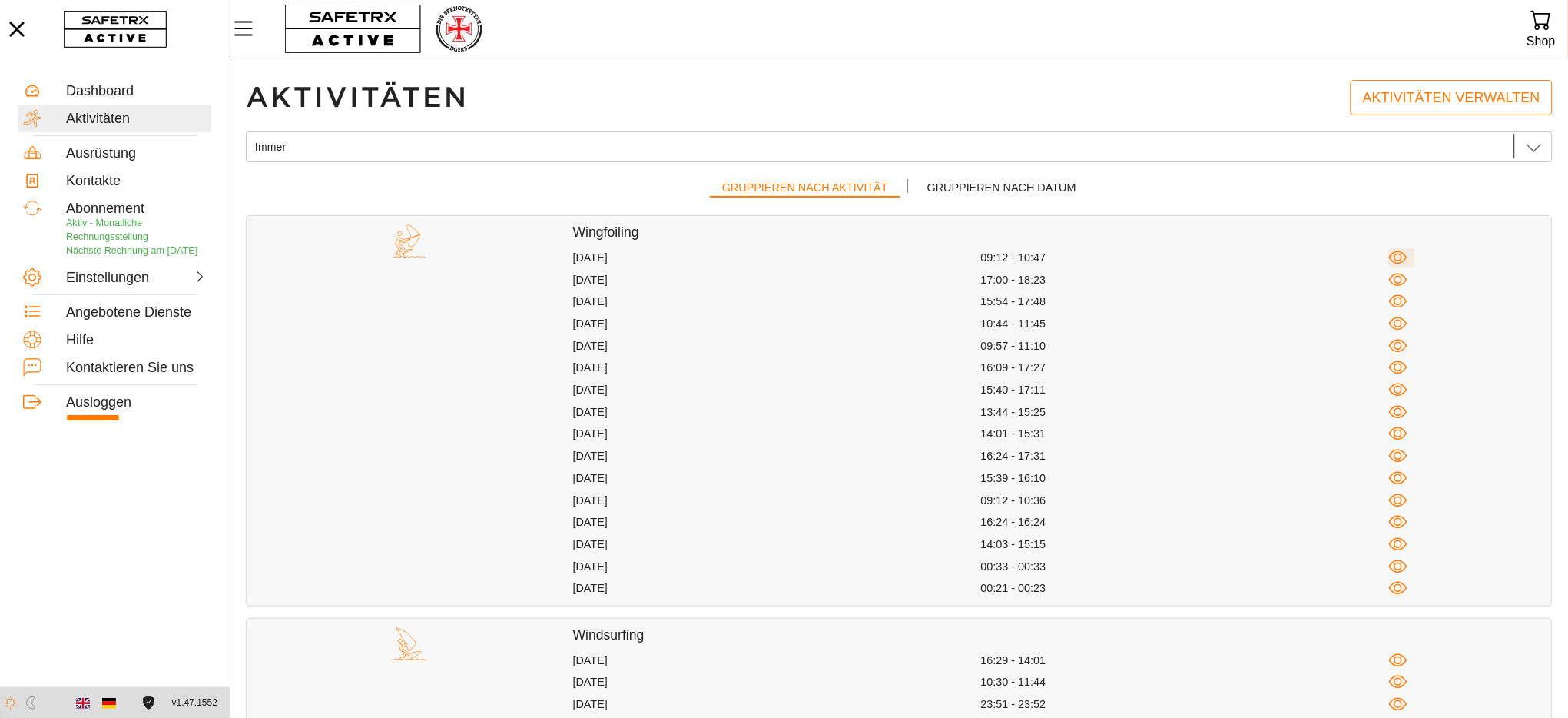 click 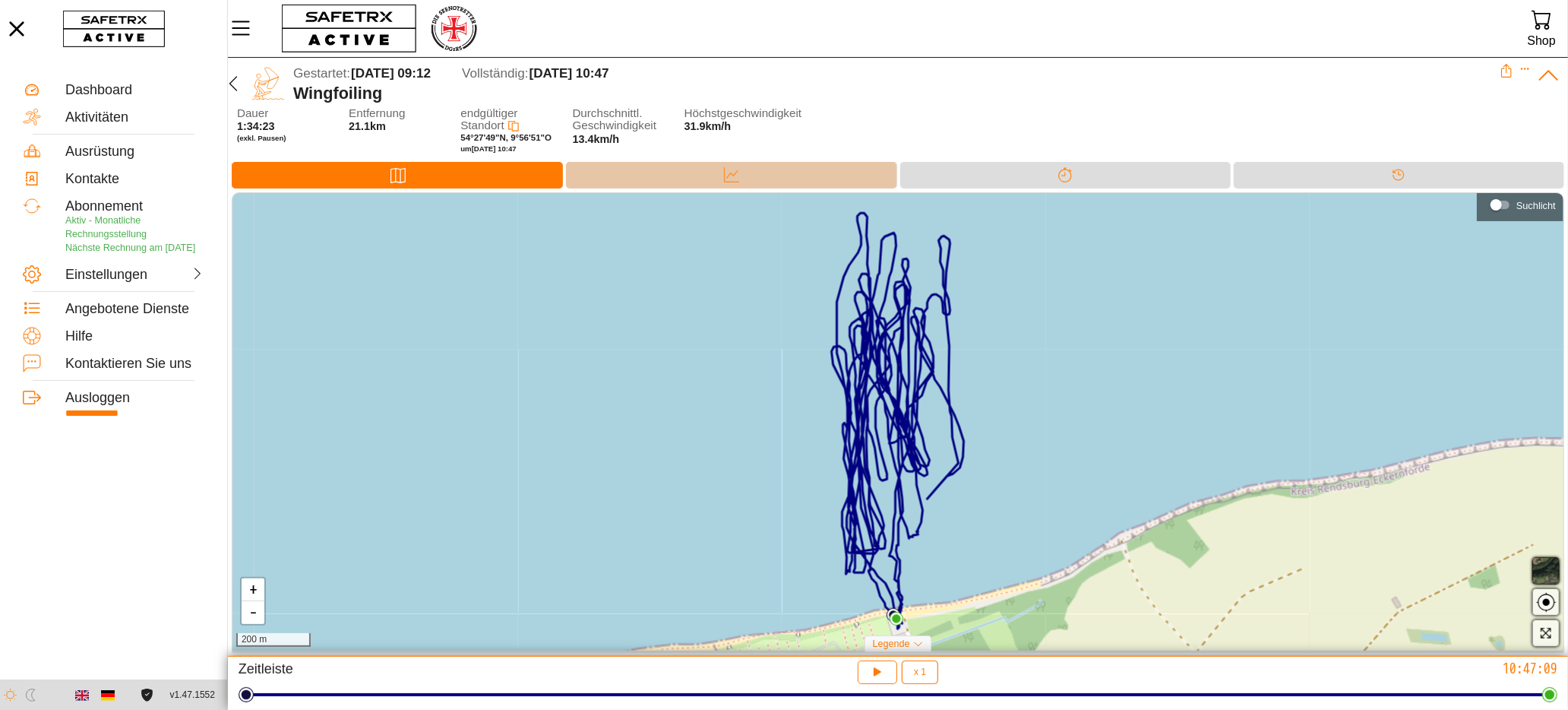 click on "Daten" at bounding box center [731, 175] 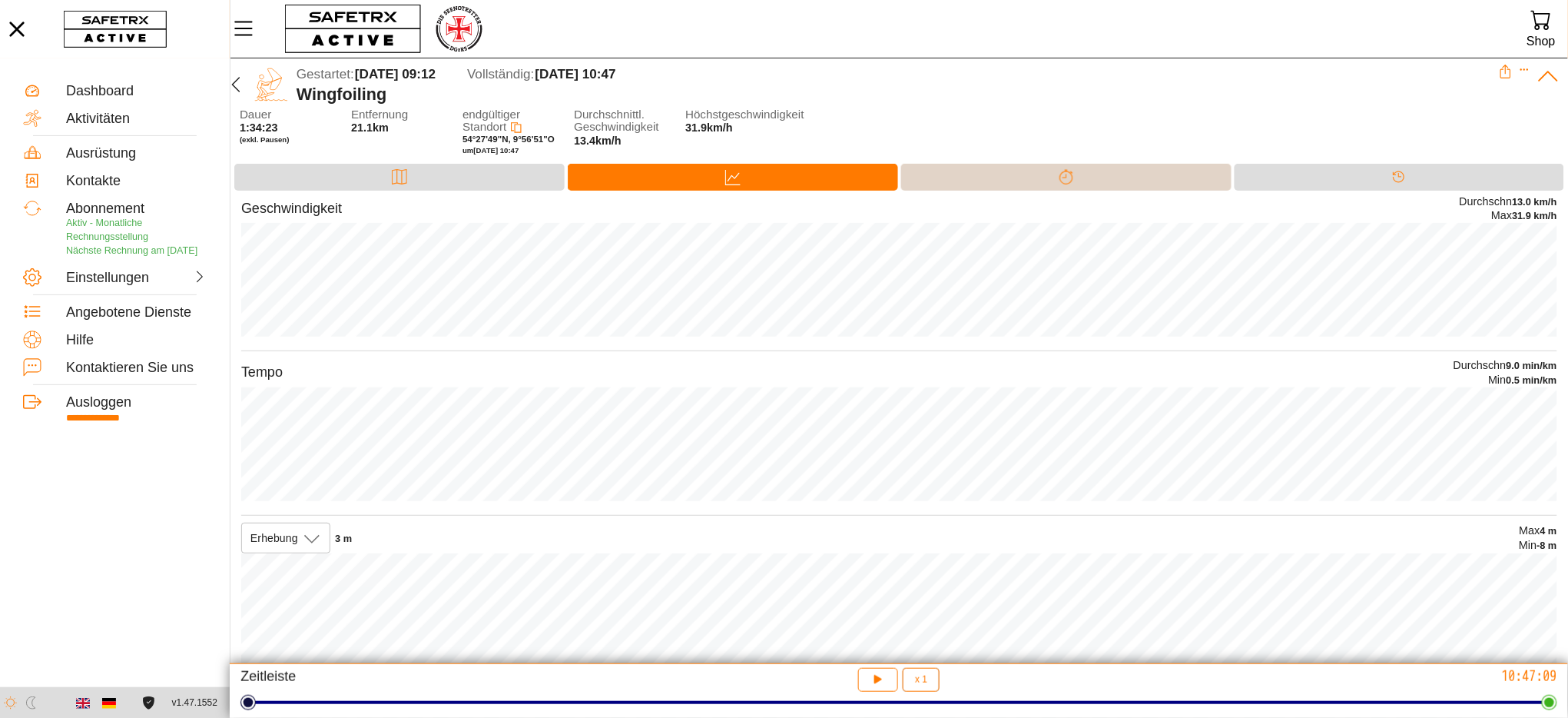click on "Trennung" at bounding box center [1066, 177] 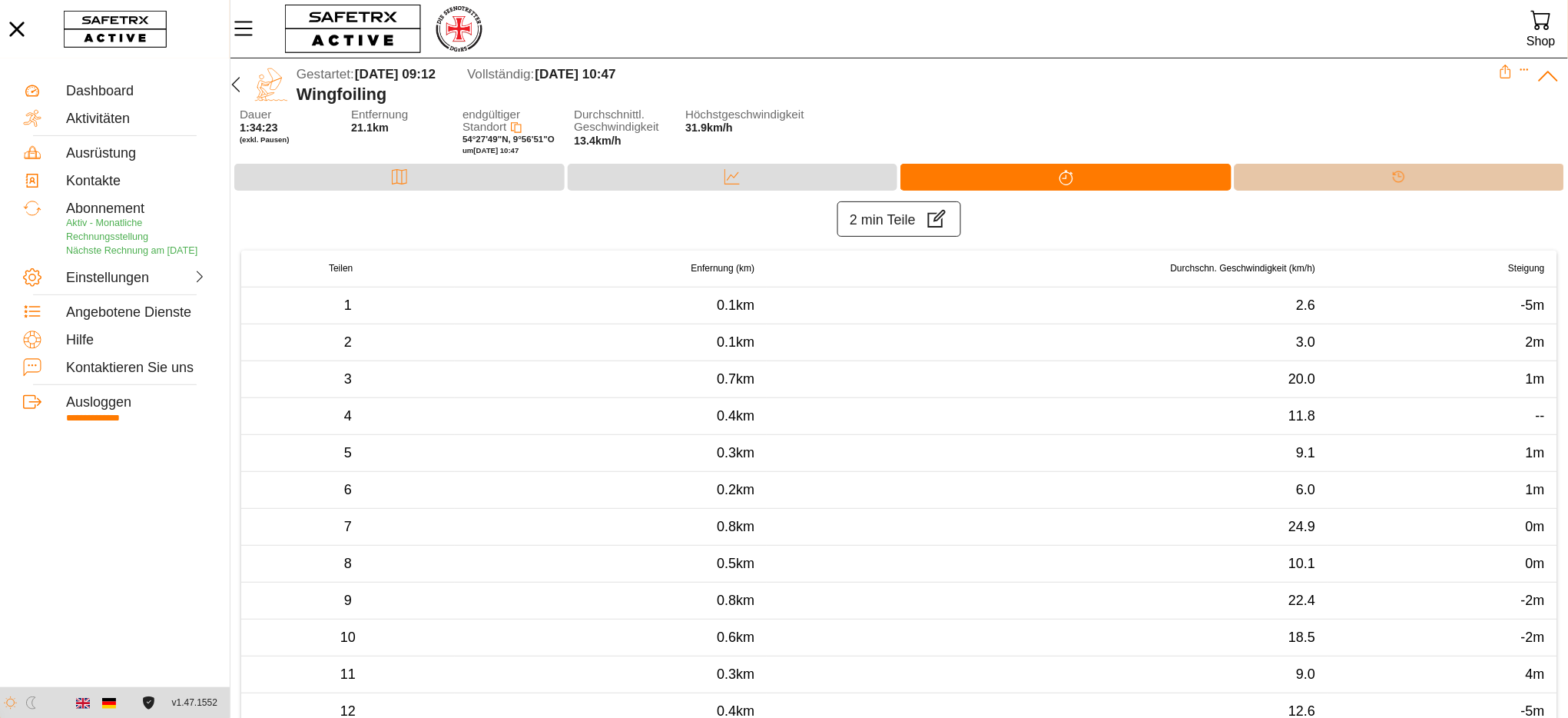 click 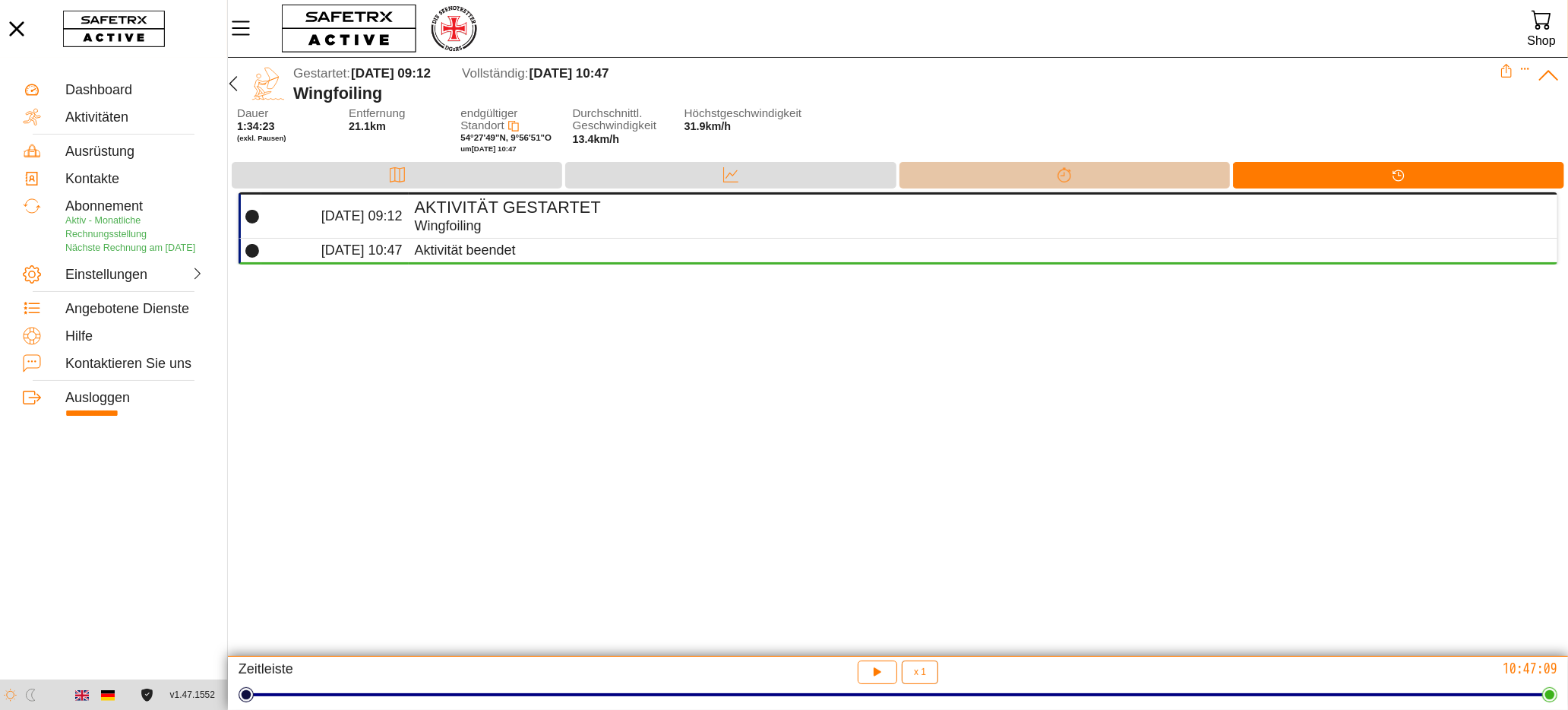 click on "Trennung" at bounding box center (1064, 175) 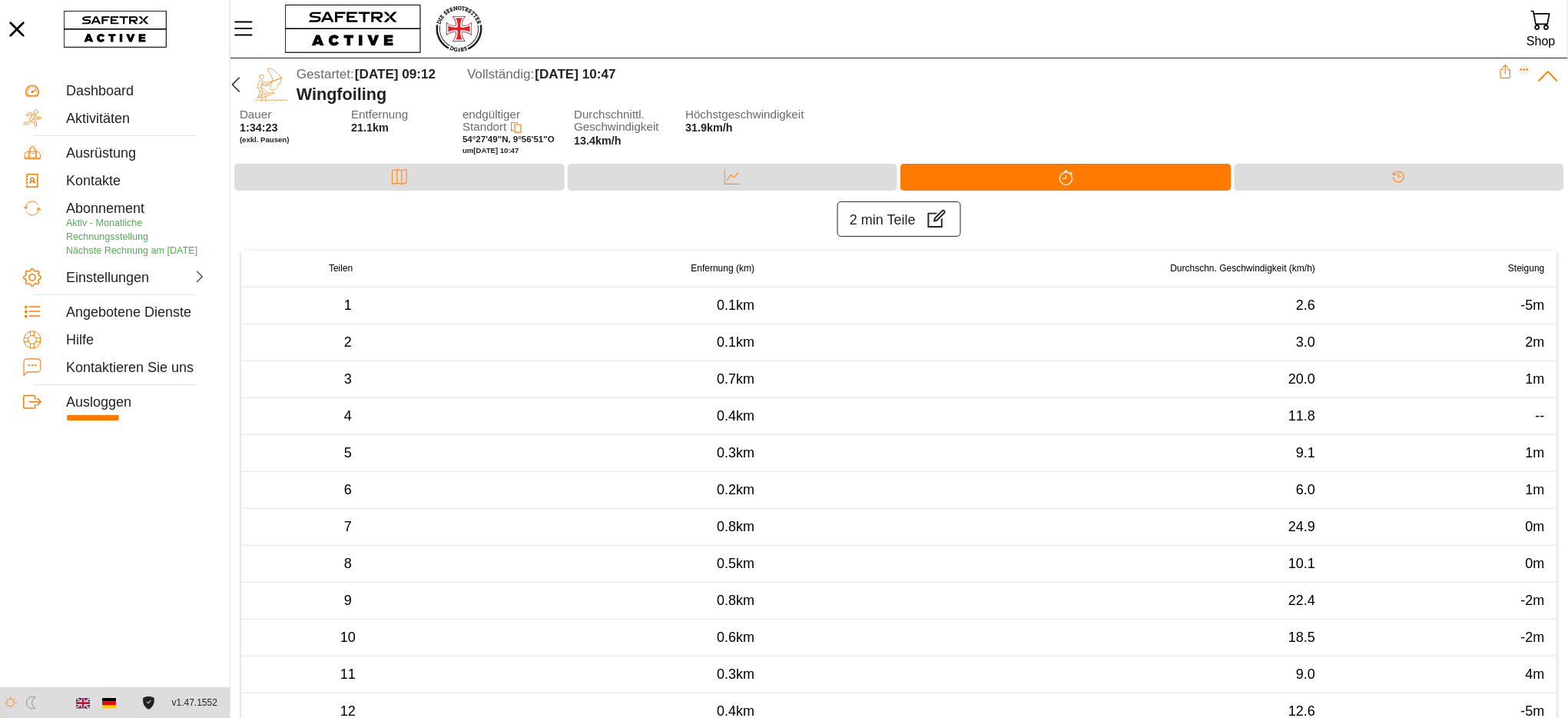 click 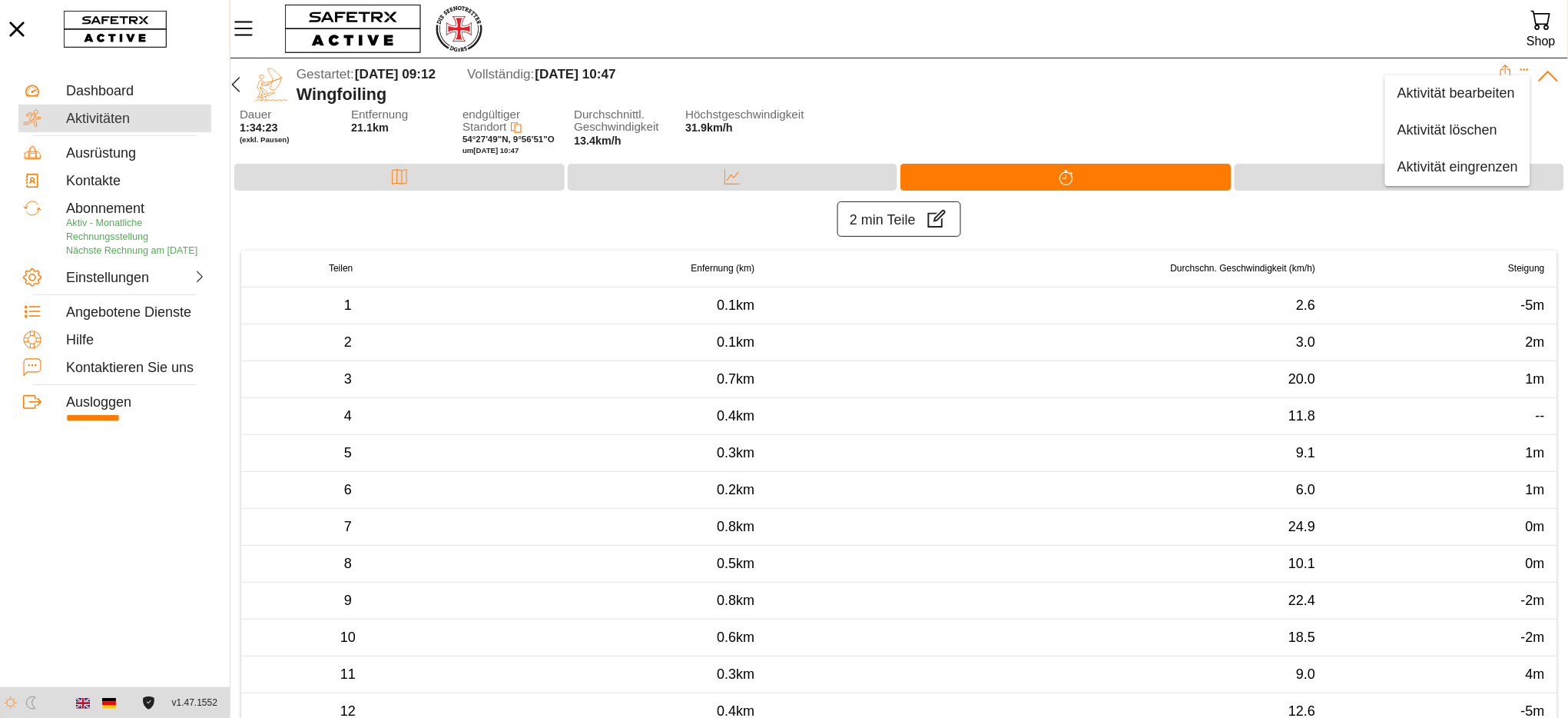 click on "Aktivitäten" at bounding box center (136, 119) 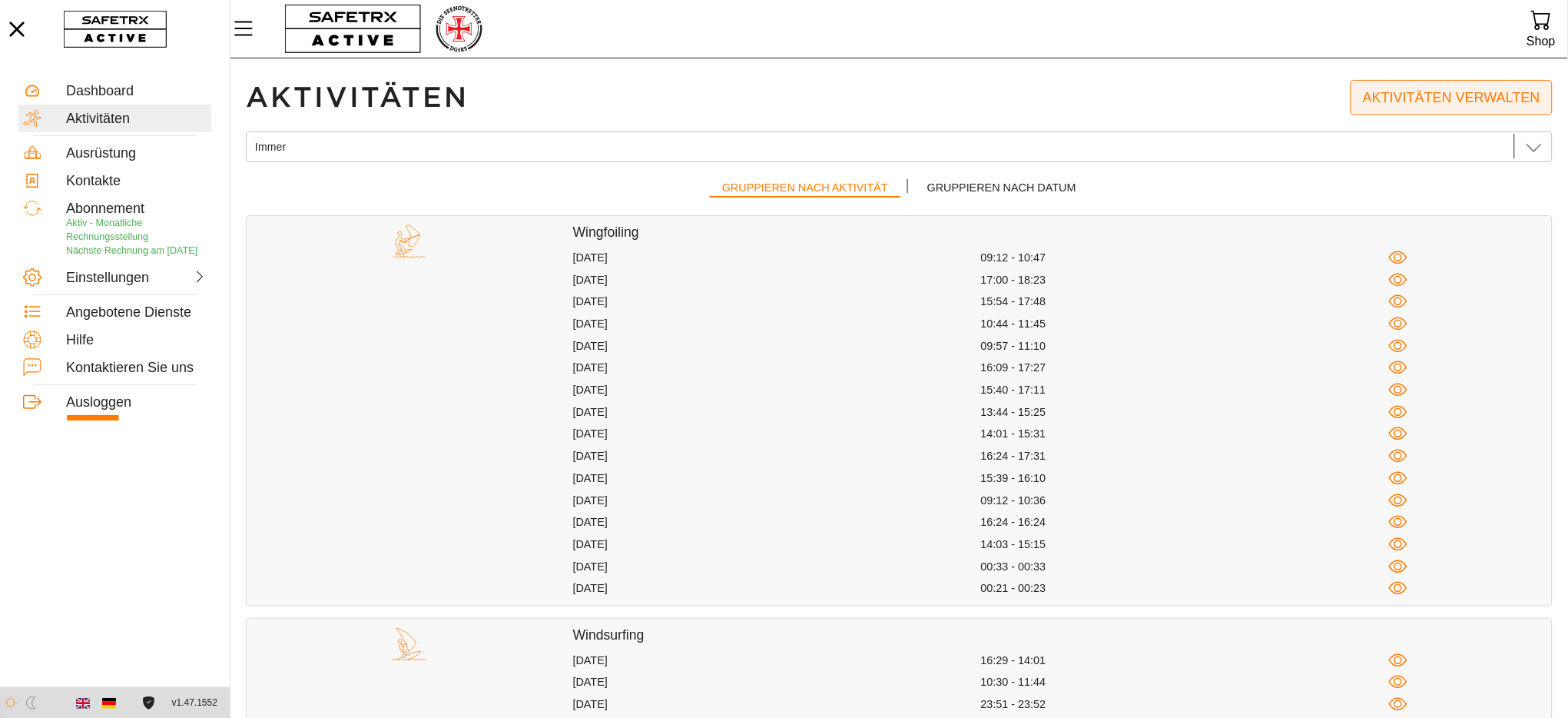 click on "Aktivitäten verwalten" at bounding box center [1451, 98] 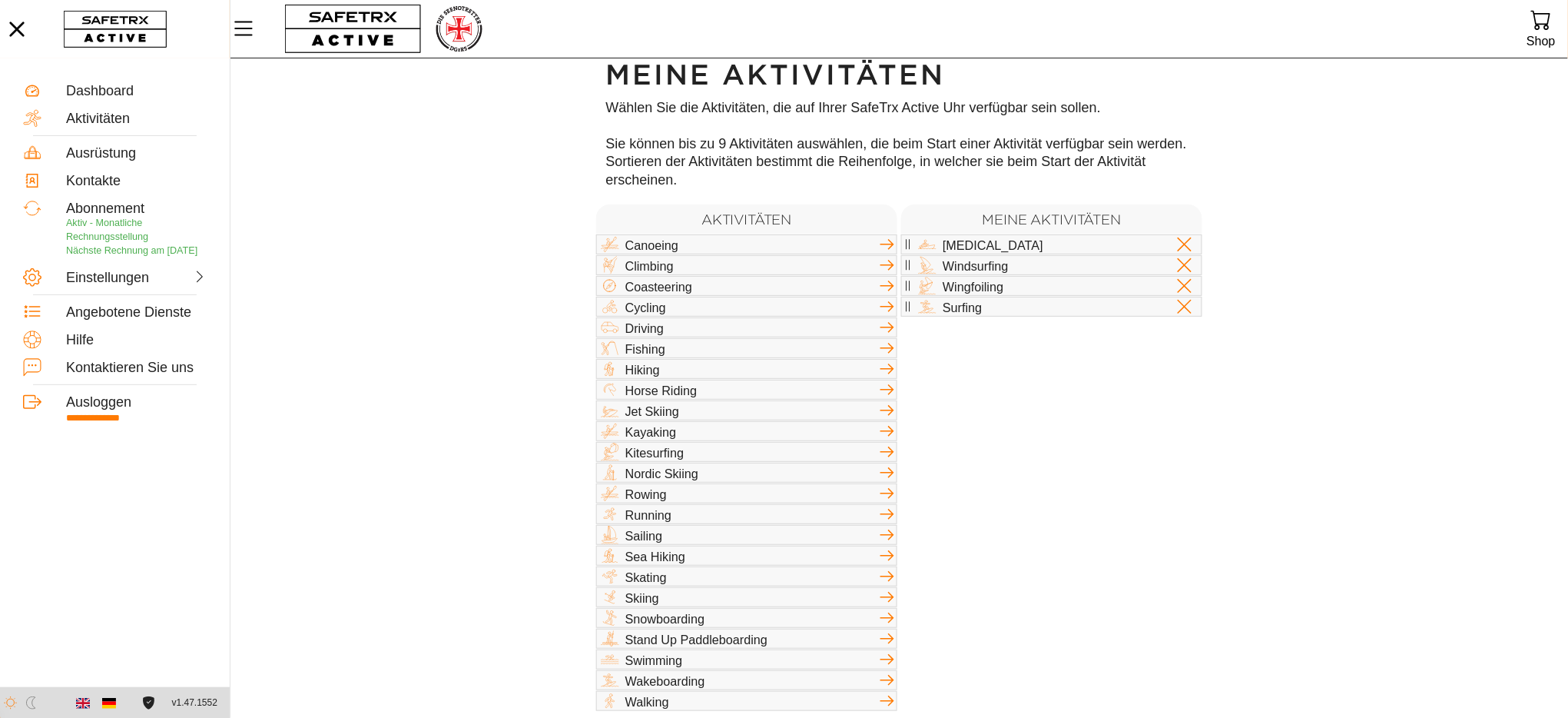 scroll, scrollTop: 31, scrollLeft: 0, axis: vertical 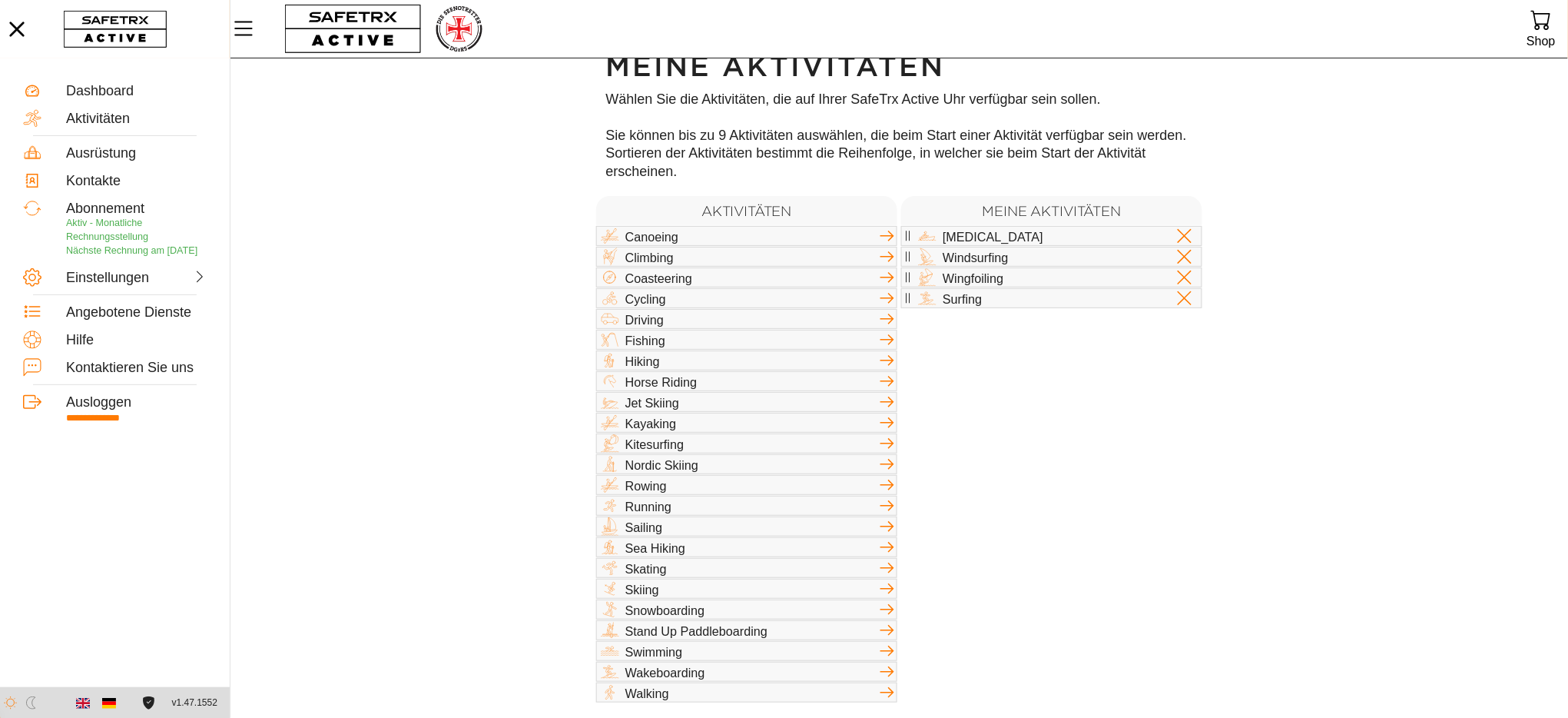 click on "Meine Aktivitäten Boating Windsurfing Wingfoiling Surfing" at bounding box center [1052, 444] 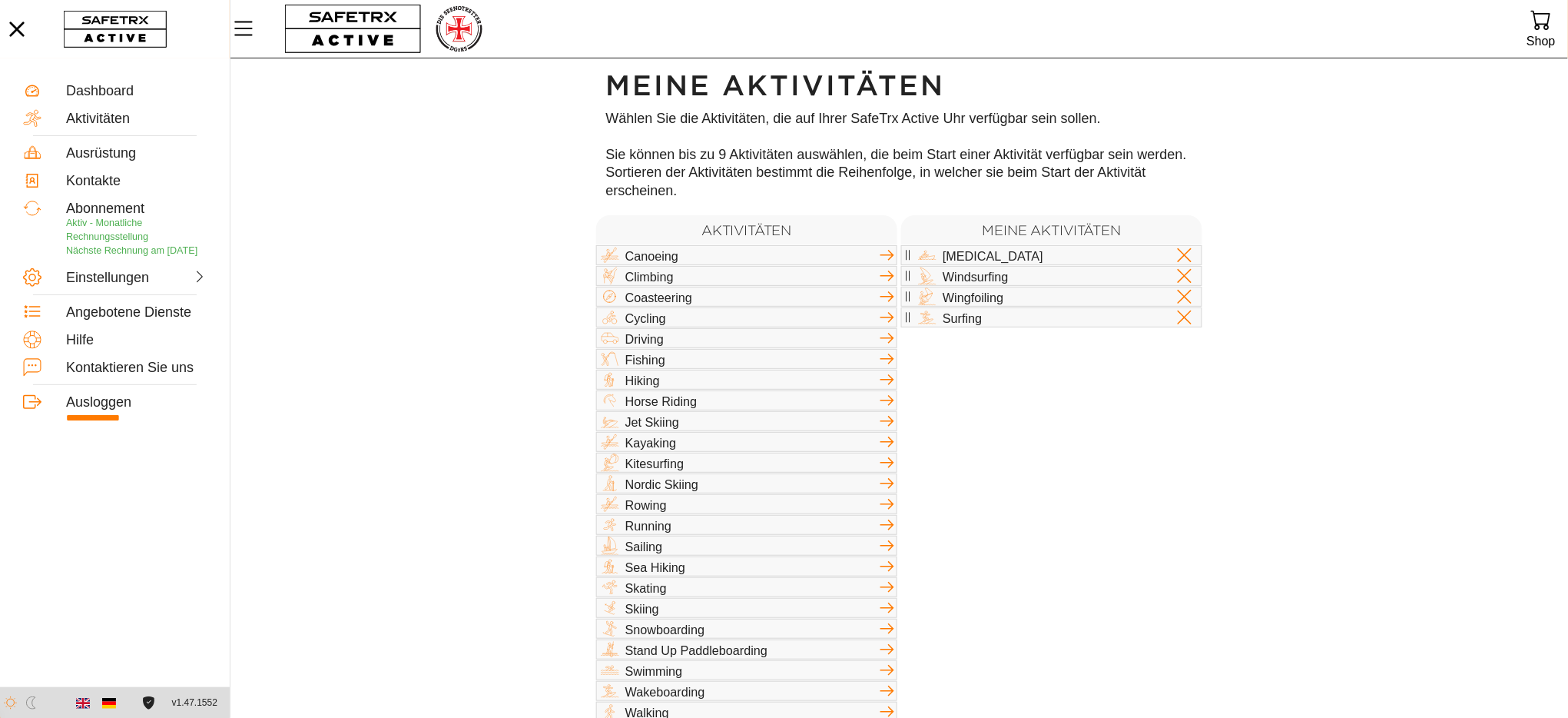 scroll, scrollTop: 0, scrollLeft: 0, axis: both 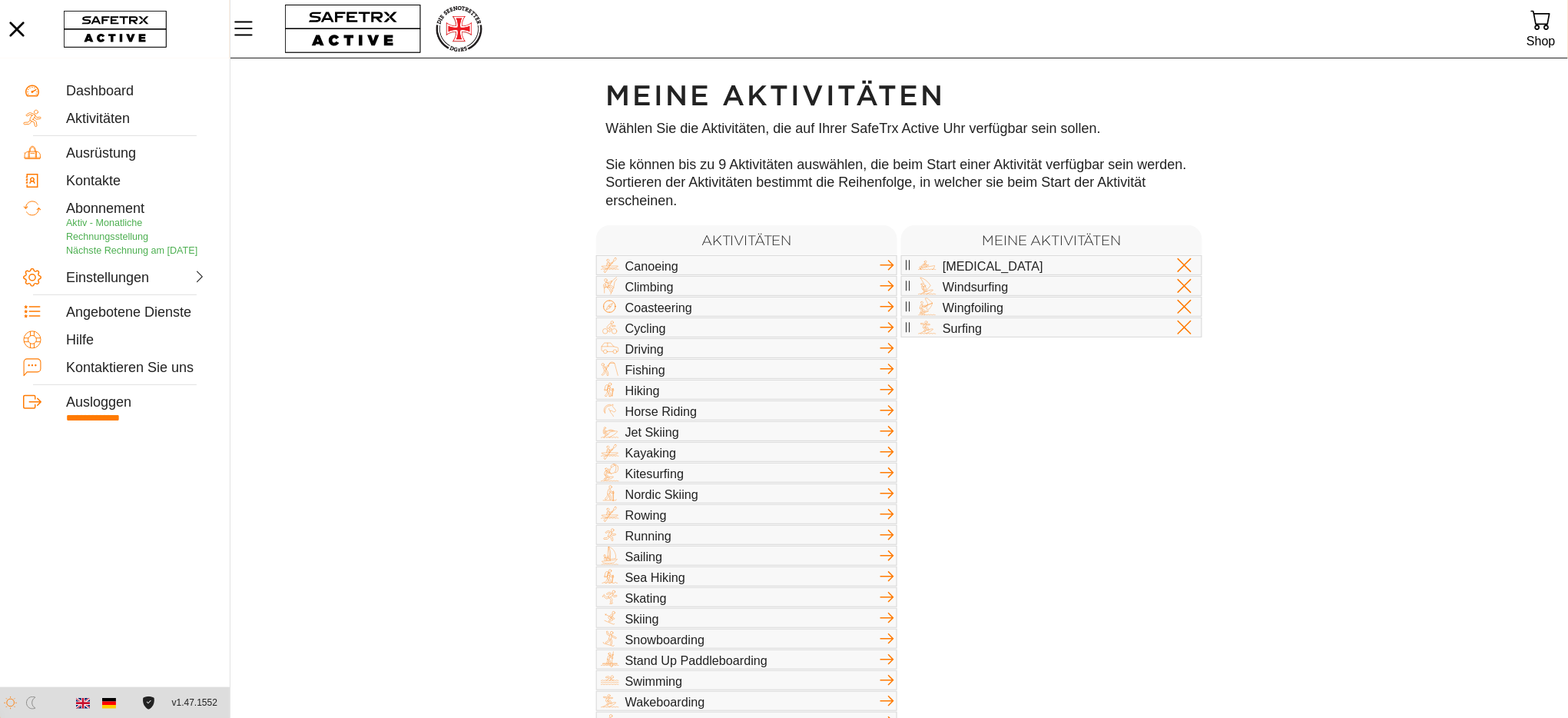 click on "Meine Aktivitäten" at bounding box center (1052, 240) 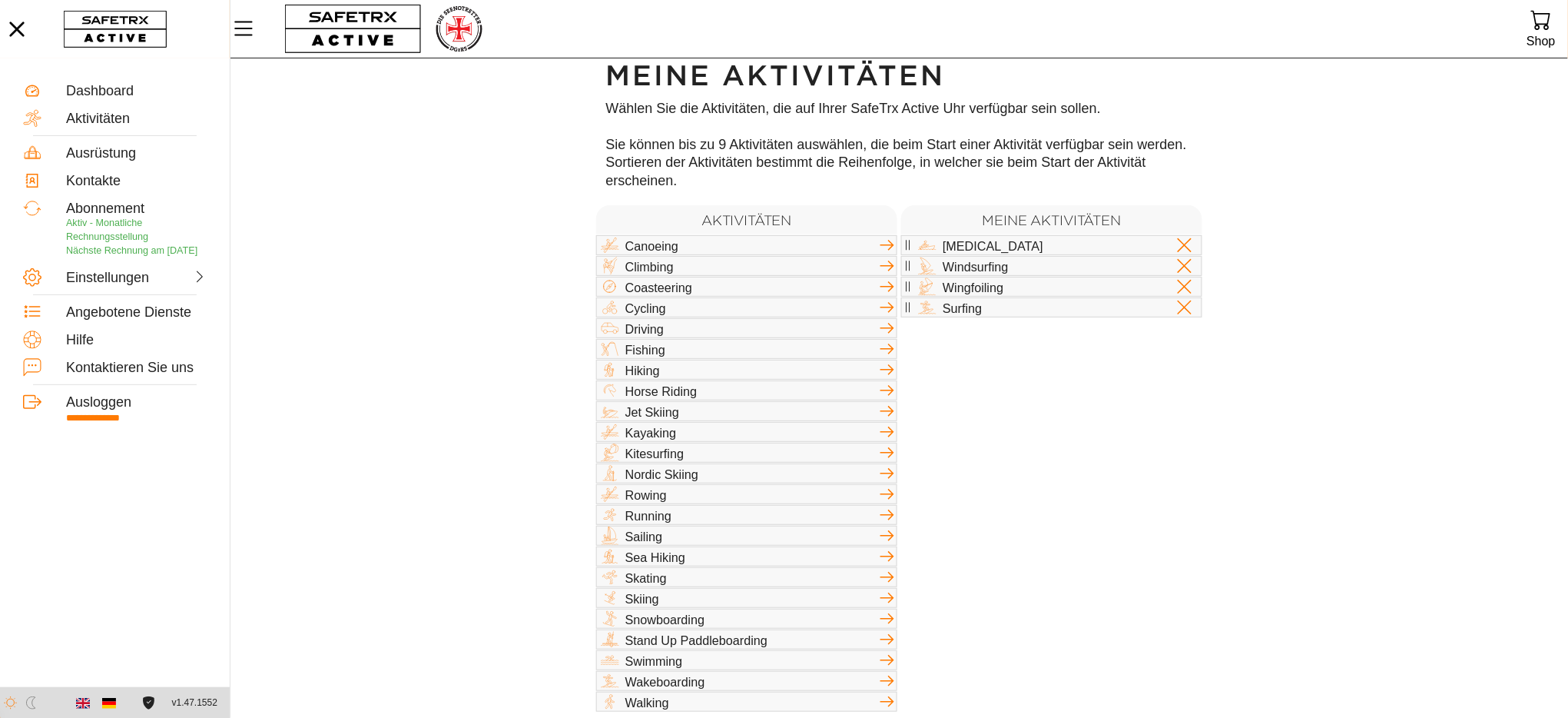 scroll, scrollTop: 31, scrollLeft: 0, axis: vertical 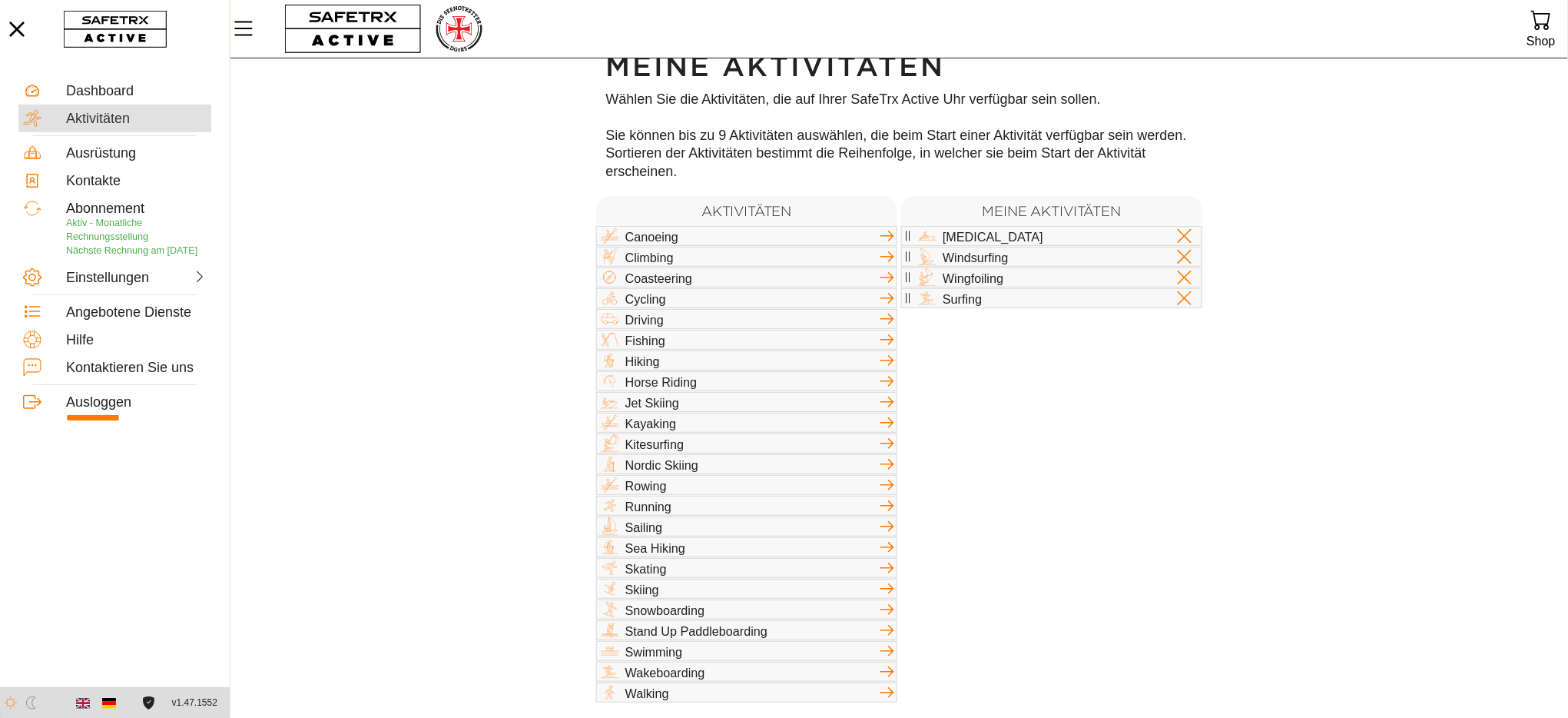click on "Aktivitäten" at bounding box center (136, 119) 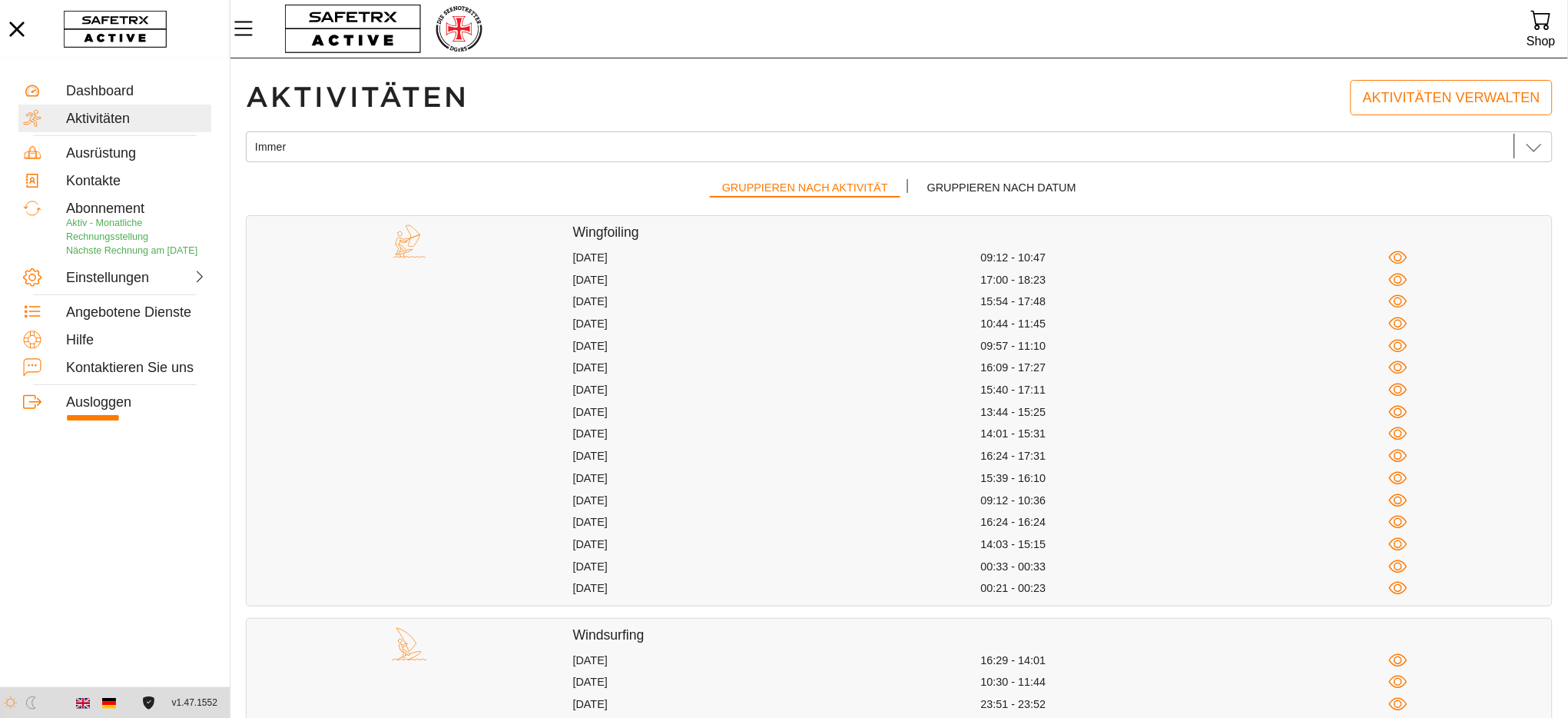 scroll, scrollTop: 329, scrollLeft: 0, axis: vertical 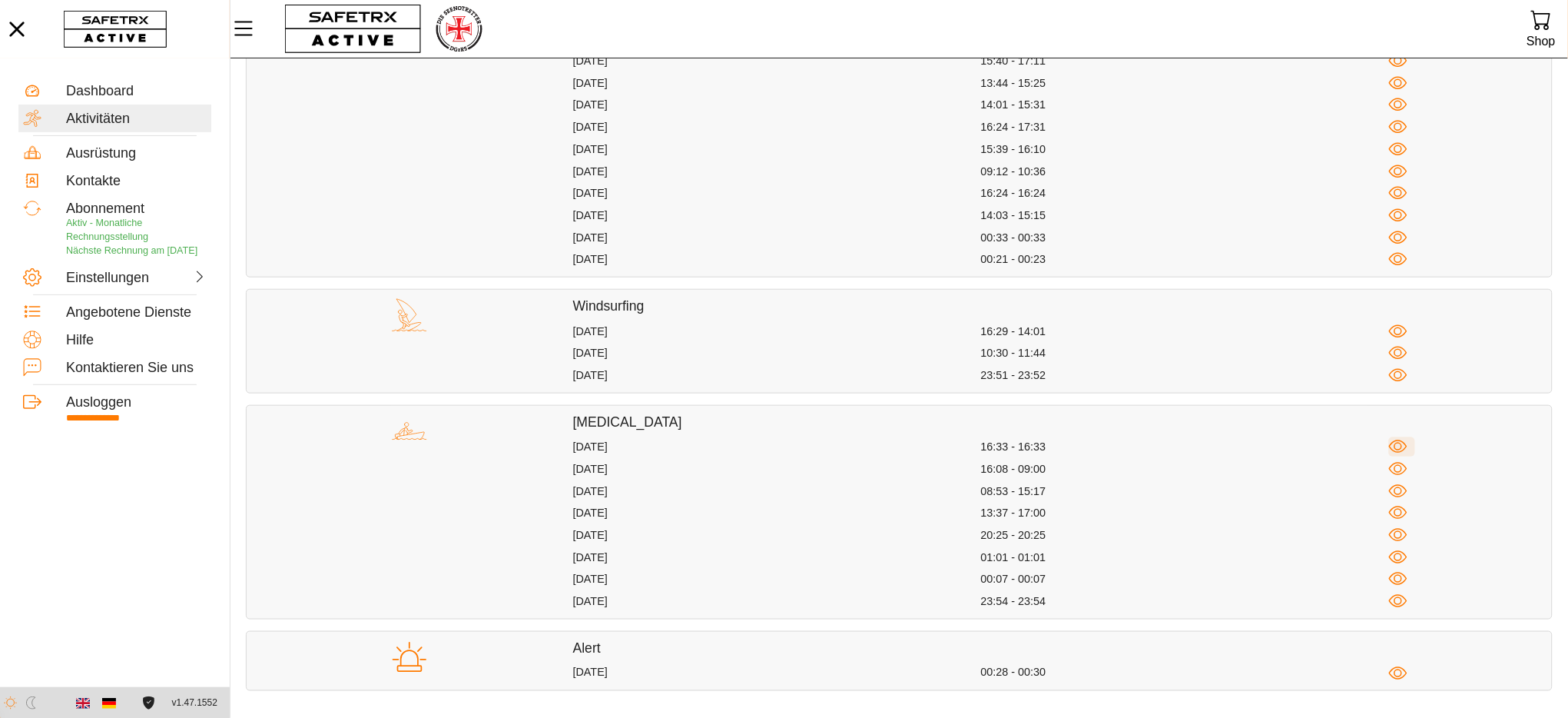 click 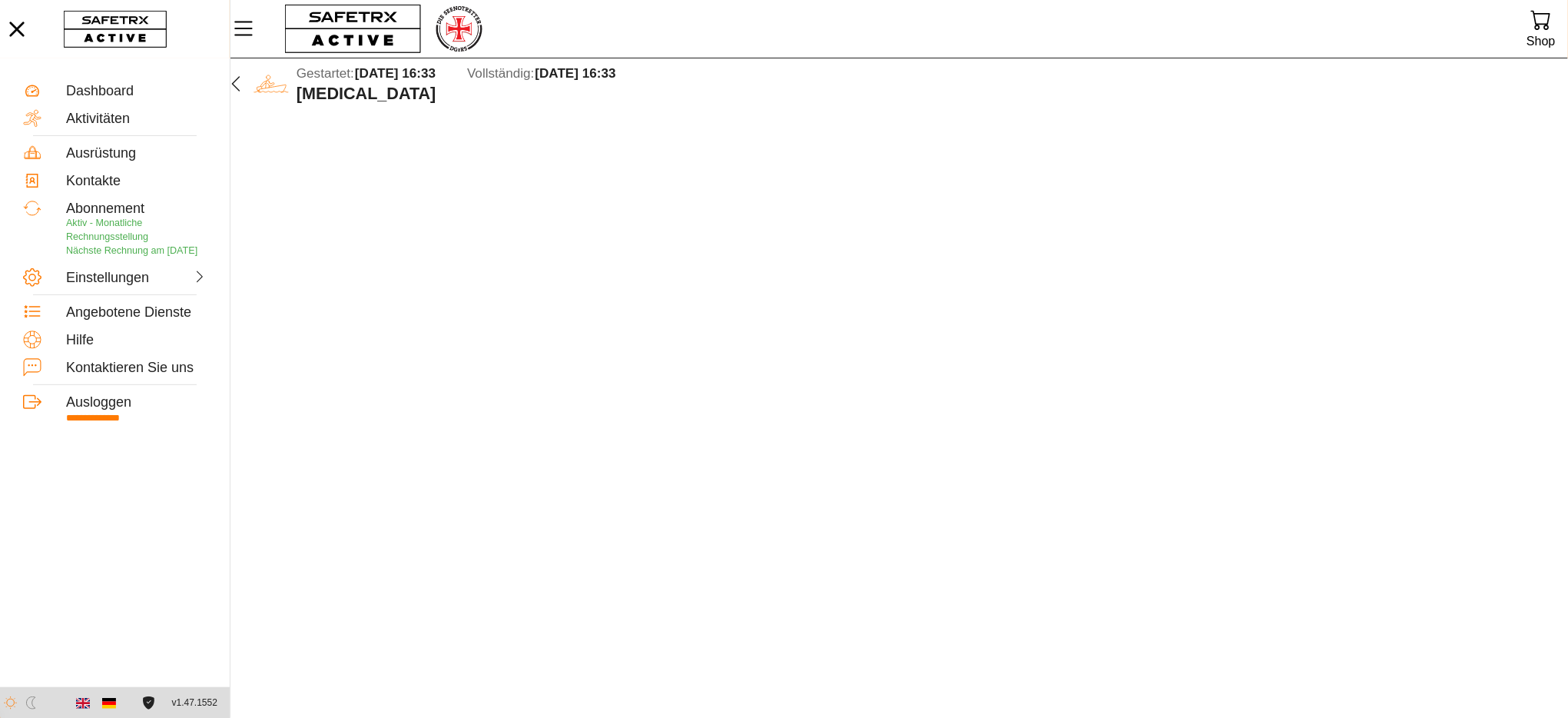 scroll, scrollTop: 0, scrollLeft: 0, axis: both 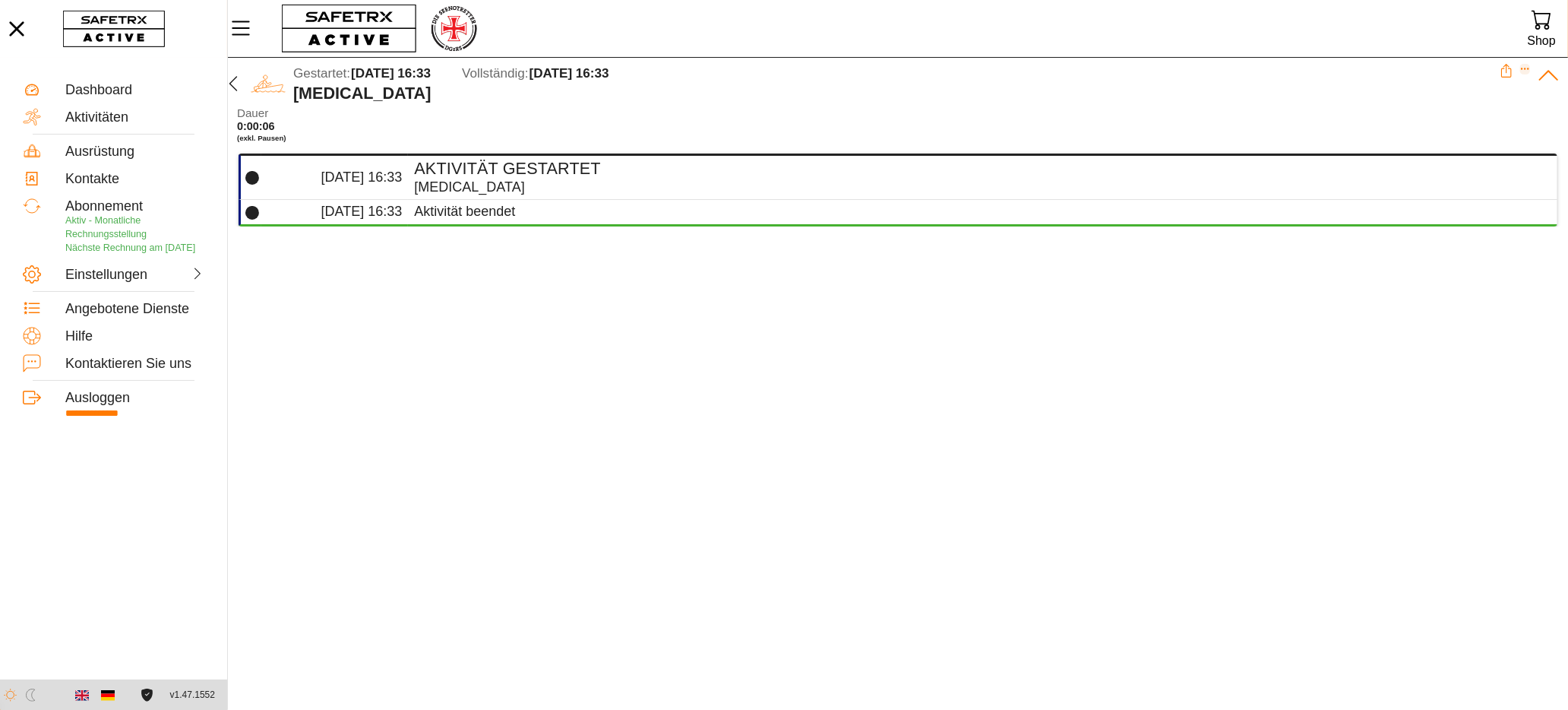click 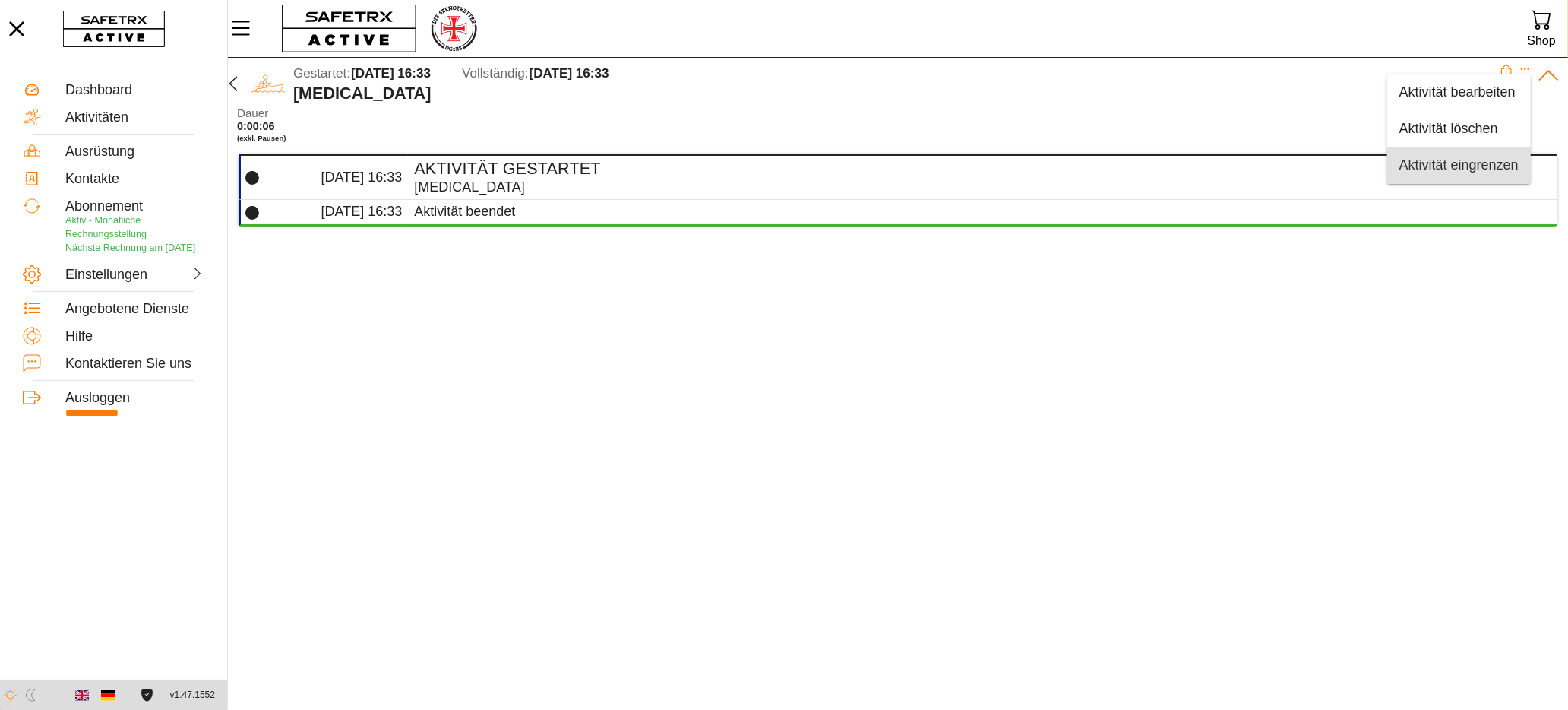click on "Aktivität eingrenzen" at bounding box center (1459, 166) 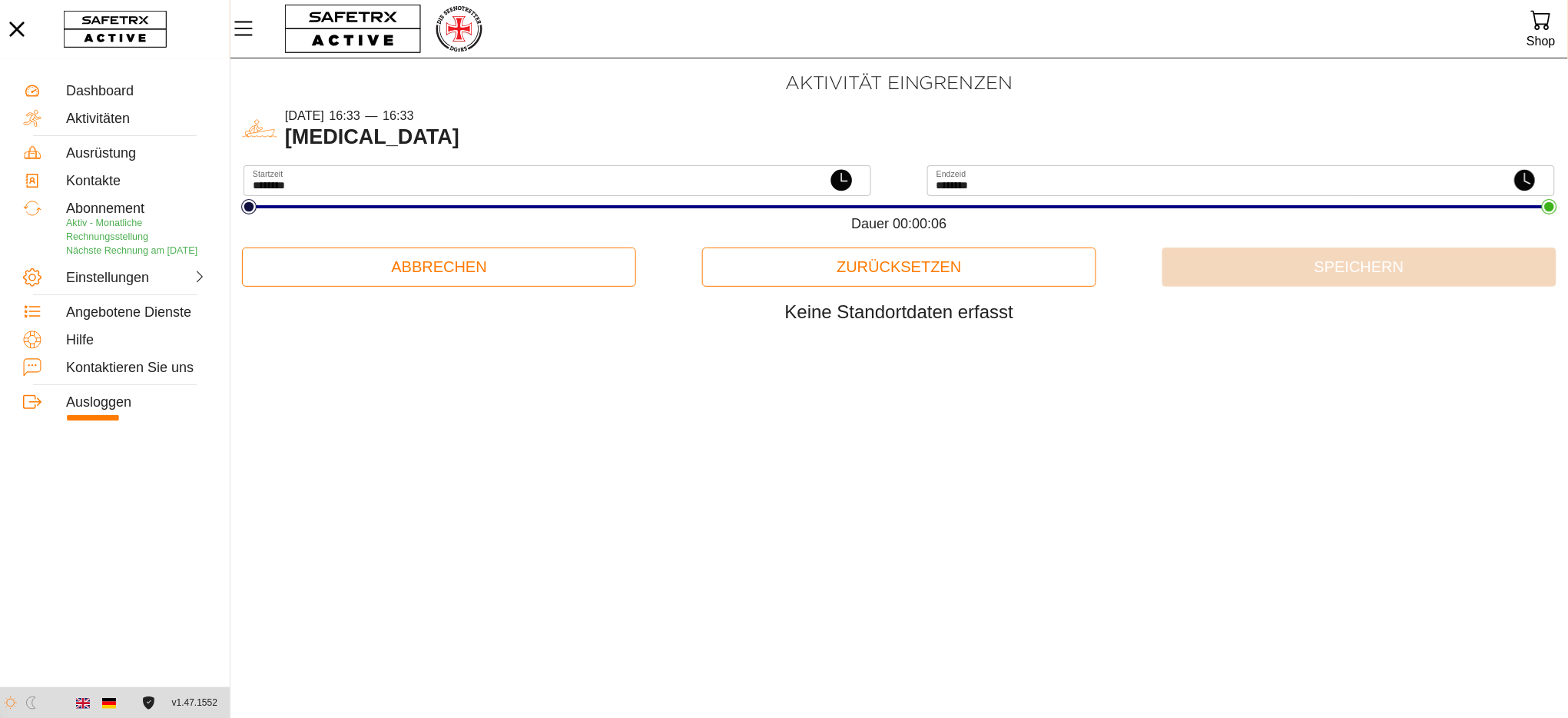 click on "Aktivität eingrenzen 17 March 2024 16:33 — 16:33 Boating ******** Startzeit ******** Endzeid Dauer 00:00:06 Abbrechen Zurücksetzen Speichern Keine Standortdaten erfasst" at bounding box center (899, 388) 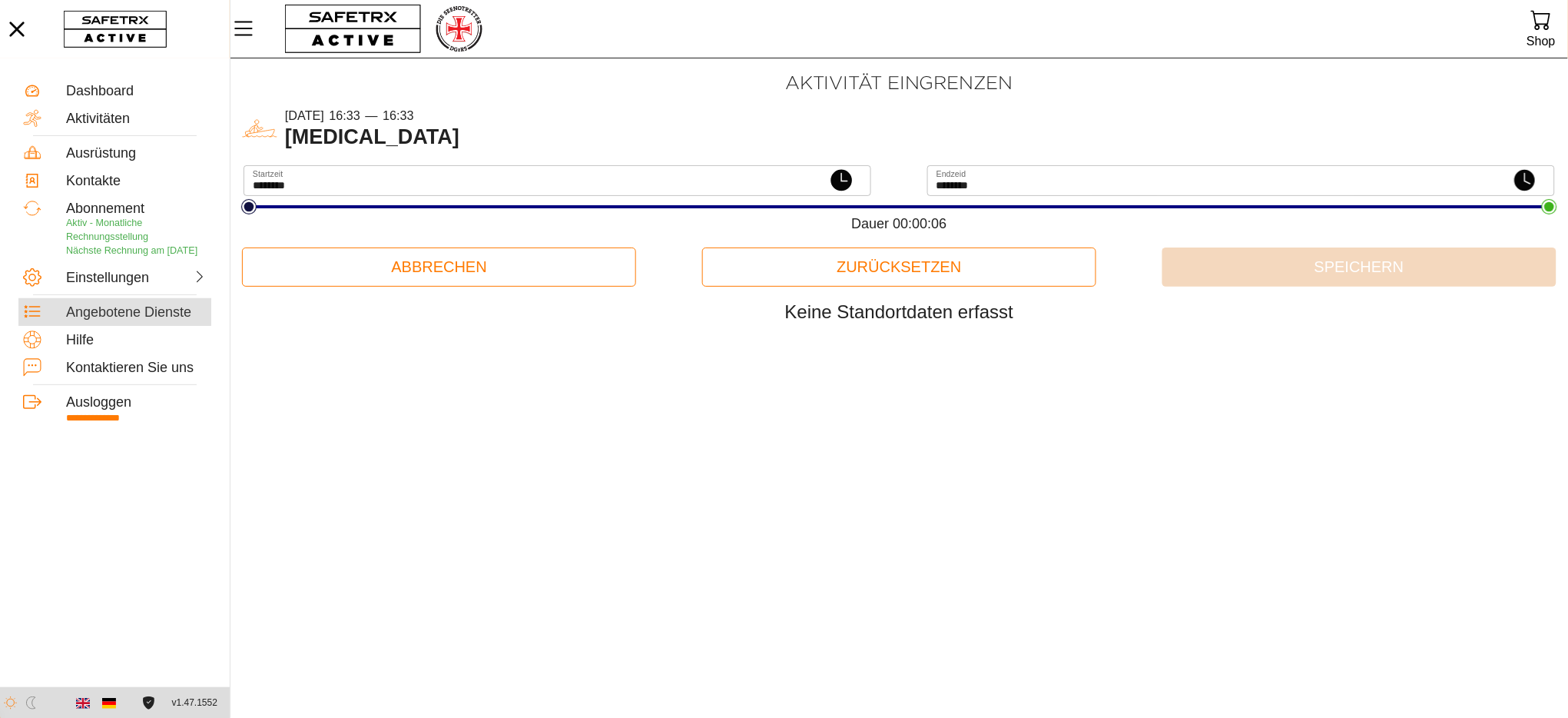 click on "Angebotene Dienste" at bounding box center [136, 313] 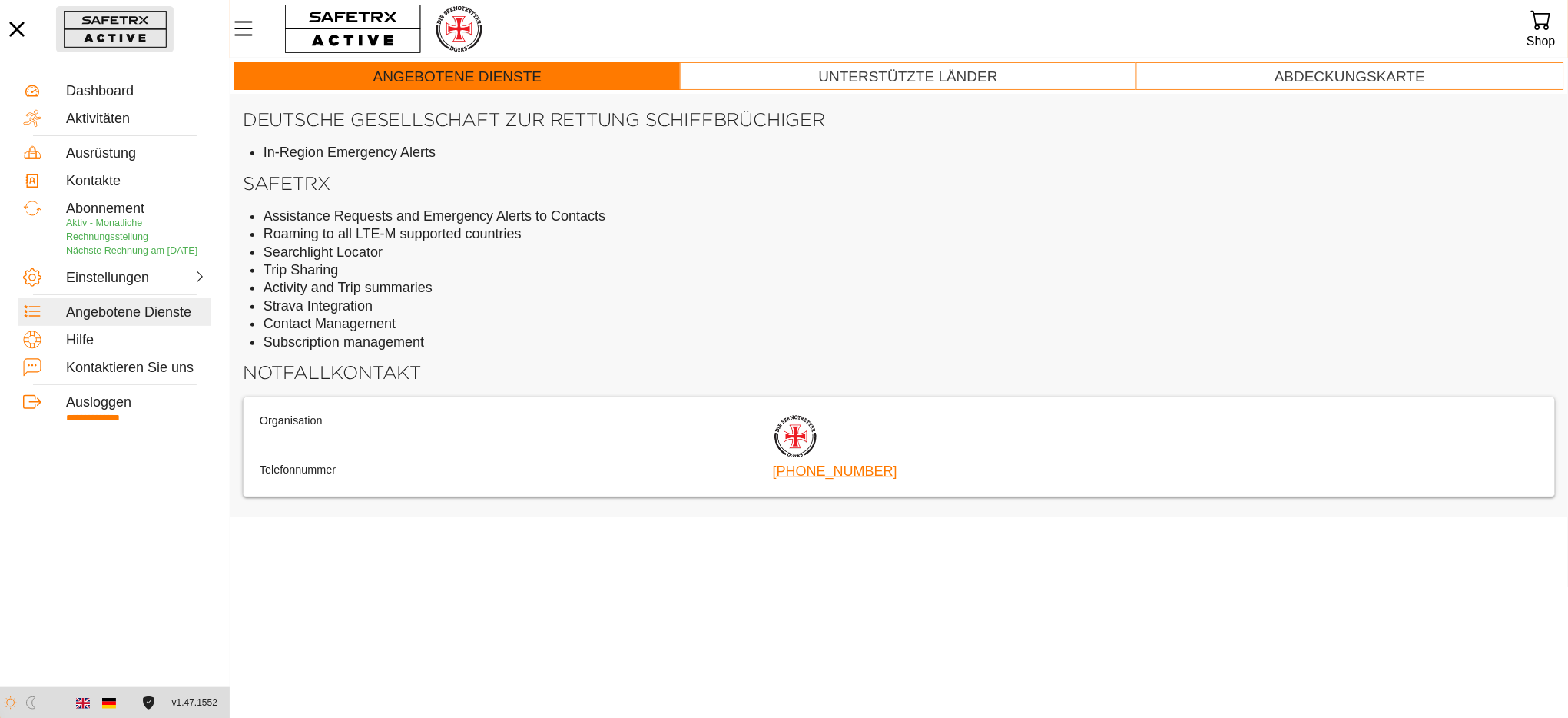 click at bounding box center [114, 29] 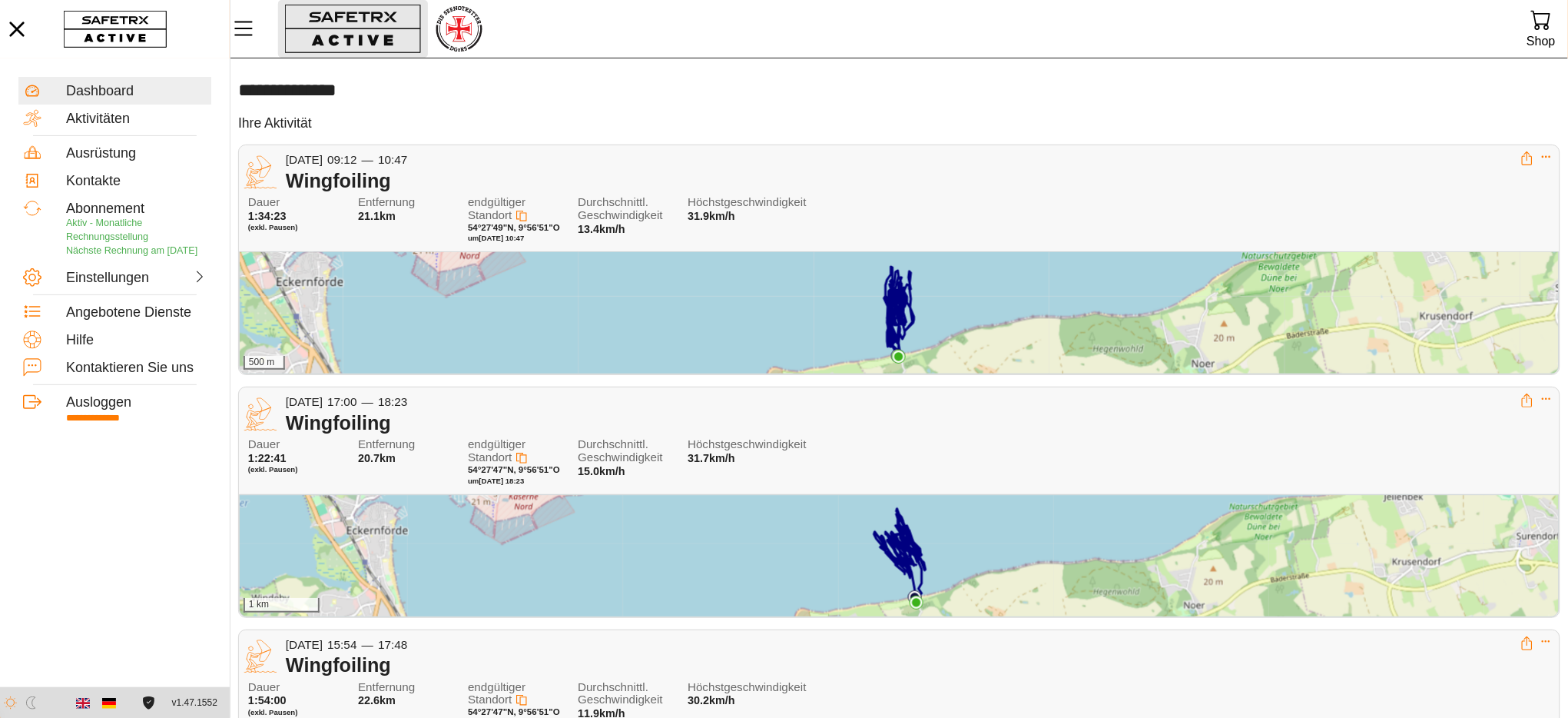 click at bounding box center (353, 28) 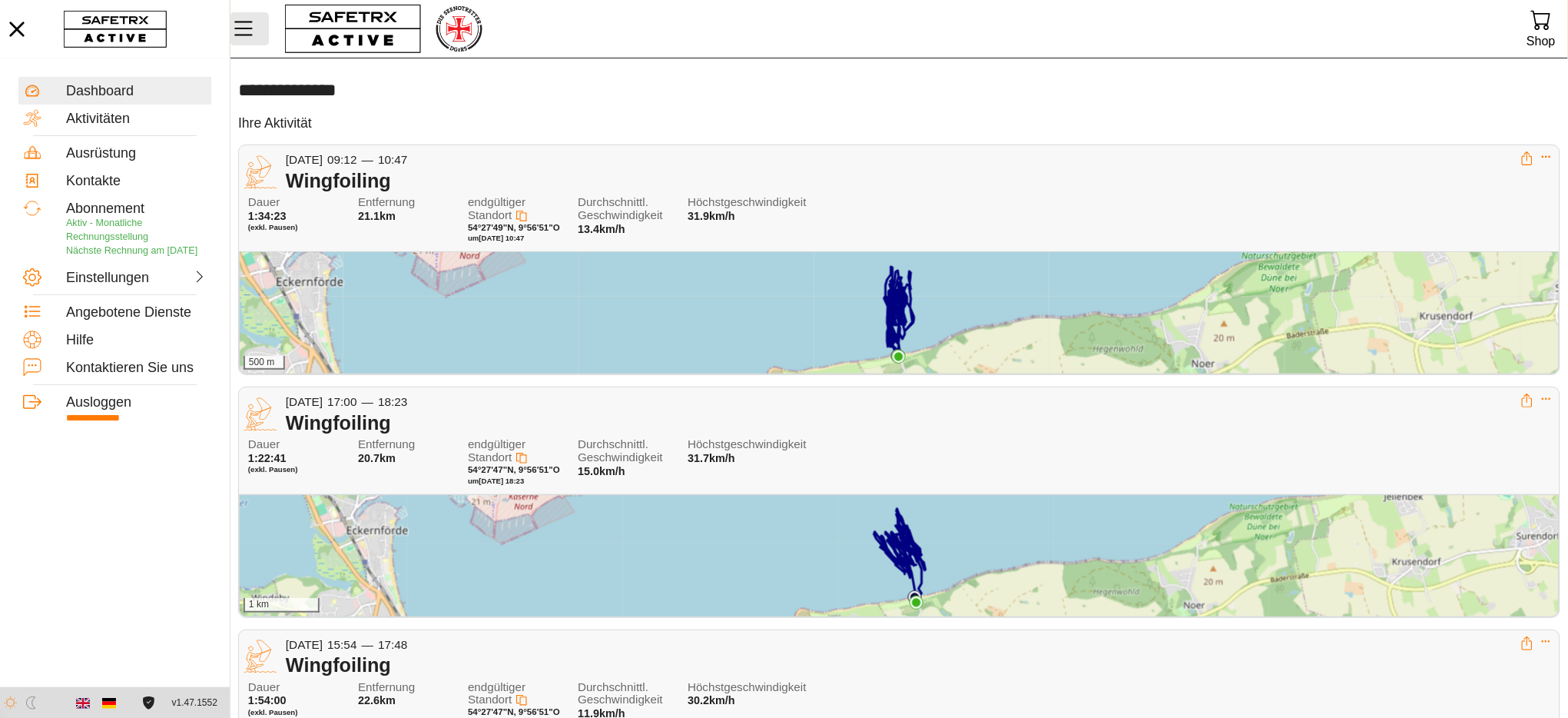 click 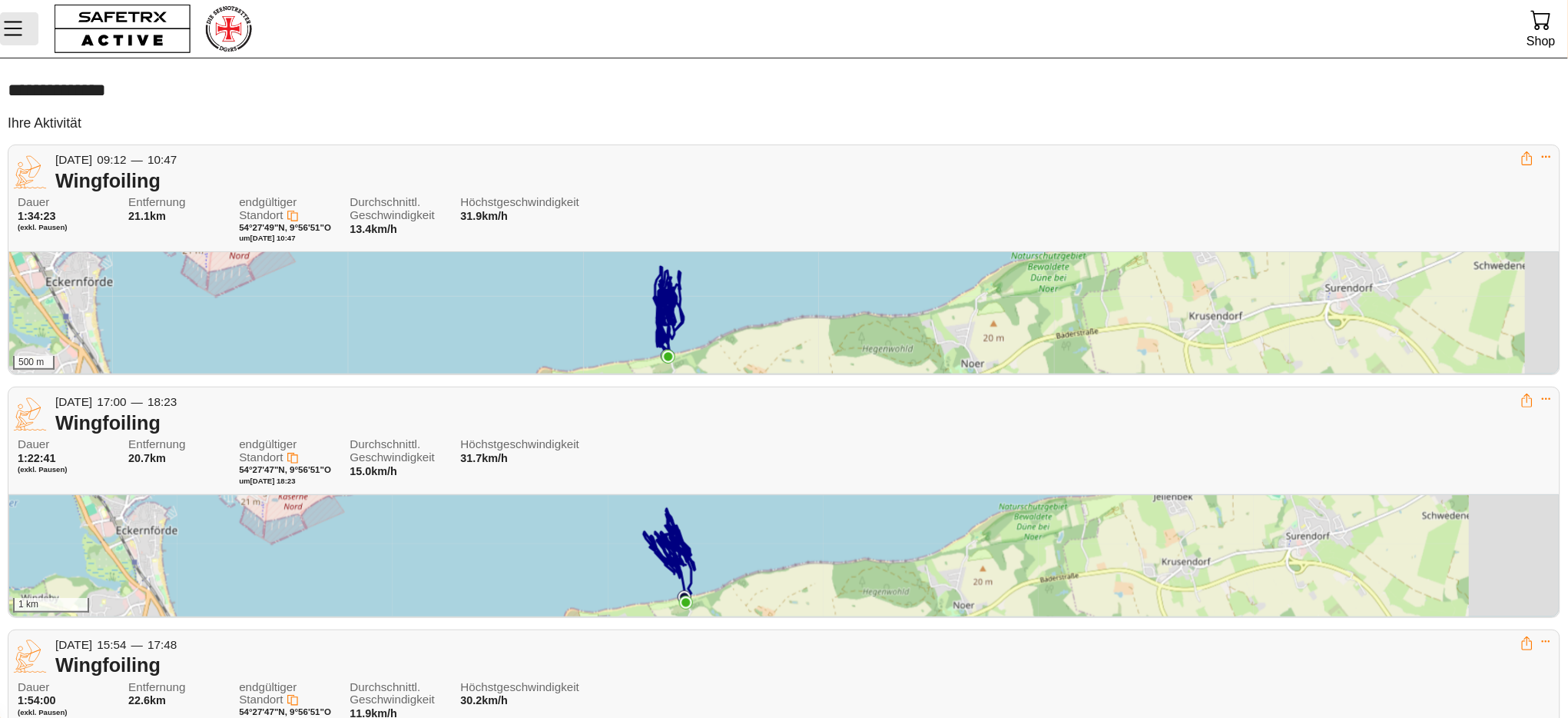 click 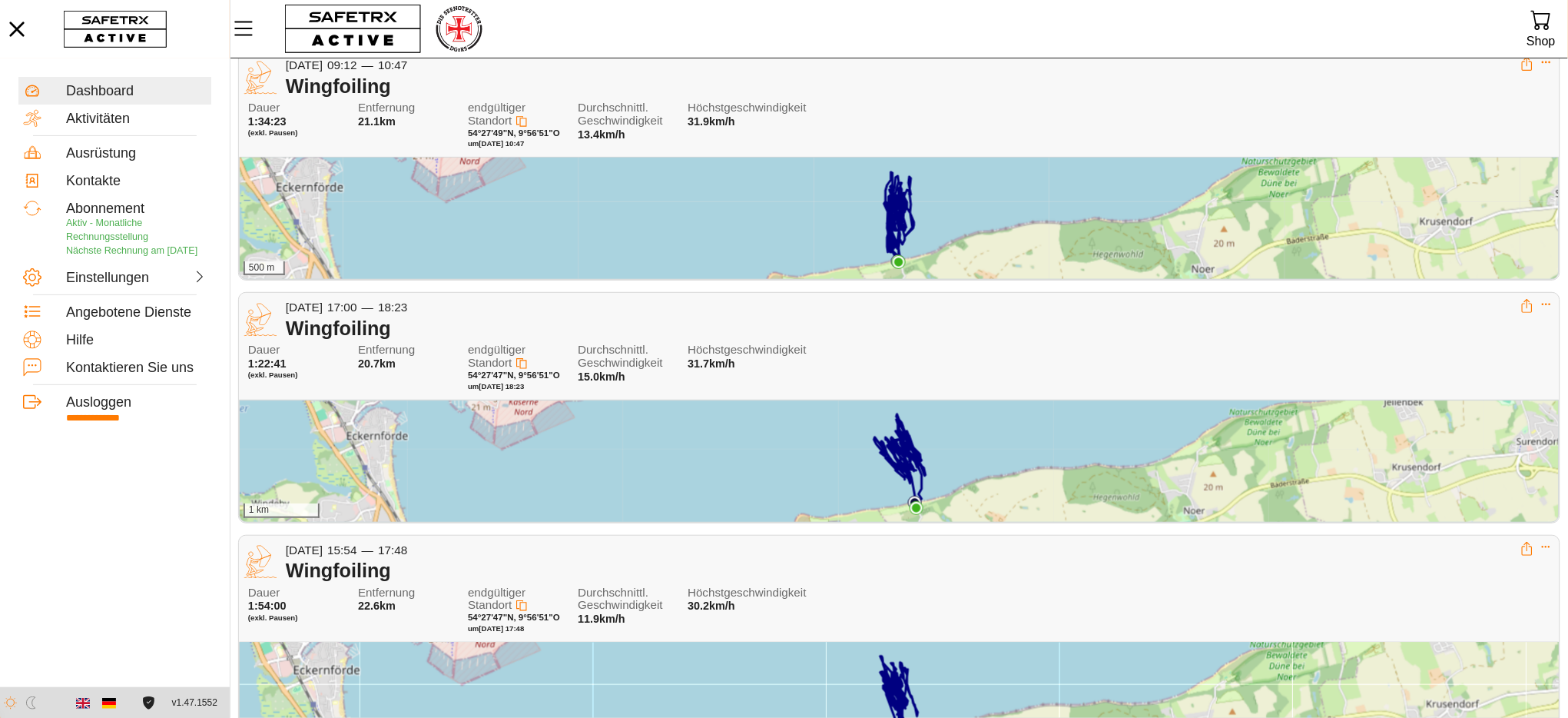 scroll, scrollTop: 197, scrollLeft: 0, axis: vertical 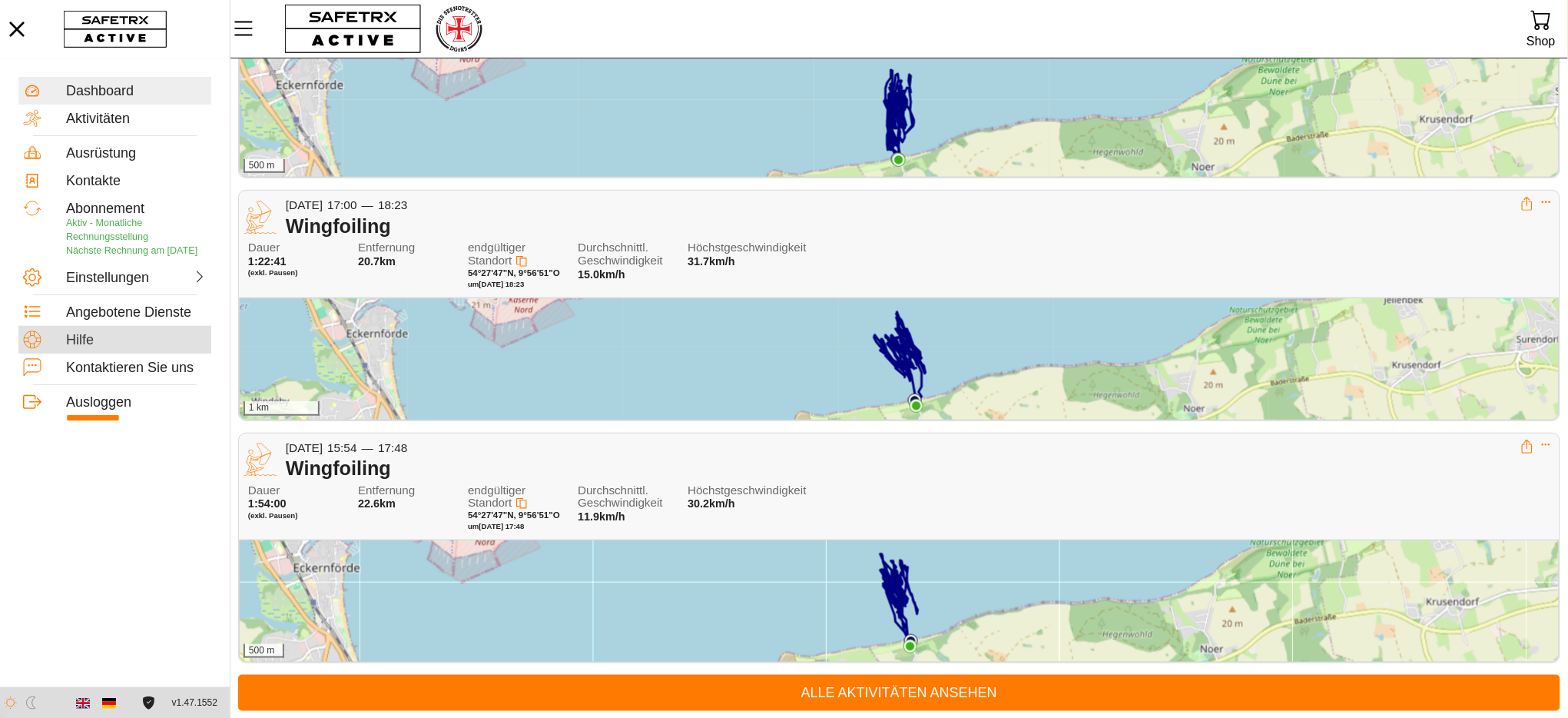 click on "Hilfe" at bounding box center (136, 341) 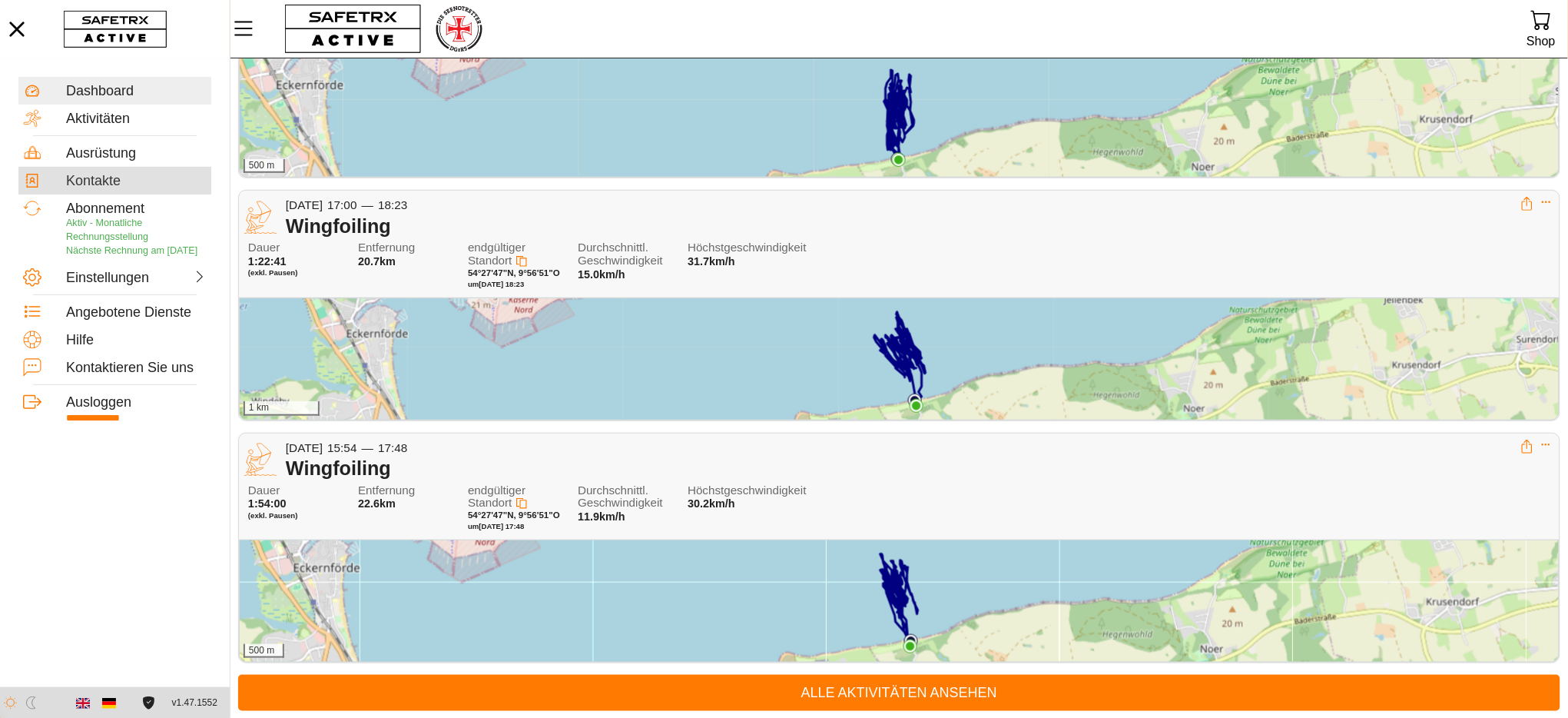 click on "Kontakte" at bounding box center [136, 181] 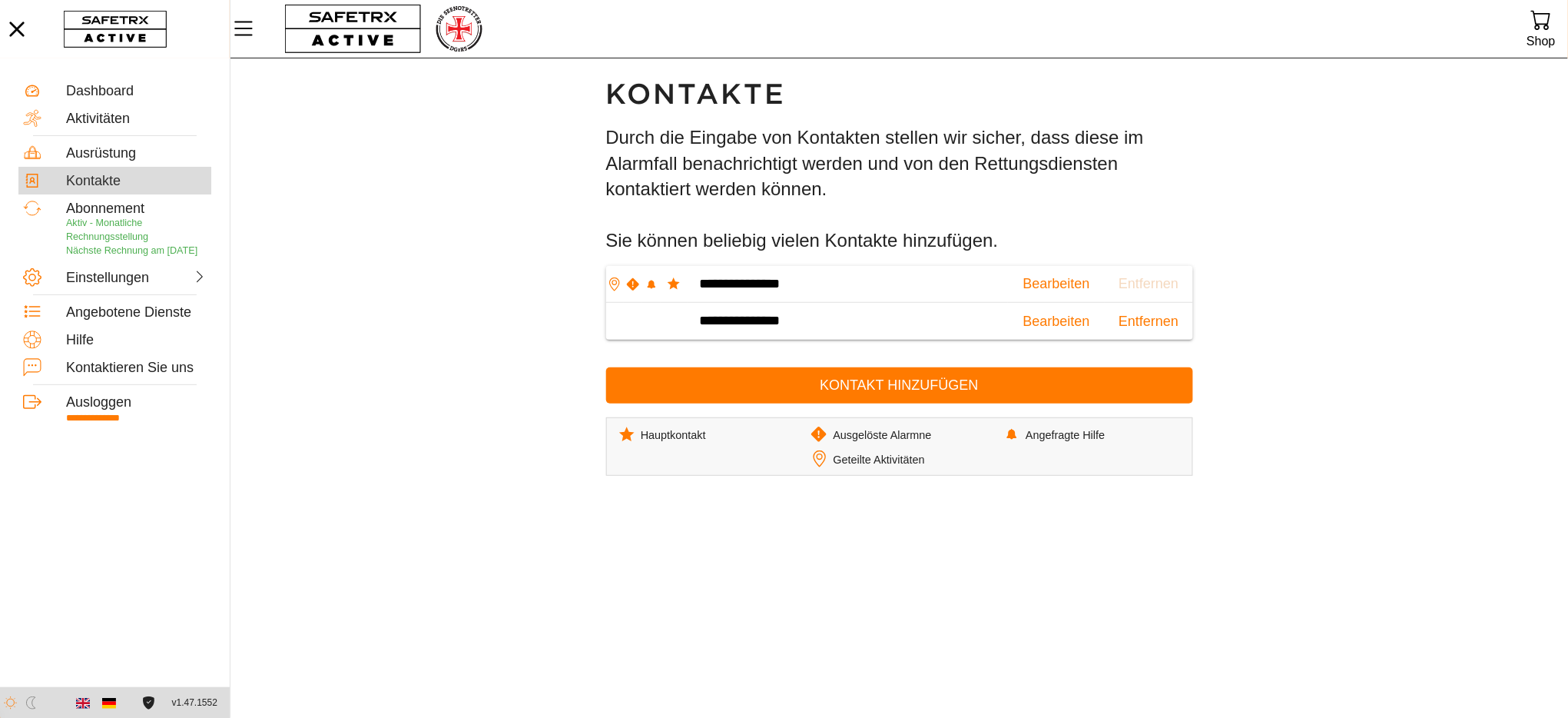 scroll, scrollTop: 0, scrollLeft: 0, axis: both 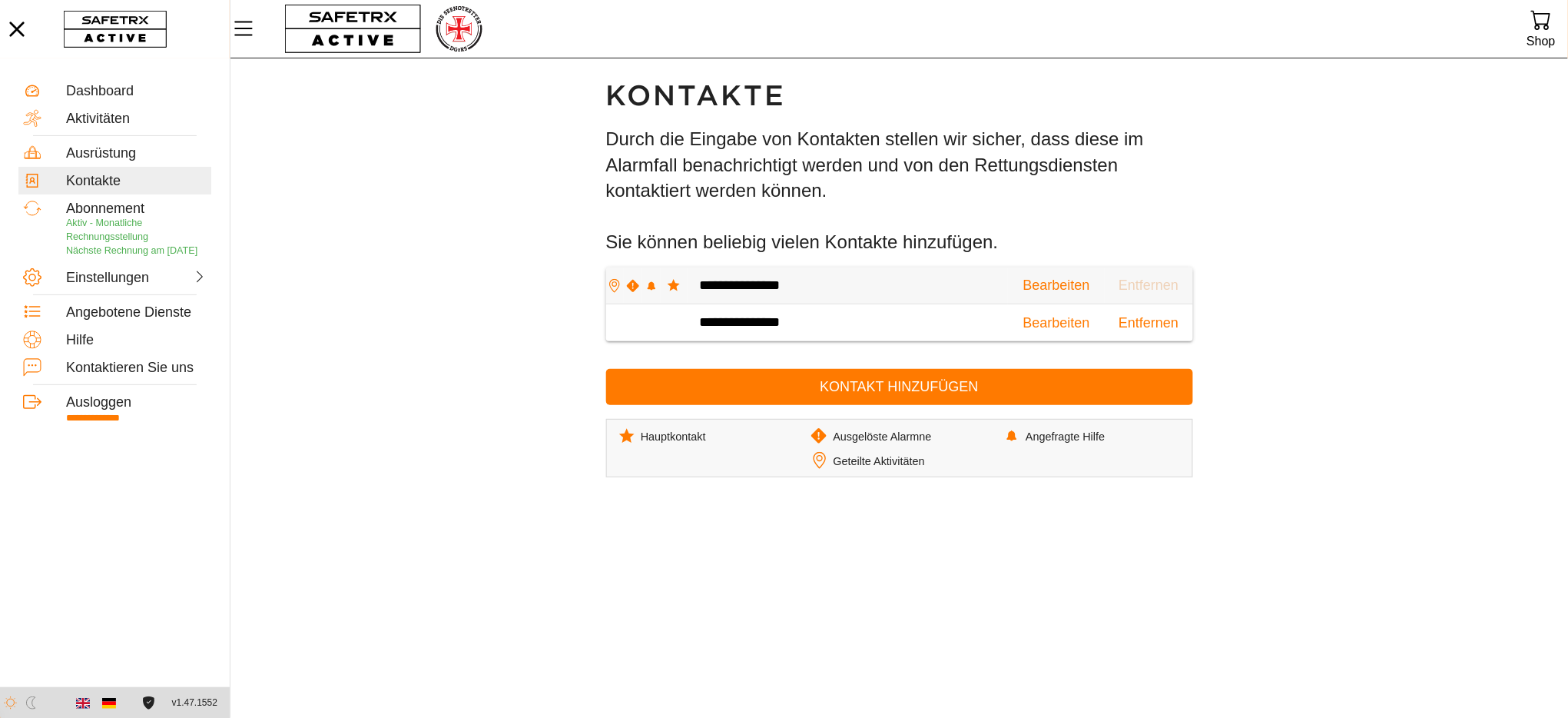 click at bounding box center (633, 286) 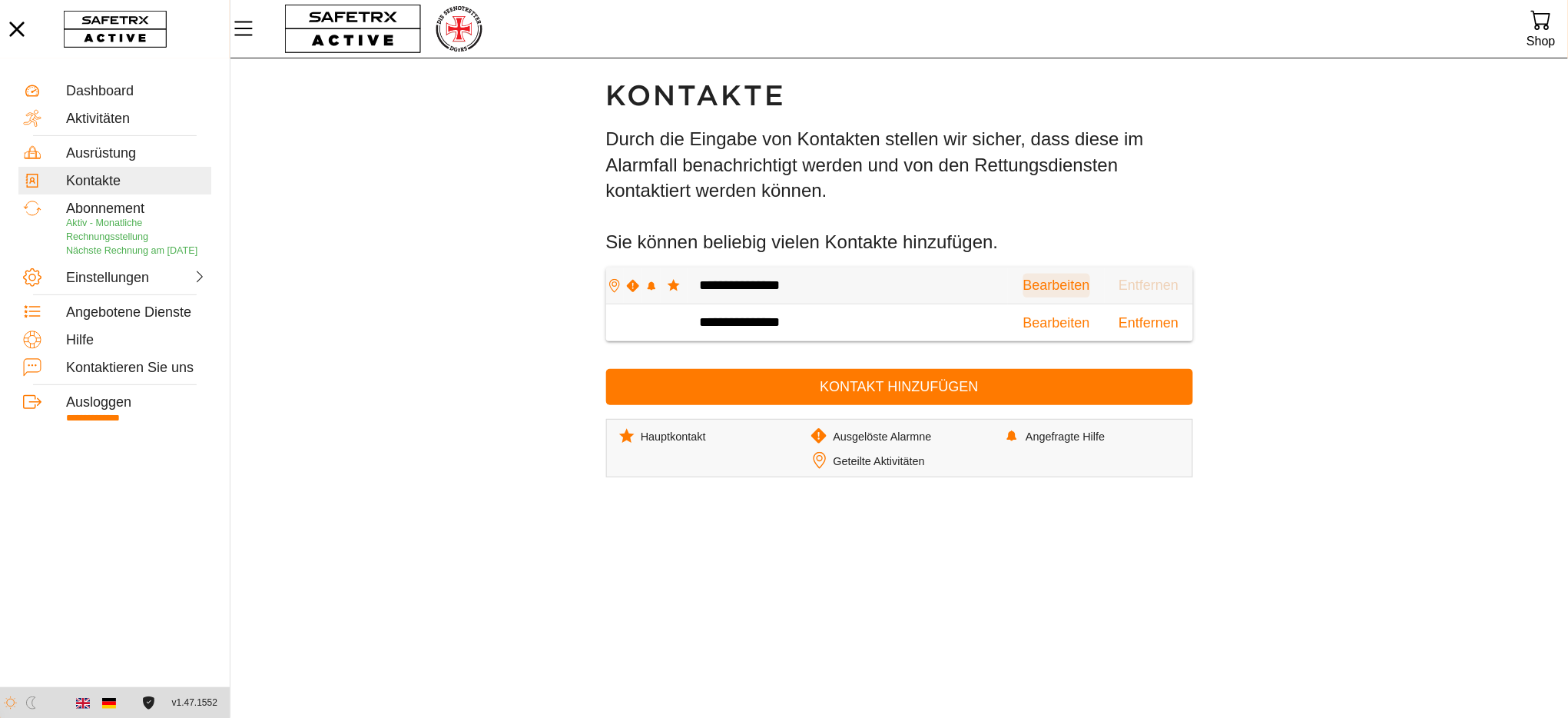 click on "Bearbeiten" at bounding box center (1056, 285) 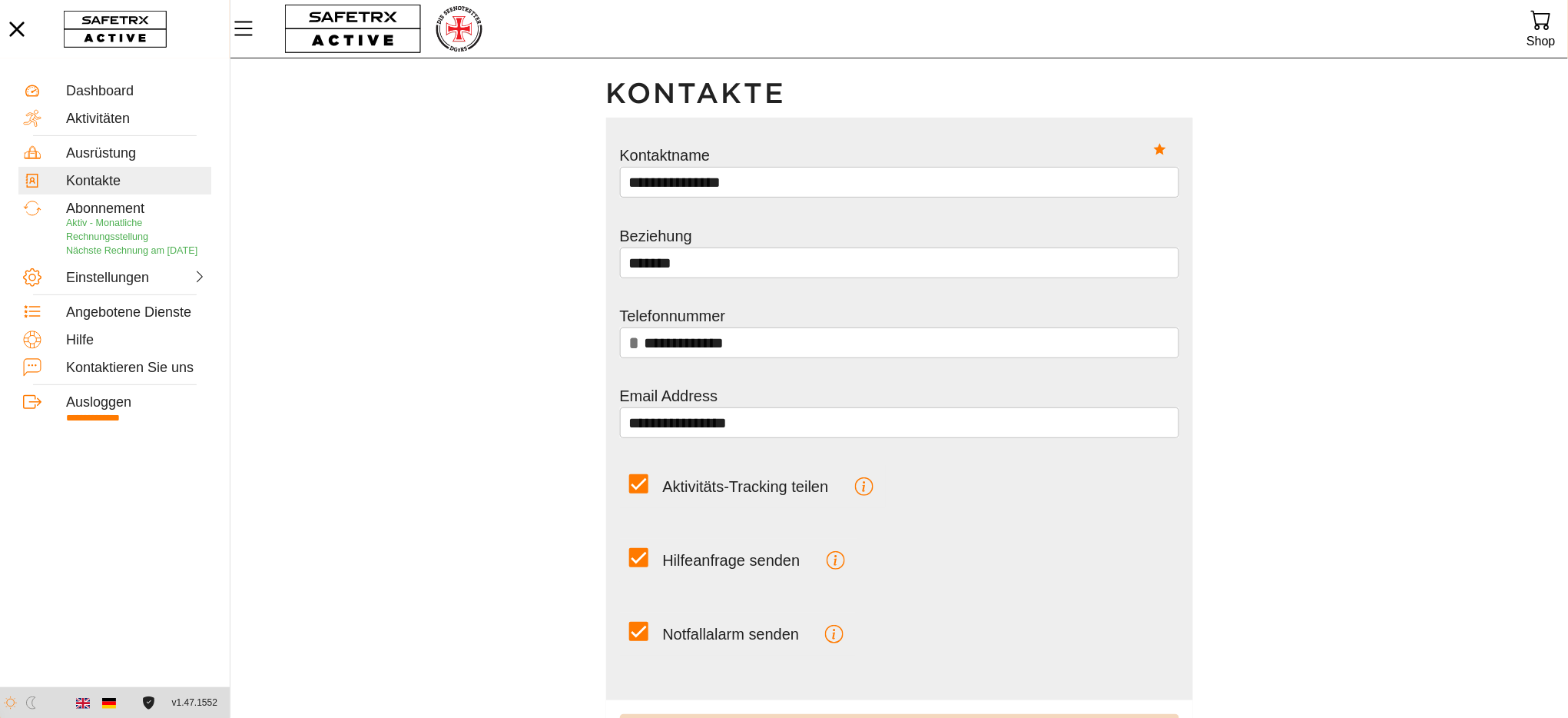 scroll, scrollTop: 0, scrollLeft: 0, axis: both 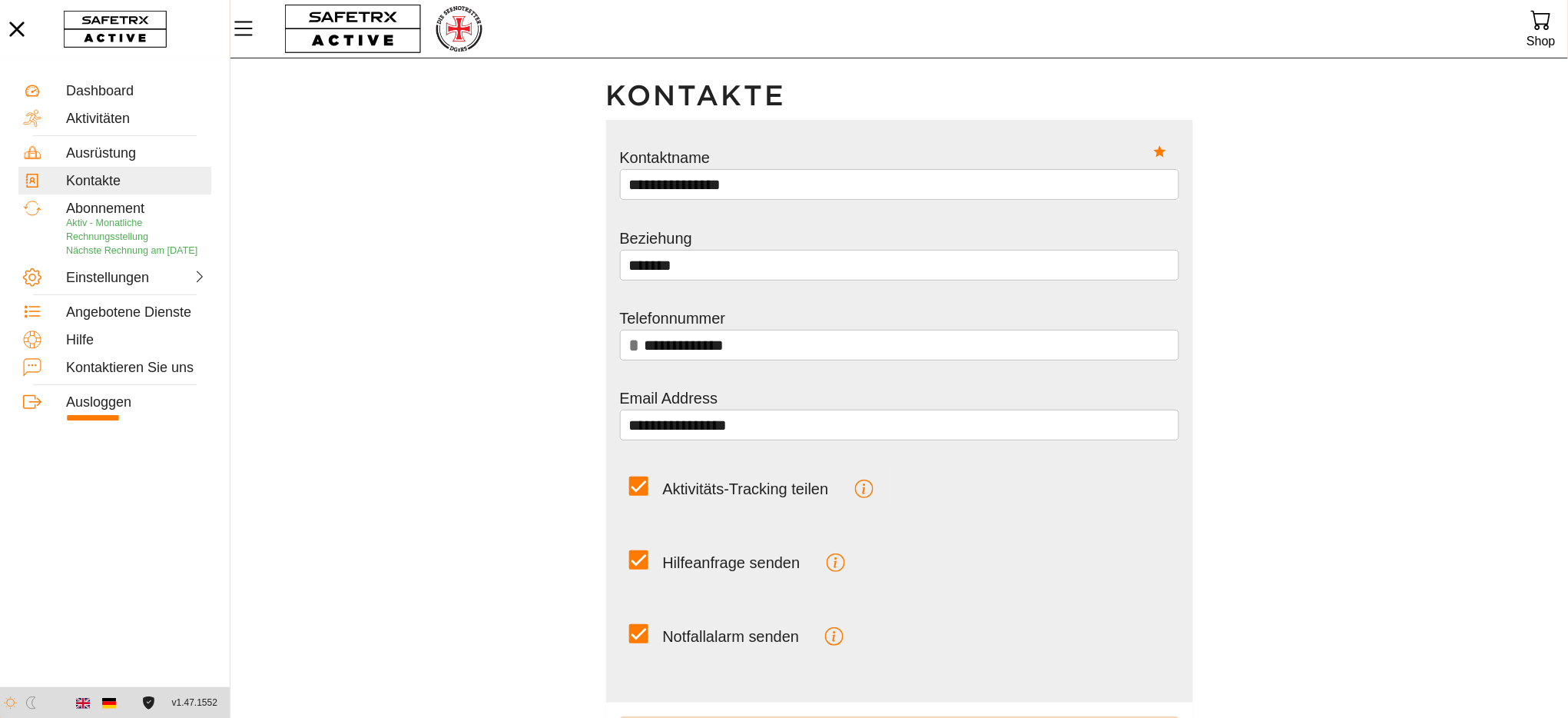 click on "**********" at bounding box center (899, 448) 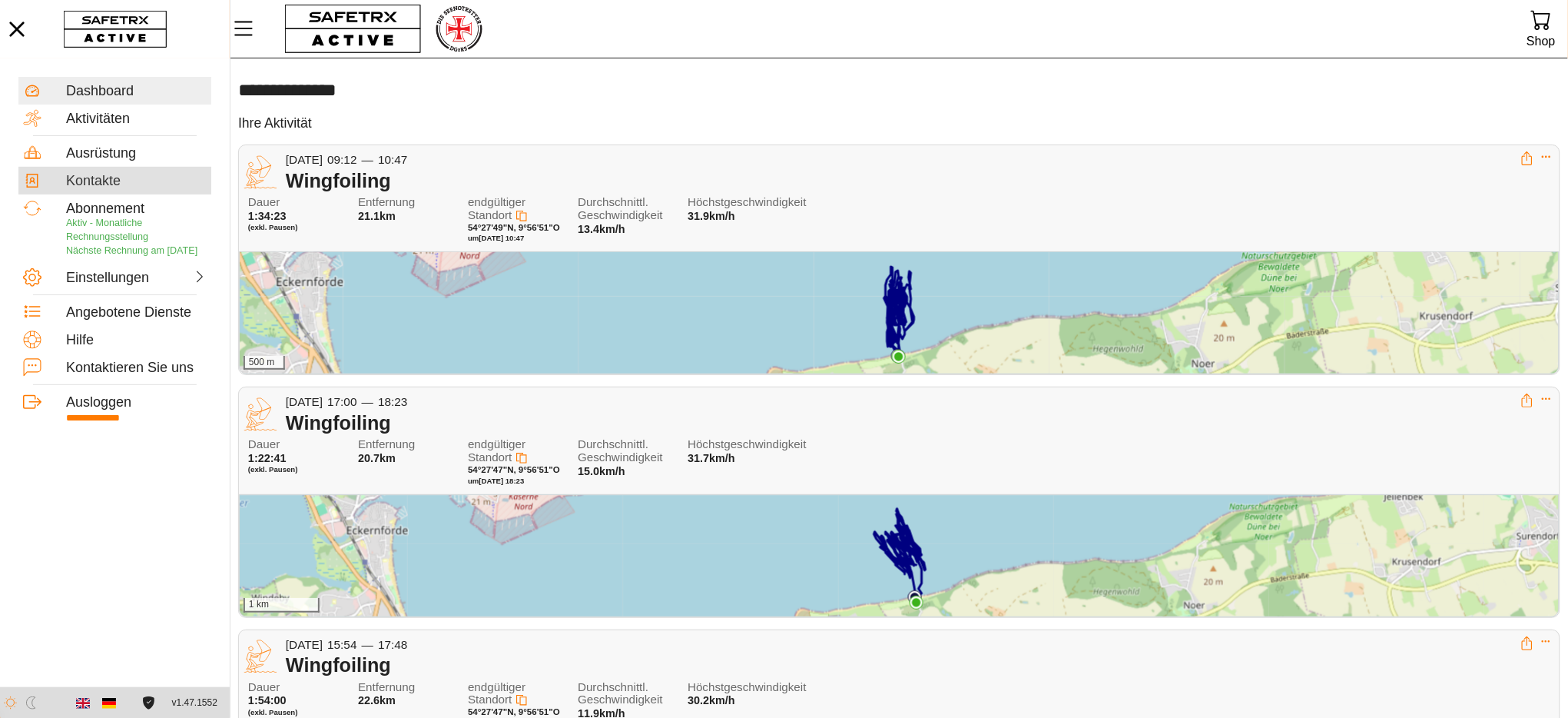 click on "Kontakte" at bounding box center (136, 181) 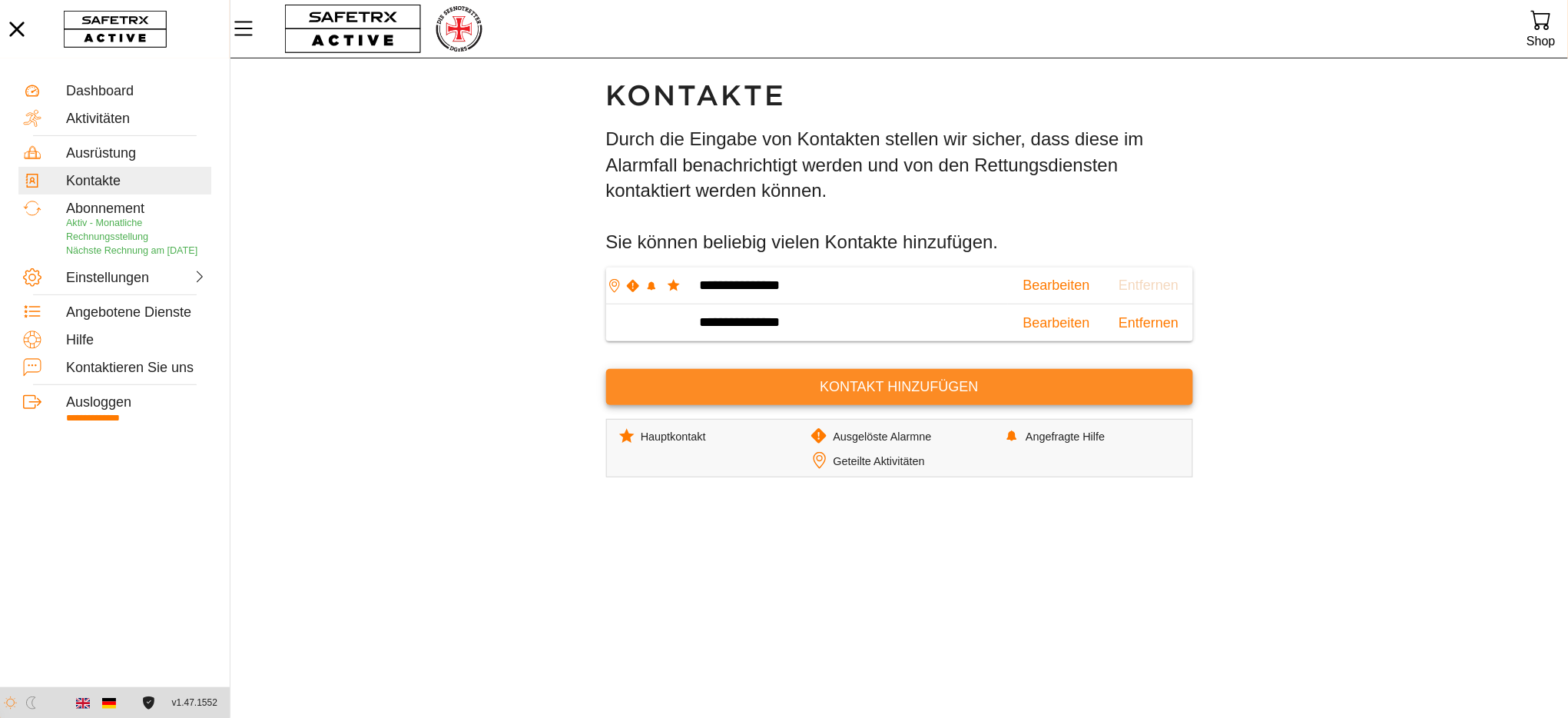 click on "Kontakt hinzufügen" at bounding box center [900, 387] 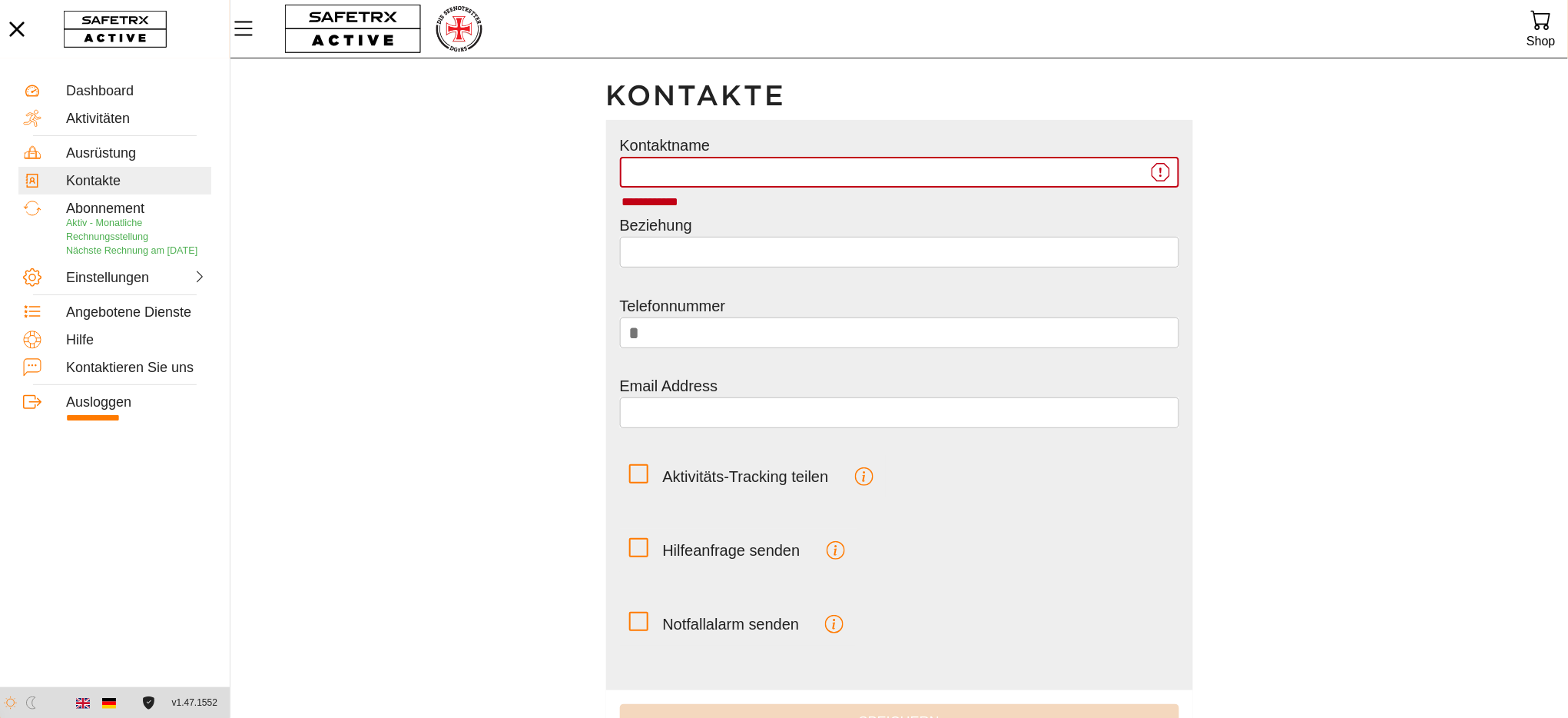 click on "**********" at bounding box center [888, 172] 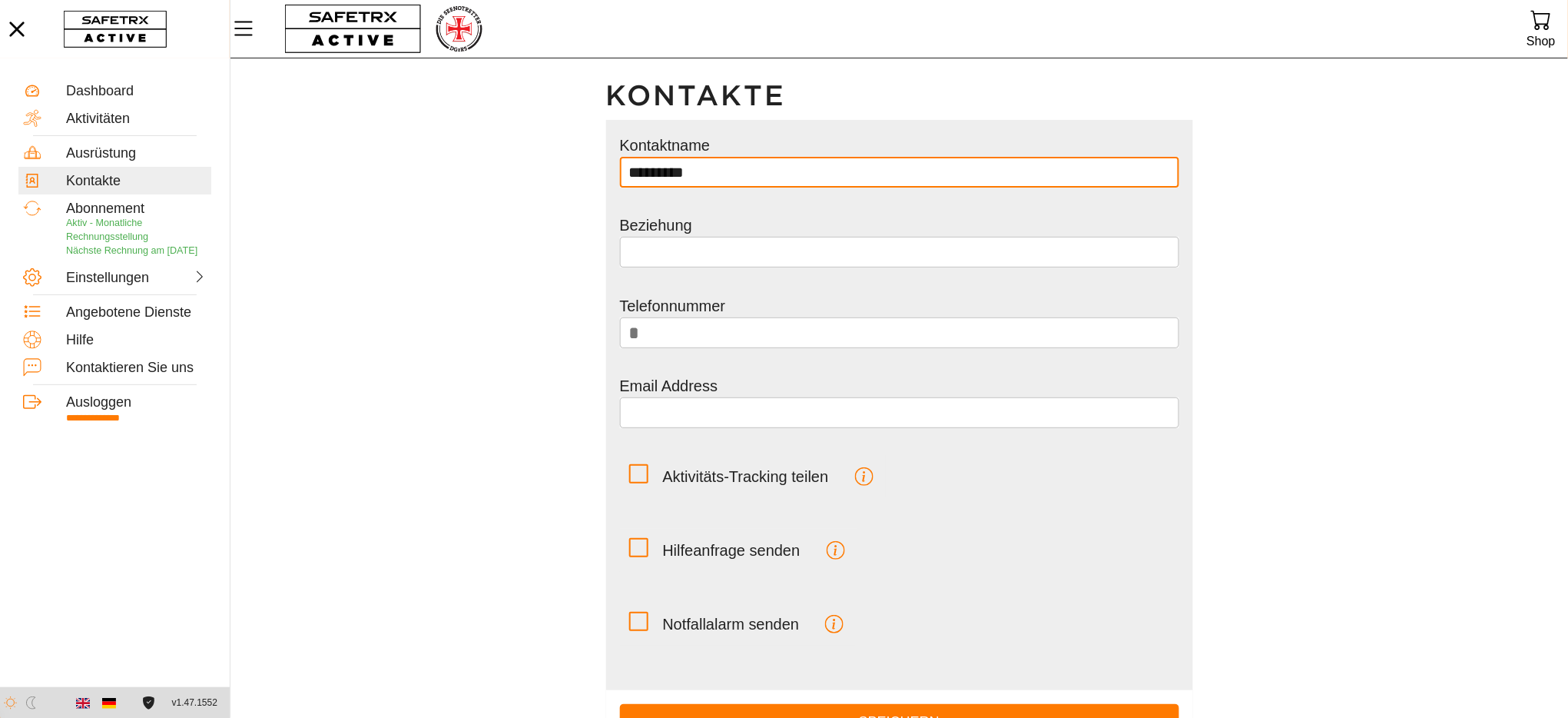 type on "*********" 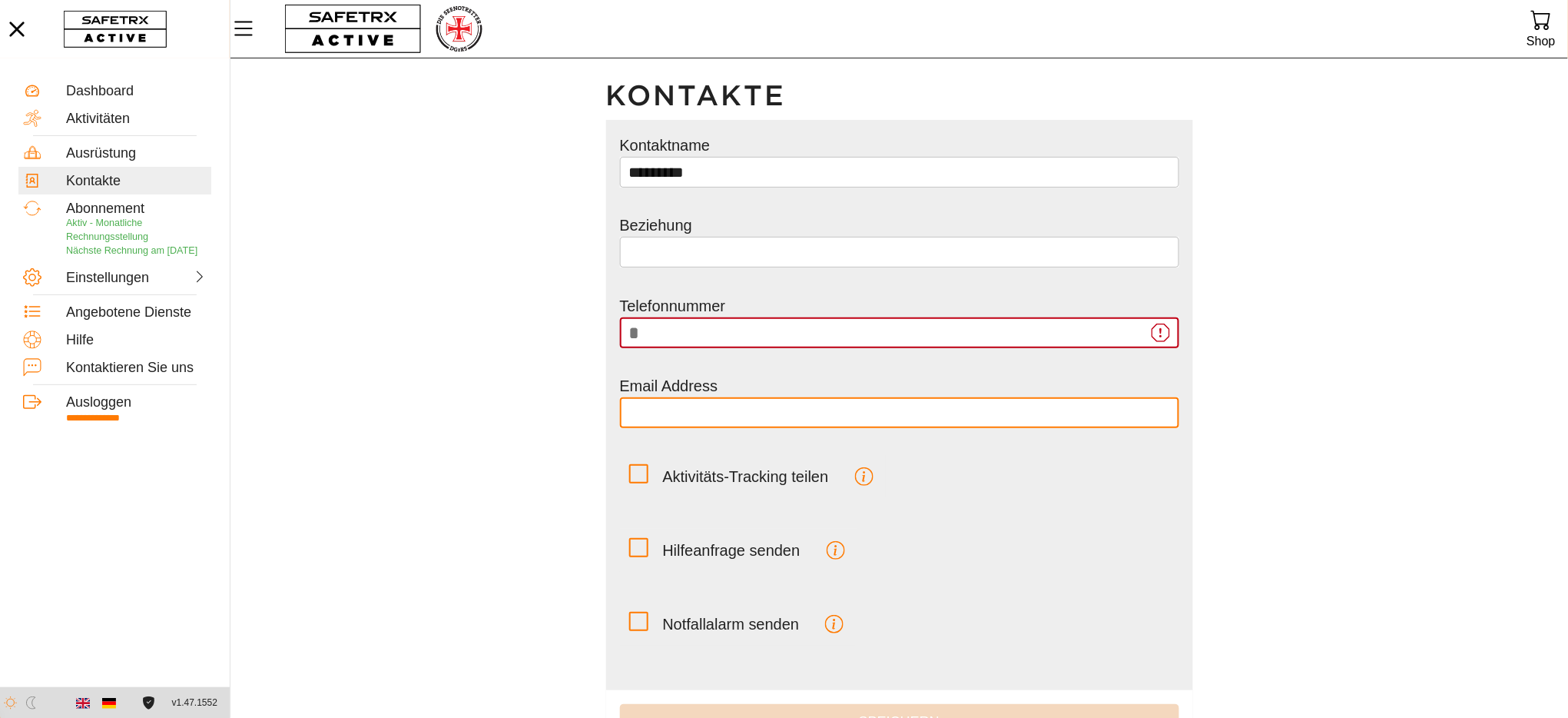 click at bounding box center (900, 413) 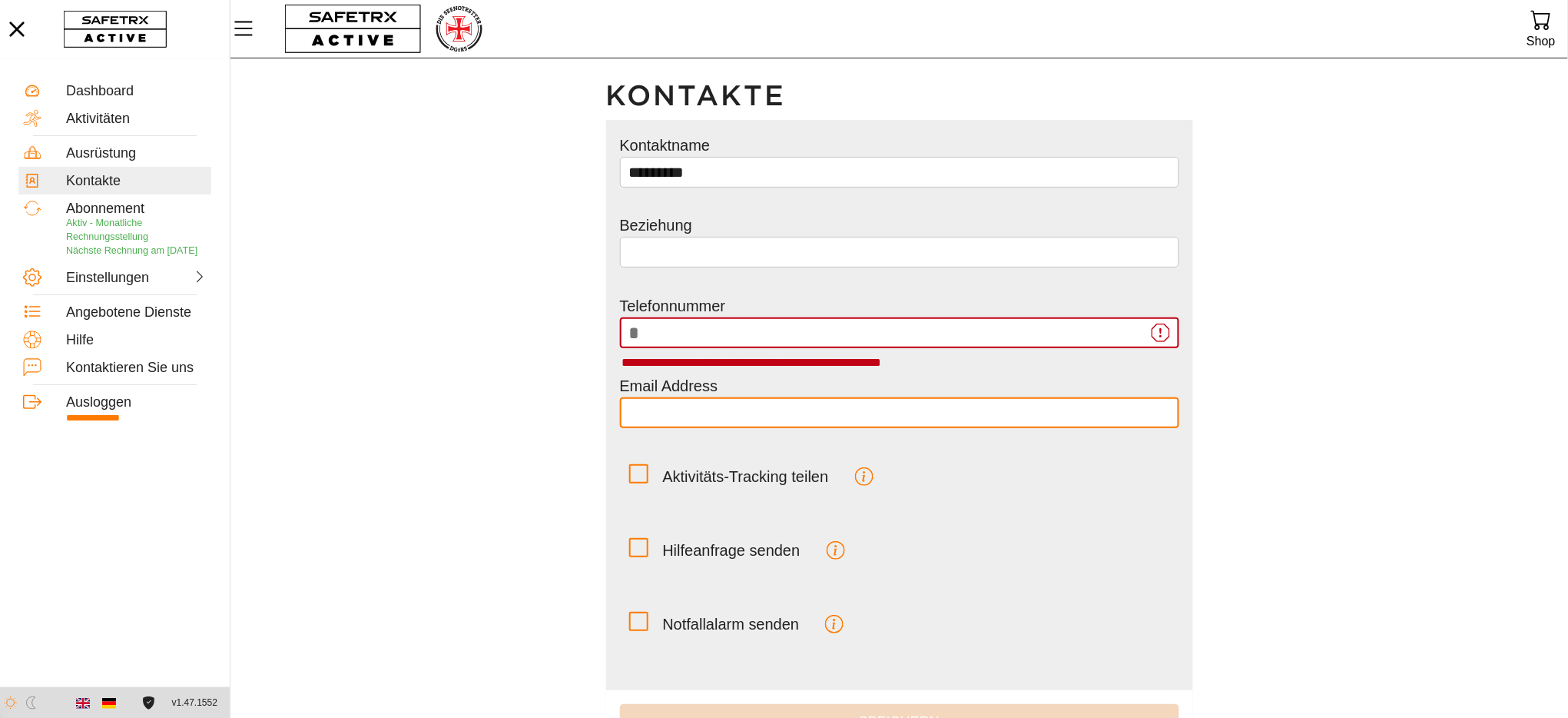 type on "**********" 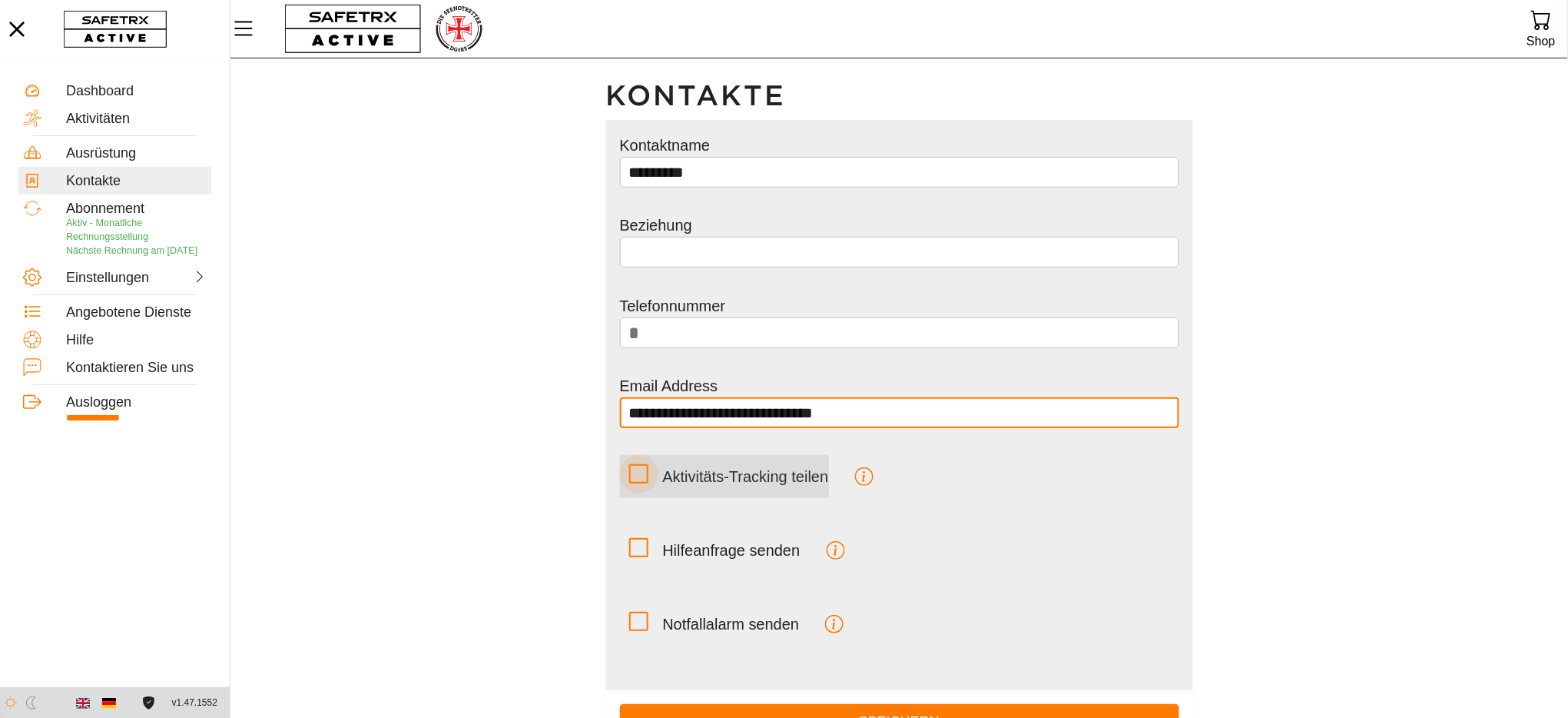 click 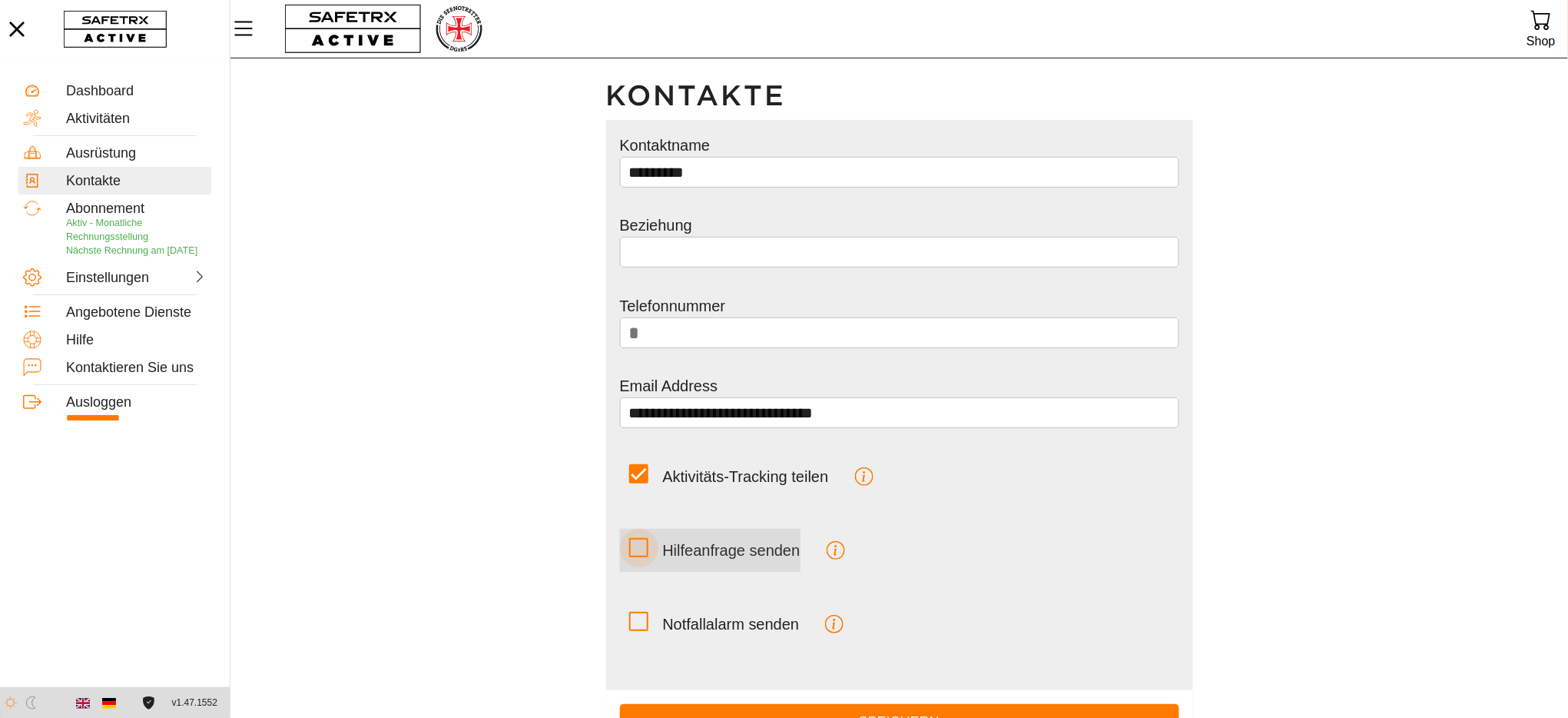 click 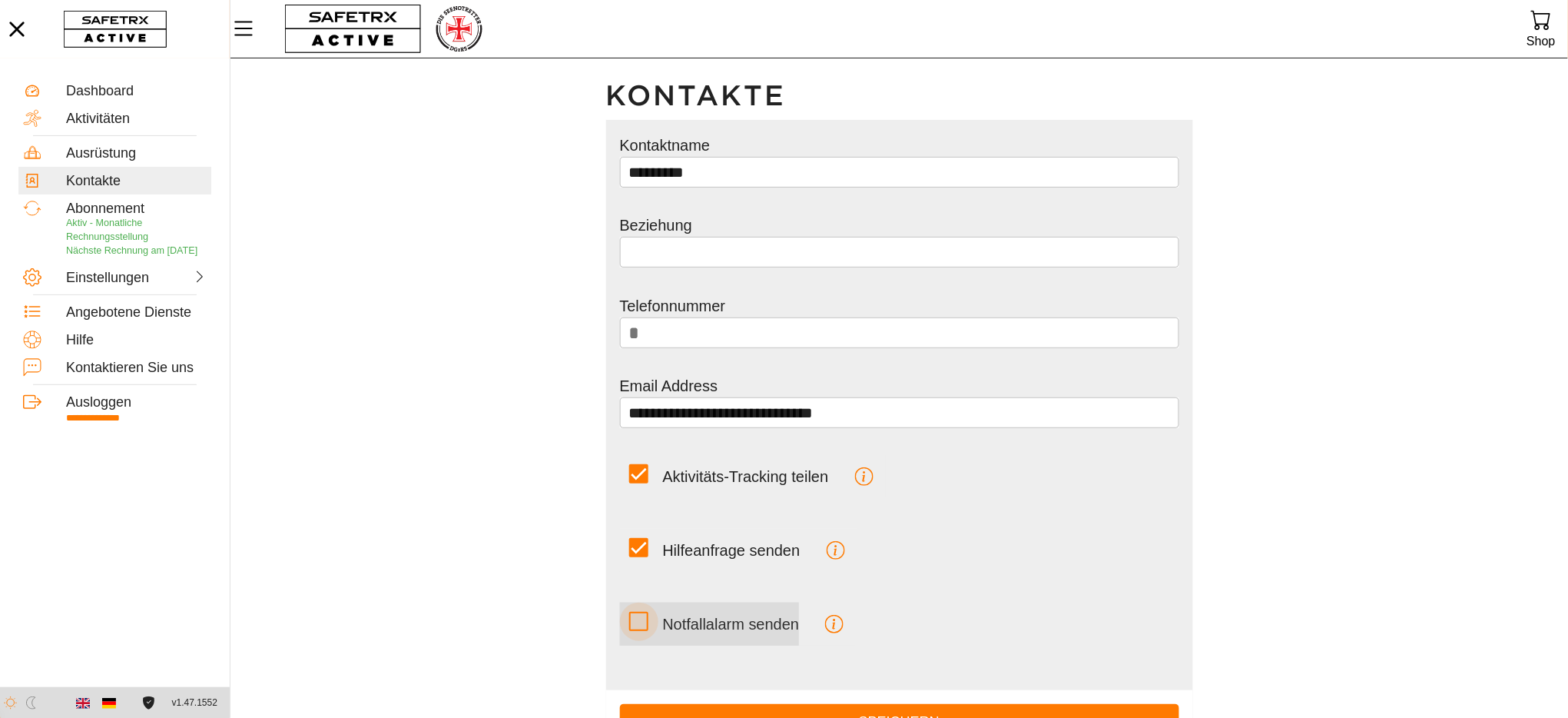 click 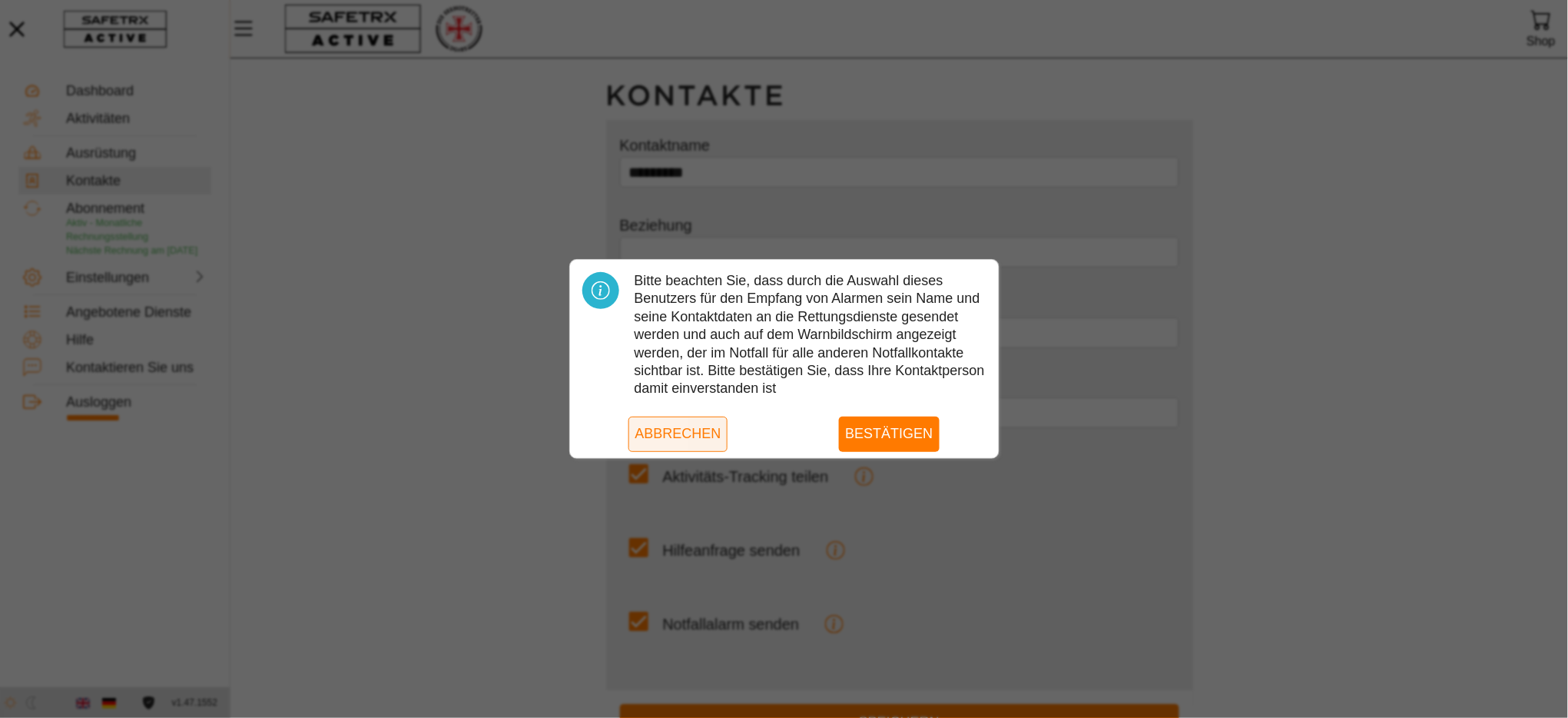 click on "Abbrechen" at bounding box center (678, 434) 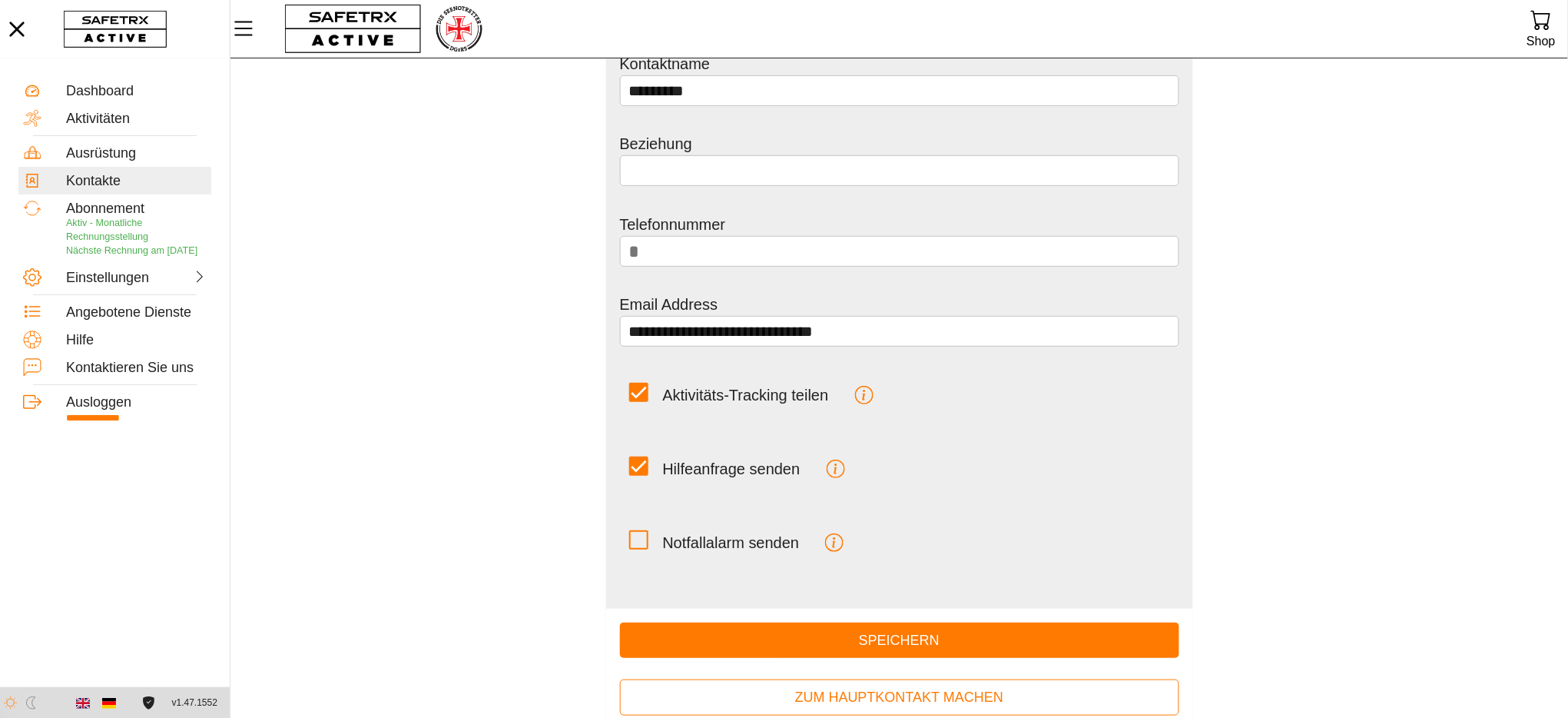 scroll, scrollTop: 164, scrollLeft: 0, axis: vertical 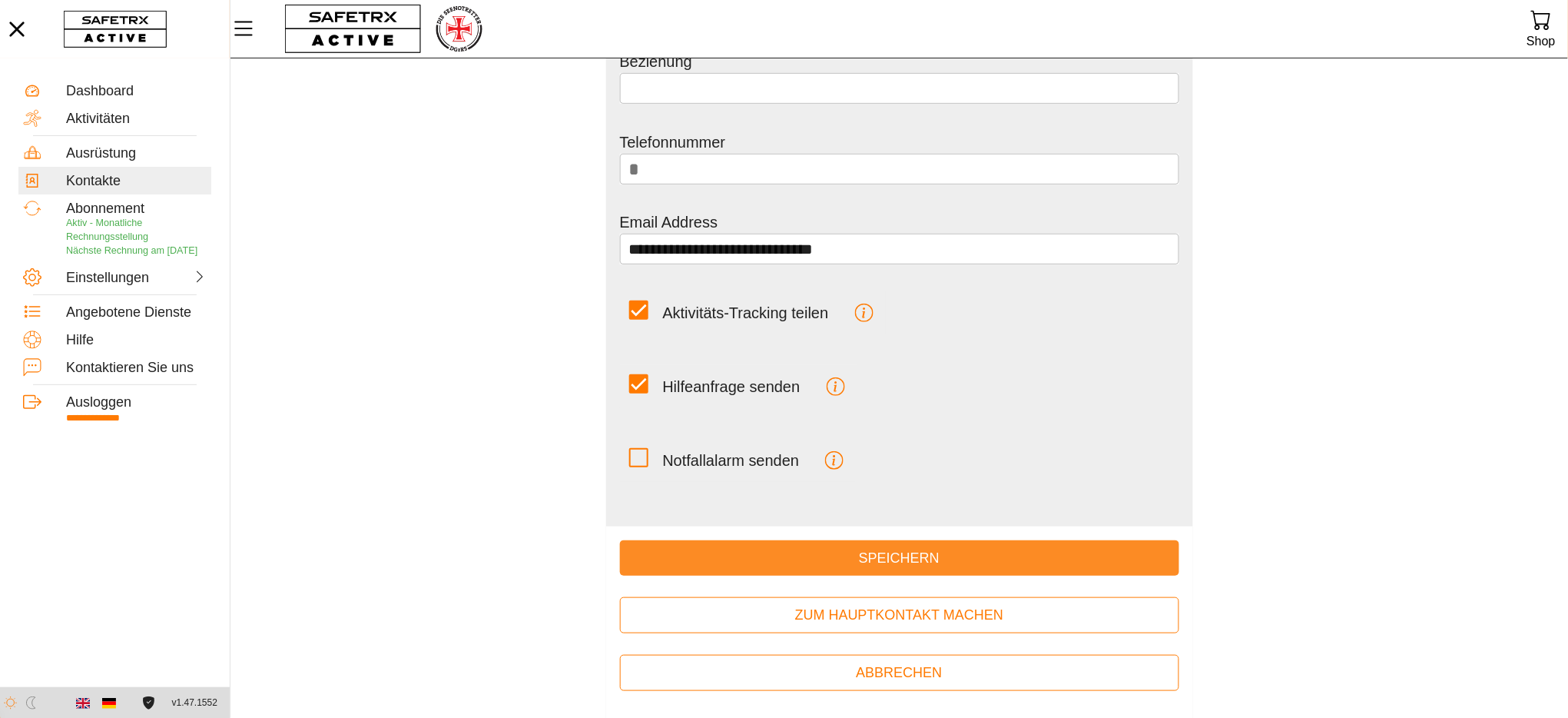 click on "Speichern" at bounding box center [900, 558] 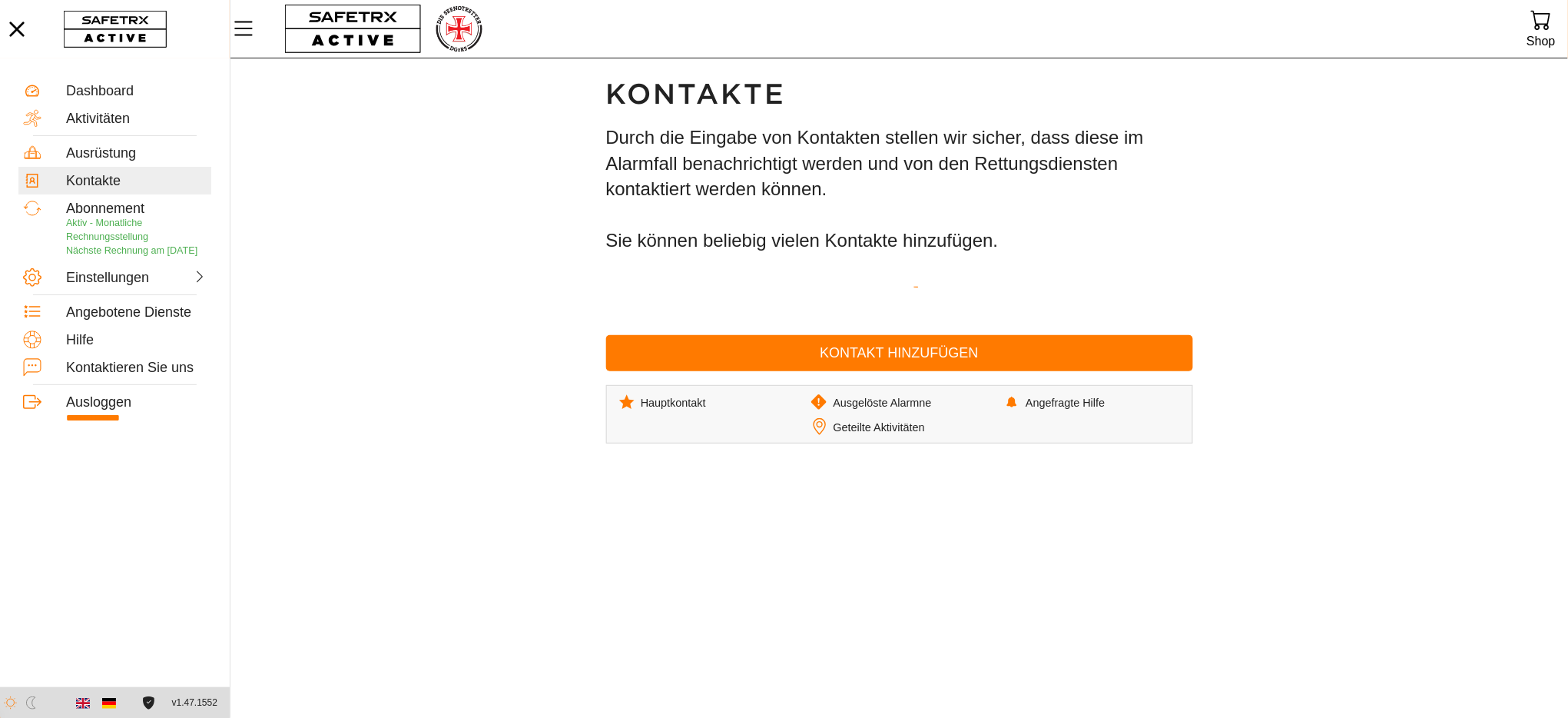 scroll, scrollTop: 1, scrollLeft: 0, axis: vertical 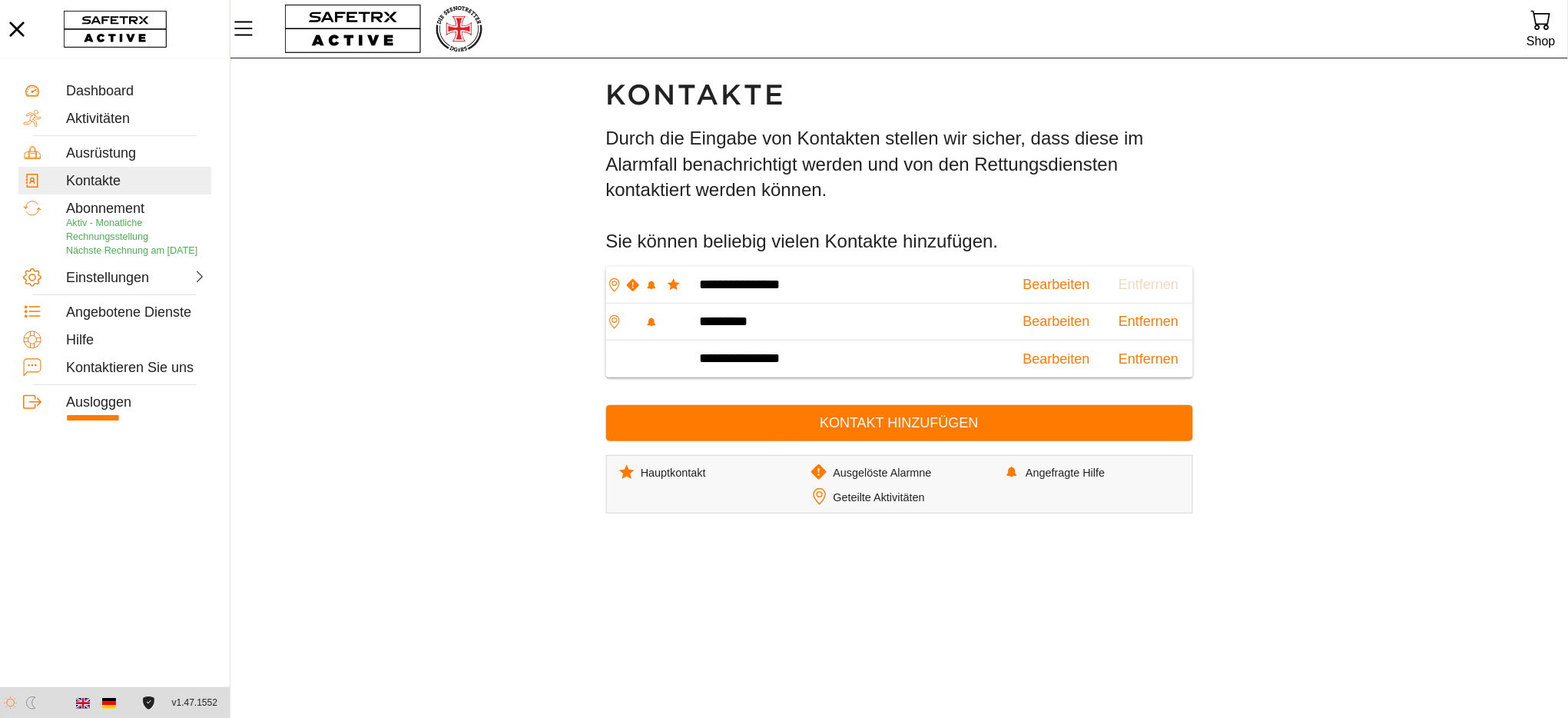click on "**********" at bounding box center [899, 387] 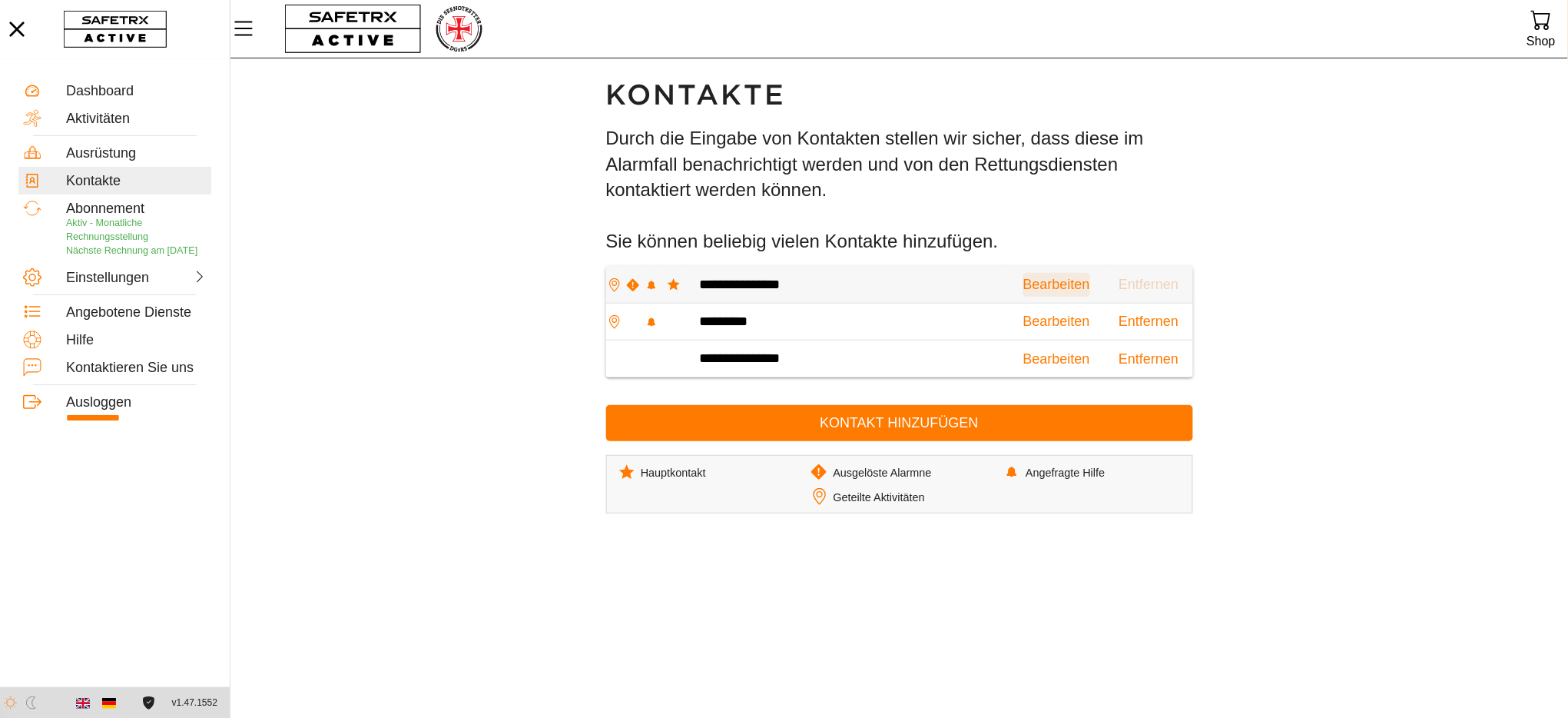 click on "Bearbeiten" at bounding box center (1056, 284) 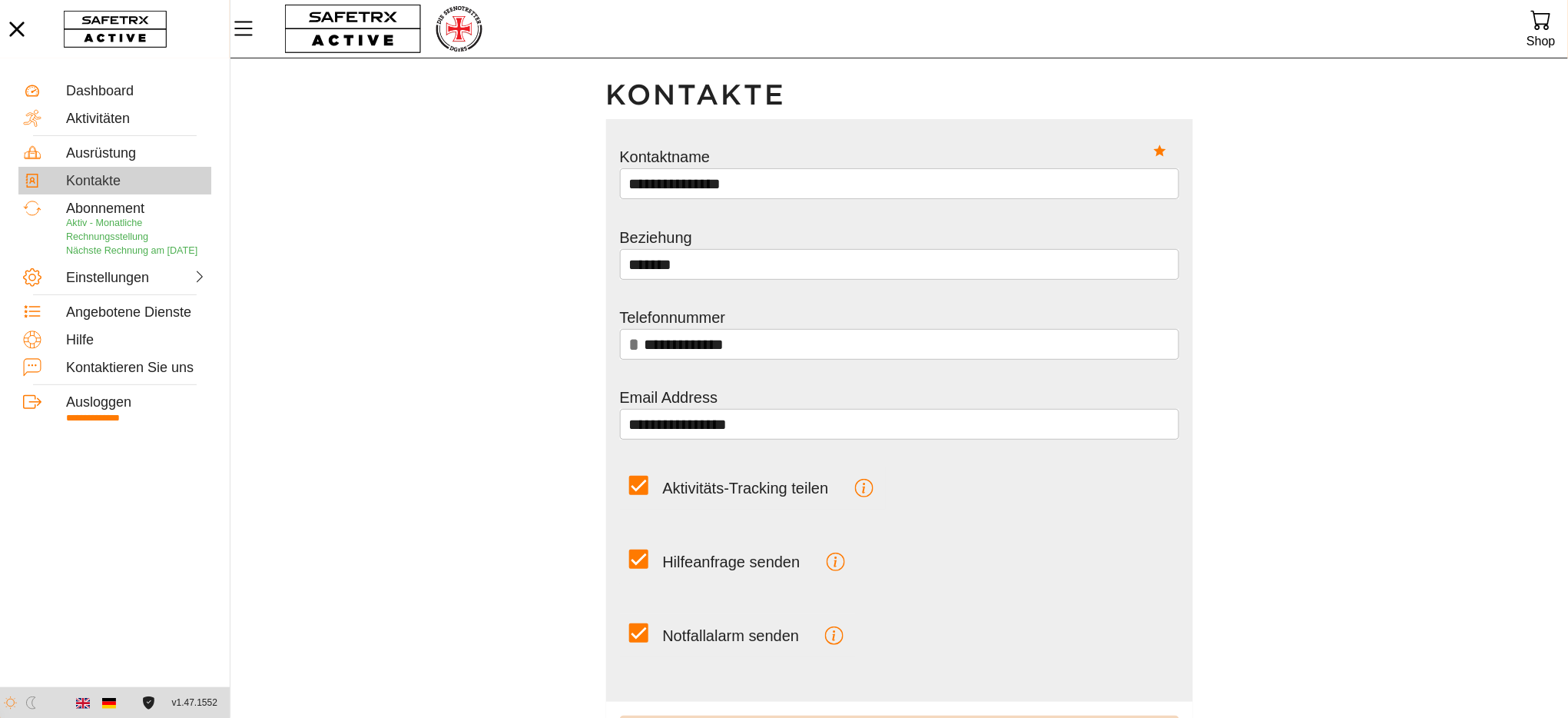 click on "Kontakte" at bounding box center (136, 181) 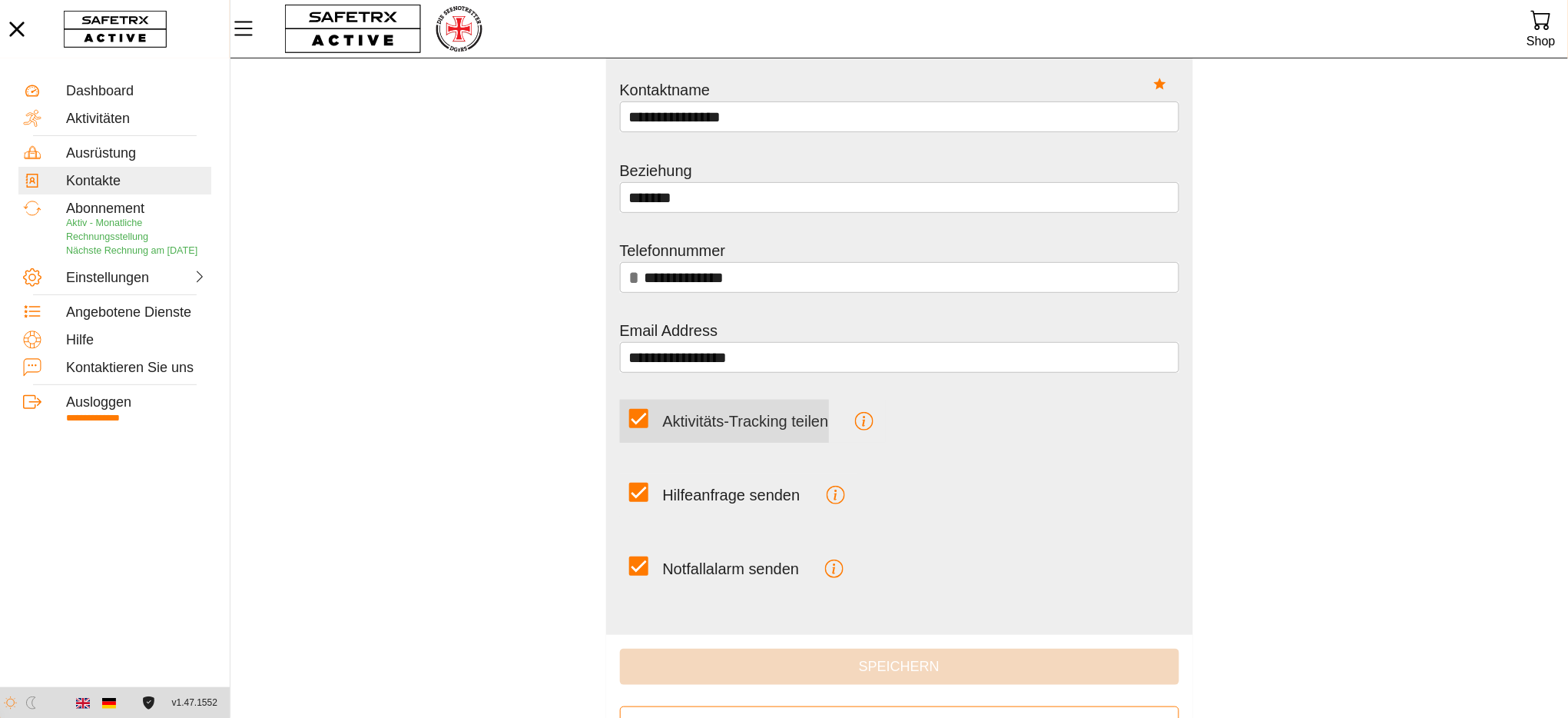 scroll, scrollTop: 119, scrollLeft: 0, axis: vertical 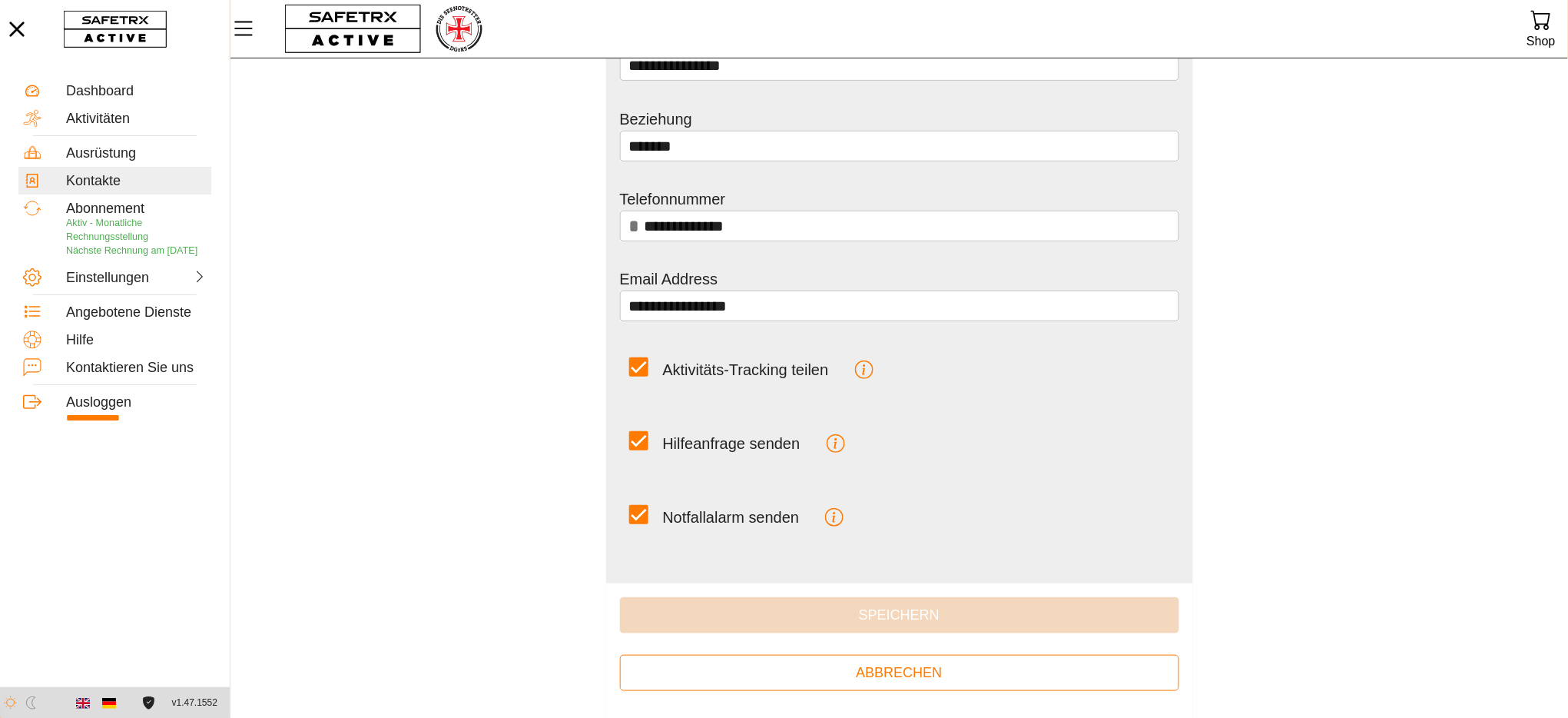 click on "Abbrechen" at bounding box center (899, 673) 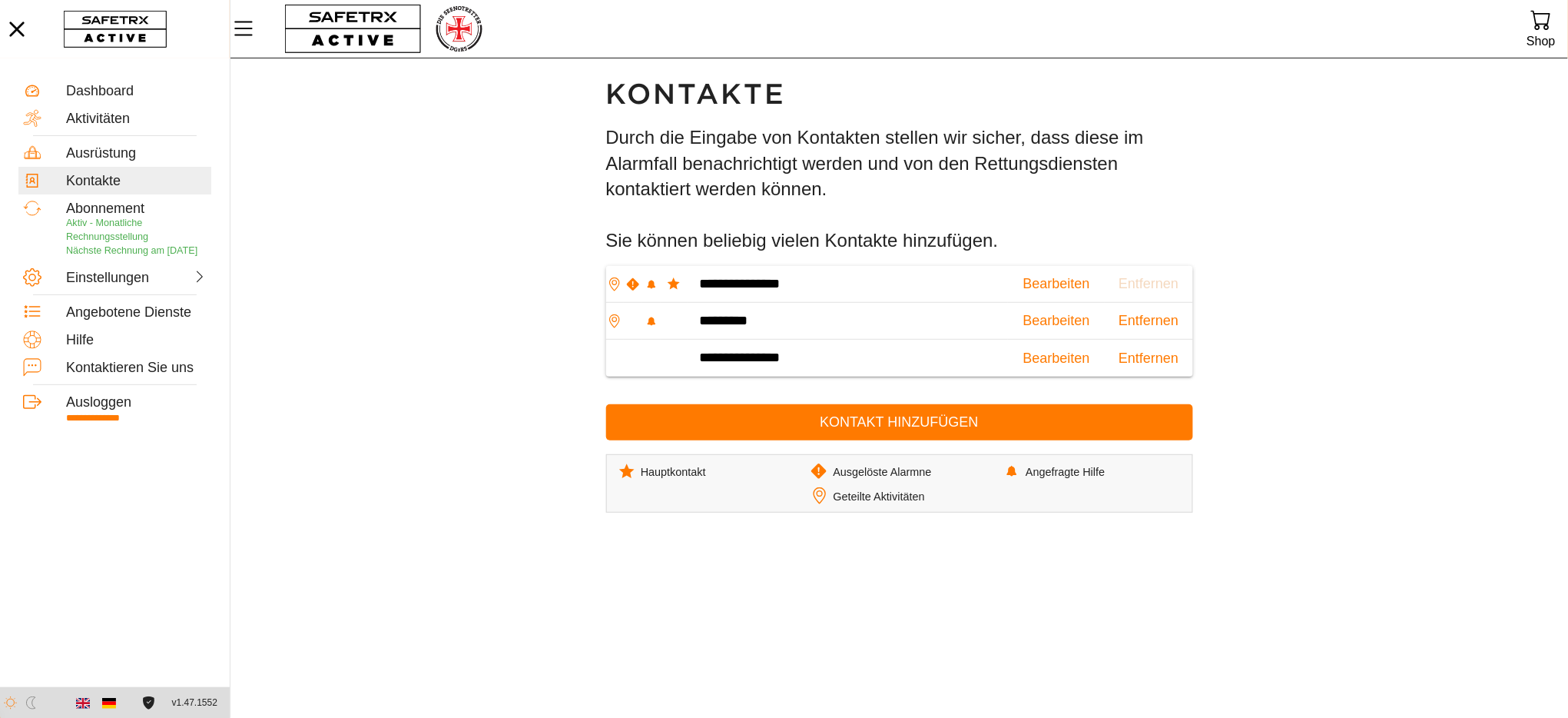 scroll, scrollTop: 1, scrollLeft: 0, axis: vertical 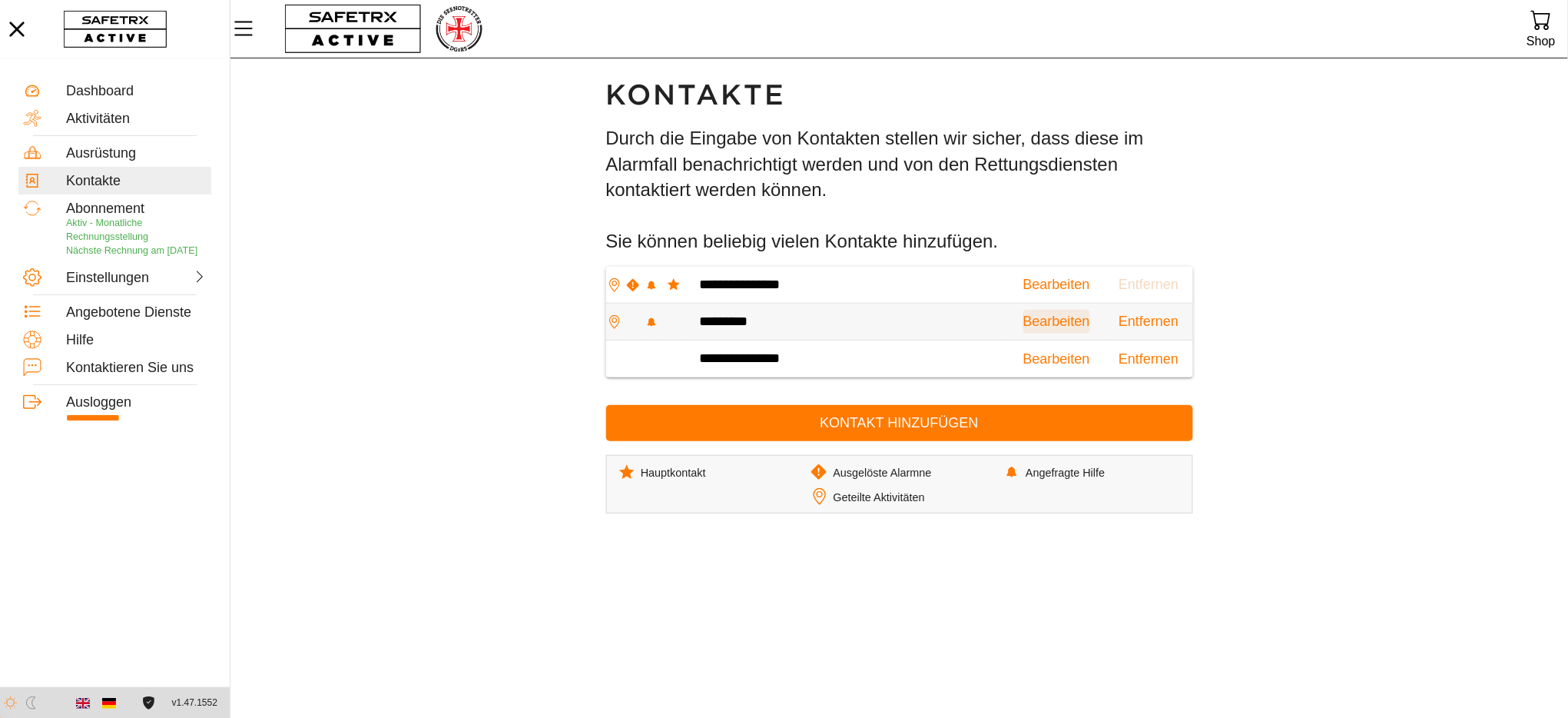 click on "Bearbeiten" at bounding box center [1056, 321] 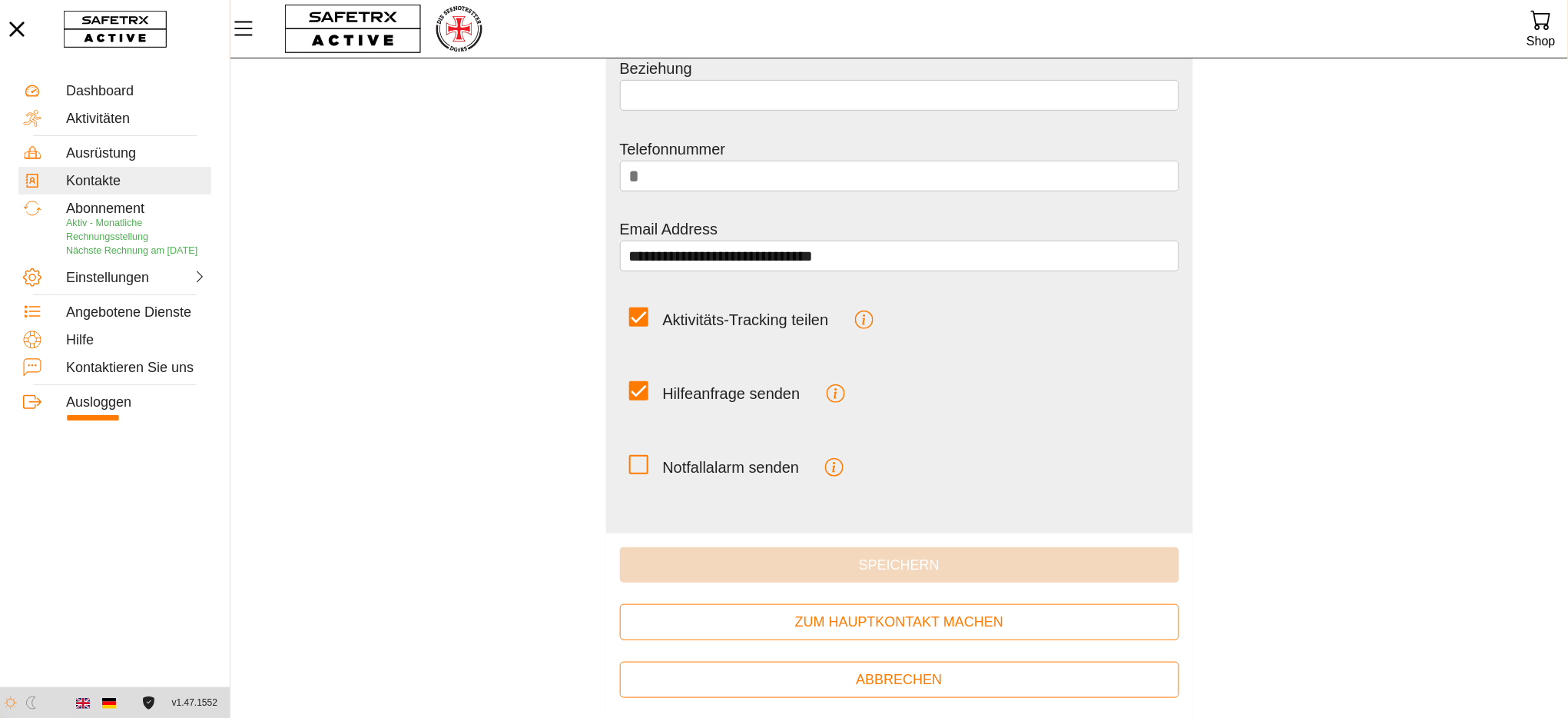 scroll, scrollTop: 164, scrollLeft: 0, axis: vertical 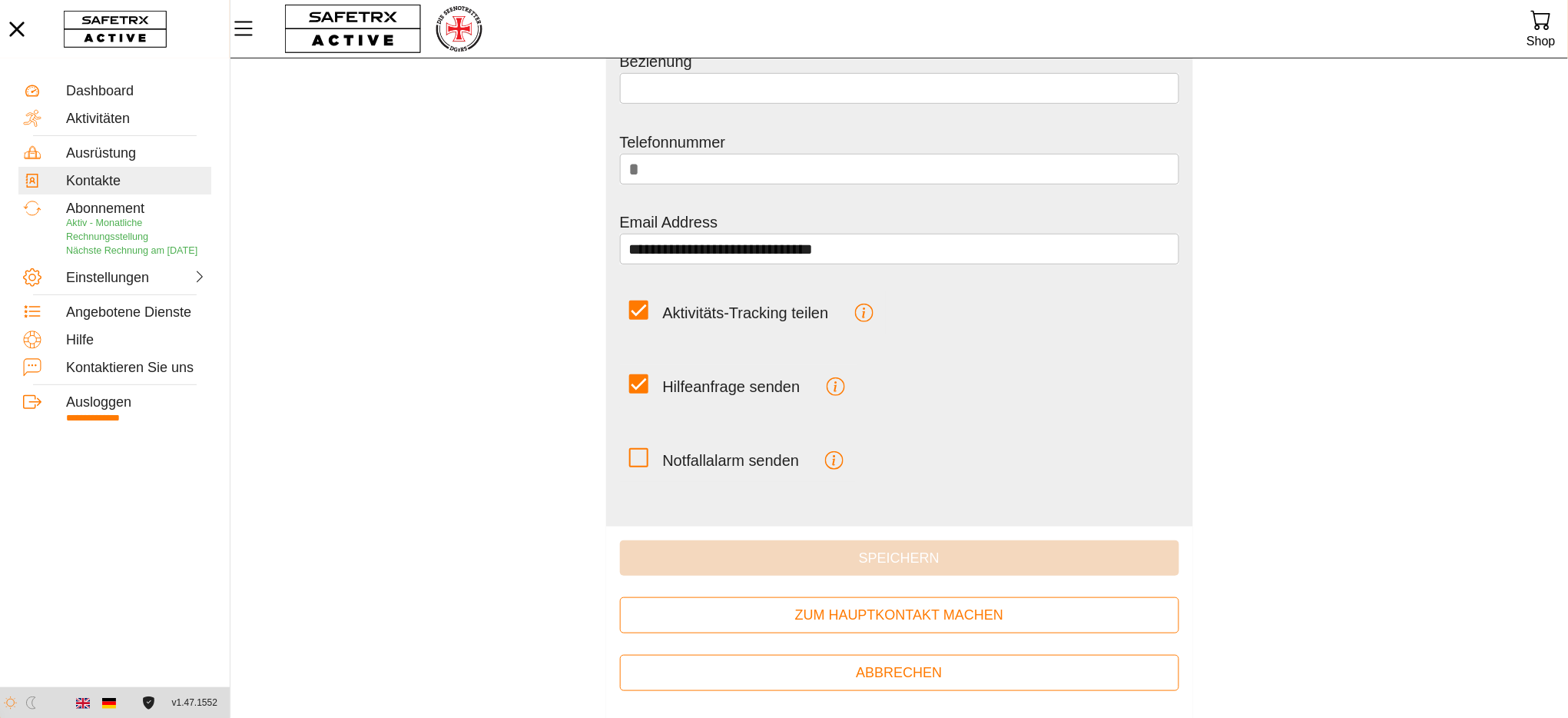 click on "**********" at bounding box center [899, 307] 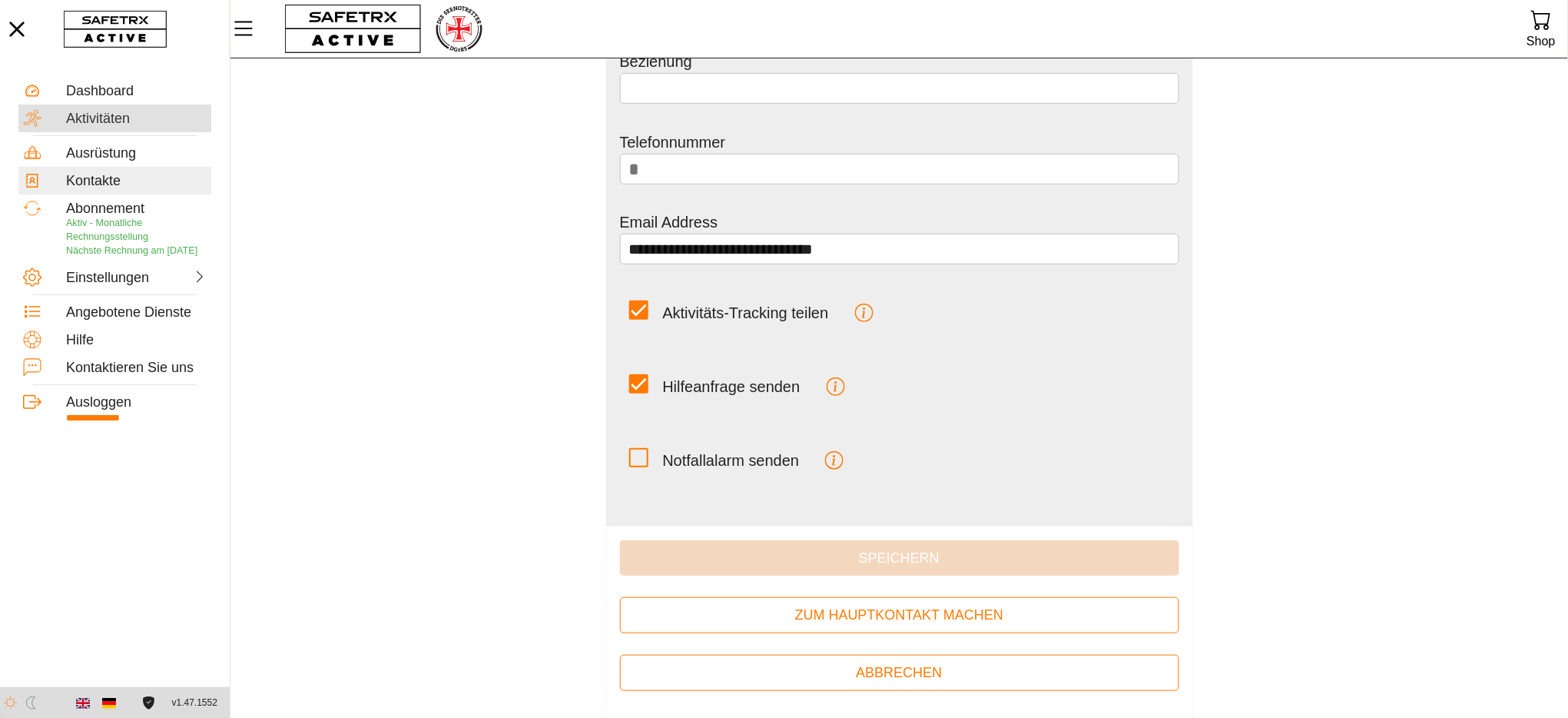 click on "Aktivitäten" at bounding box center (136, 119) 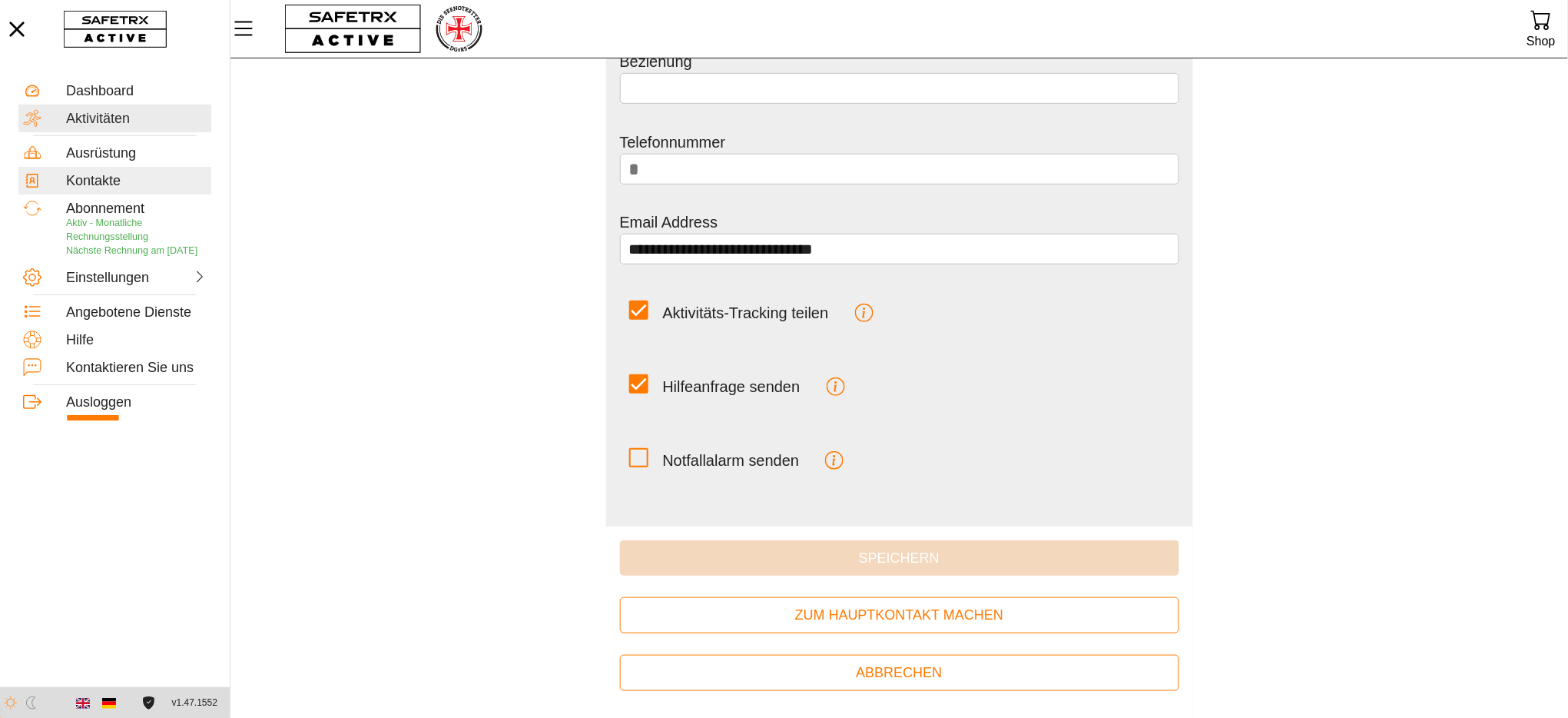 scroll, scrollTop: 0, scrollLeft: 0, axis: both 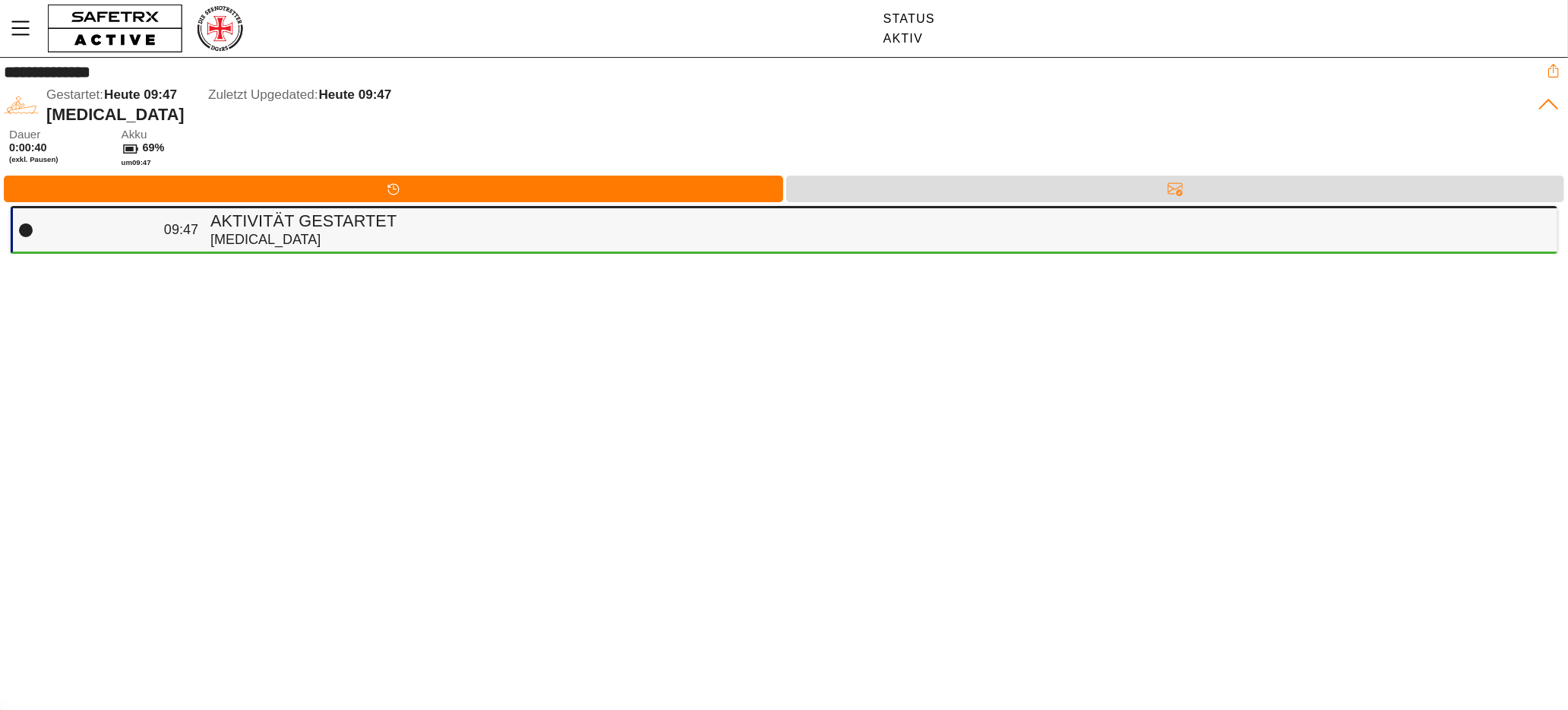 click on "Aktivität gestartet" at bounding box center (877, 221) 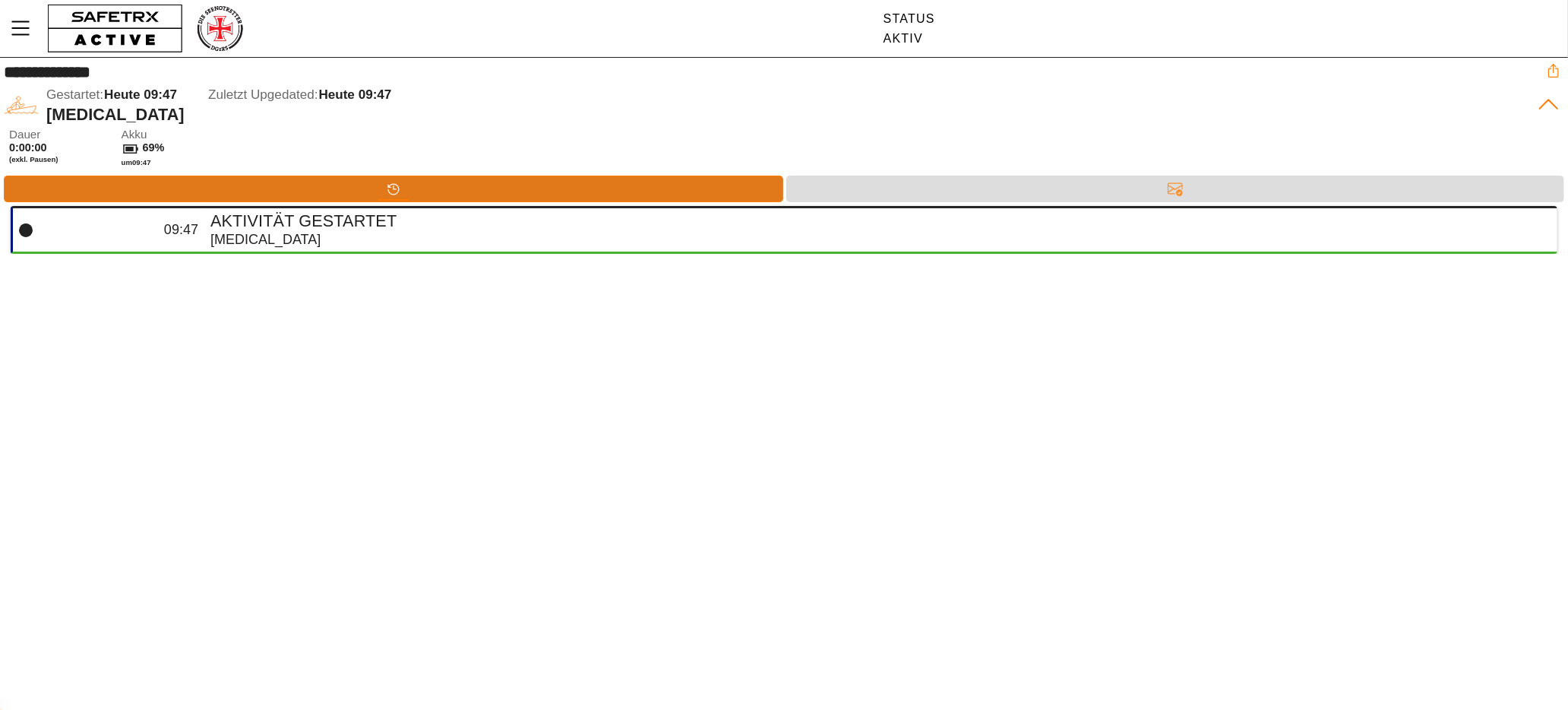 click on "Timeline" at bounding box center [394, 189] 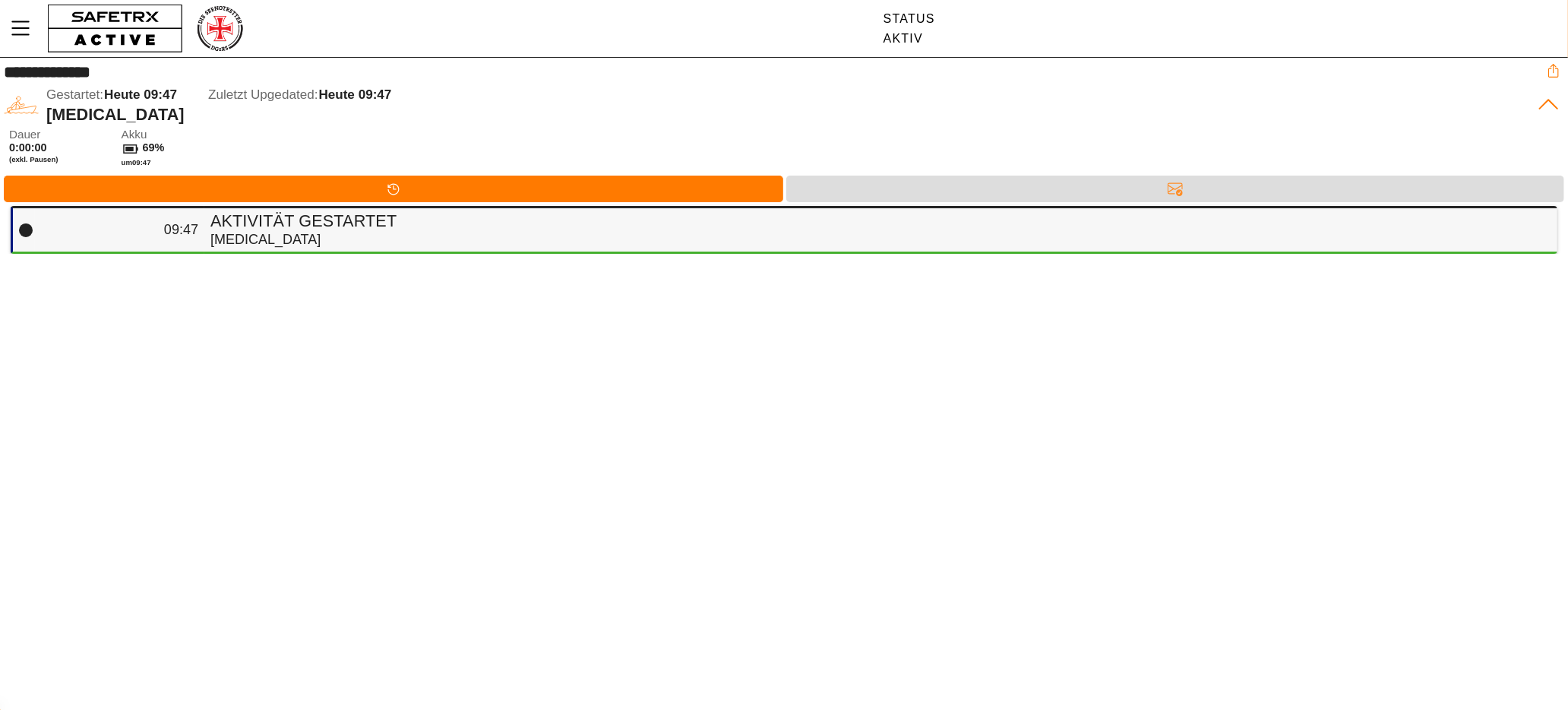 click on "Aktivität gestartet" at bounding box center [877, 221] 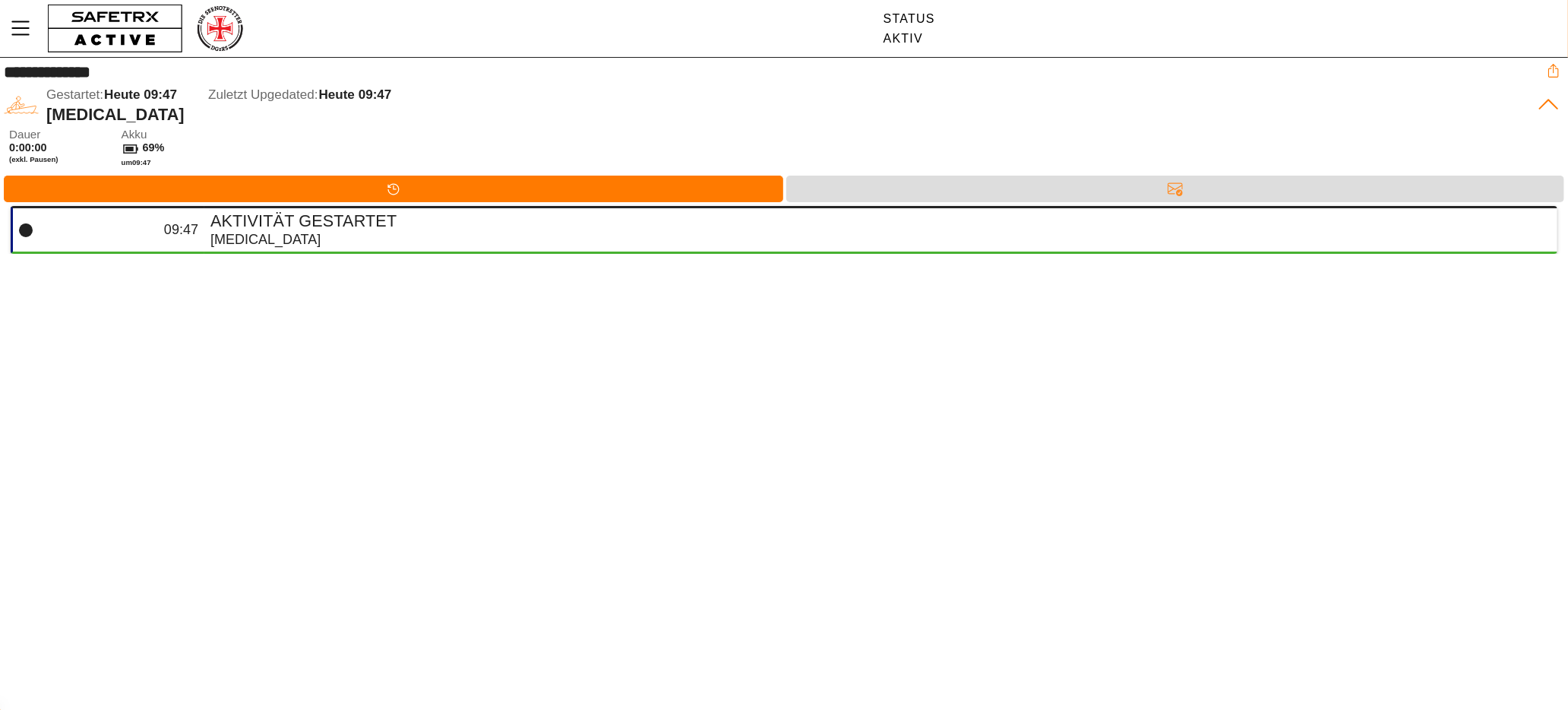 drag, startPoint x: 301, startPoint y: 229, endPoint x: 232, endPoint y: 309, distance: 105.64563 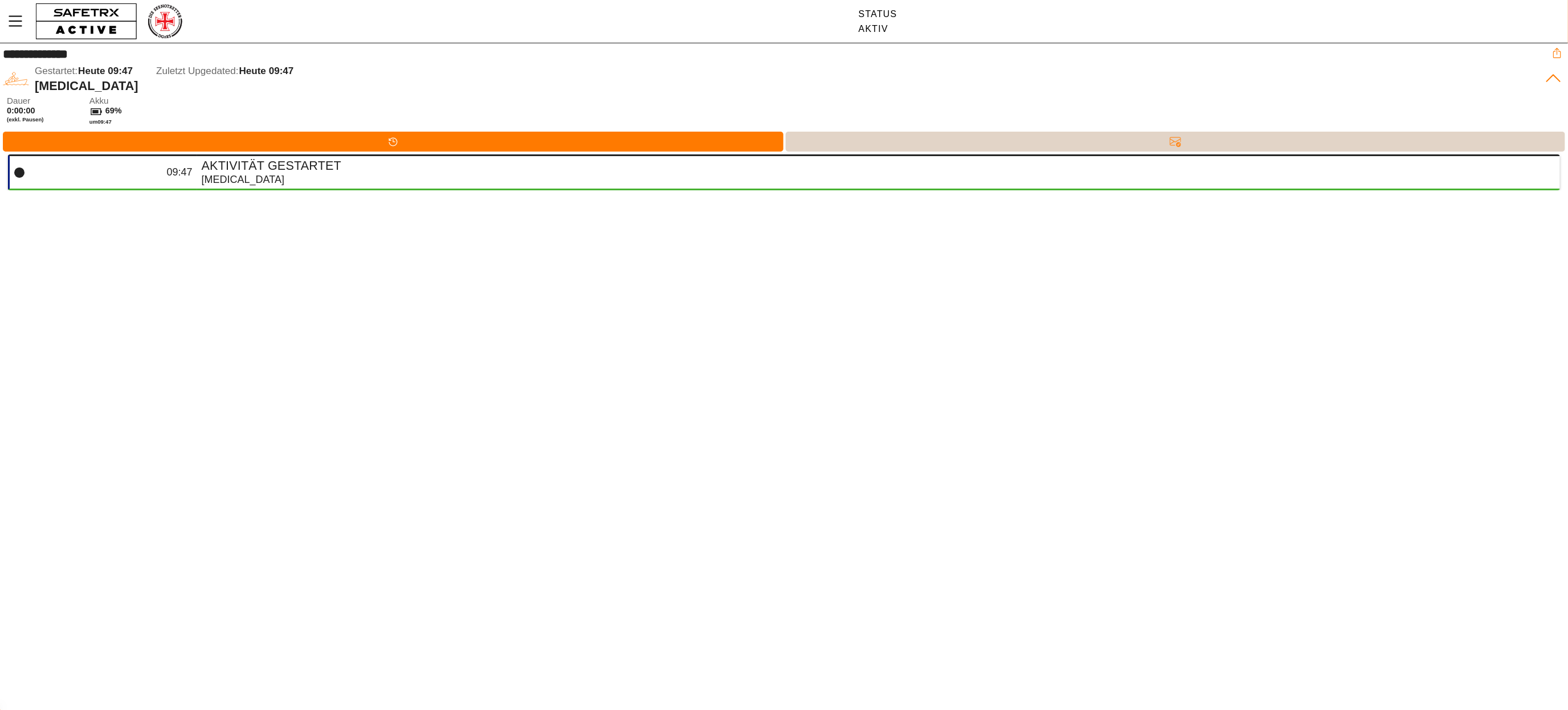 click on "Nachrichten" at bounding box center [1175, 141] 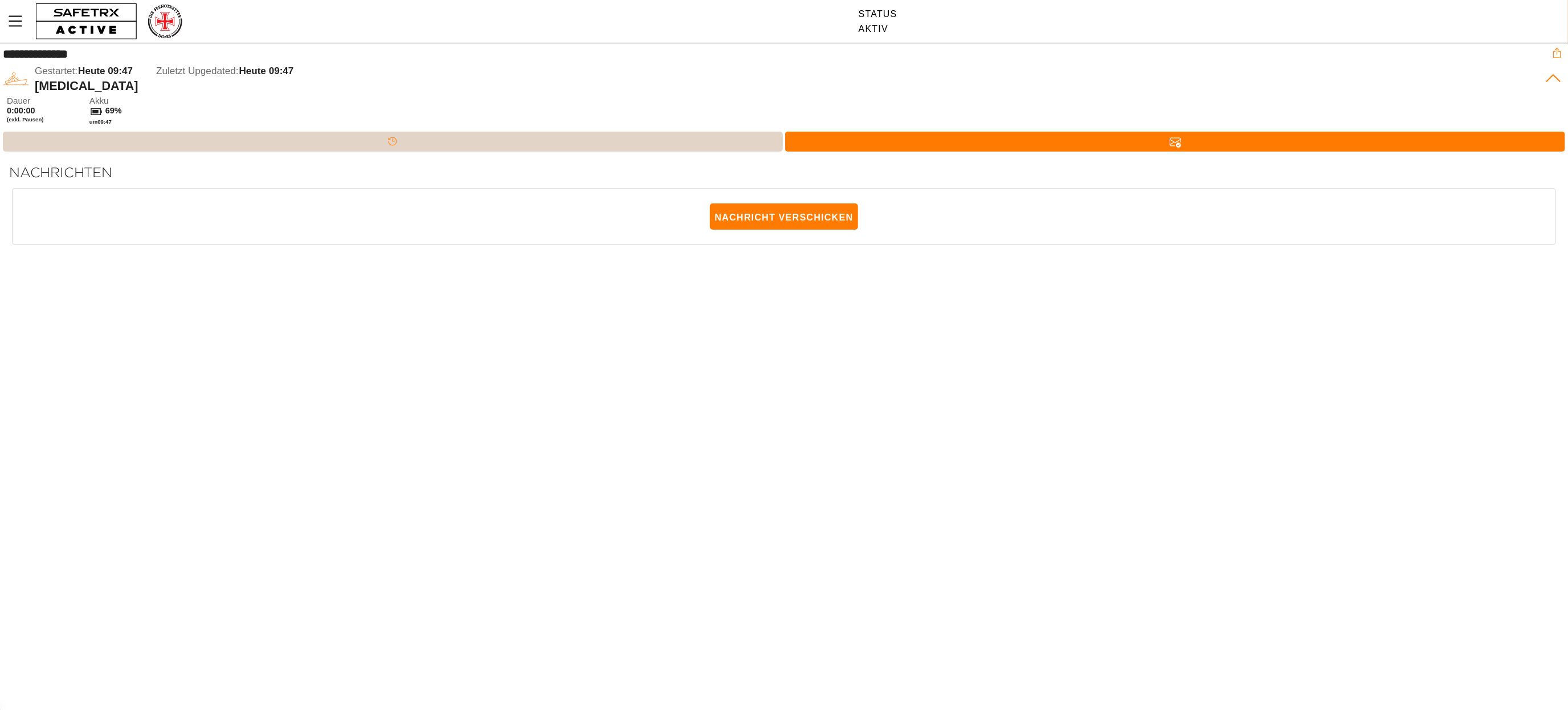click on "Timeline" at bounding box center (393, 141) 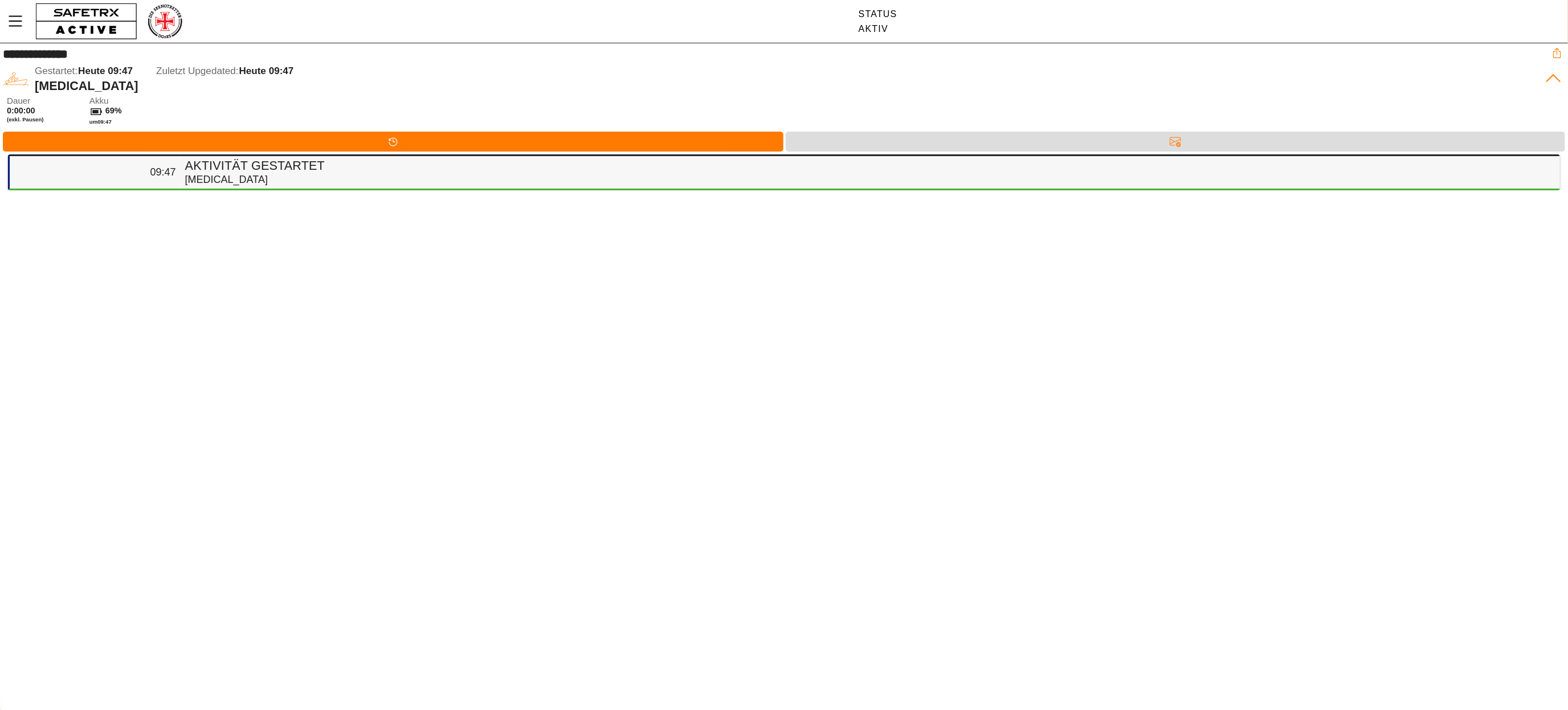 click on "Aktivität gestartet" at bounding box center [868, 166] 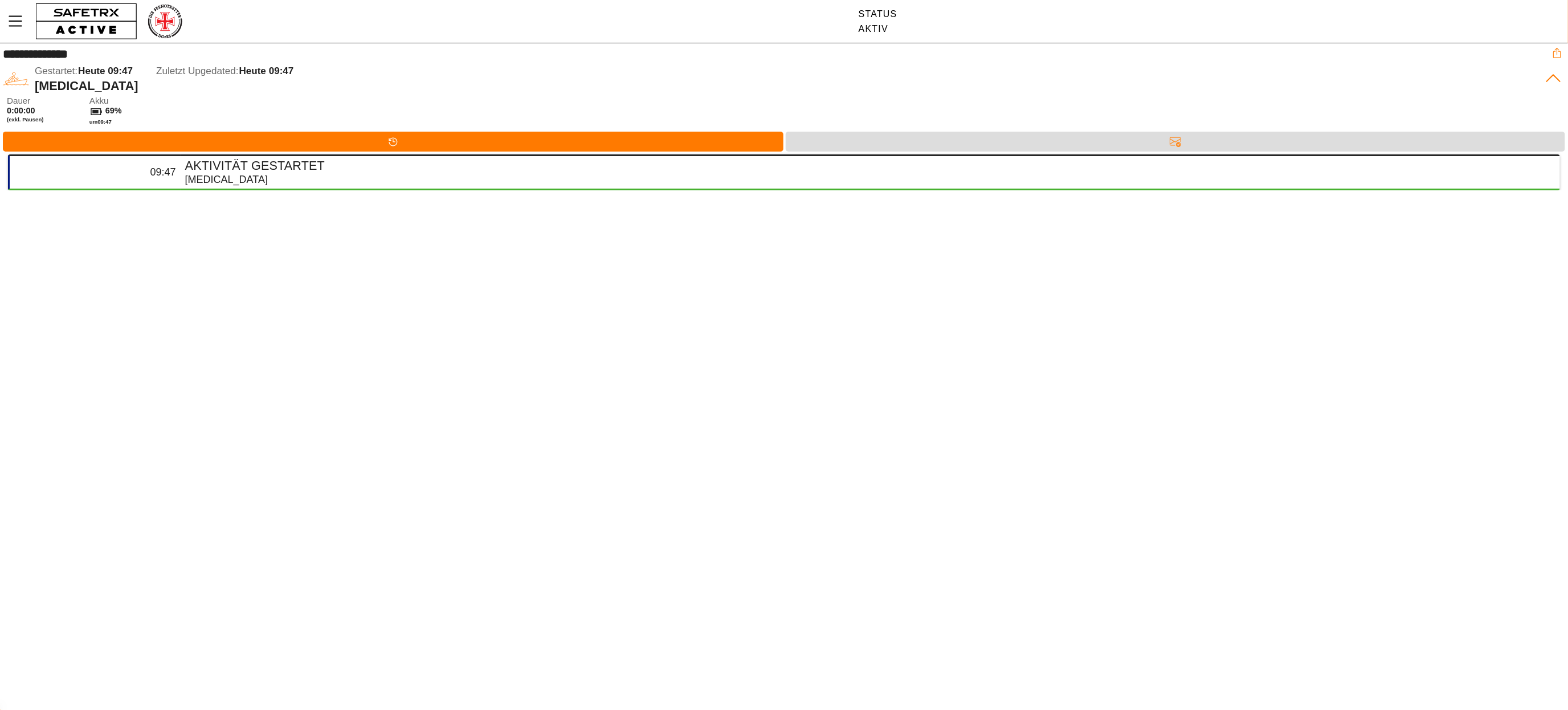 click 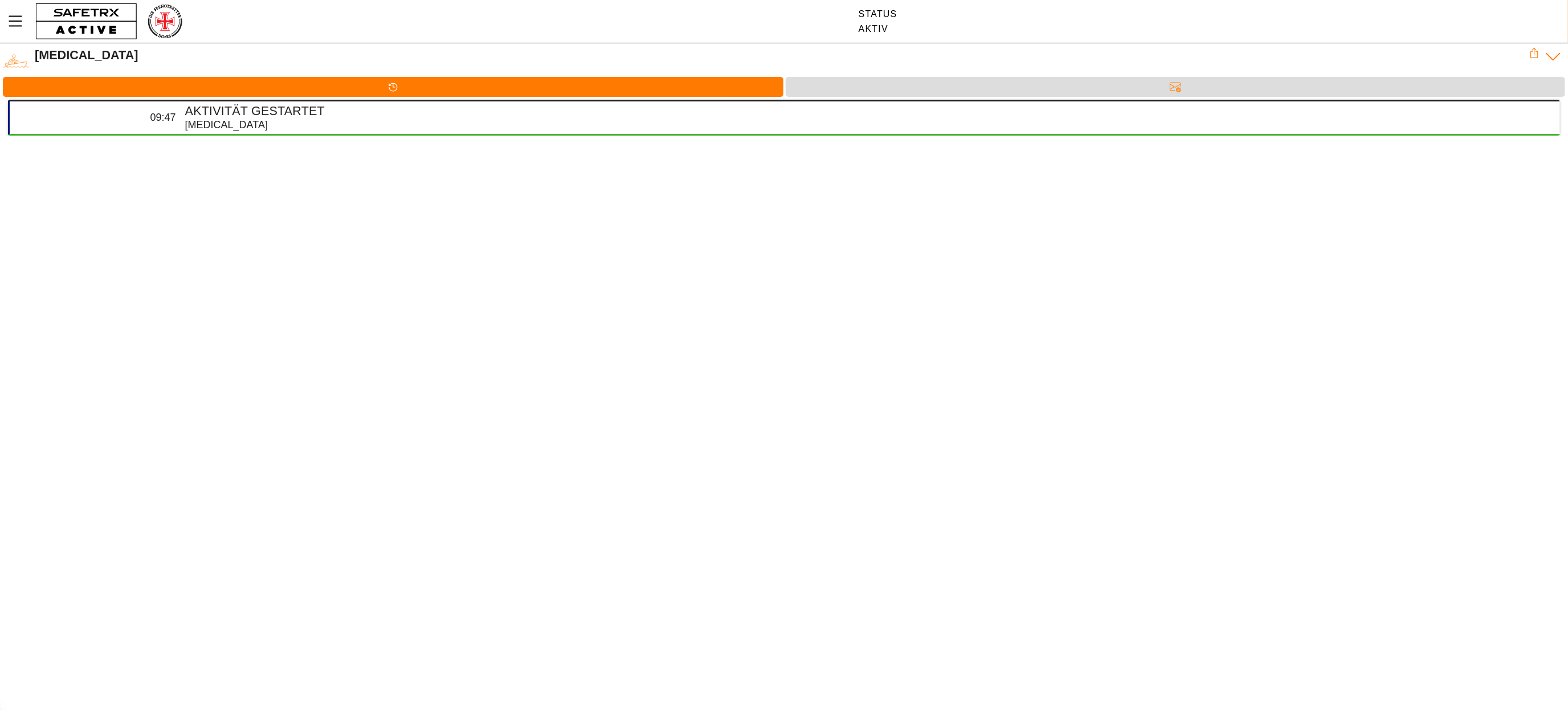 click 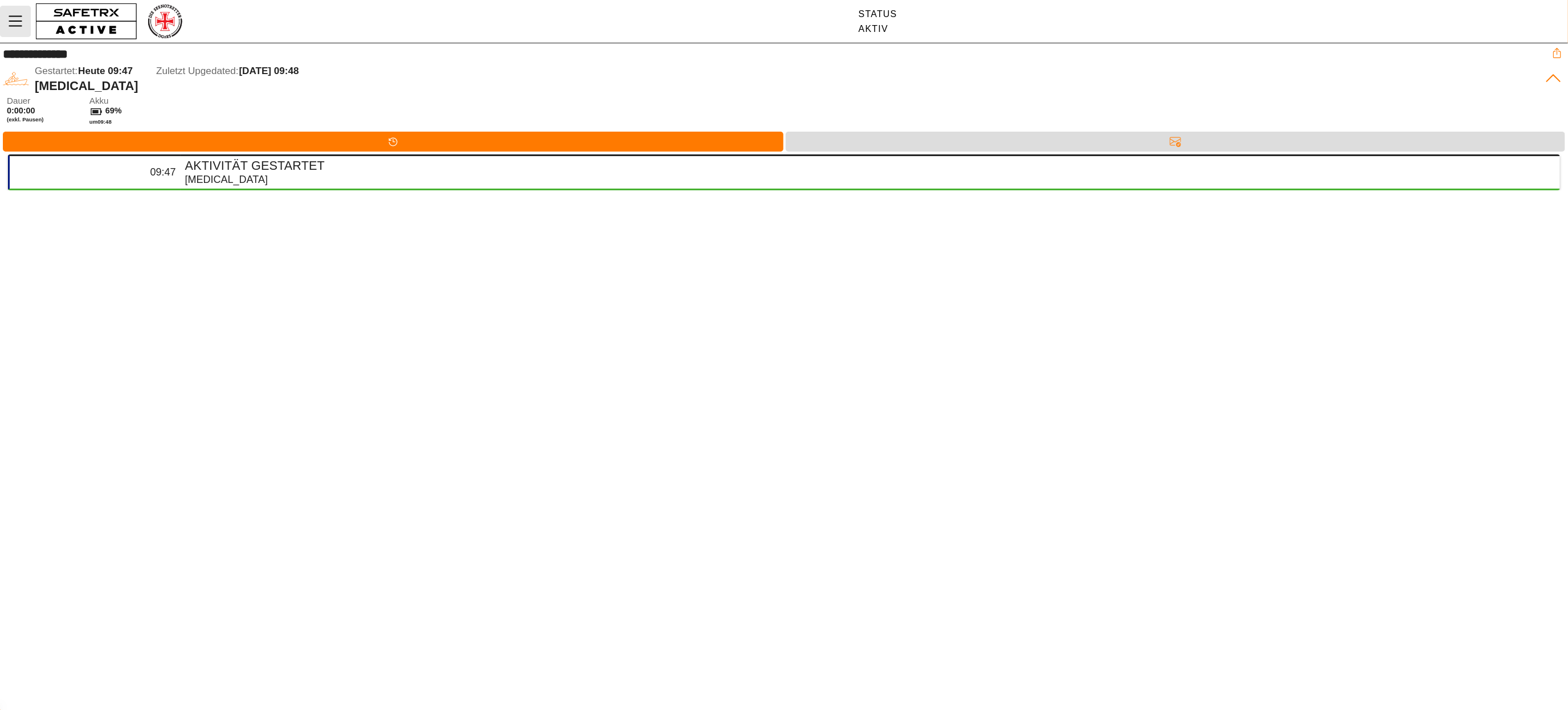 click 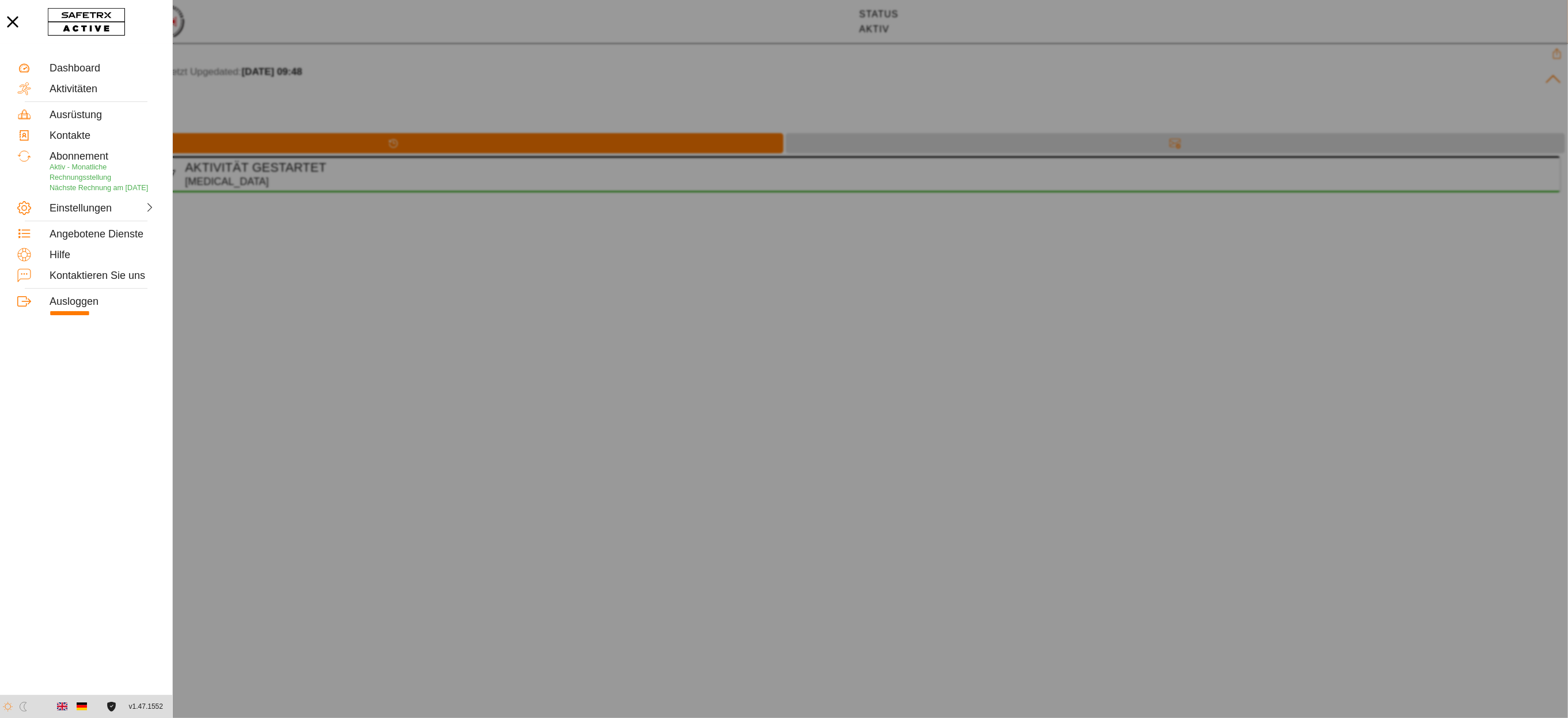 click 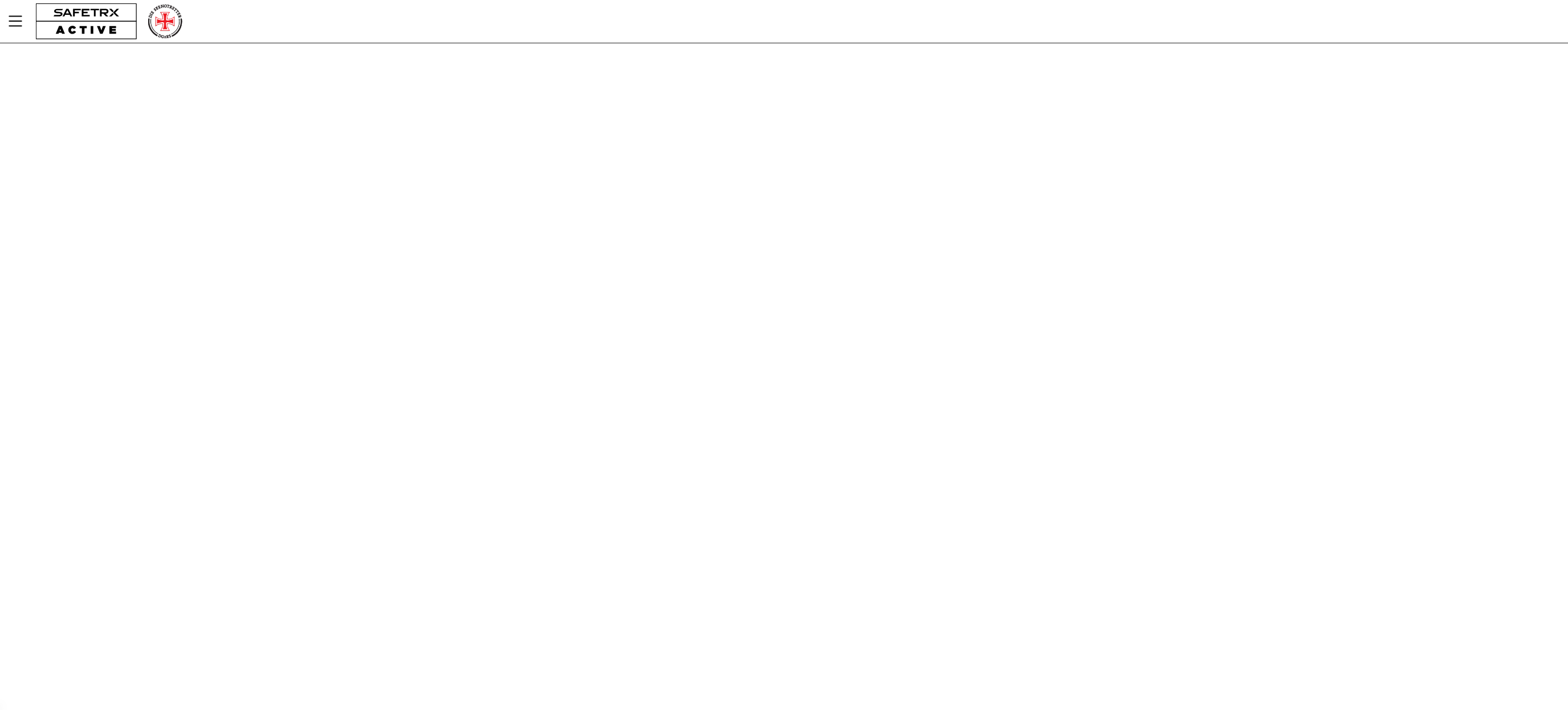 scroll, scrollTop: 0, scrollLeft: 0, axis: both 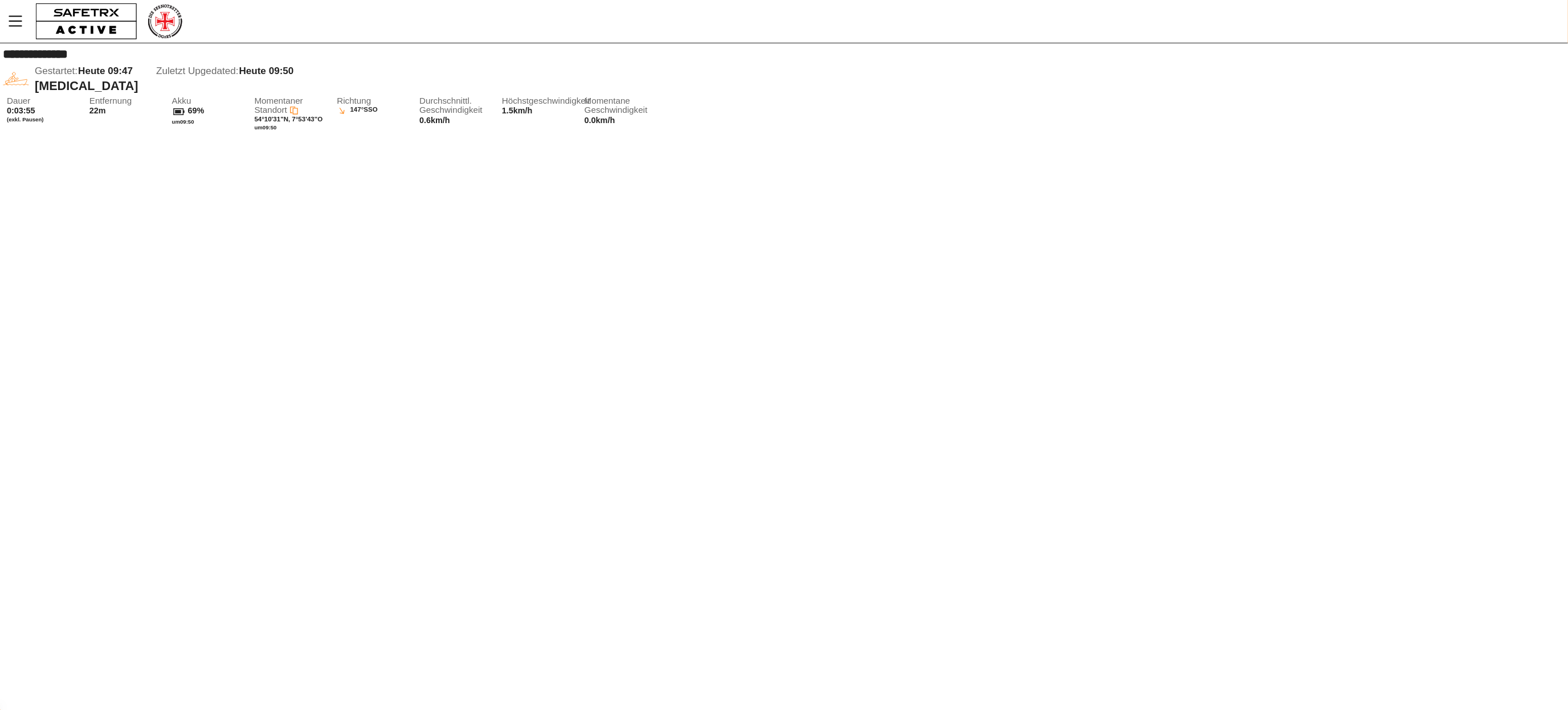 click on "+ -" at bounding box center (-784, 44) 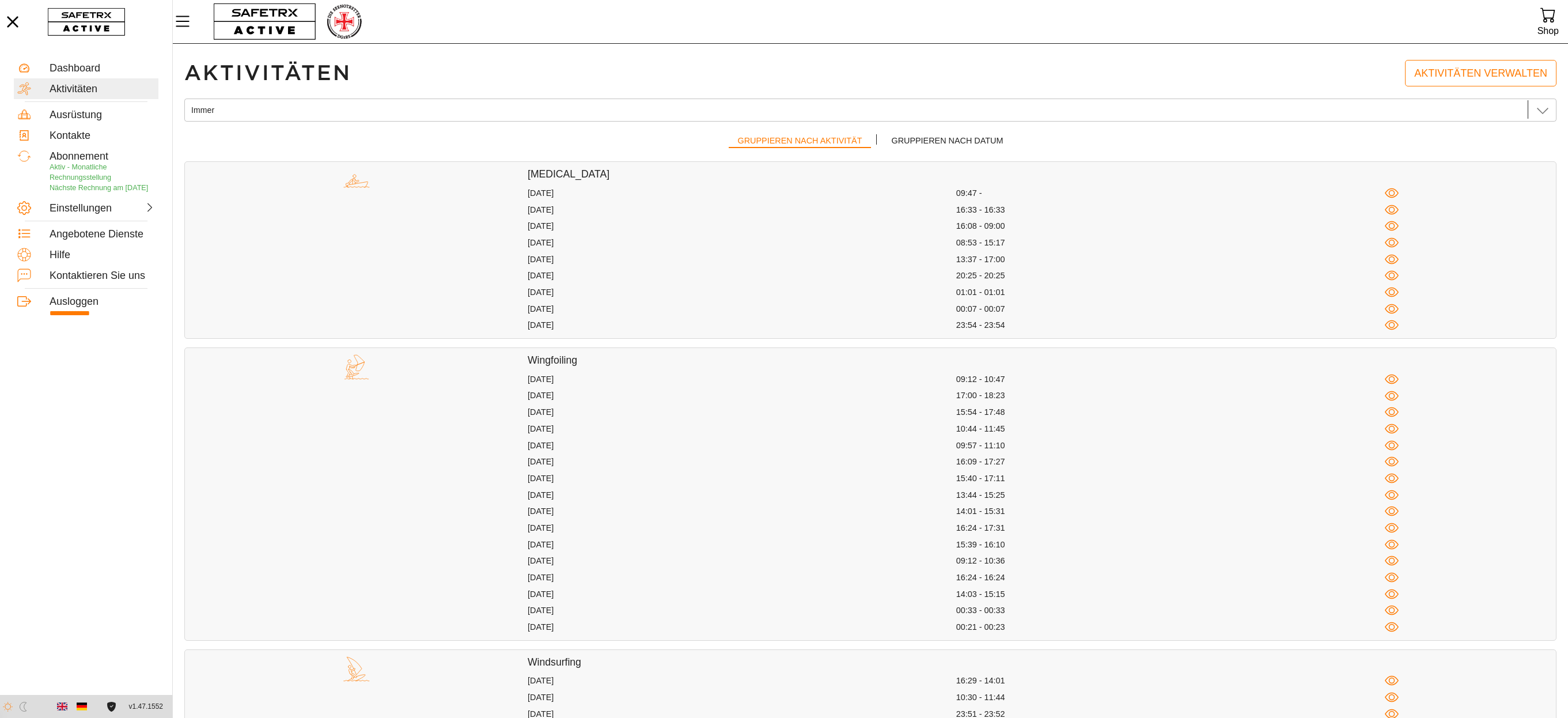 scroll, scrollTop: 0, scrollLeft: 0, axis: both 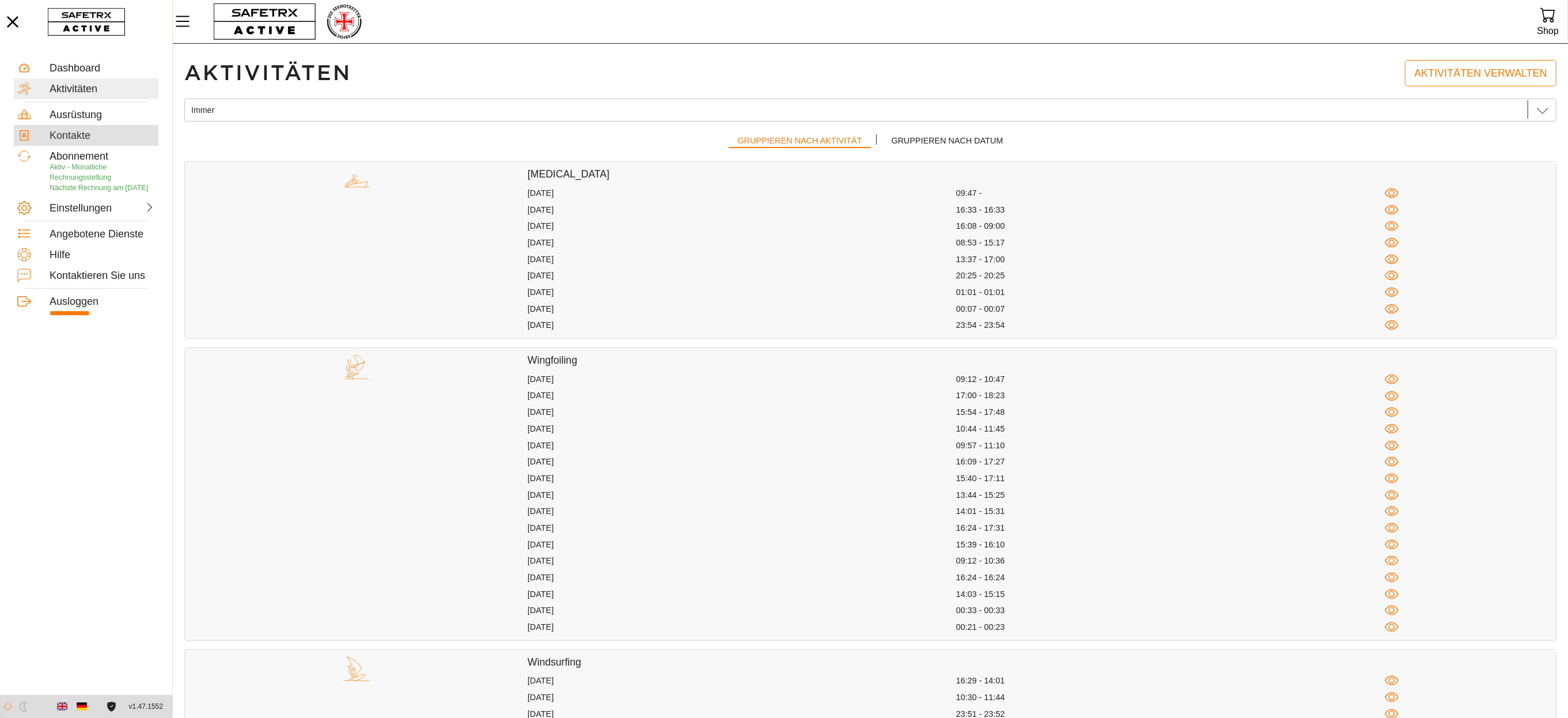 click on "Kontakte" at bounding box center (102, 136) 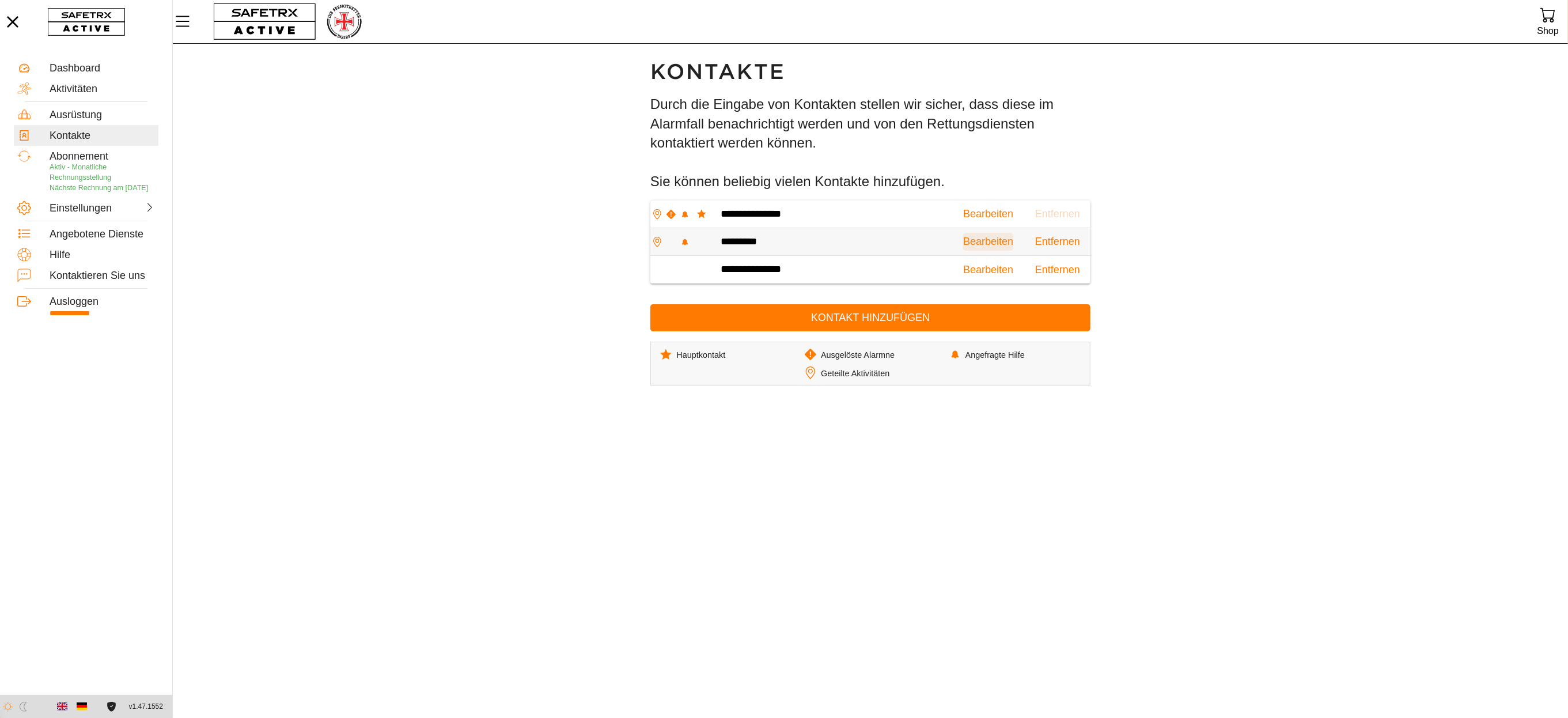 click on "Bearbeiten" at bounding box center (988, 241) 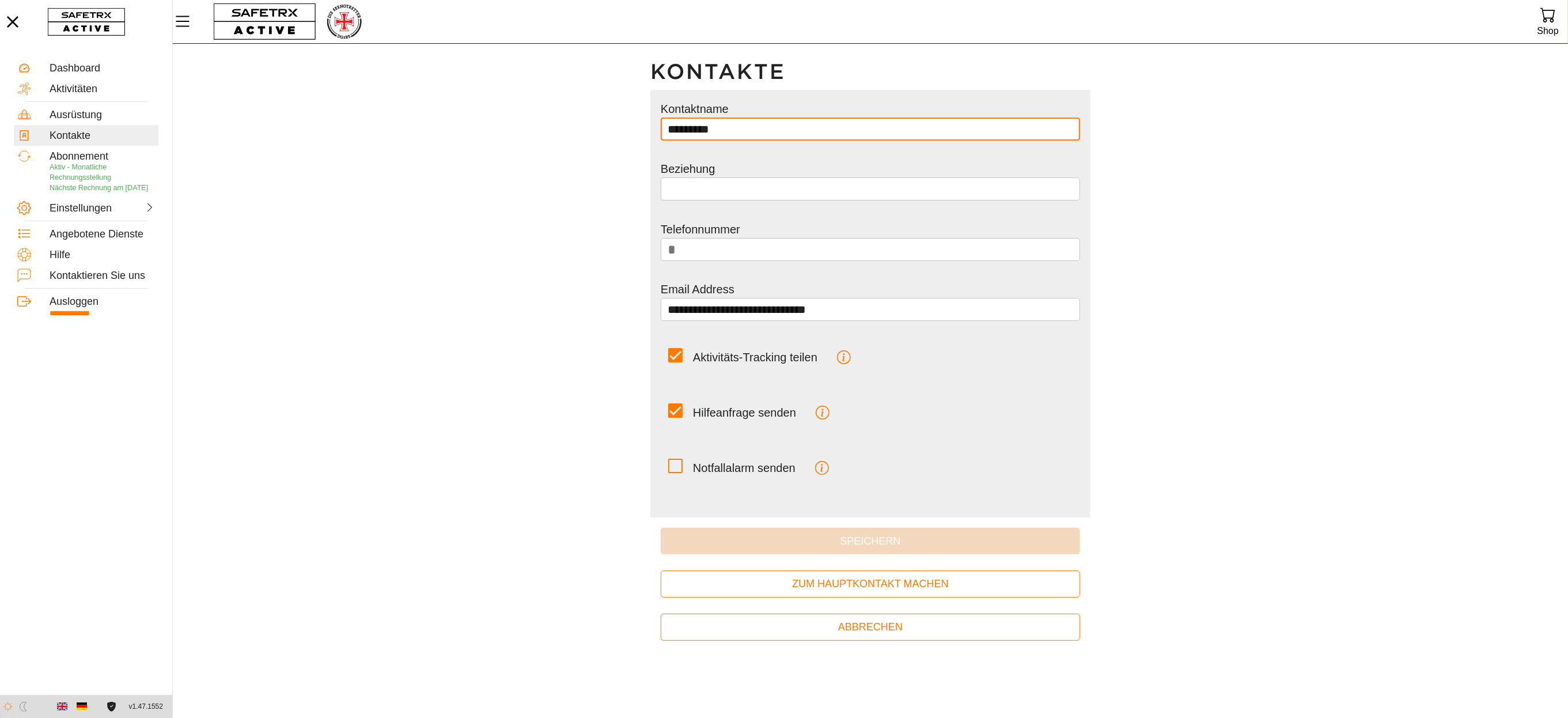 scroll, scrollTop: 1, scrollLeft: 0, axis: vertical 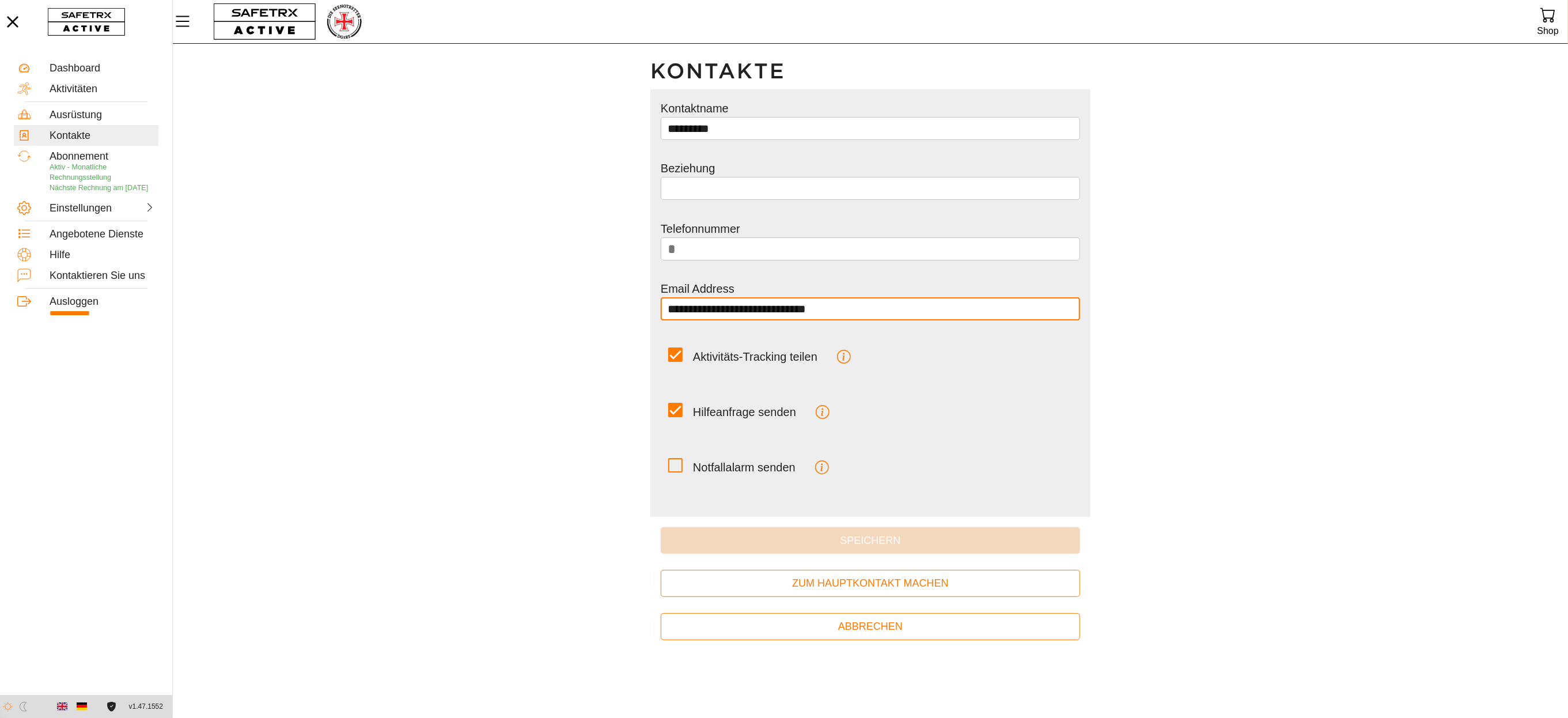 drag, startPoint x: 842, startPoint y: 309, endPoint x: 589, endPoint y: 310, distance: 253.00198 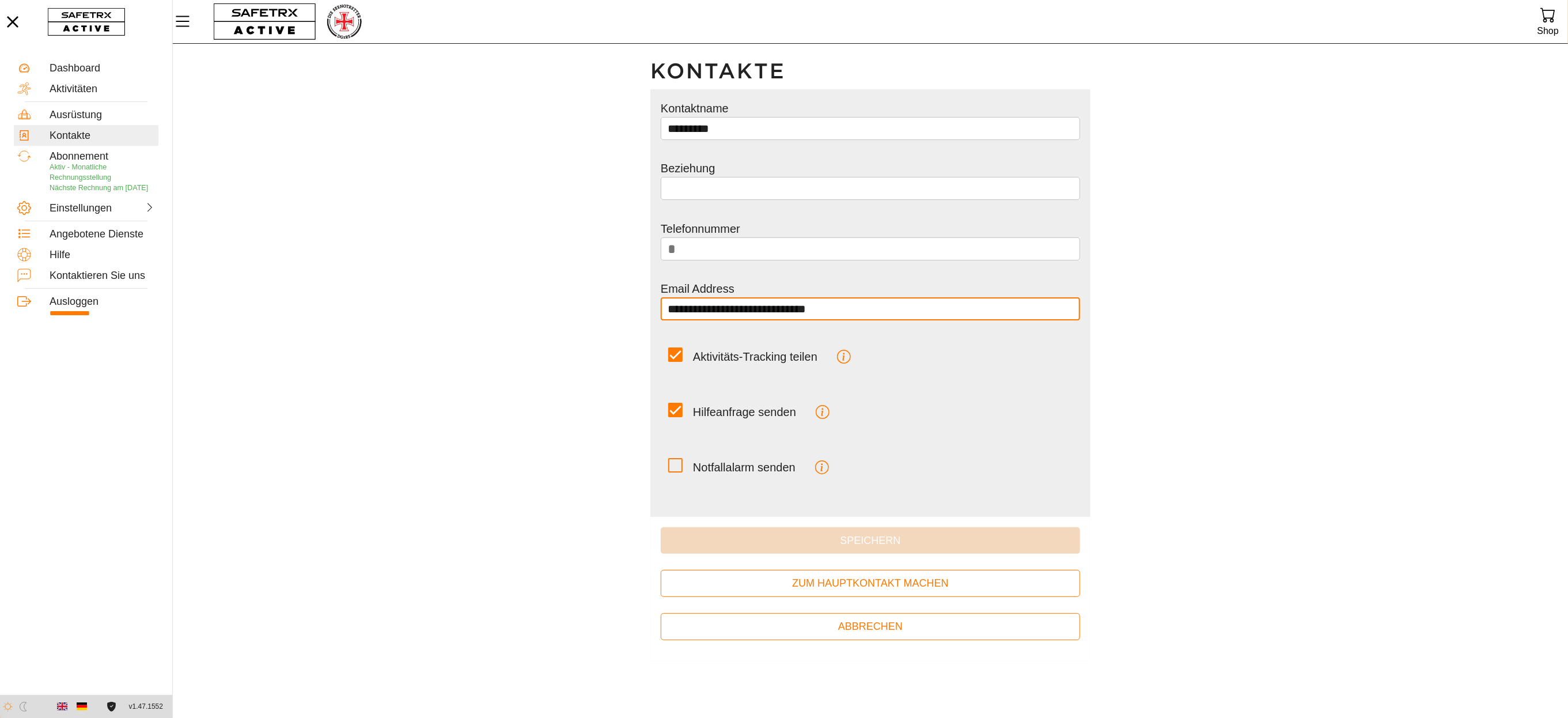 paste on "******" 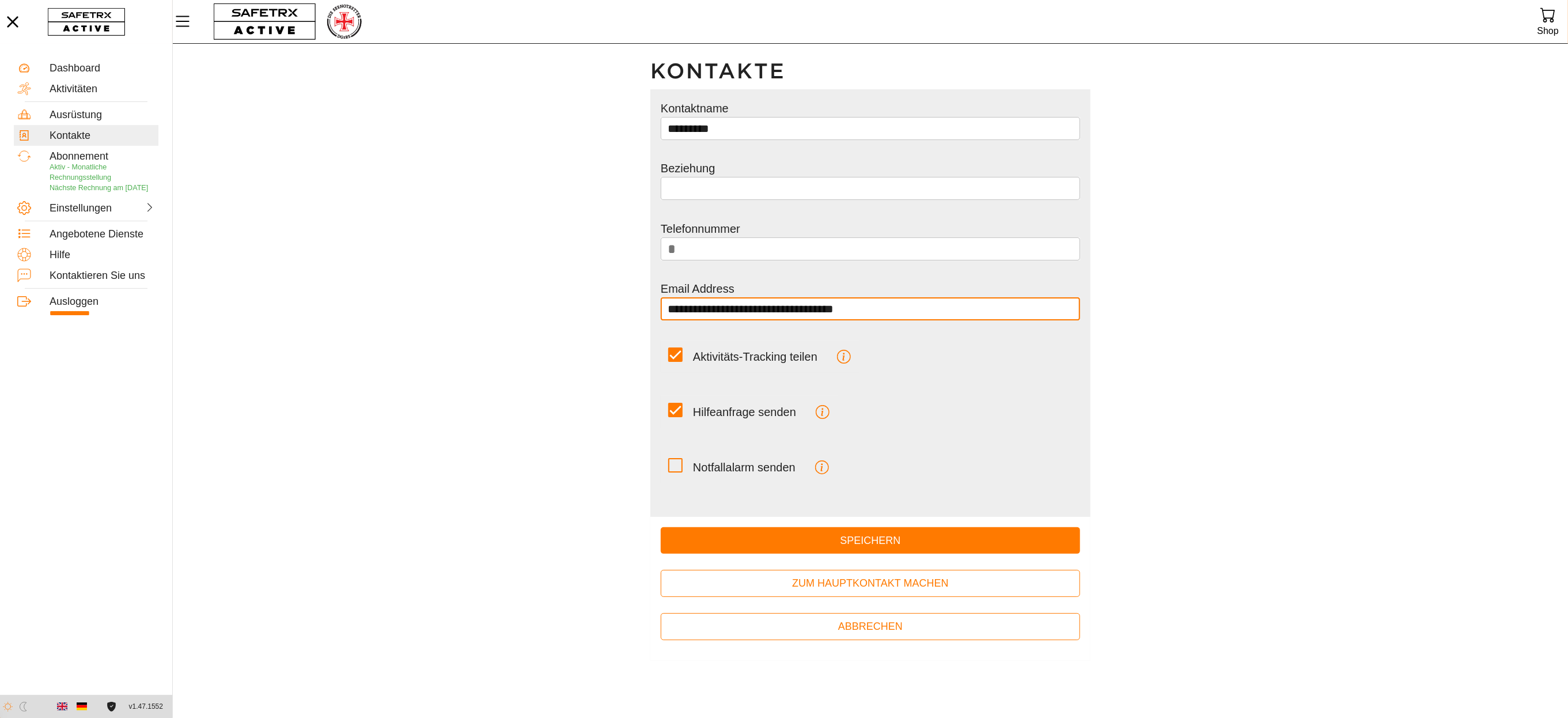 type on "**********" 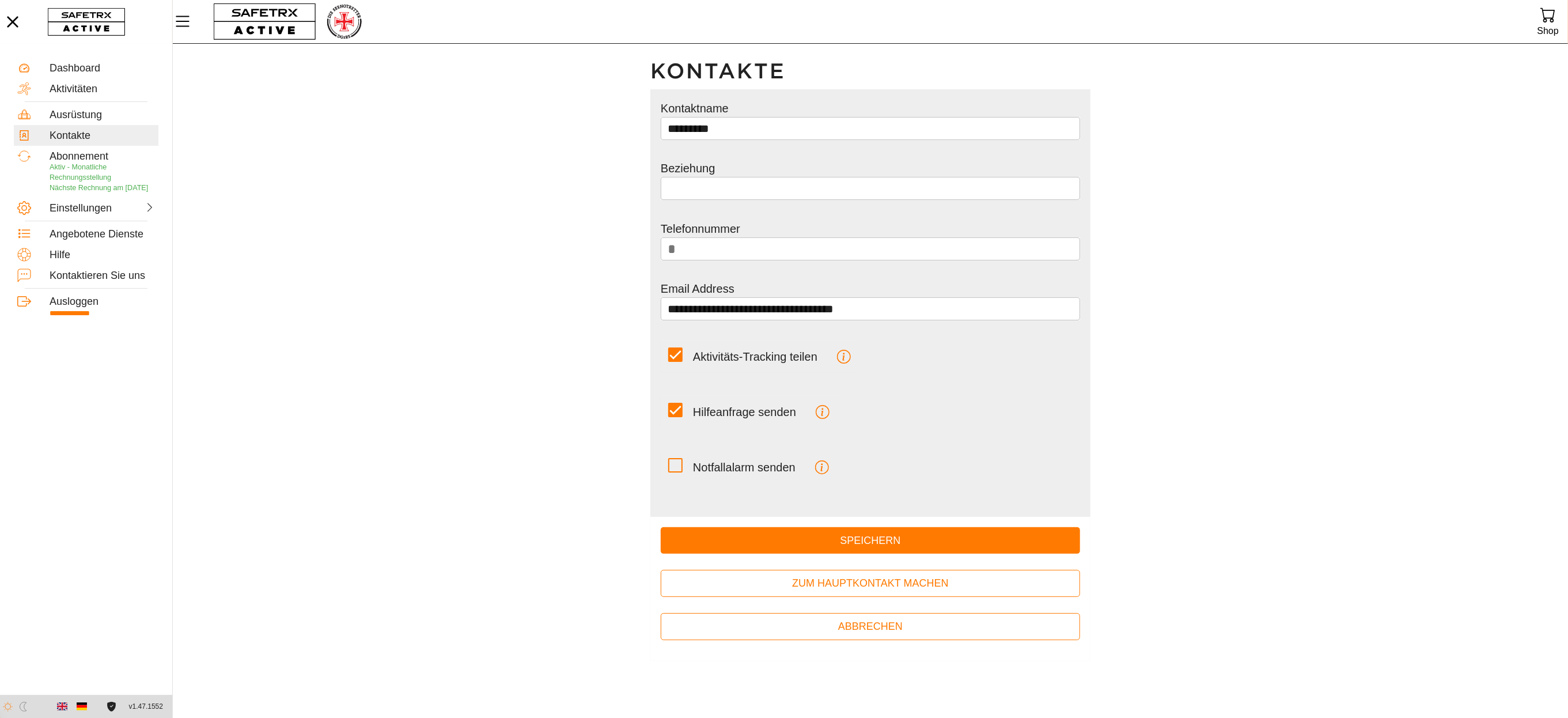 click on "**********" at bounding box center [870, 380] 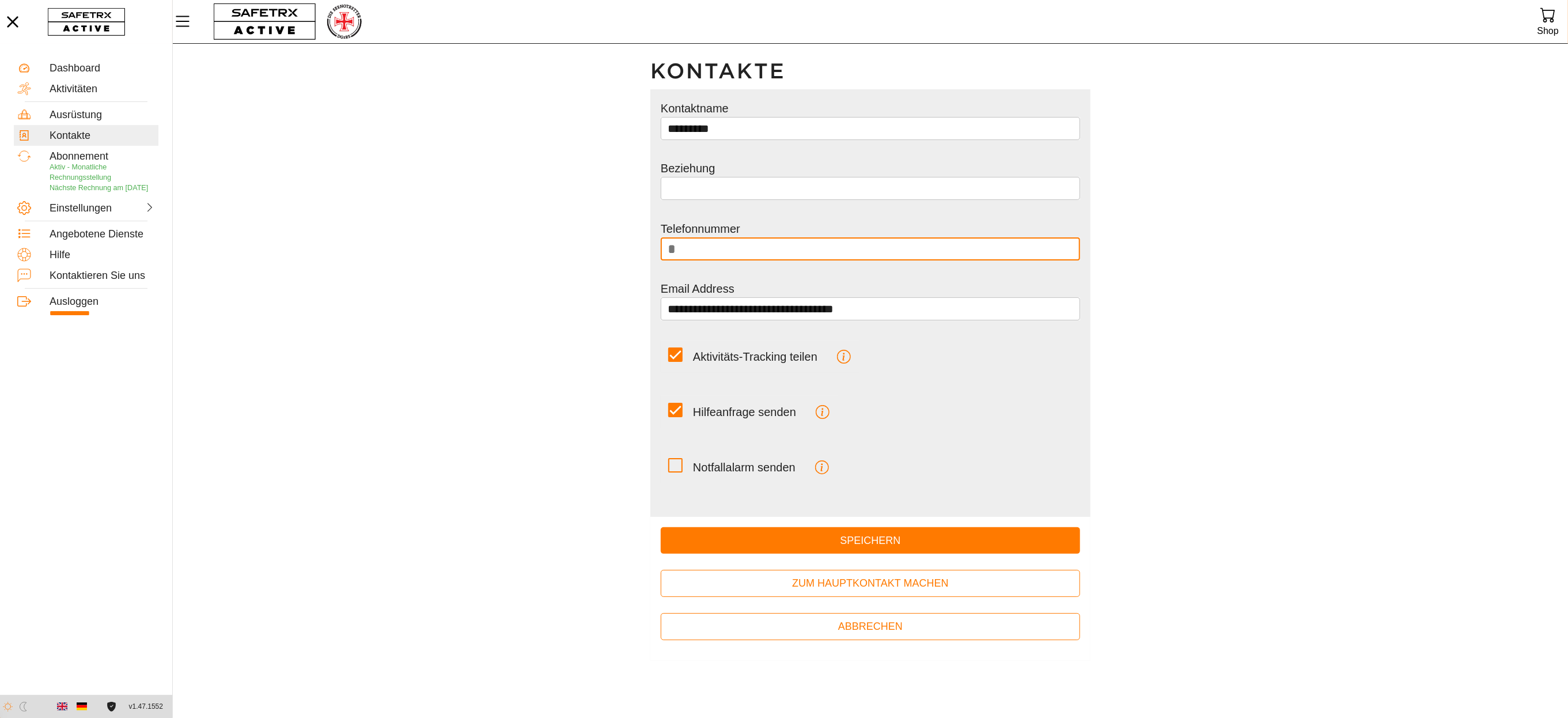 click on "*" at bounding box center (876, 249) 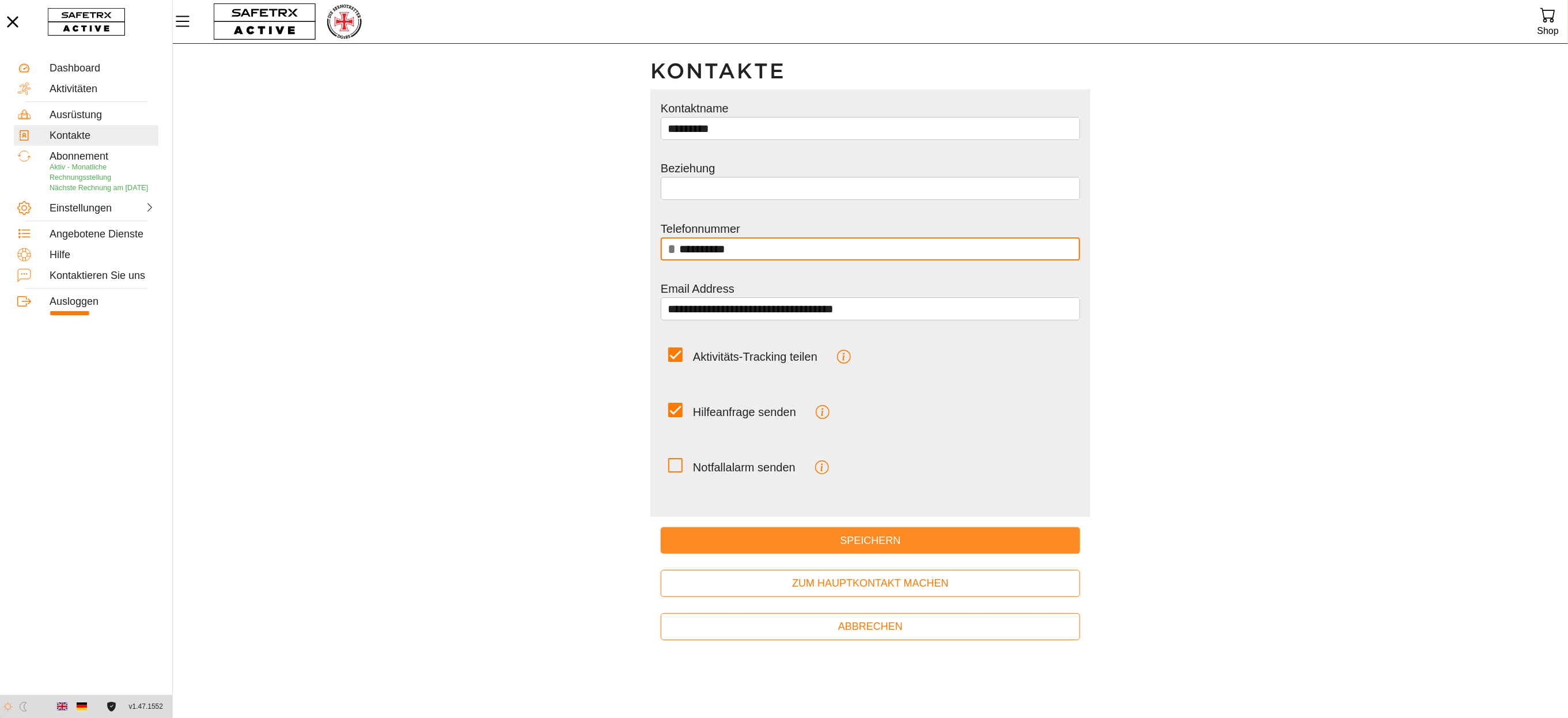 type on "**********" 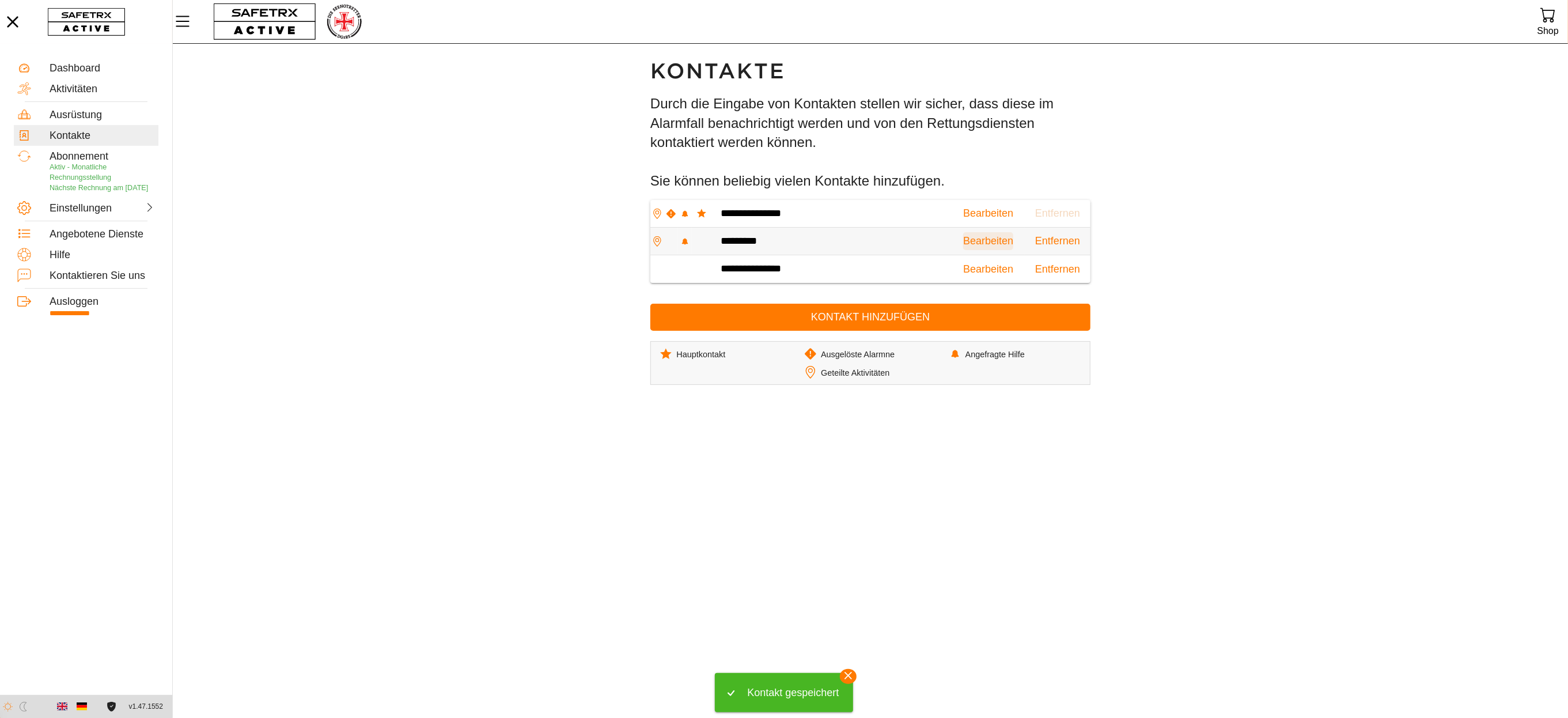 click on "Bearbeiten" at bounding box center [988, 241] 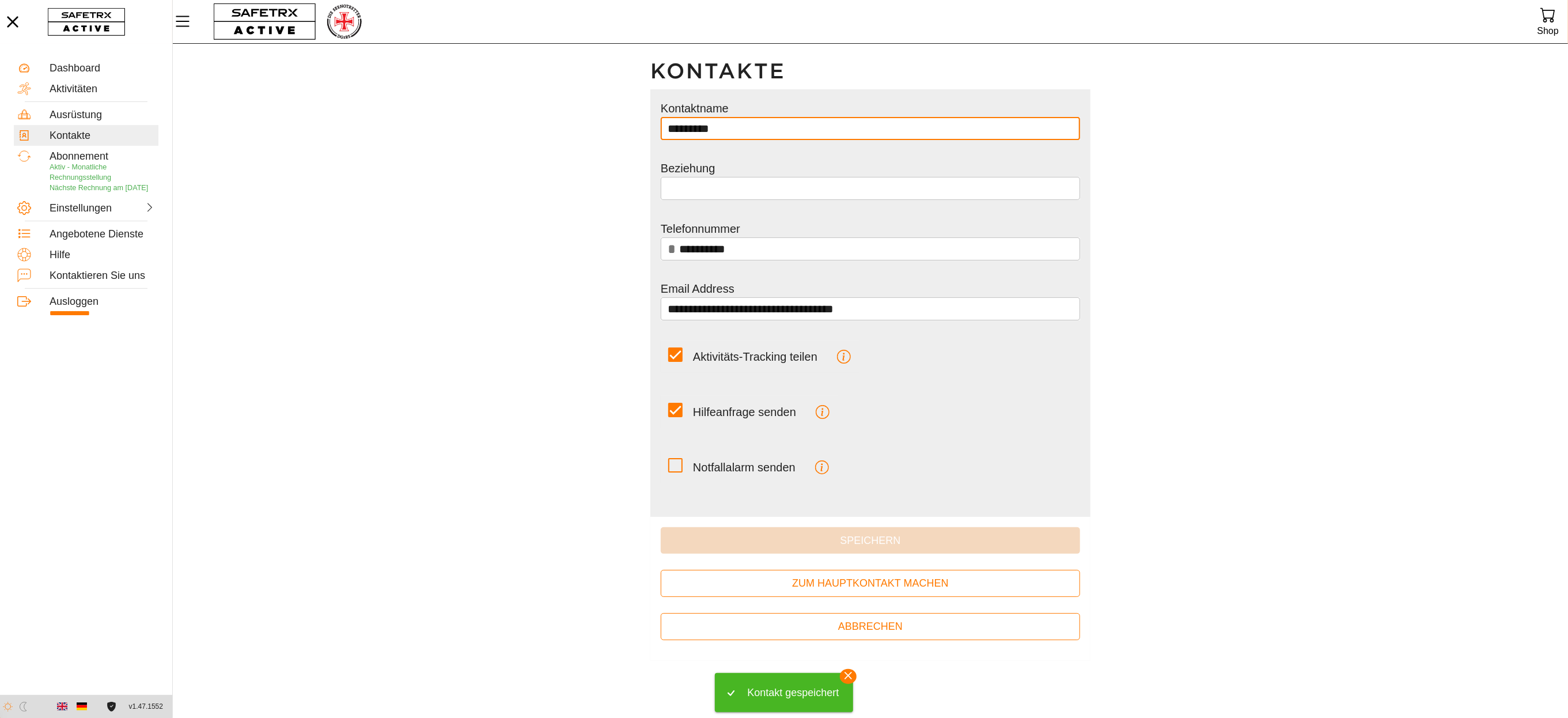 click on "**********" at bounding box center (870, 380) 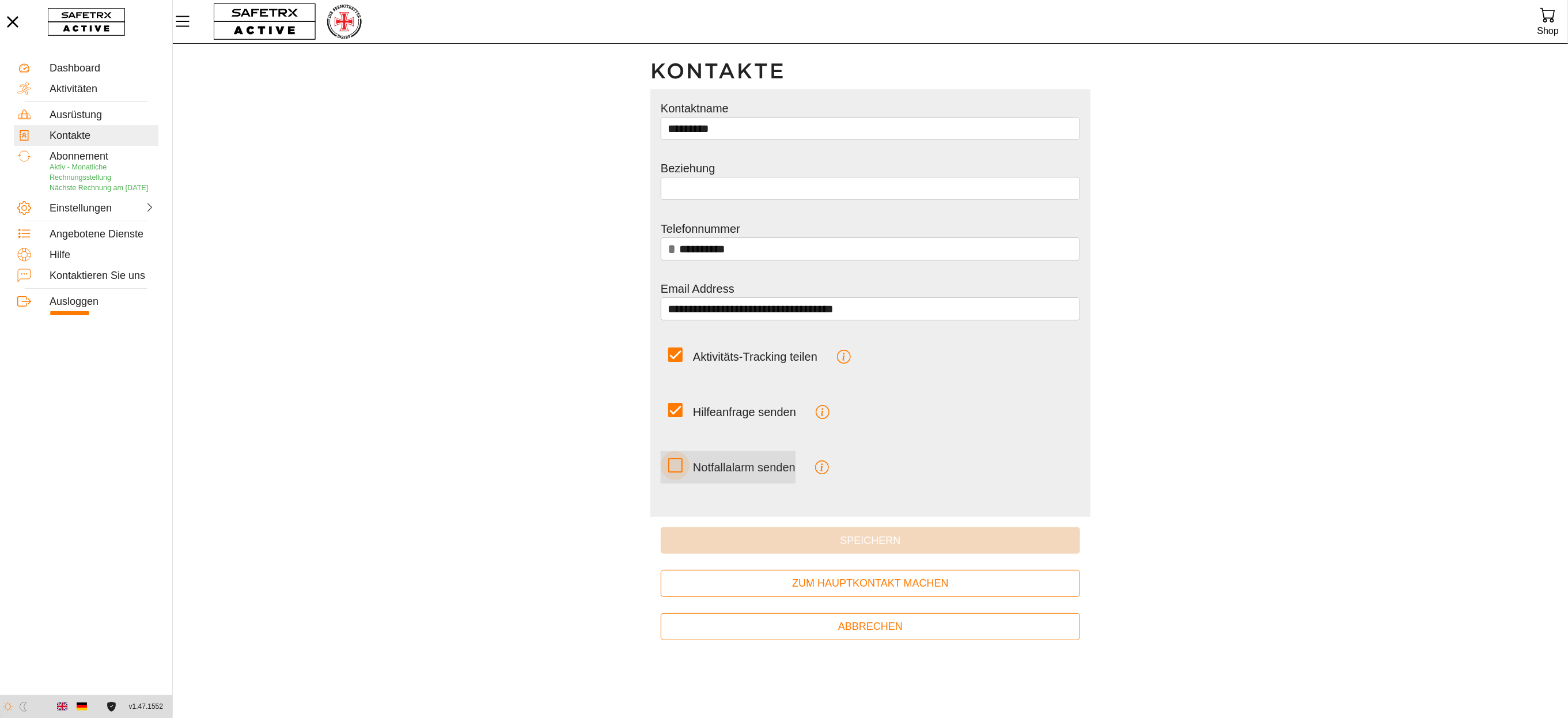 click 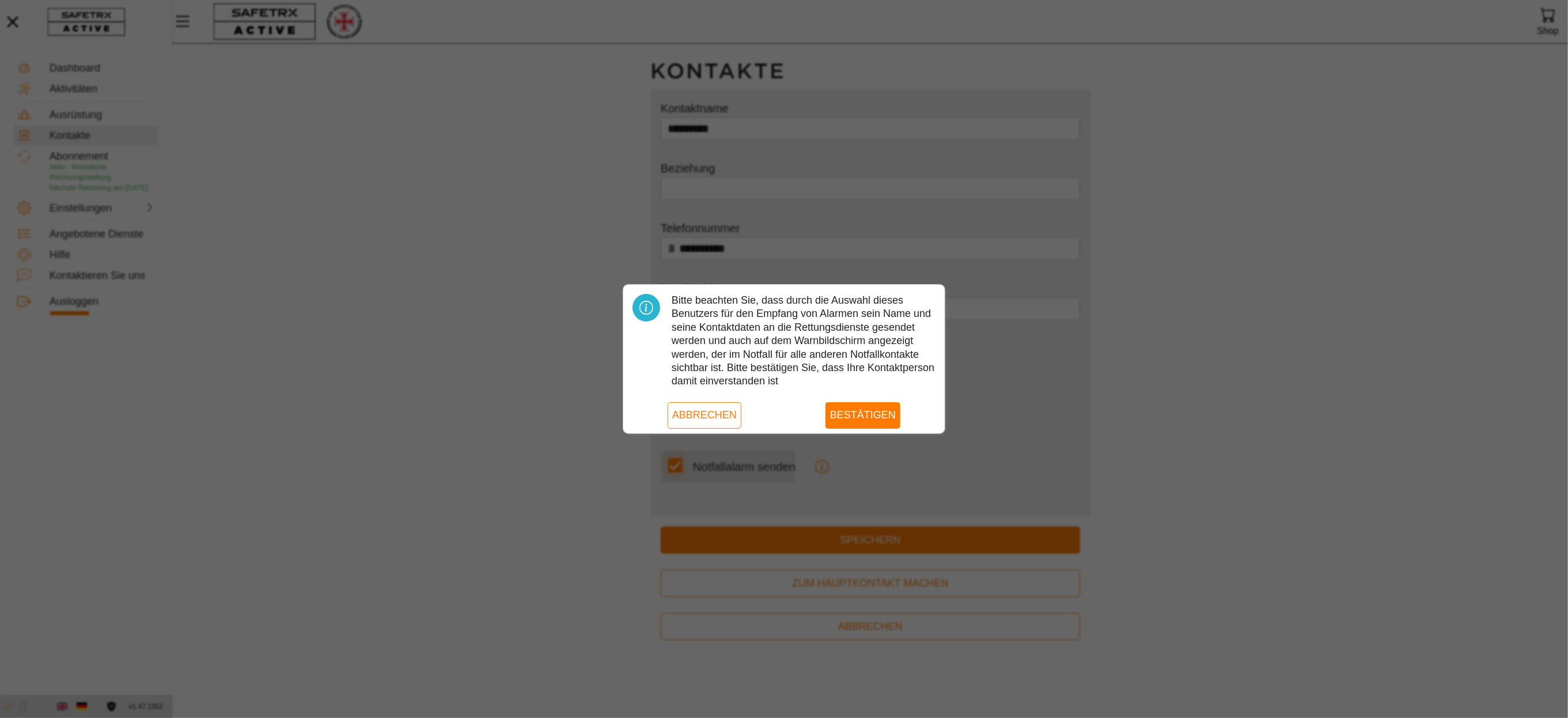scroll, scrollTop: 0, scrollLeft: 0, axis: both 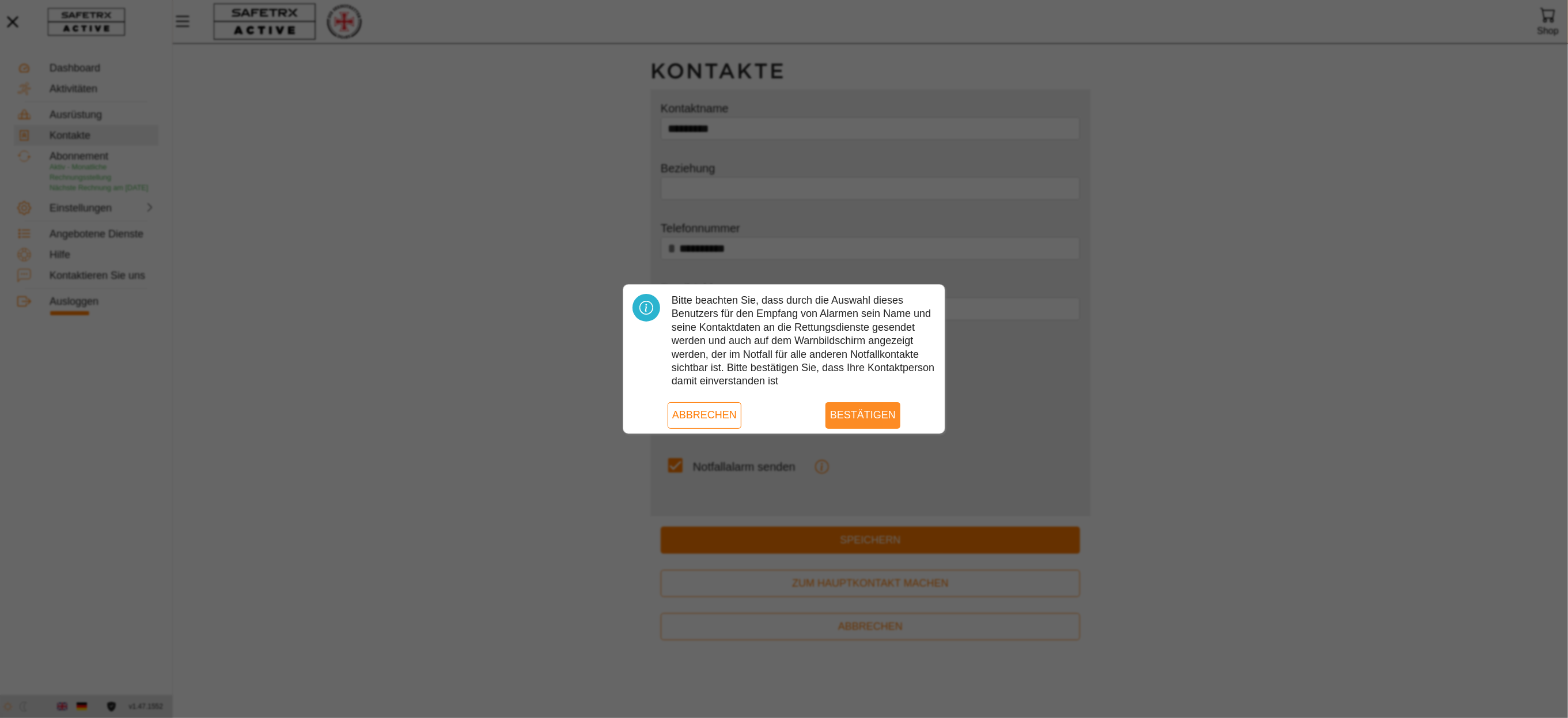 click on "Bestätigen" at bounding box center [863, 415] 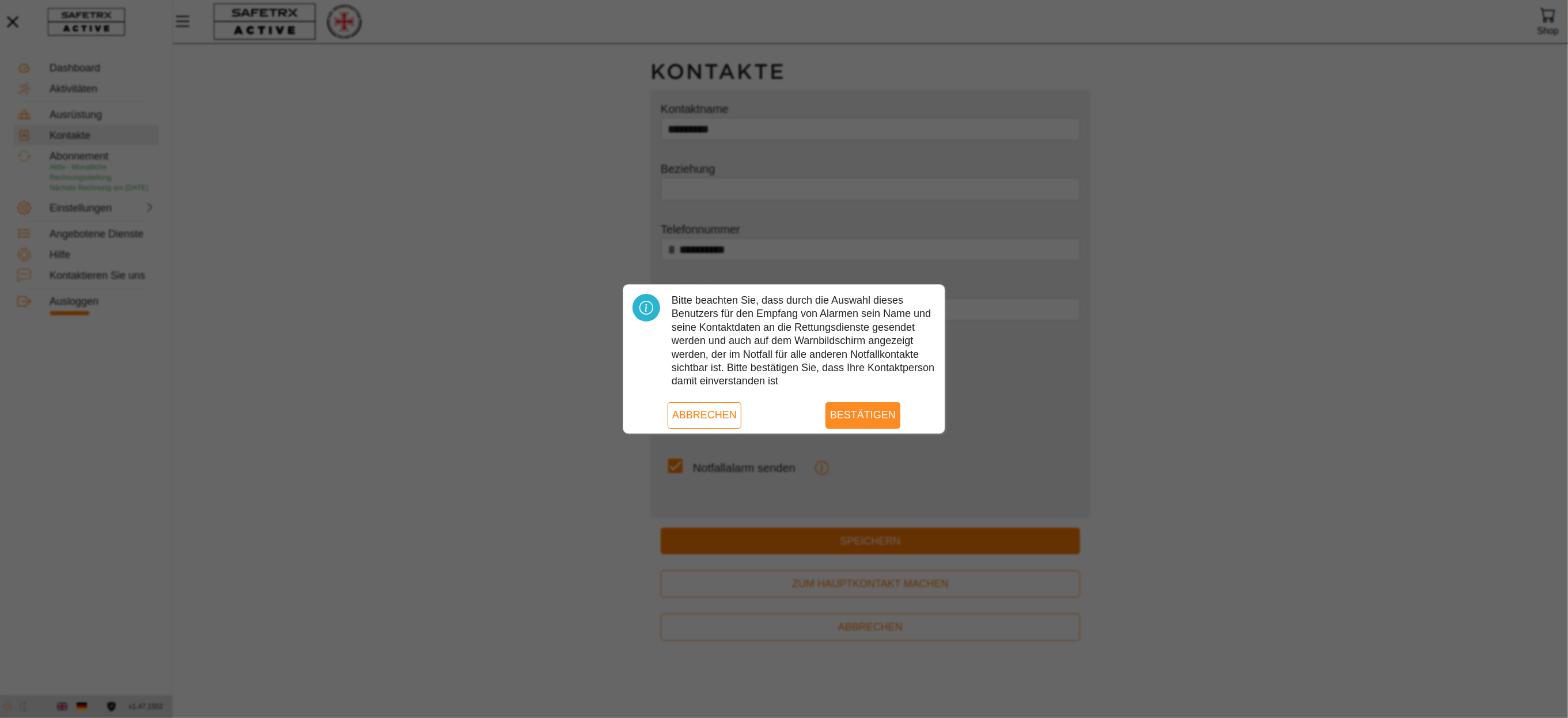 scroll, scrollTop: 1, scrollLeft: 0, axis: vertical 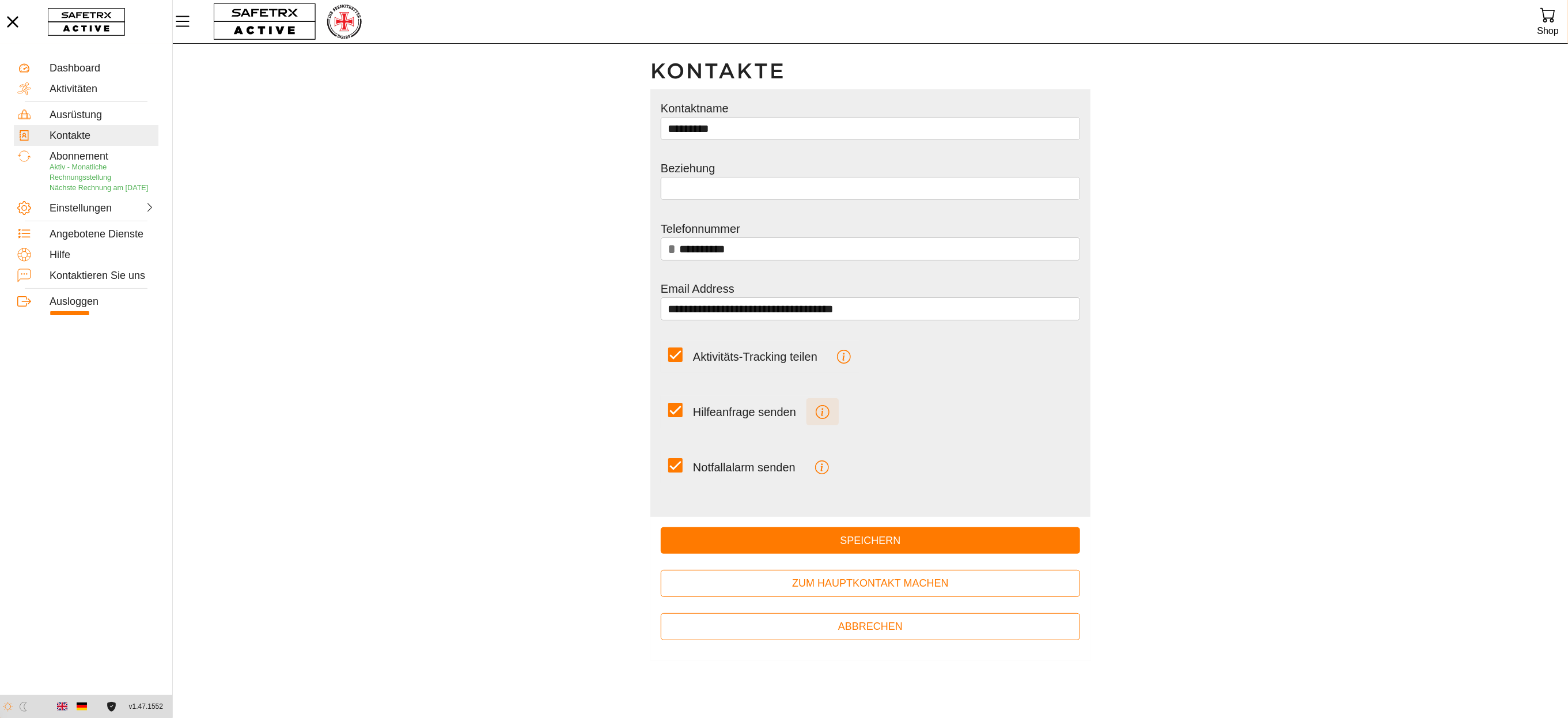 click 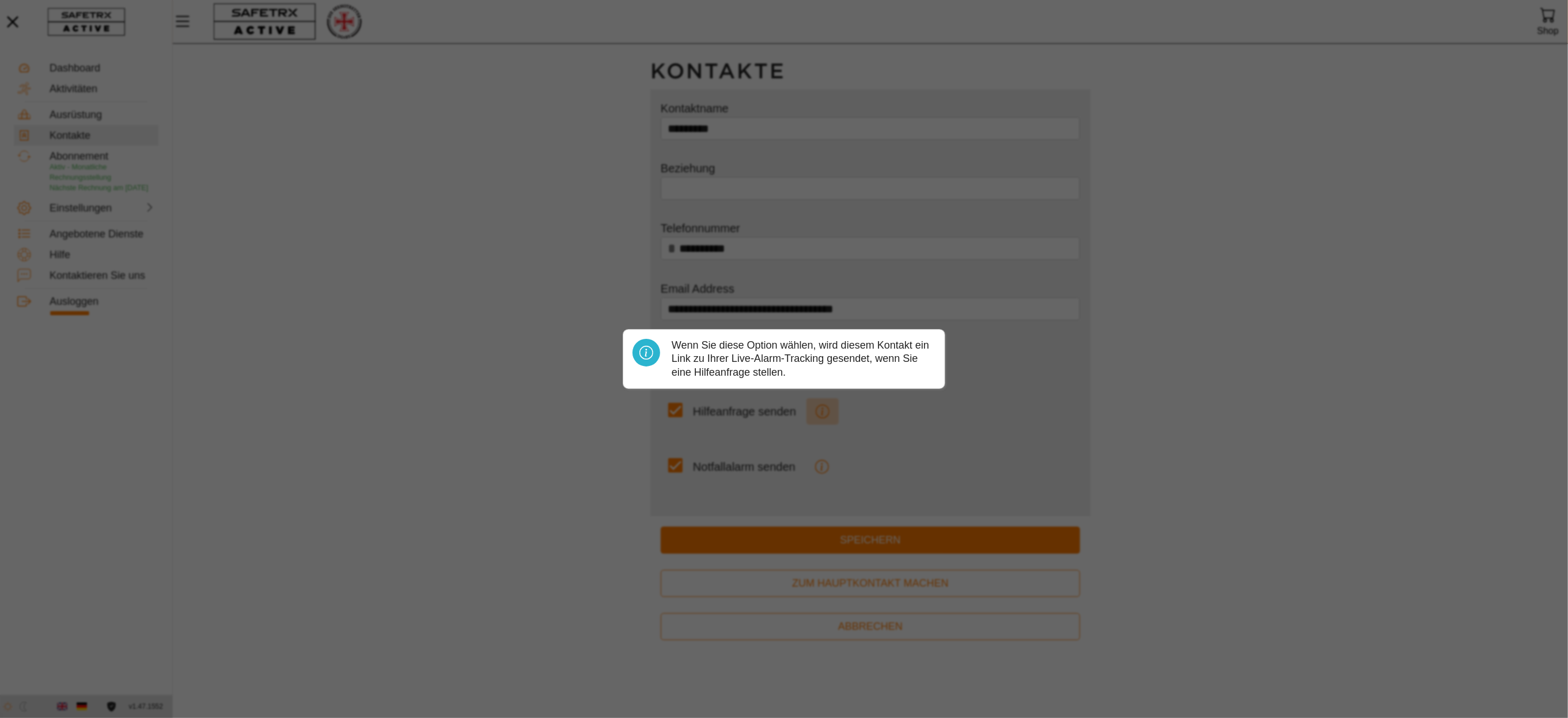scroll, scrollTop: 0, scrollLeft: 0, axis: both 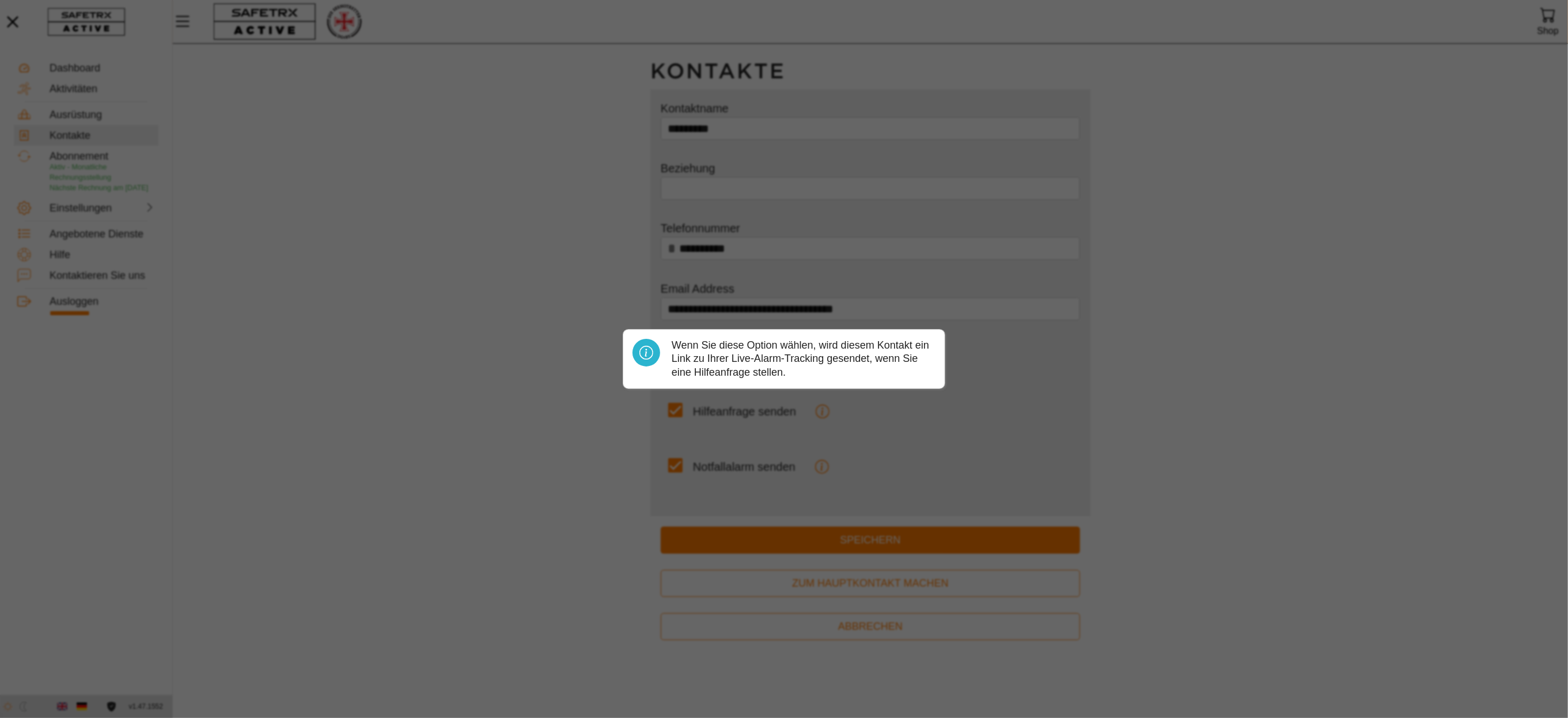 click at bounding box center [784, 359] 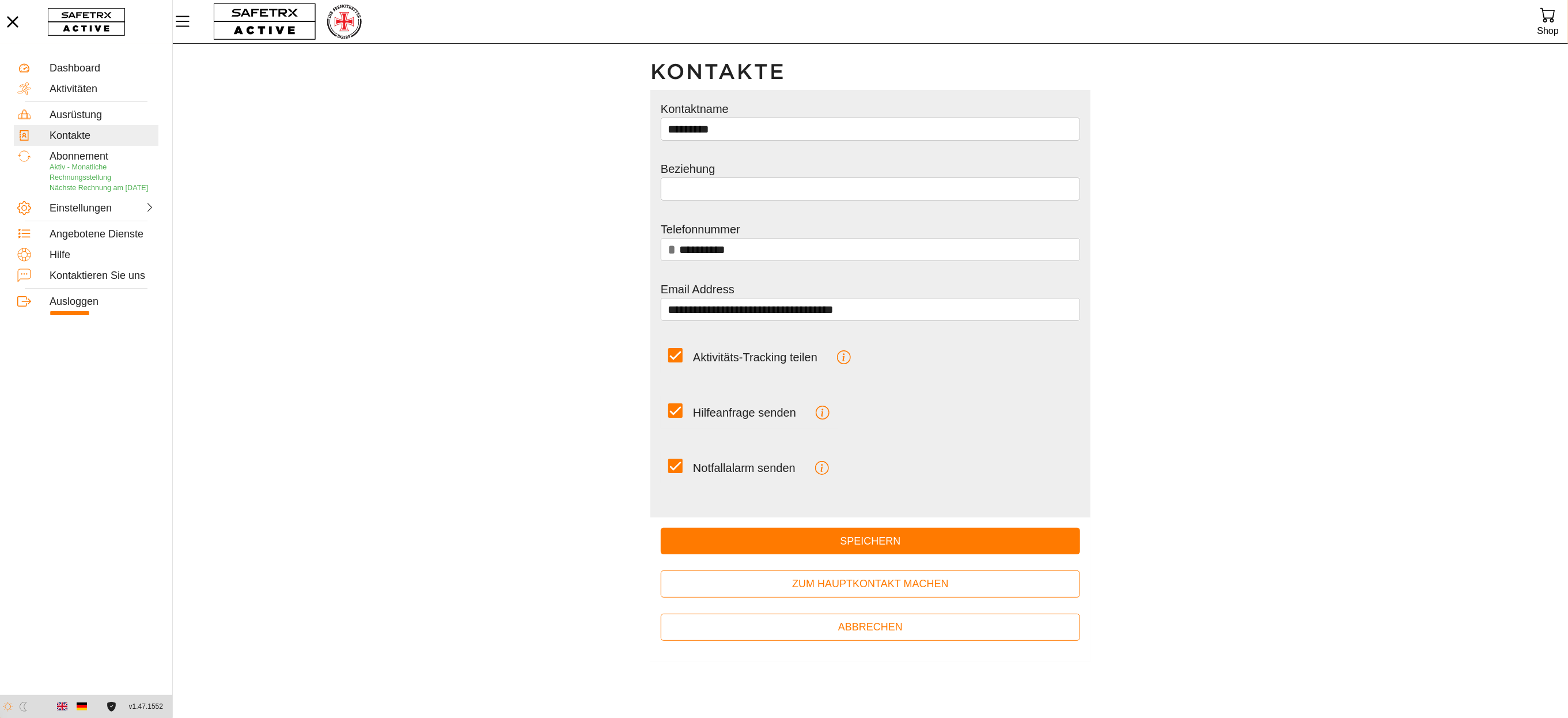 scroll, scrollTop: 1, scrollLeft: 0, axis: vertical 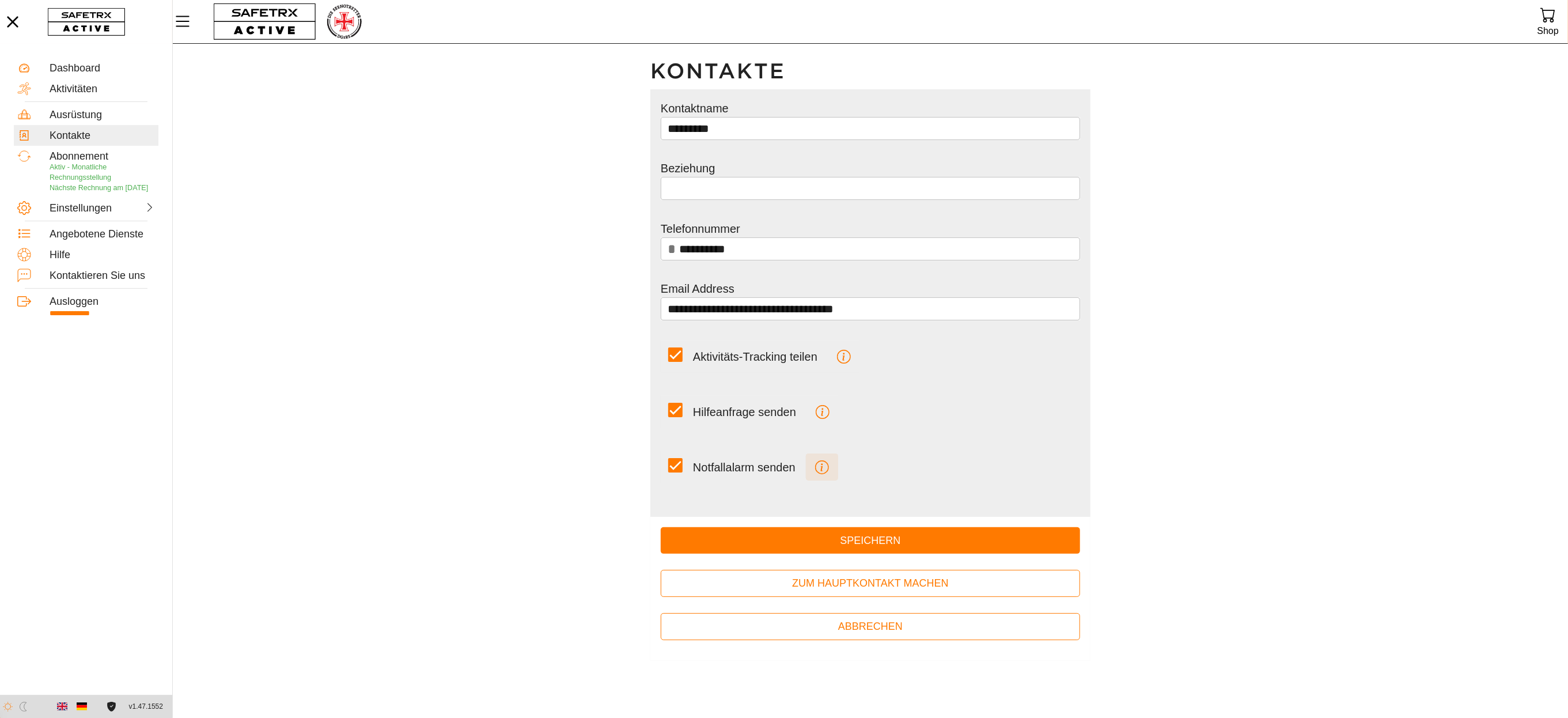 click 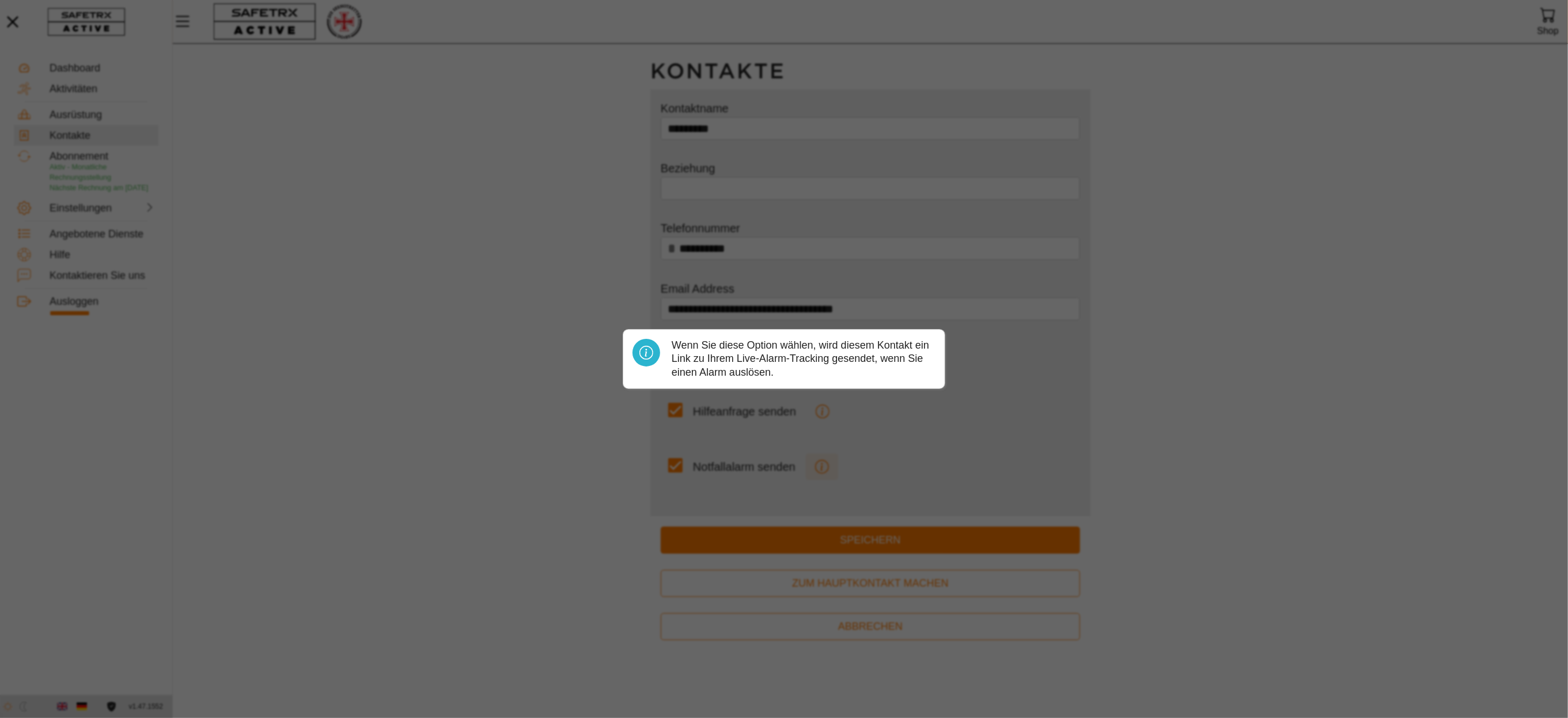 scroll, scrollTop: 0, scrollLeft: 0, axis: both 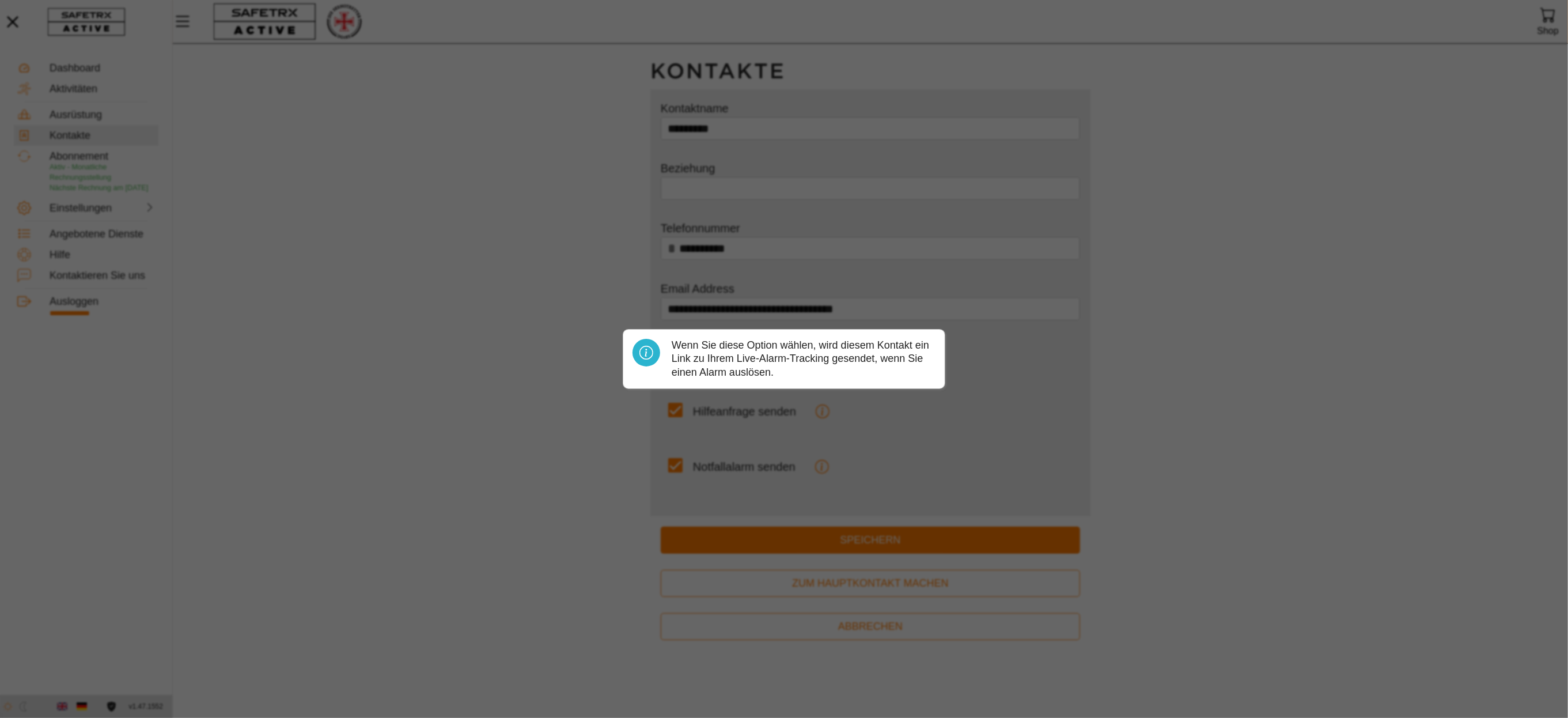 click at bounding box center [784, 359] 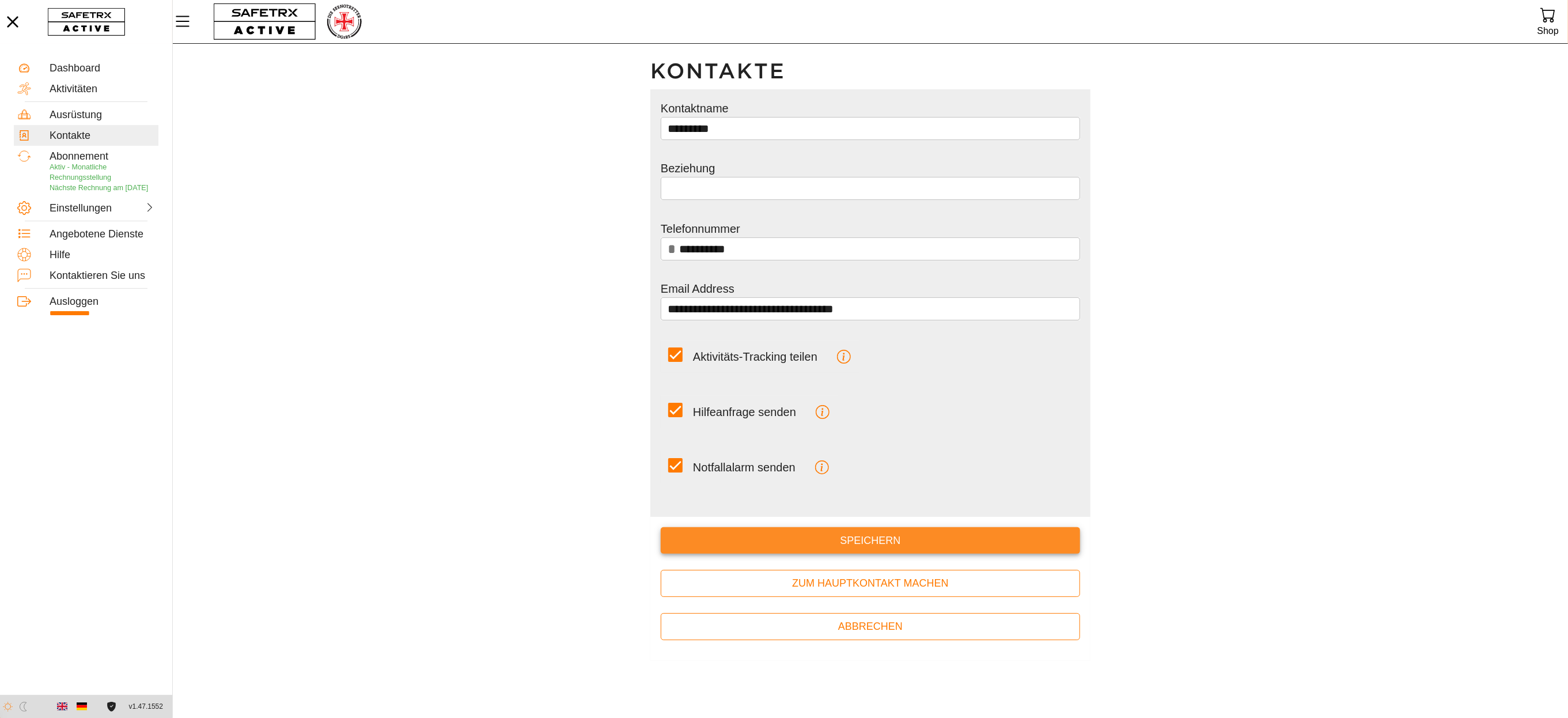click on "Speichern" at bounding box center [870, 541] 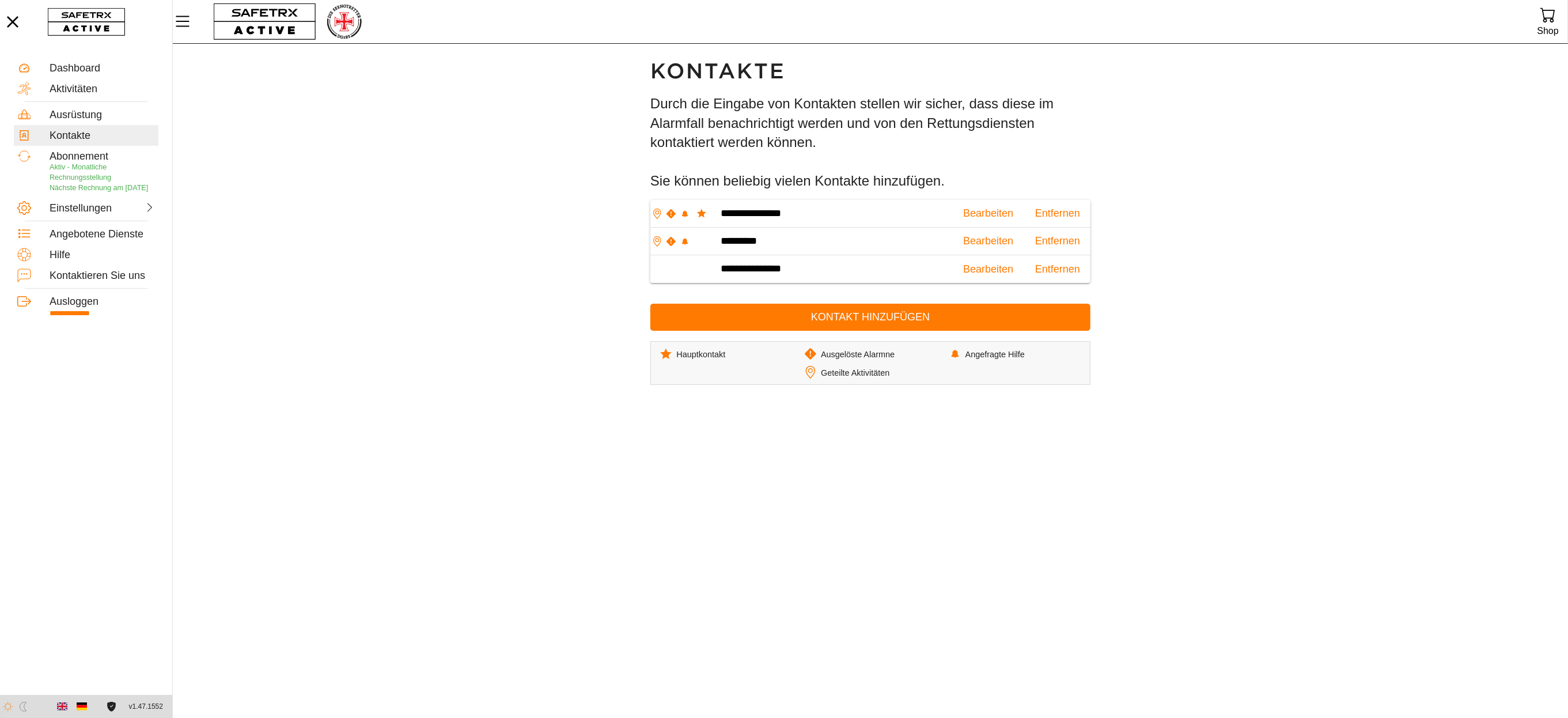 click on "**********" at bounding box center [870, 380] 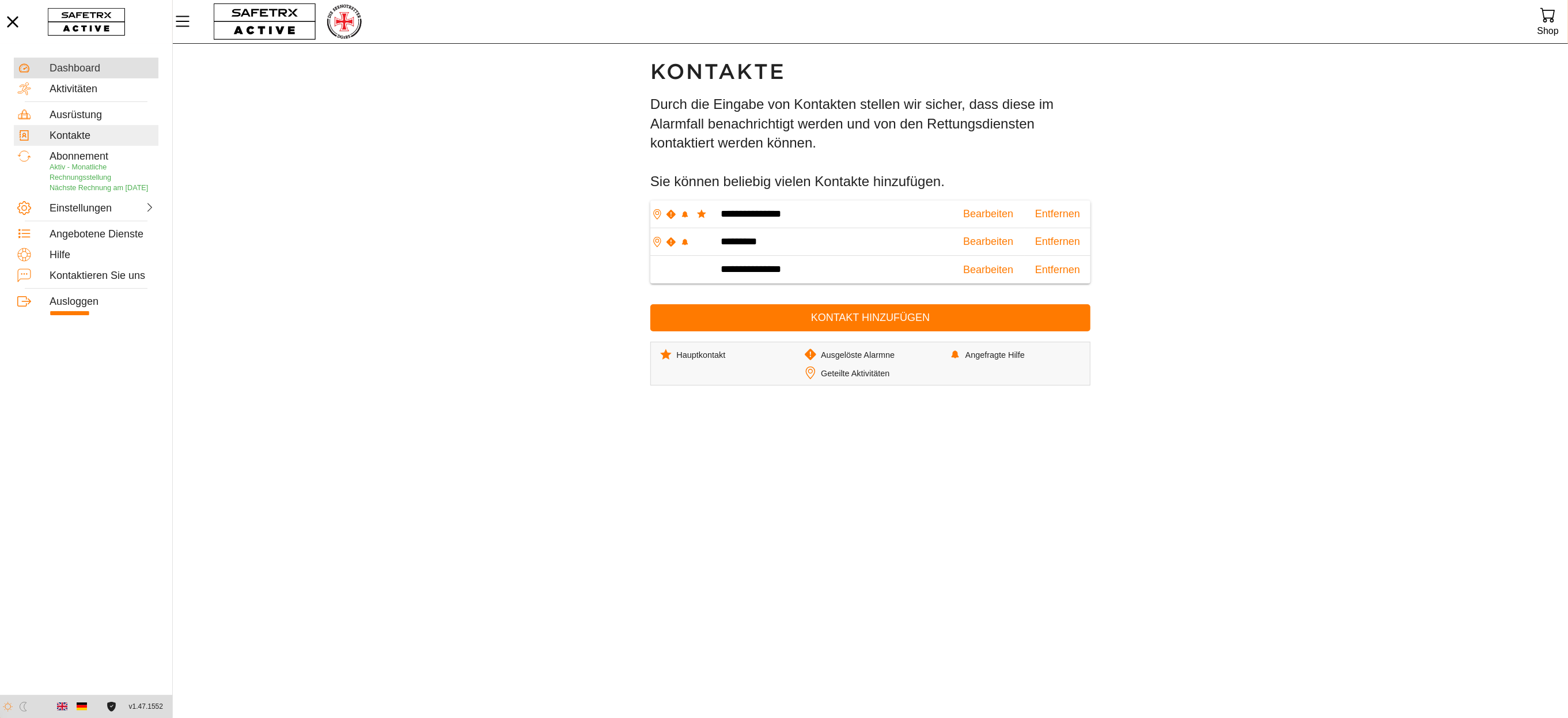 click on "Dashboard" at bounding box center [102, 69] 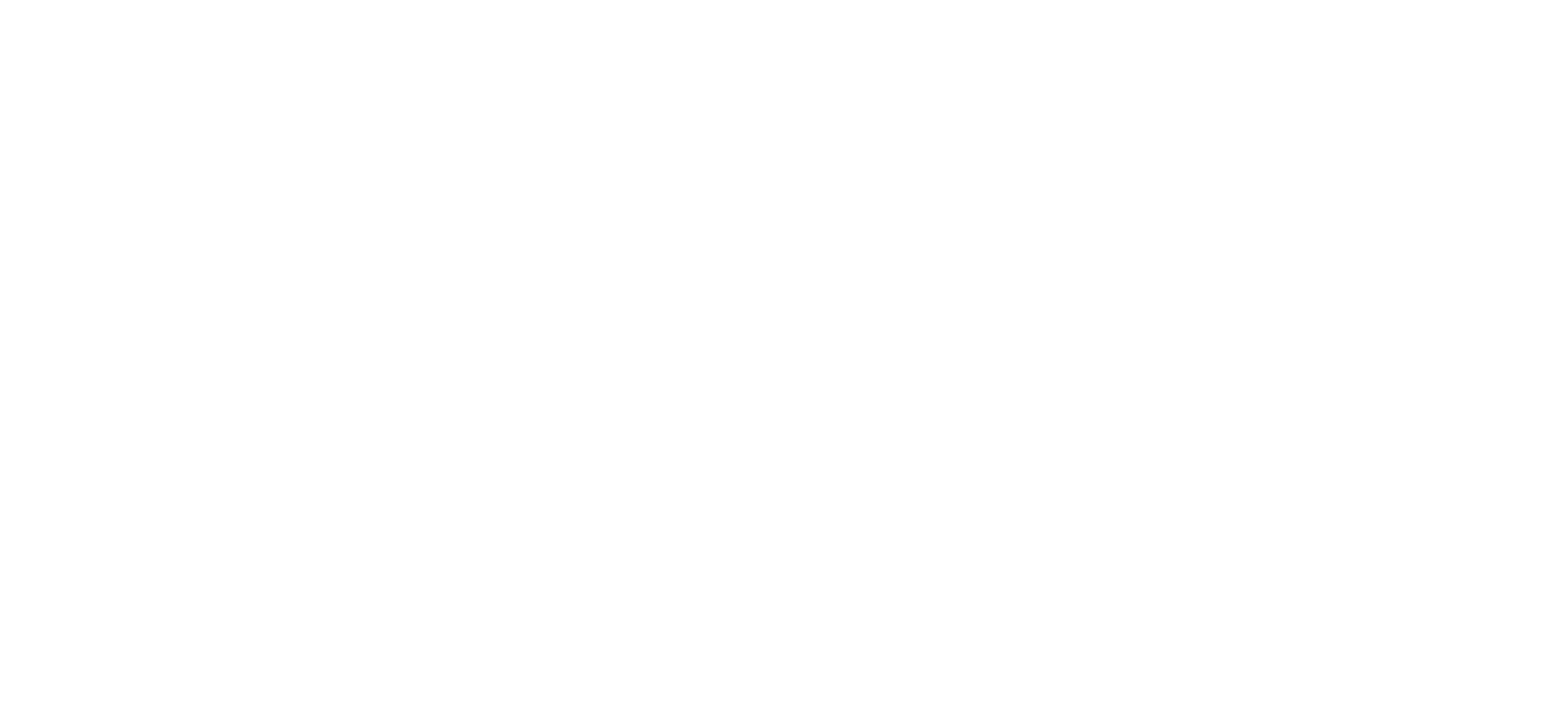 scroll, scrollTop: 0, scrollLeft: 0, axis: both 